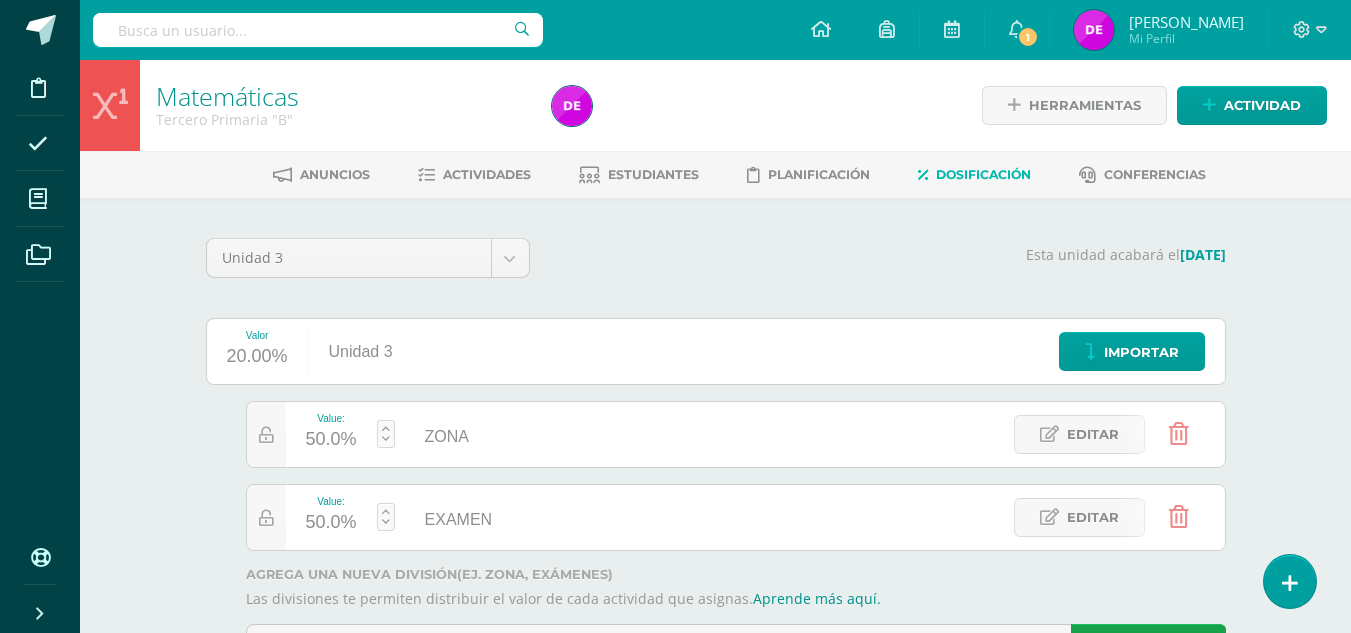 scroll, scrollTop: 0, scrollLeft: 0, axis: both 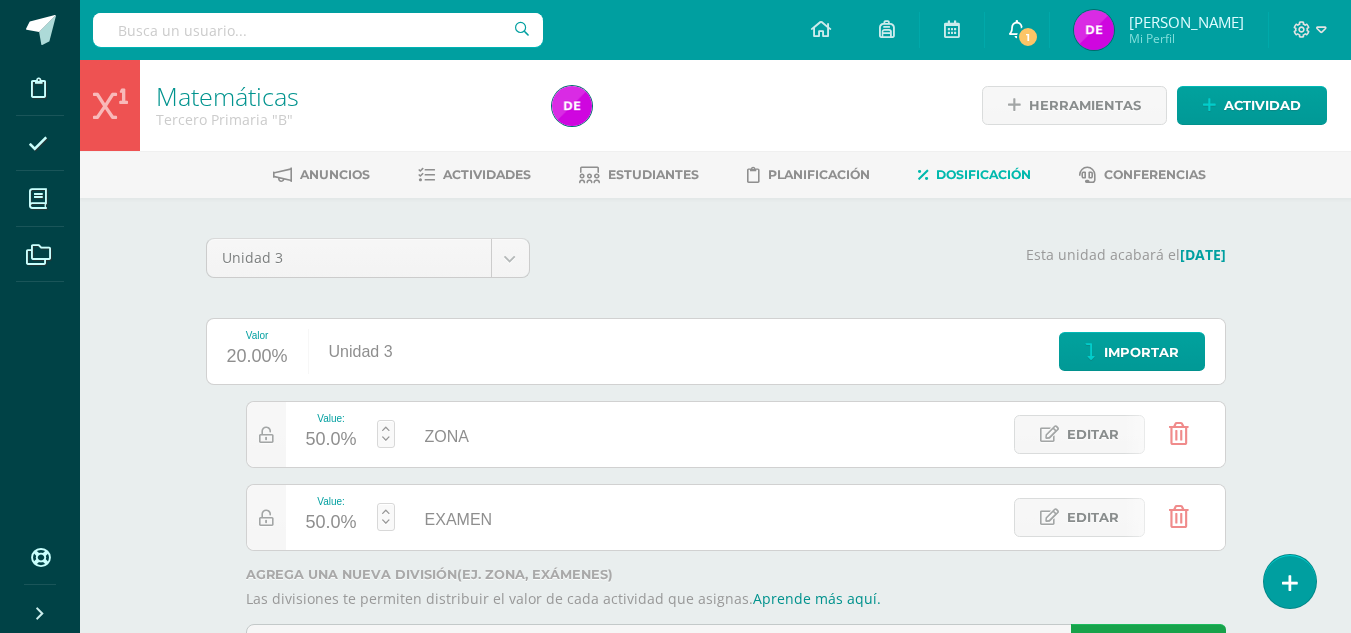 click on "1" at bounding box center (1028, 37) 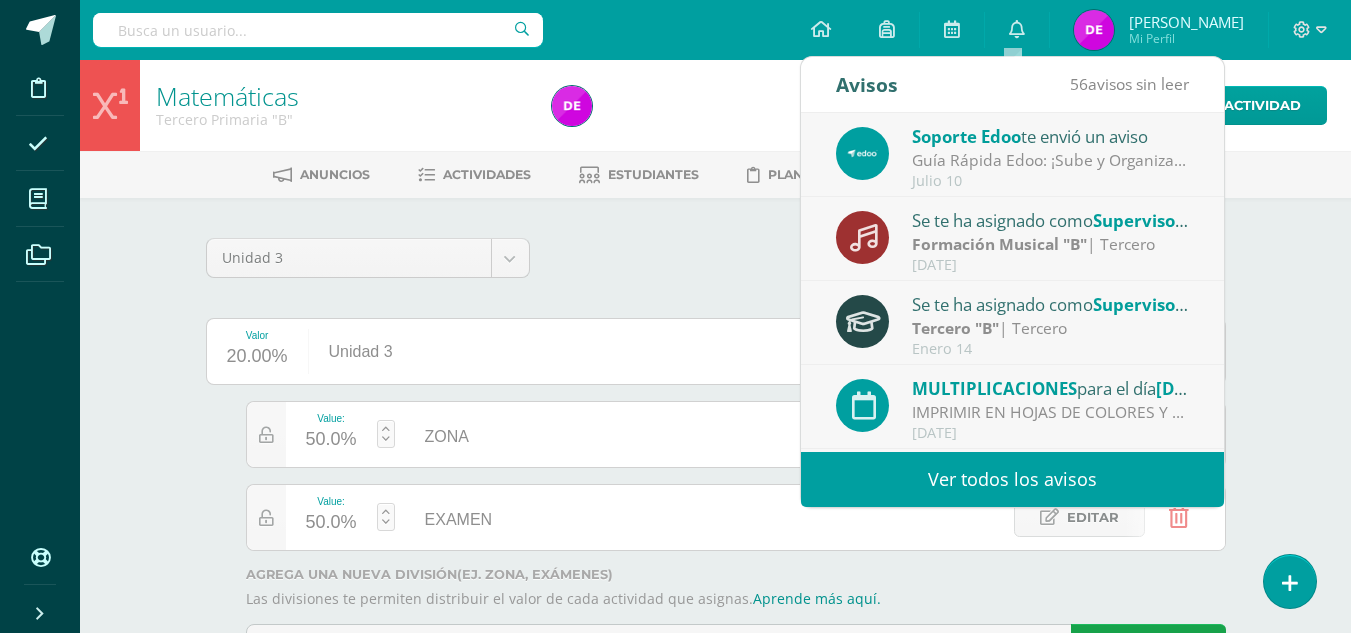 click on "Soporte Edoo  te envió un aviso" at bounding box center (1051, 136) 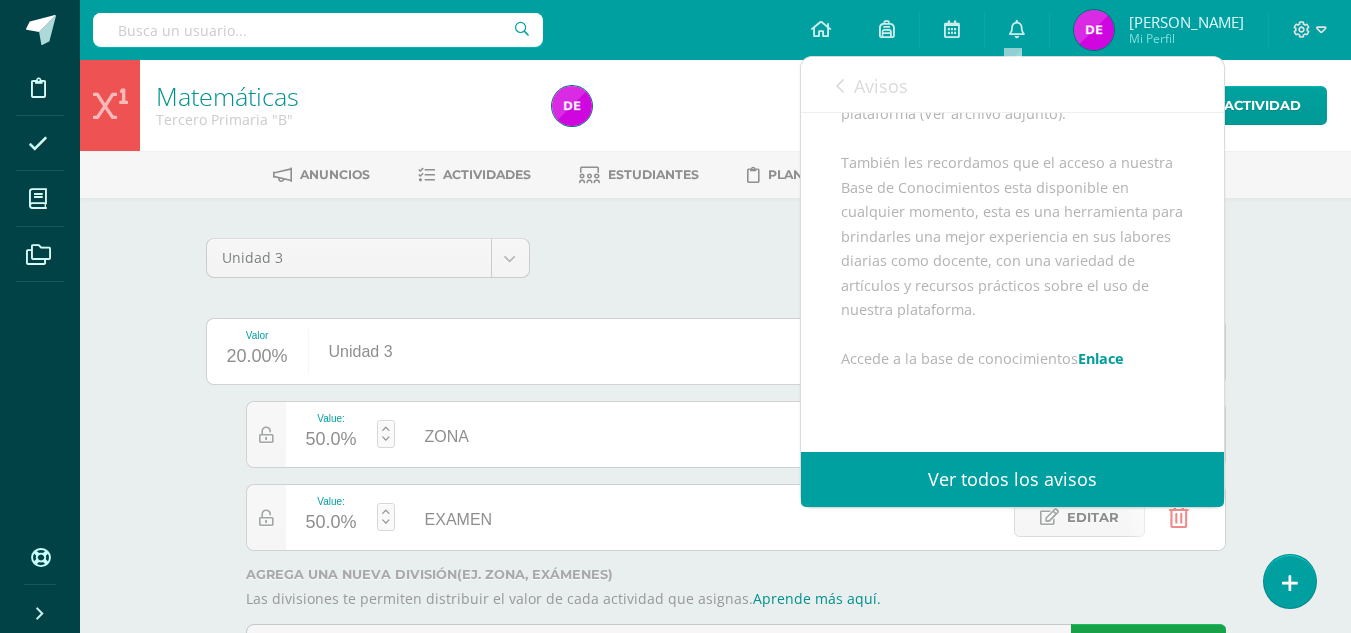 scroll, scrollTop: 537, scrollLeft: 0, axis: vertical 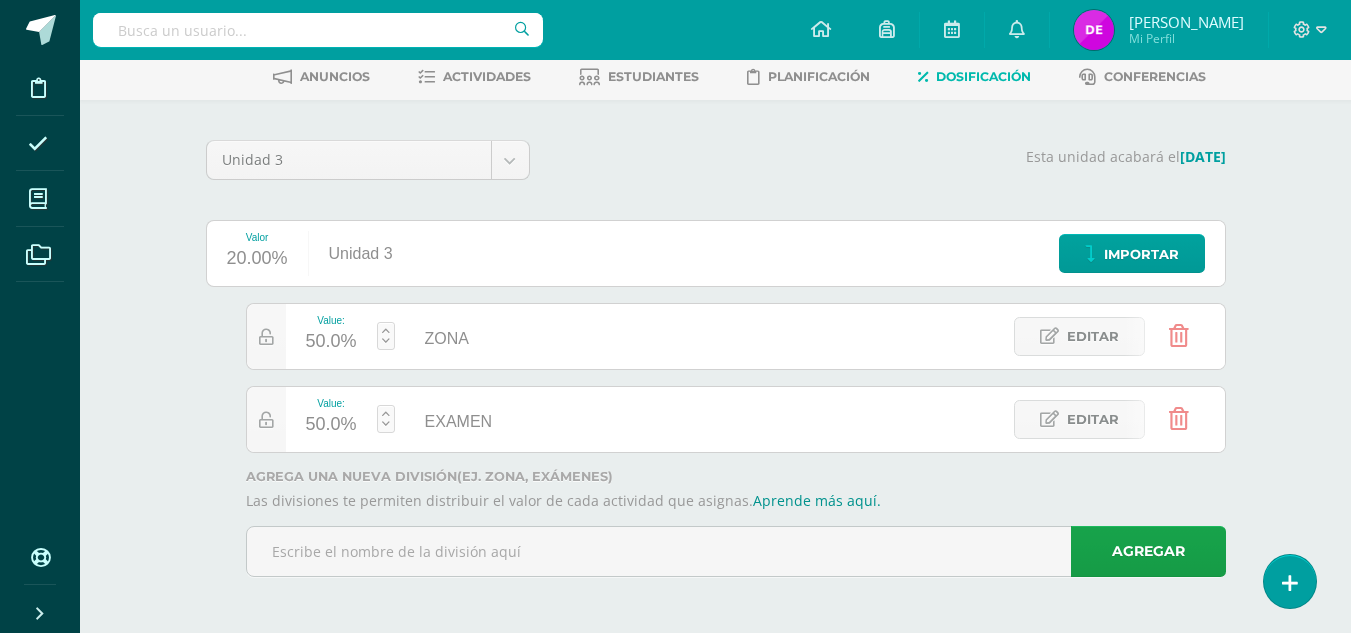 click on "Matemáticas
Tercero Primaria "B"
Herramientas
Detalle de asistencias
Actividad
Anuncios
Actividades
Estudiantes
Planificación
Dosificación
Conferencias     Unidad 3                             Unidad 1 Unidad 2 Unidad 3 Unidad 4
Esta unidad acabará el  31/07/2025 Valor 20.00%
Unidad 3
Importar
Value: 50.0% ZONA  ZONA Editar Value: 50.0% EXAMEN EXAMEN Editar ¡Aún no se han creado divisiones en esta unidad! Las divisiones te permiten distribuir el valor de cada actividad que asignas. Puedes crear las que necesites. Ejemplo: Zona Laboratorios Exámenes (60%) (10%) (30%) Agrega una nueva división  (ej. Zona, Exámenes) Aprende más aquí. Agregar" at bounding box center (715, 297) 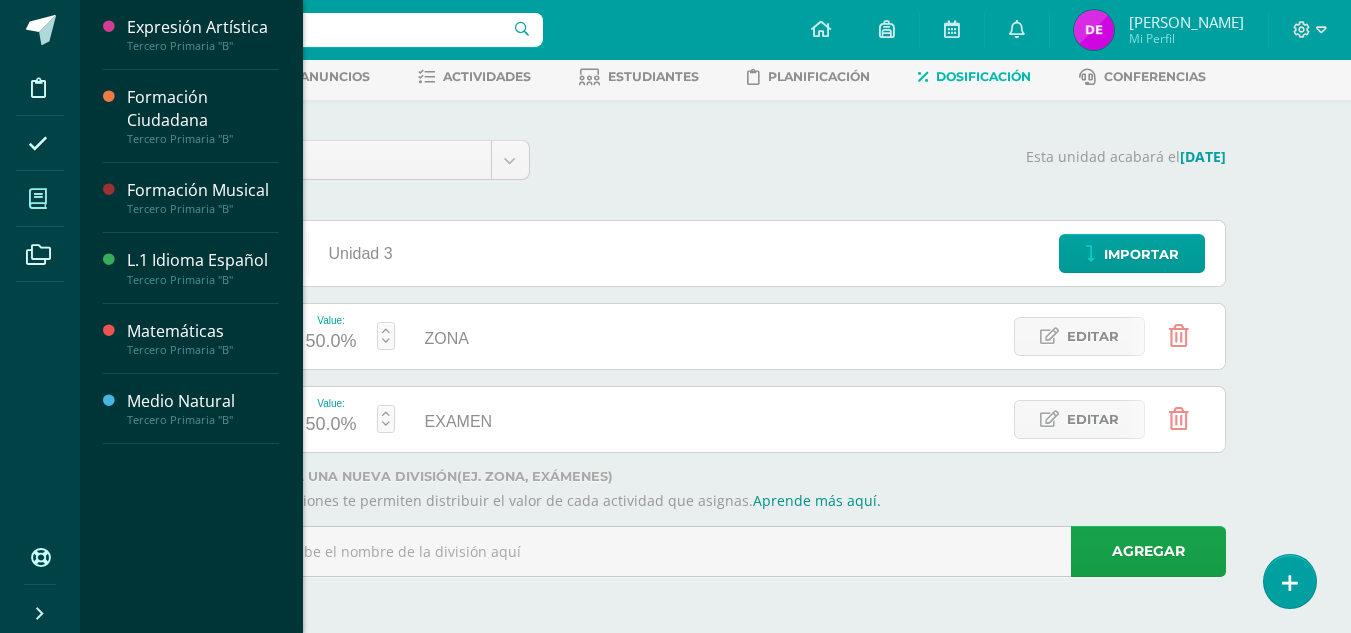 click at bounding box center (38, 198) 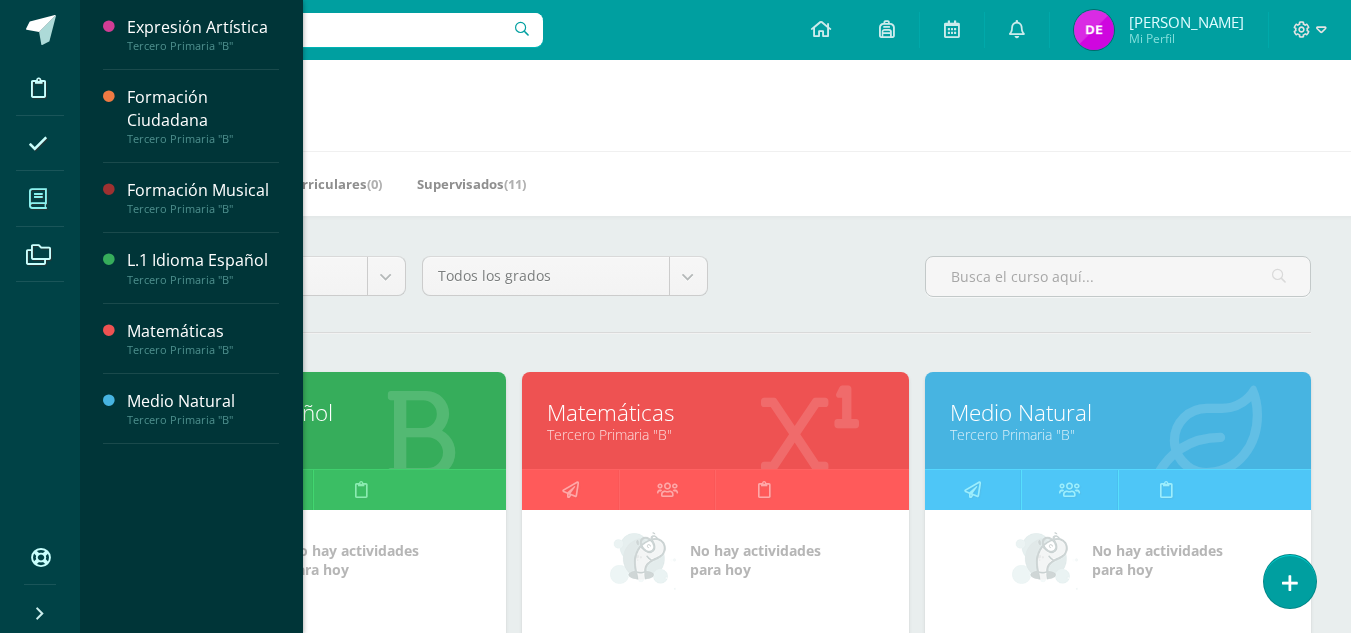 scroll, scrollTop: 100, scrollLeft: 0, axis: vertical 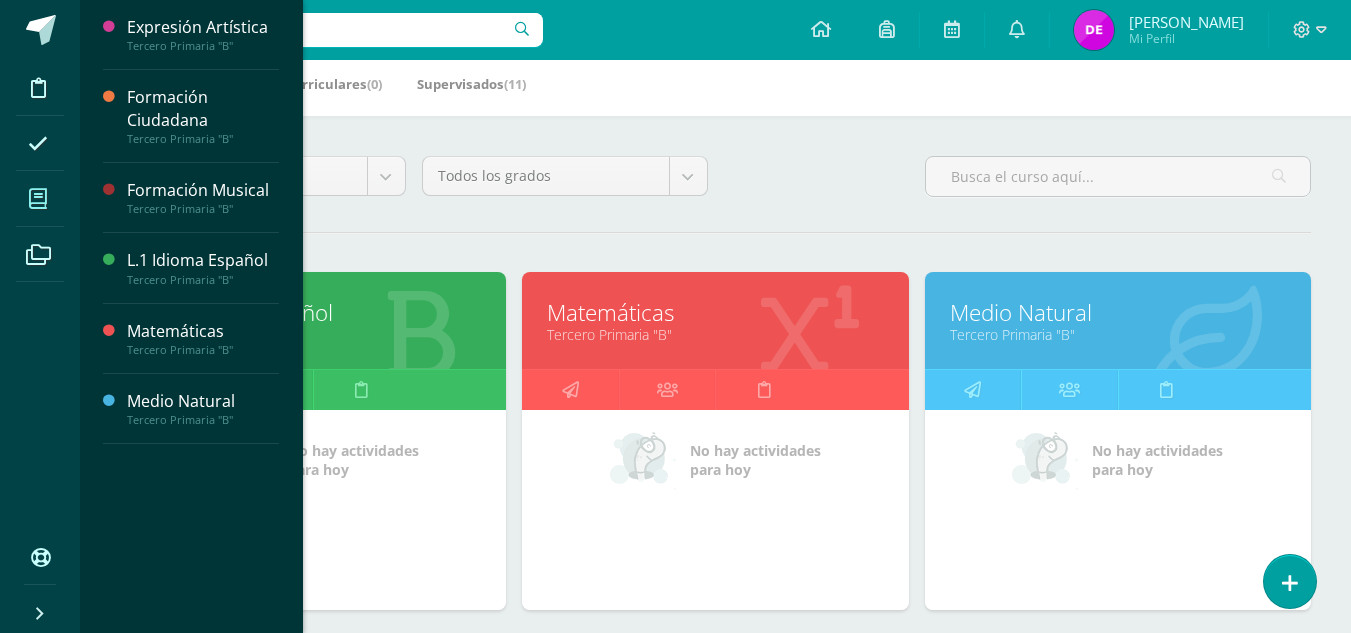 click on "Matemáticas" at bounding box center [715, 312] 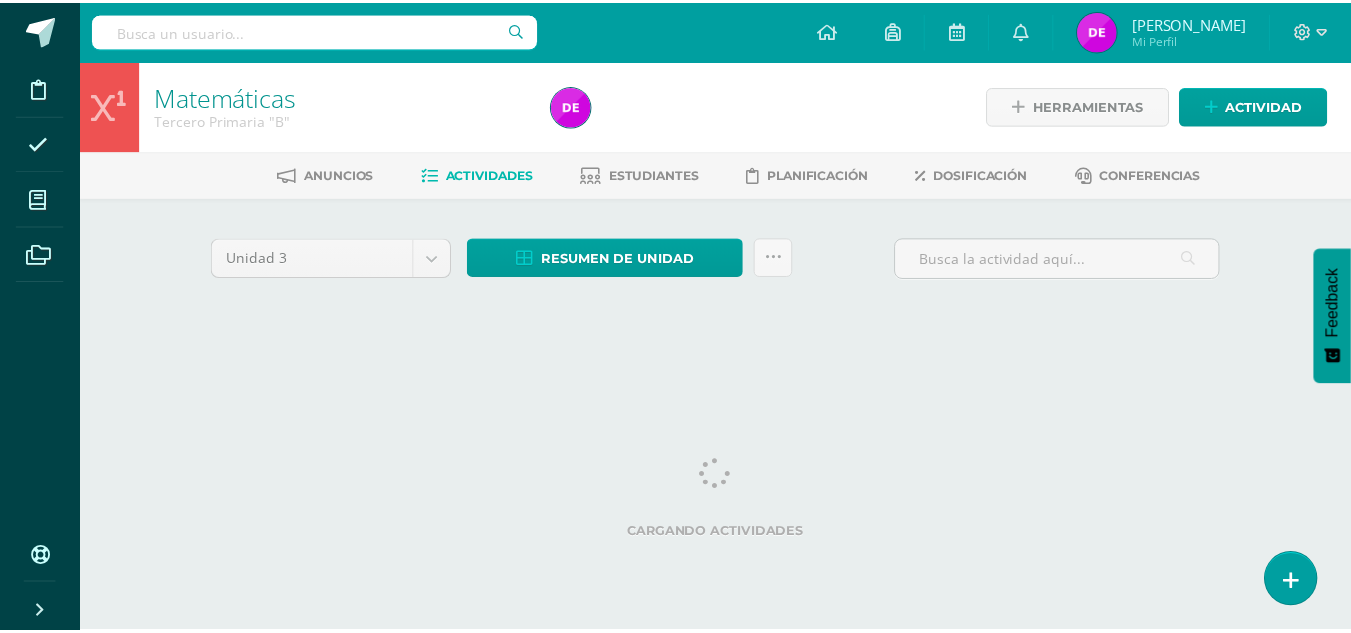 scroll, scrollTop: 0, scrollLeft: 0, axis: both 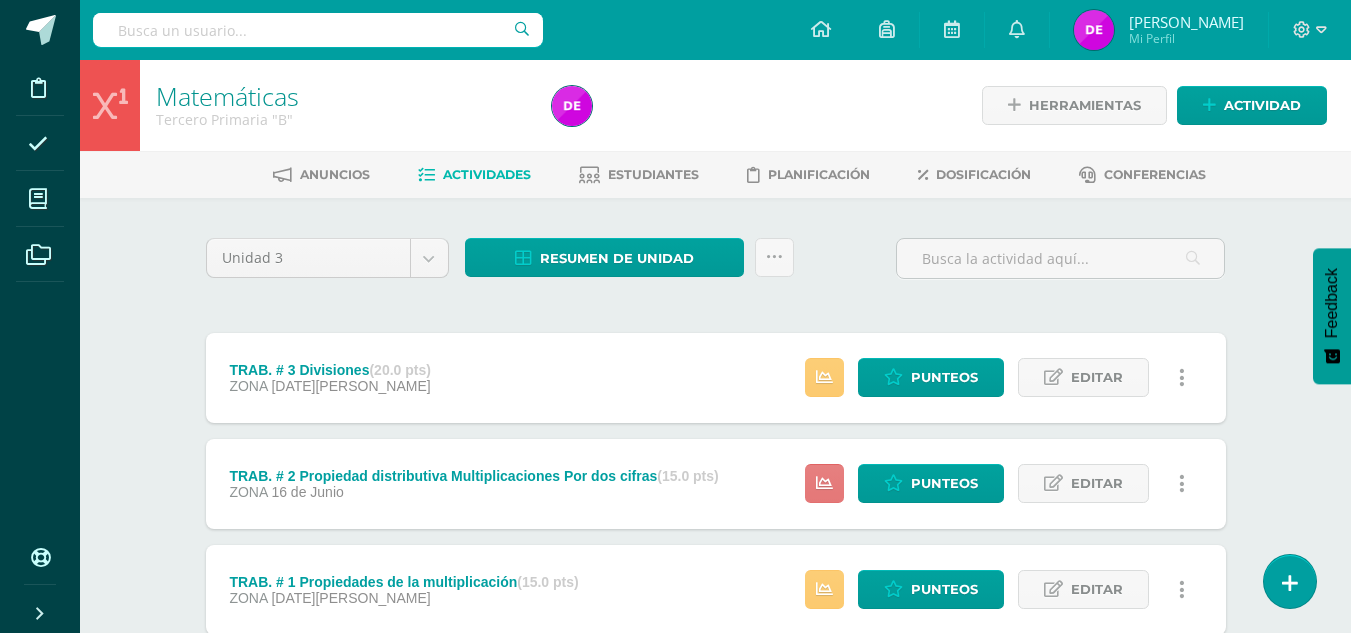 click at bounding box center (824, 483) 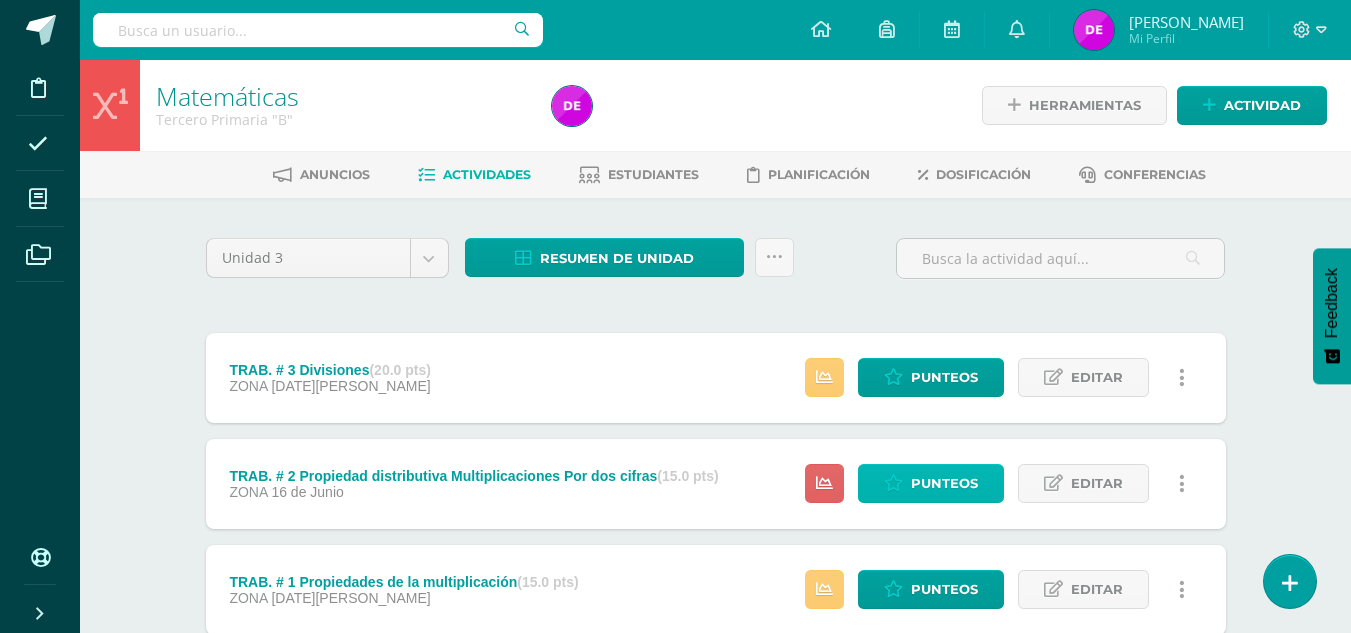 click on "Punteos" at bounding box center (944, 483) 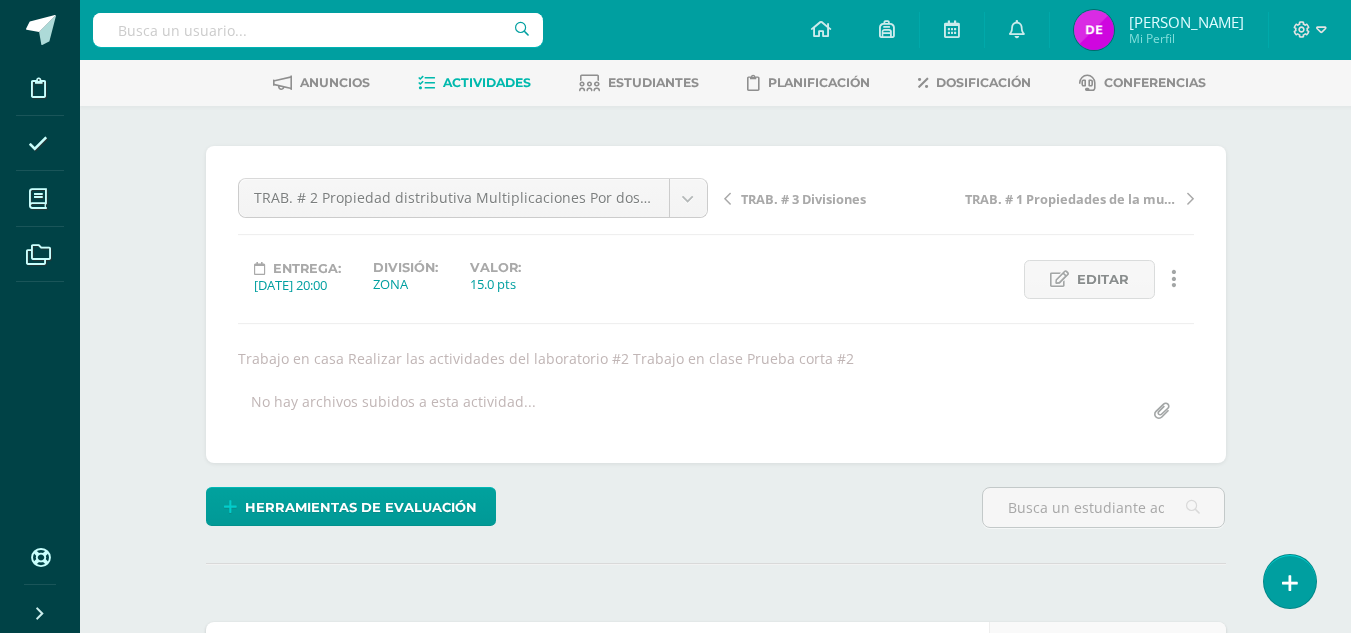 scroll, scrollTop: 0, scrollLeft: 0, axis: both 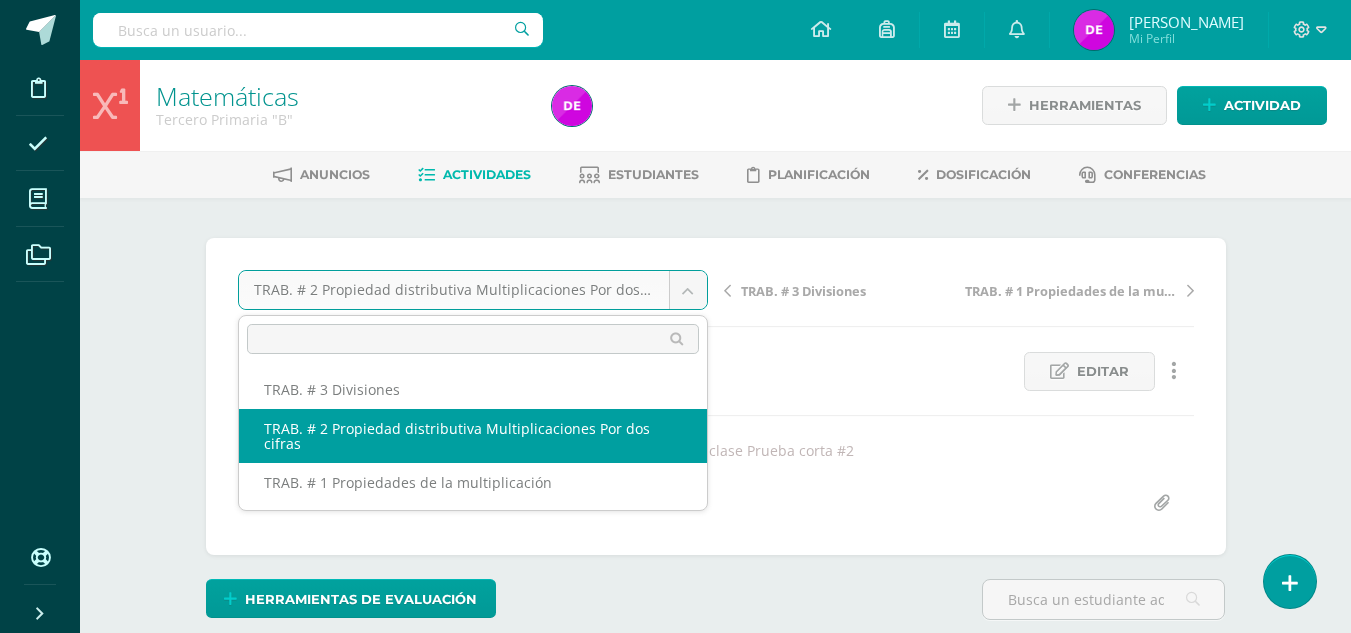 click on "Disciplina Asistencia Mis cursos Archivos Soporte
Centro de ayuda
Últimas actualizaciones
Cerrar panel
Expresión Artística
Tercero
Primaria
"B"
Actividades Estudiantes Planificación Dosificación
Formación Ciudadana
Tercero
Primaria
"B"
Actividades Estudiantes Planificación Dosificación
Formación Musical
Tercero
Primaria
"B"
Actividades Estudiantes Planificación Dosificación
L.1 Idioma Español
Actividades Estudiantes Planificación Dosificación
1" at bounding box center [675, 2000] 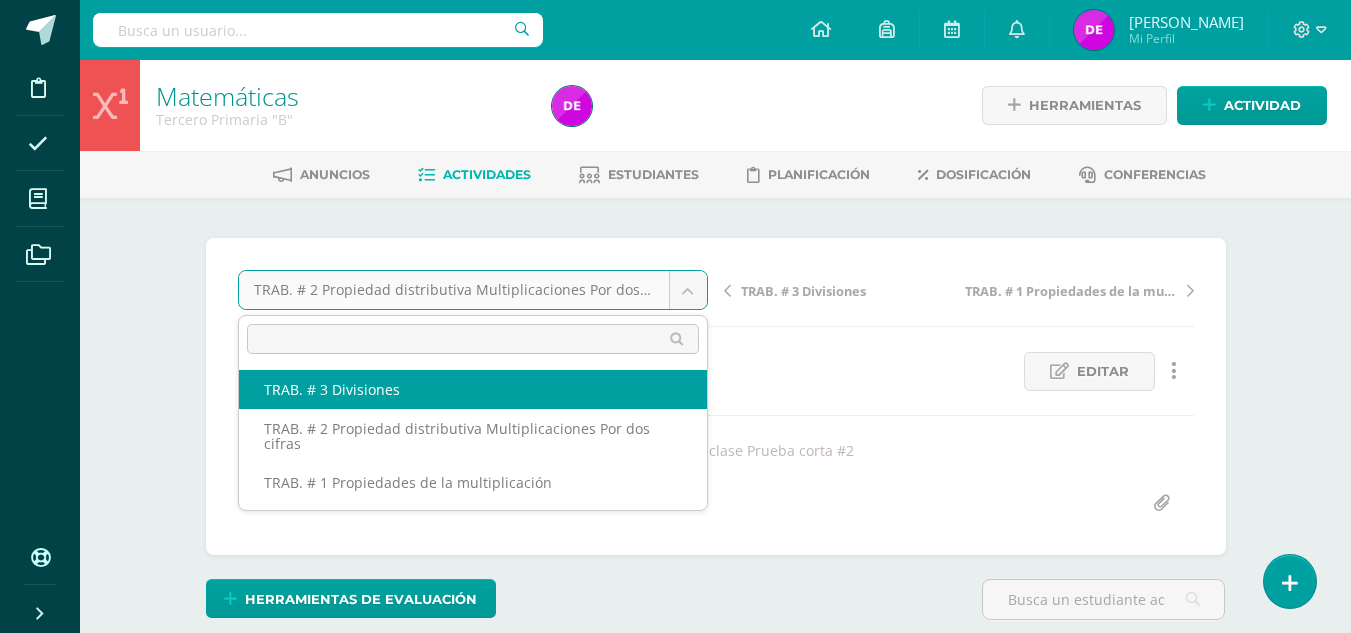 select on "/dashboard/teacher/grade-activity/78556/" 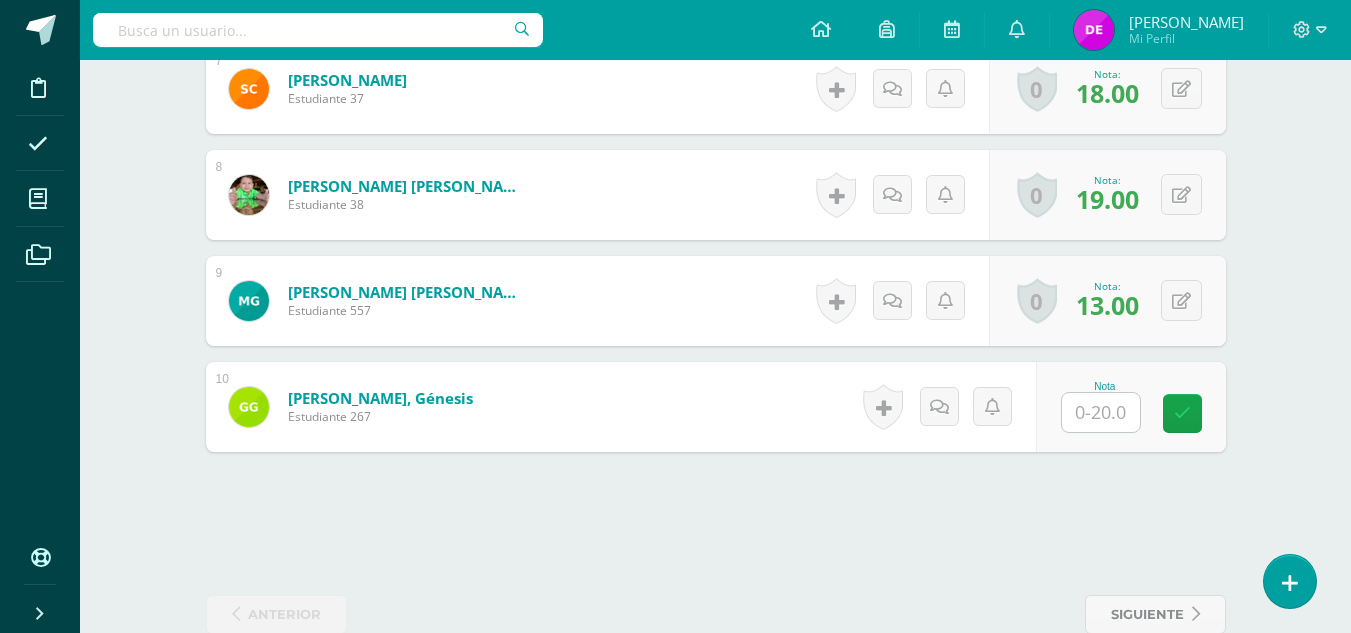 scroll, scrollTop: 1366, scrollLeft: 0, axis: vertical 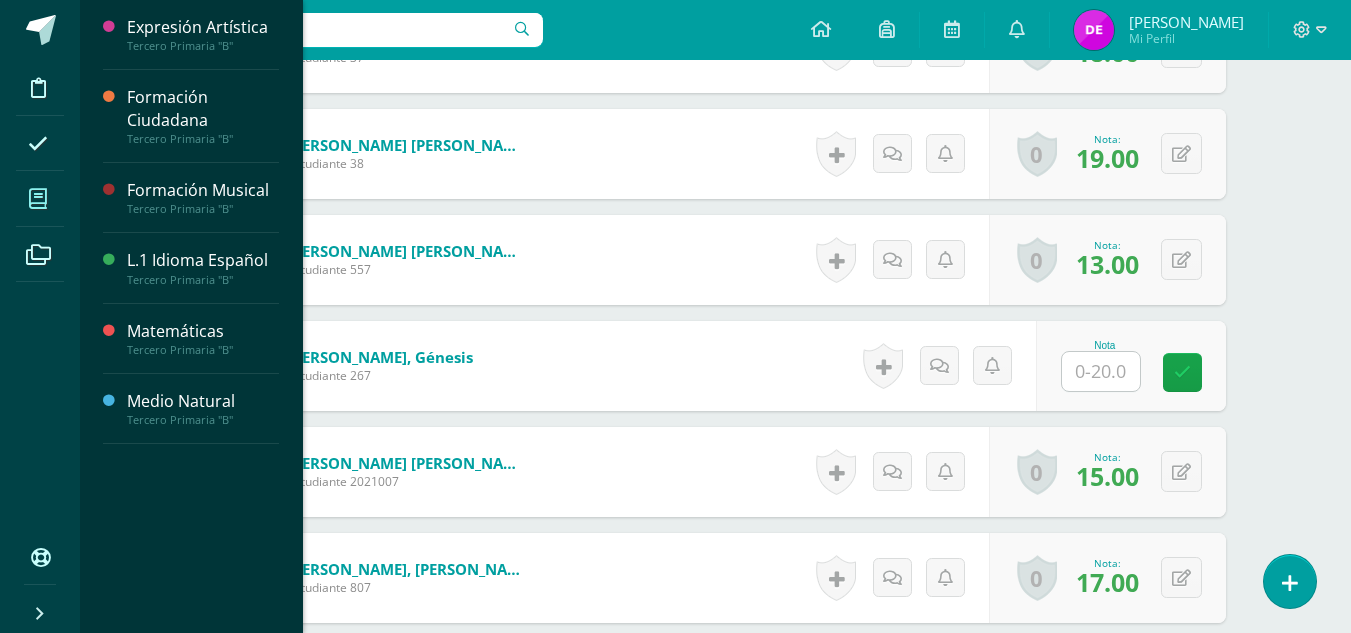 click at bounding box center [38, 198] 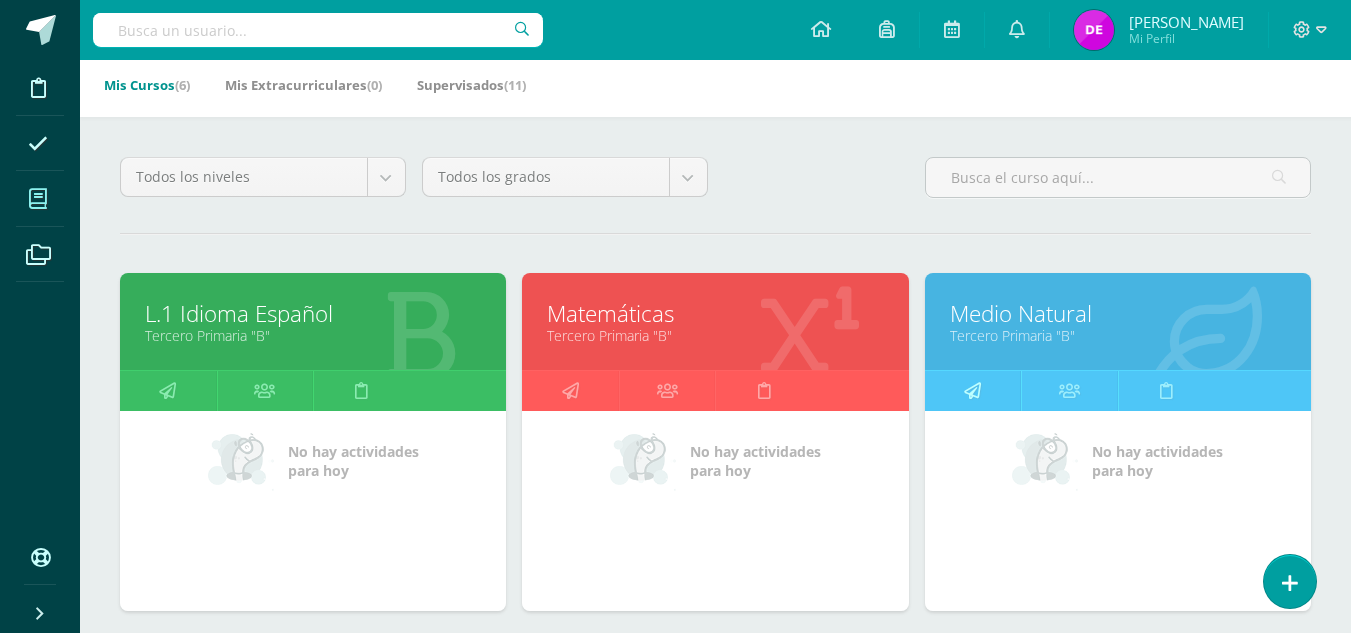 scroll, scrollTop: 100, scrollLeft: 0, axis: vertical 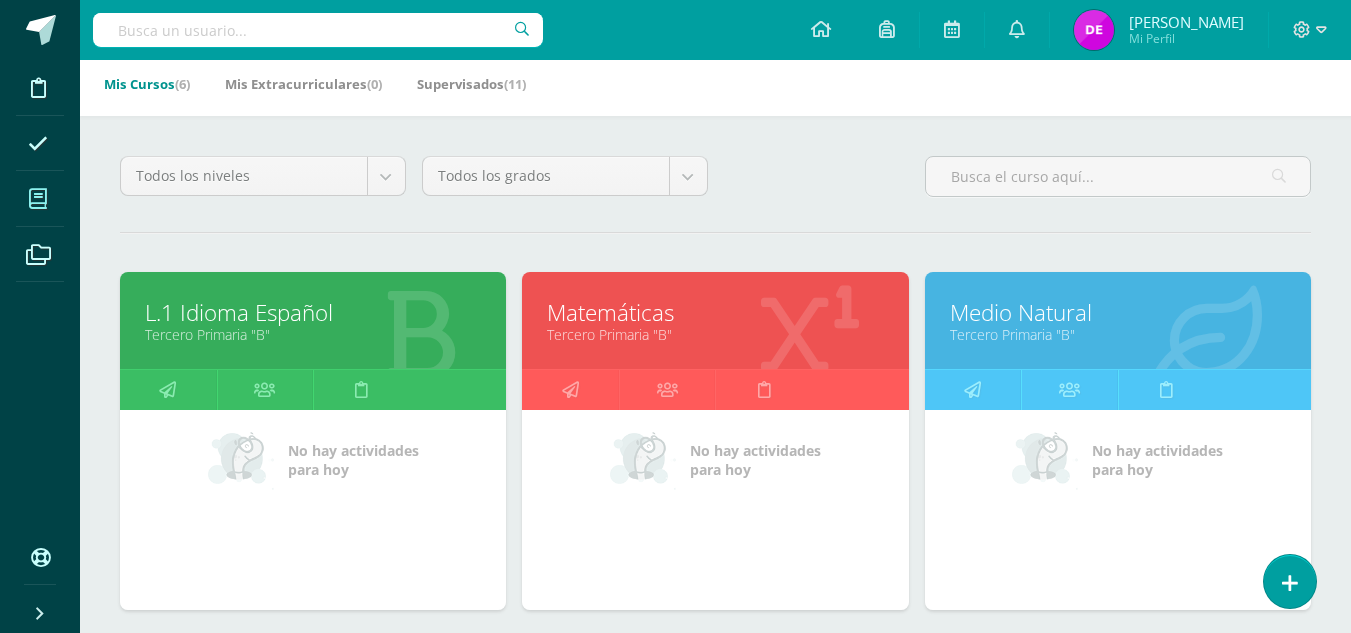click on "Medio Natural" at bounding box center [1118, 312] 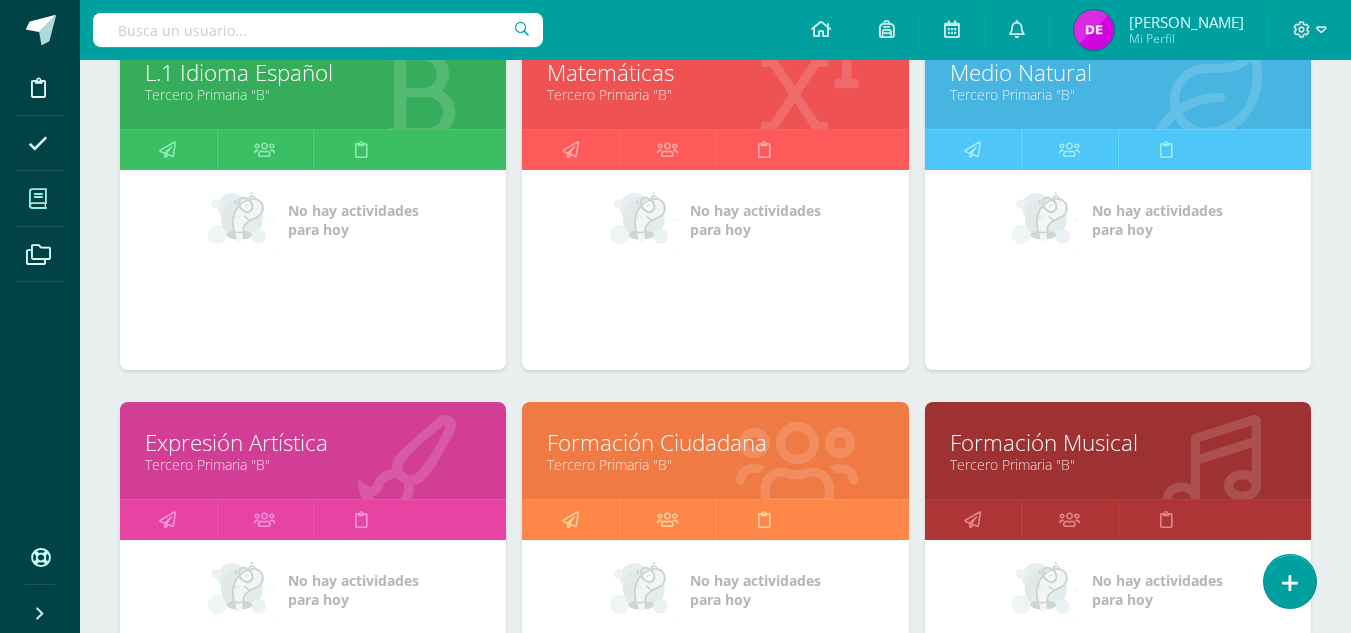scroll, scrollTop: 400, scrollLeft: 0, axis: vertical 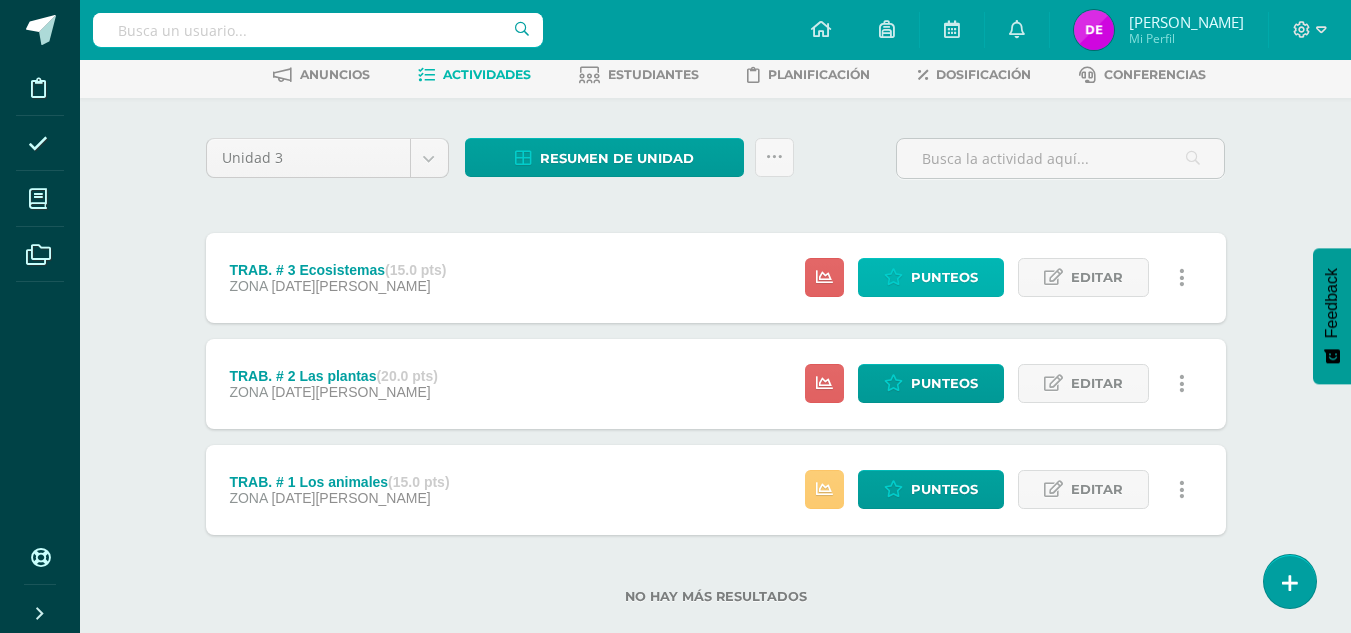 click on "Punteos" at bounding box center (931, 277) 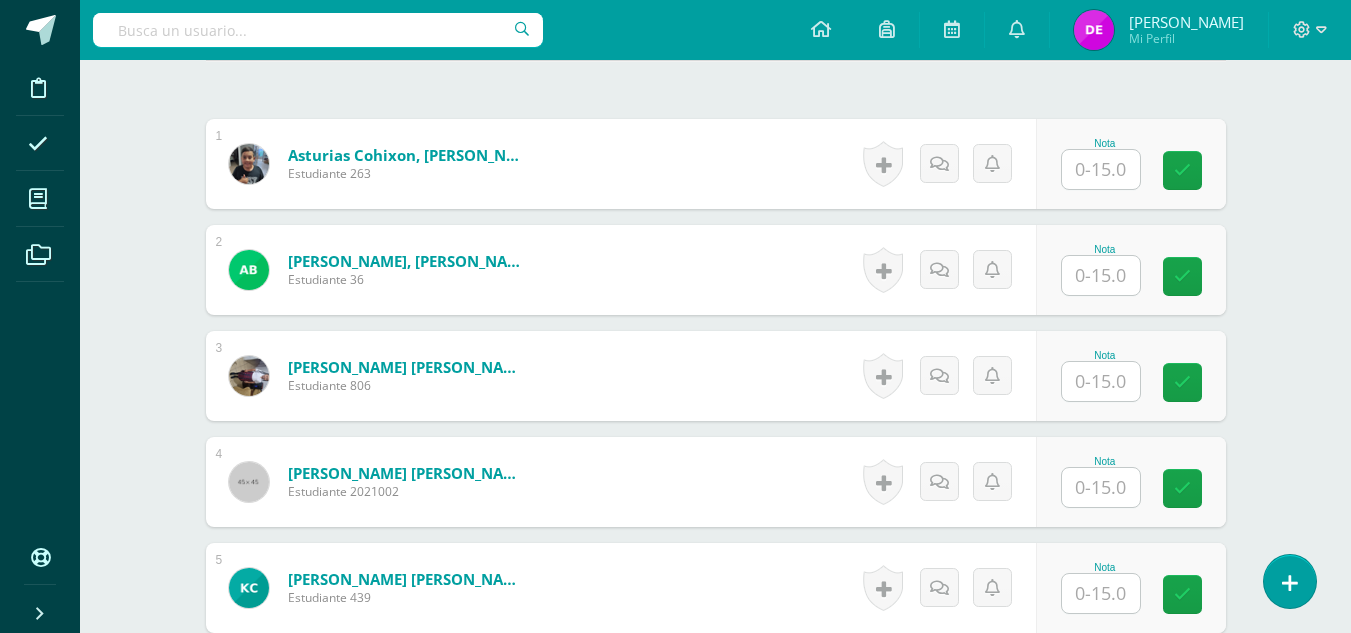 scroll, scrollTop: 615, scrollLeft: 0, axis: vertical 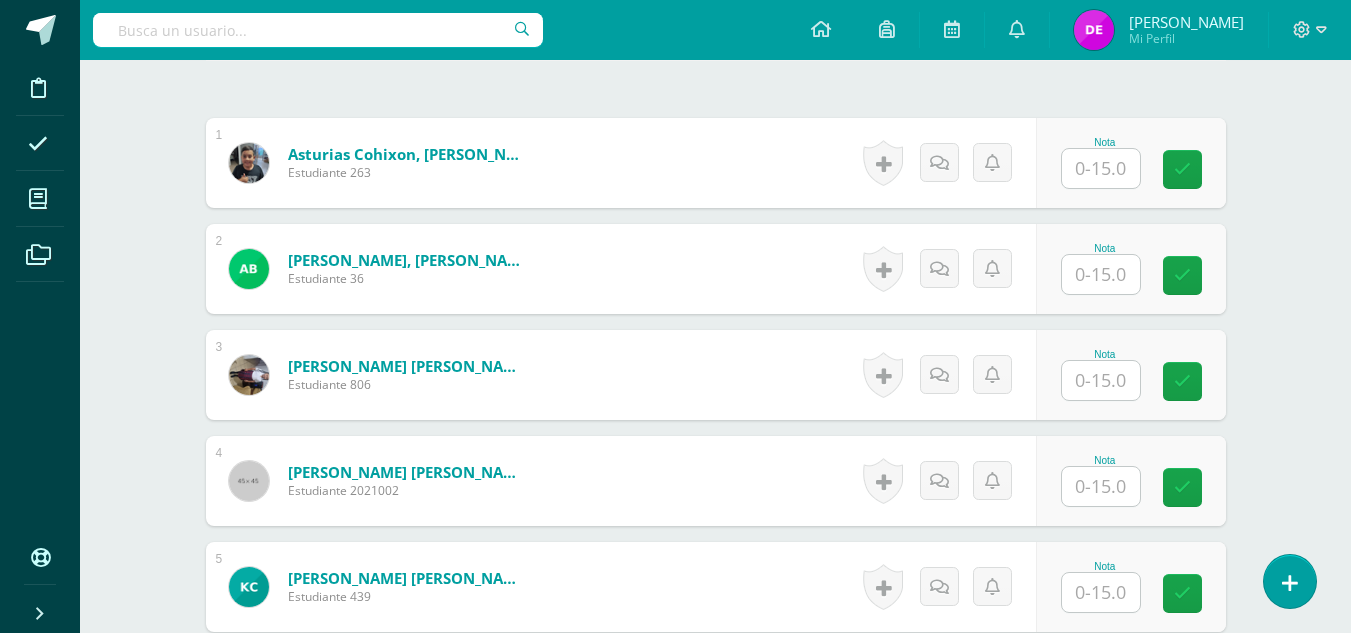 click at bounding box center [1101, 168] 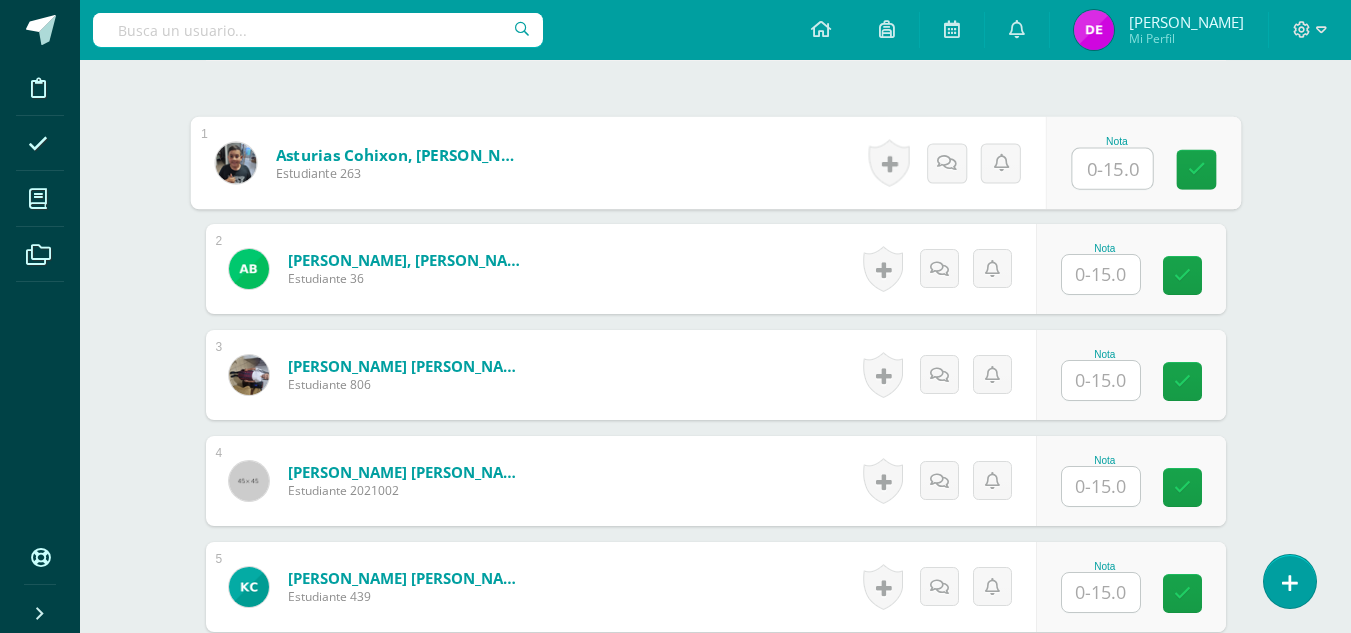 scroll, scrollTop: 616, scrollLeft: 0, axis: vertical 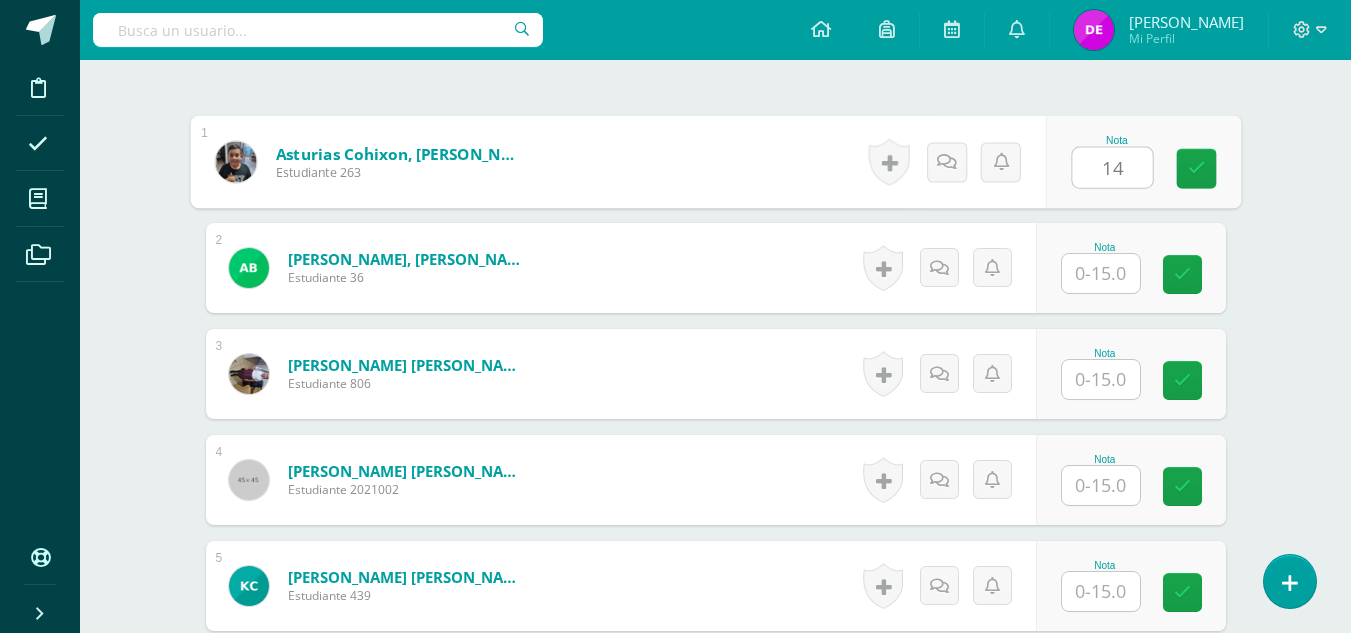 type on "14" 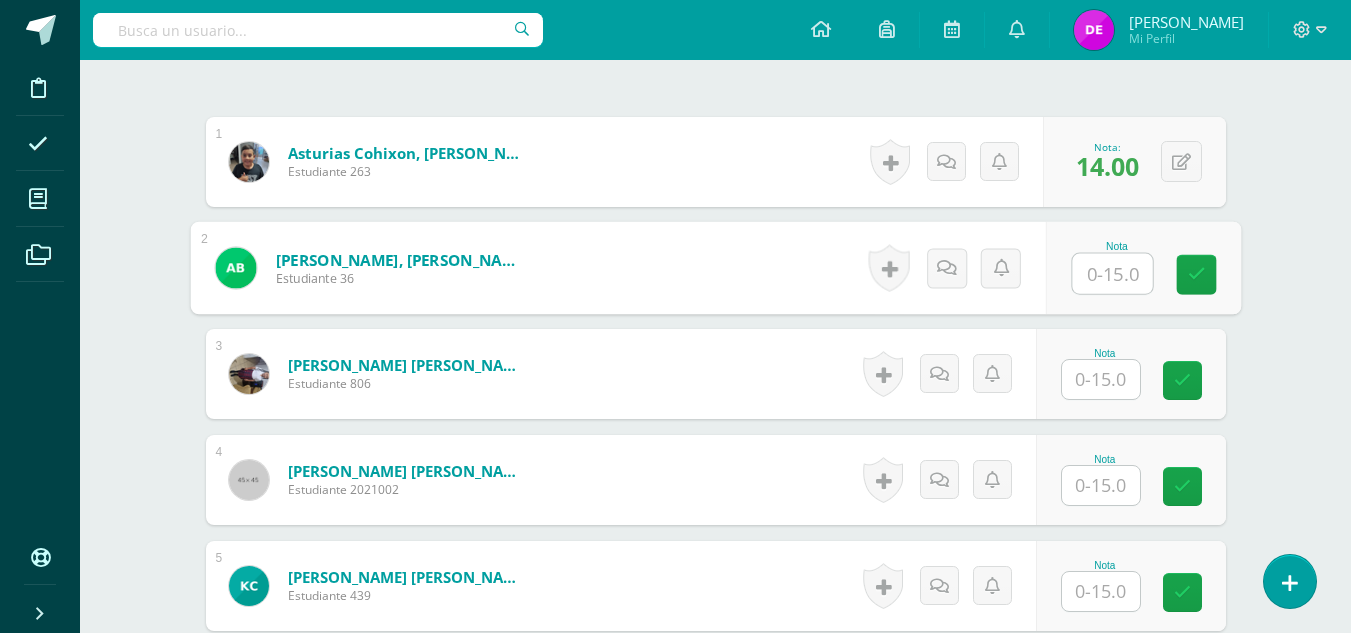 scroll, scrollTop: 617, scrollLeft: 0, axis: vertical 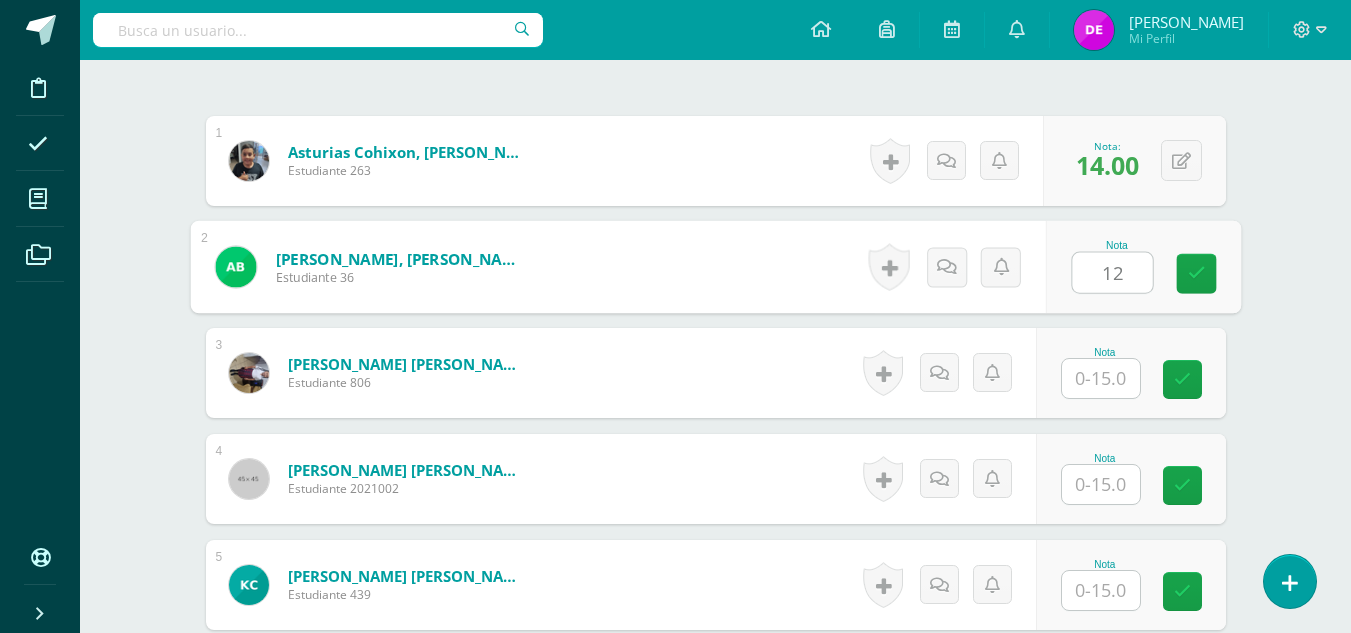 type on "12" 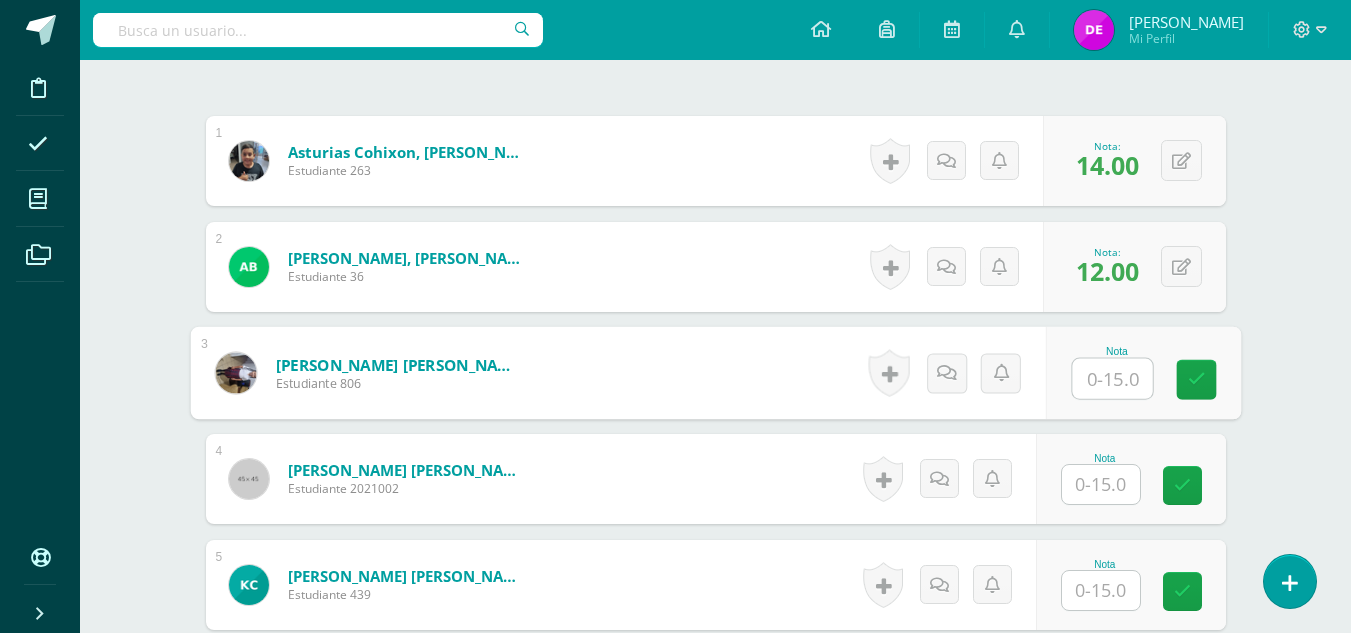 type on "1" 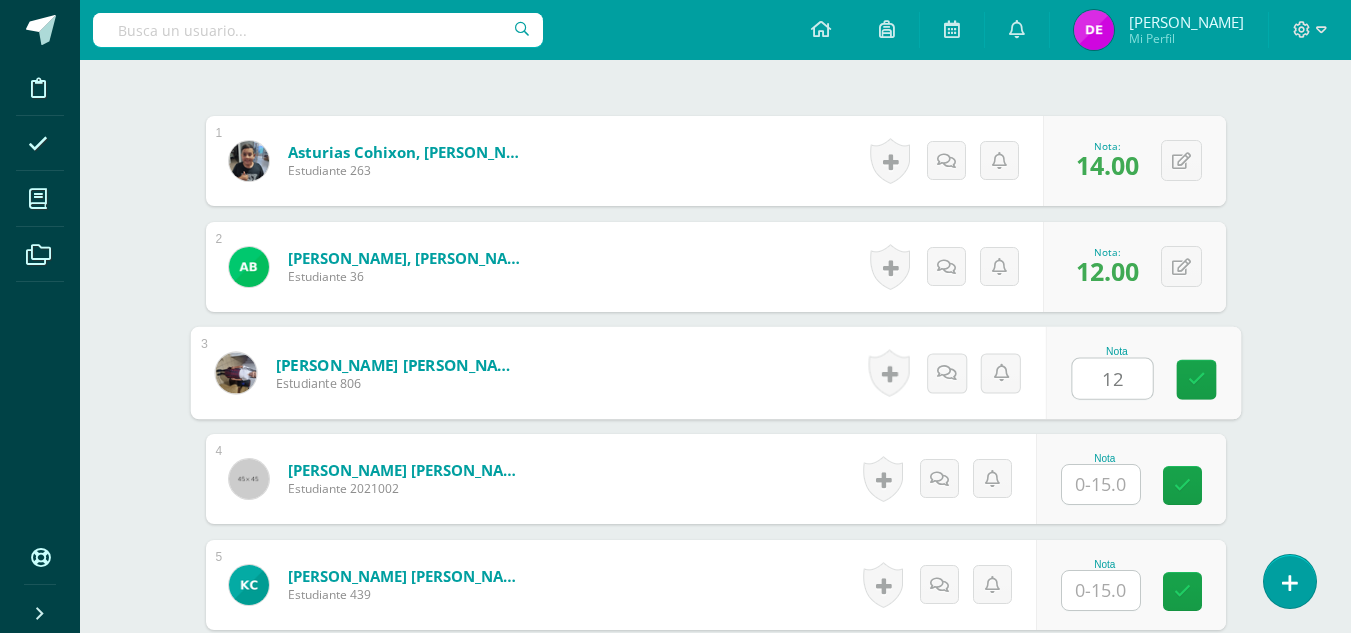 type on "12" 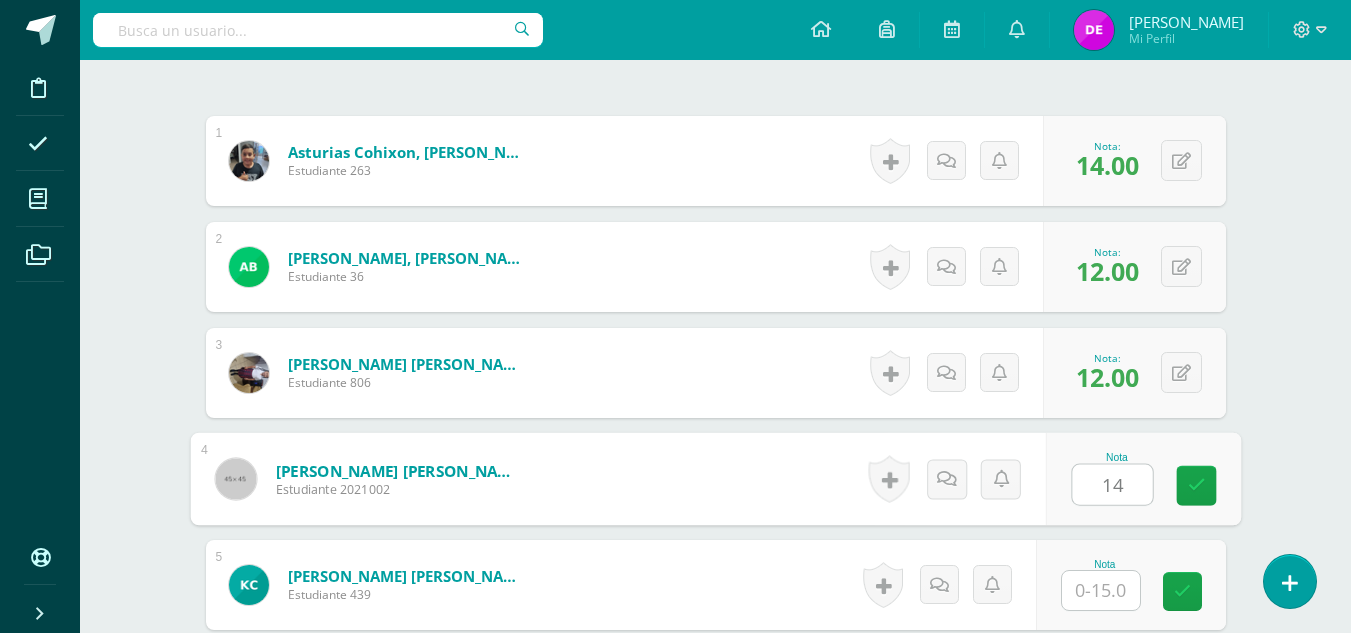 type on "14" 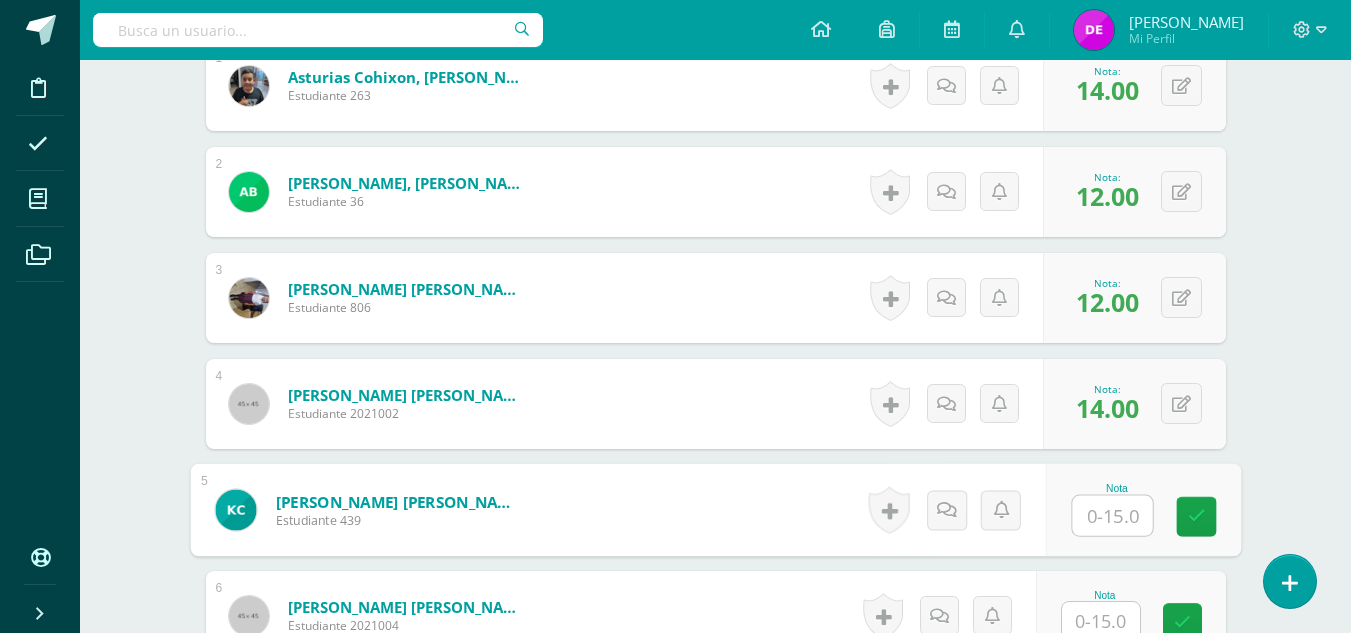 scroll, scrollTop: 817, scrollLeft: 0, axis: vertical 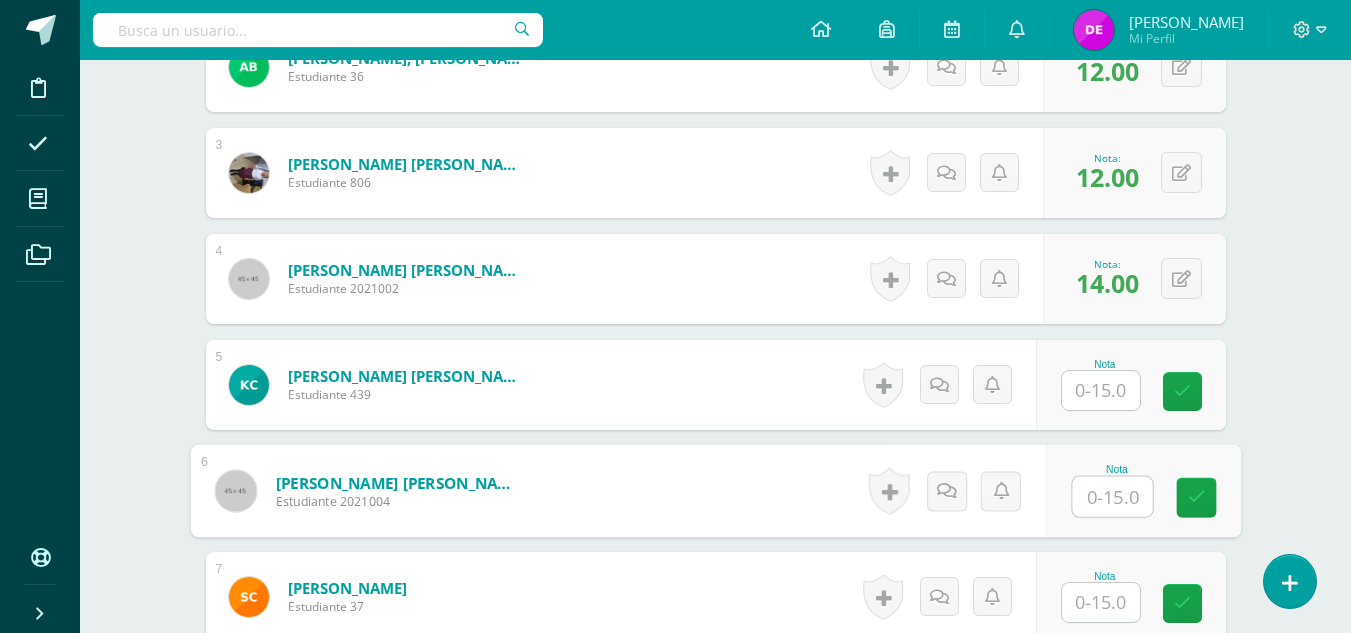 click at bounding box center [1112, 497] 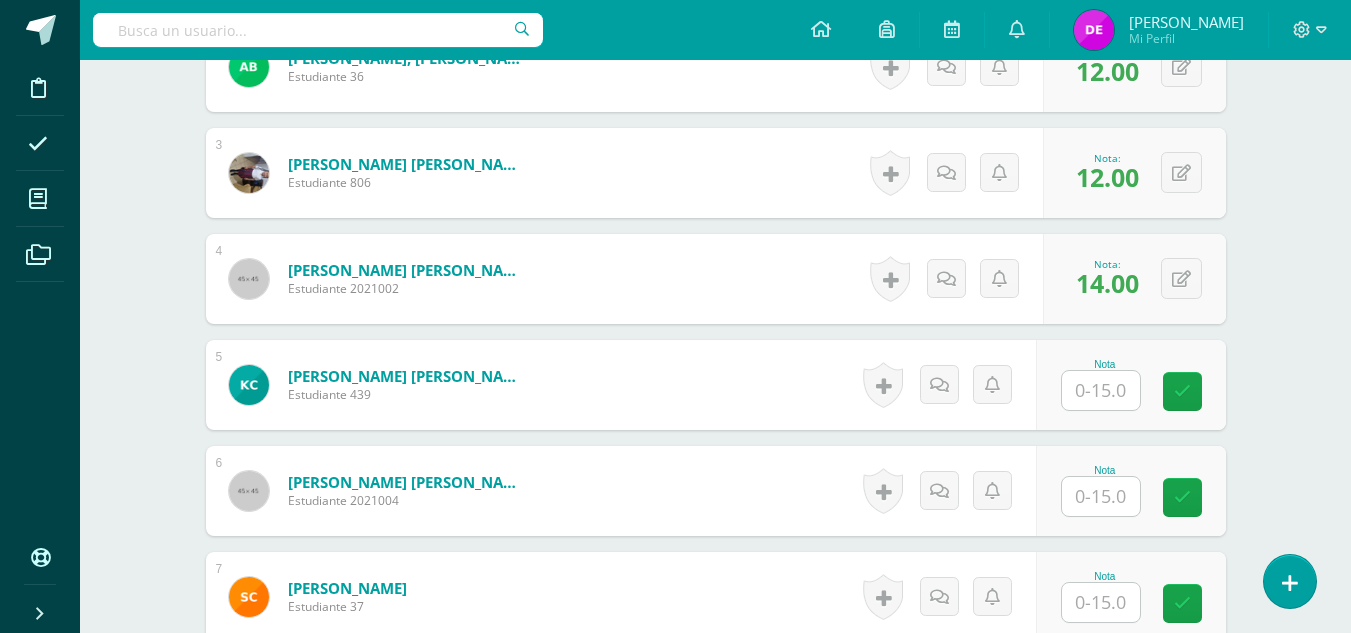 click at bounding box center (1101, 390) 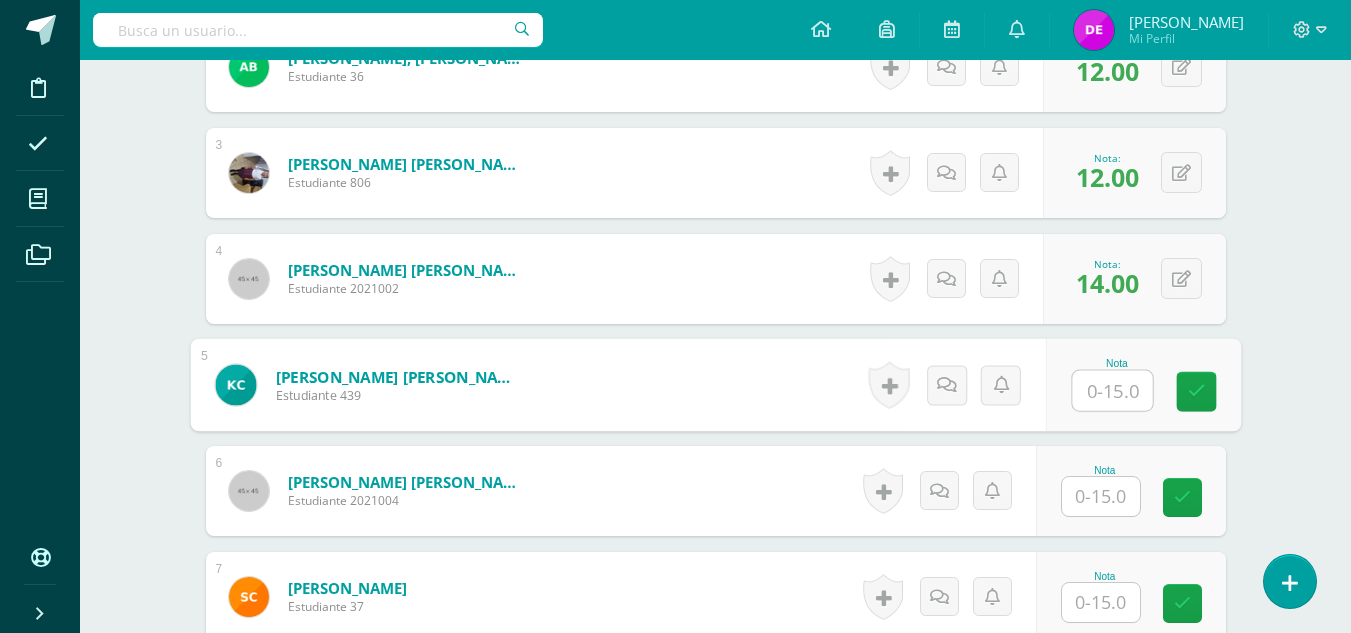 click at bounding box center (1101, 496) 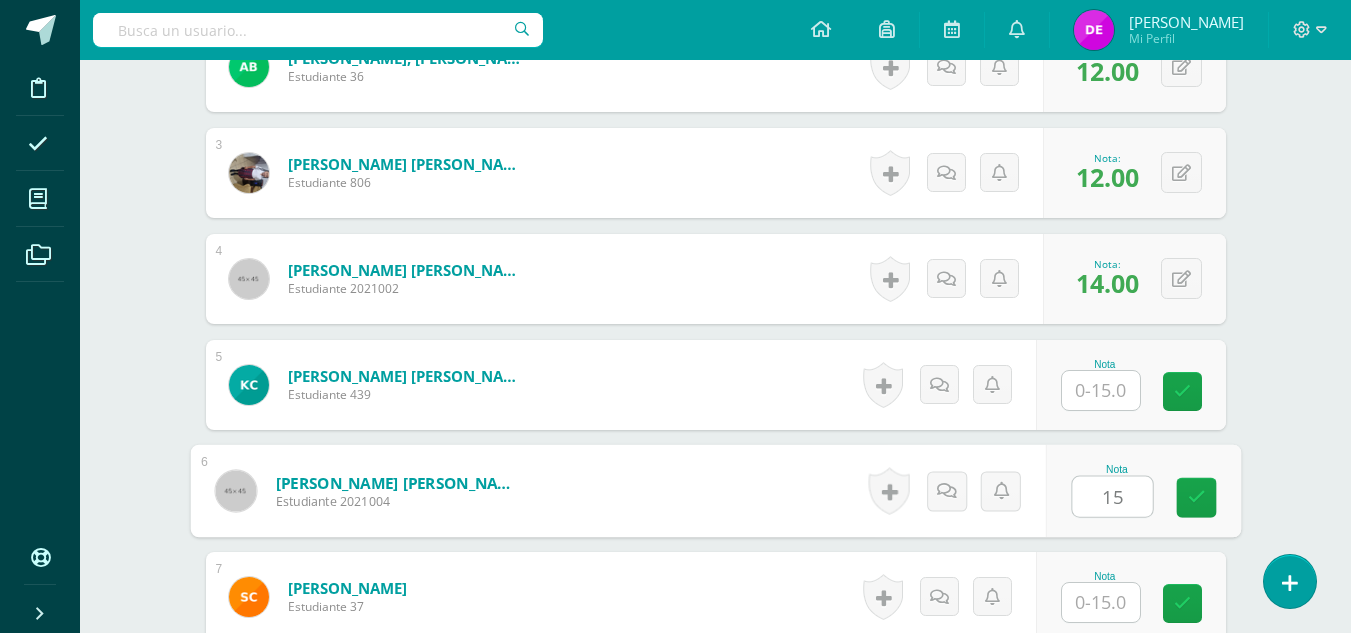 type on "15" 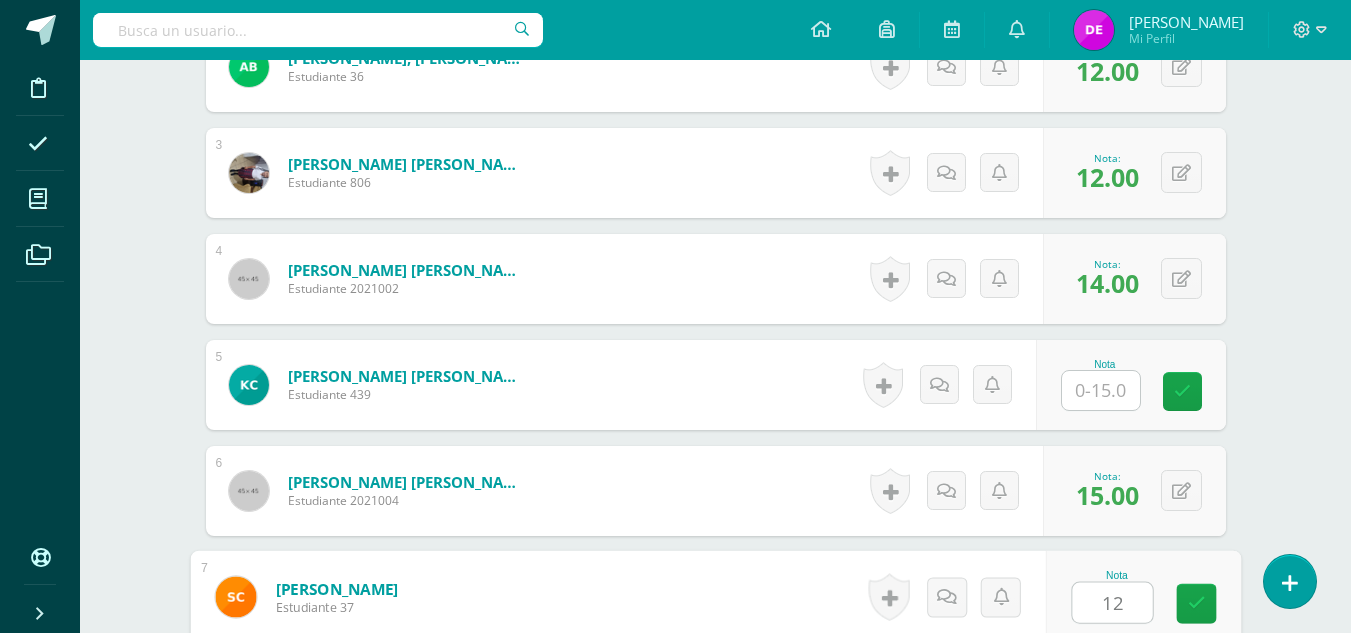 type on "12" 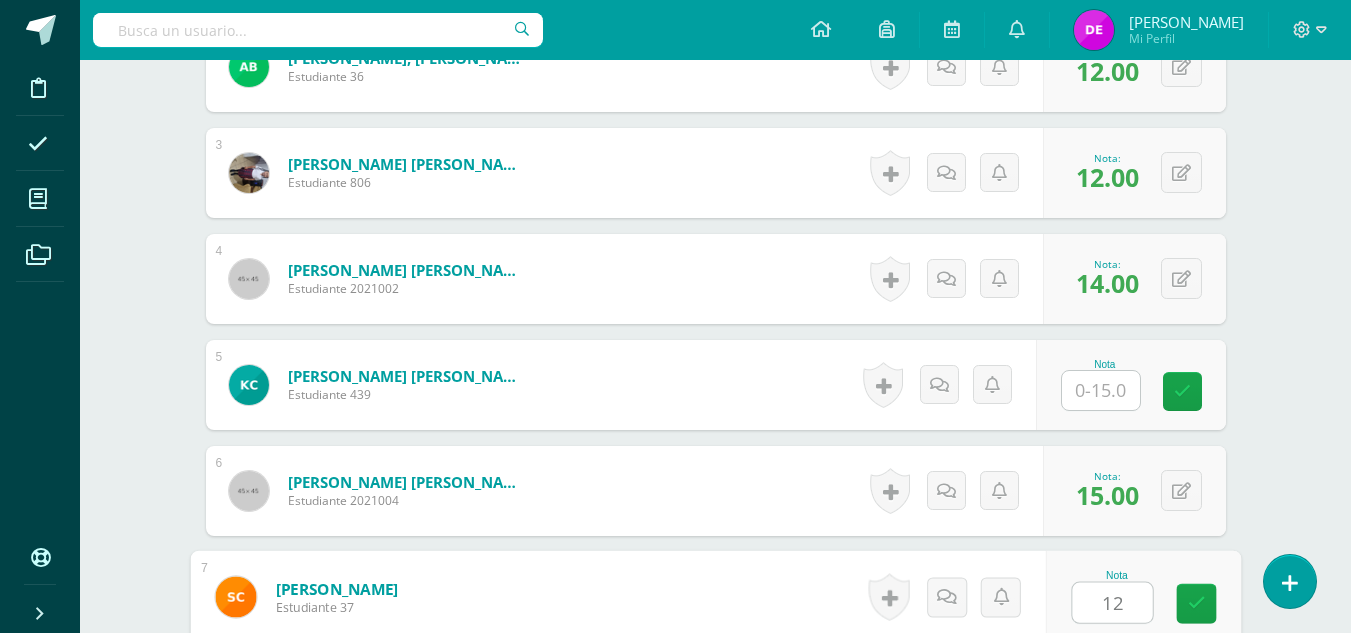 scroll, scrollTop: 1209, scrollLeft: 0, axis: vertical 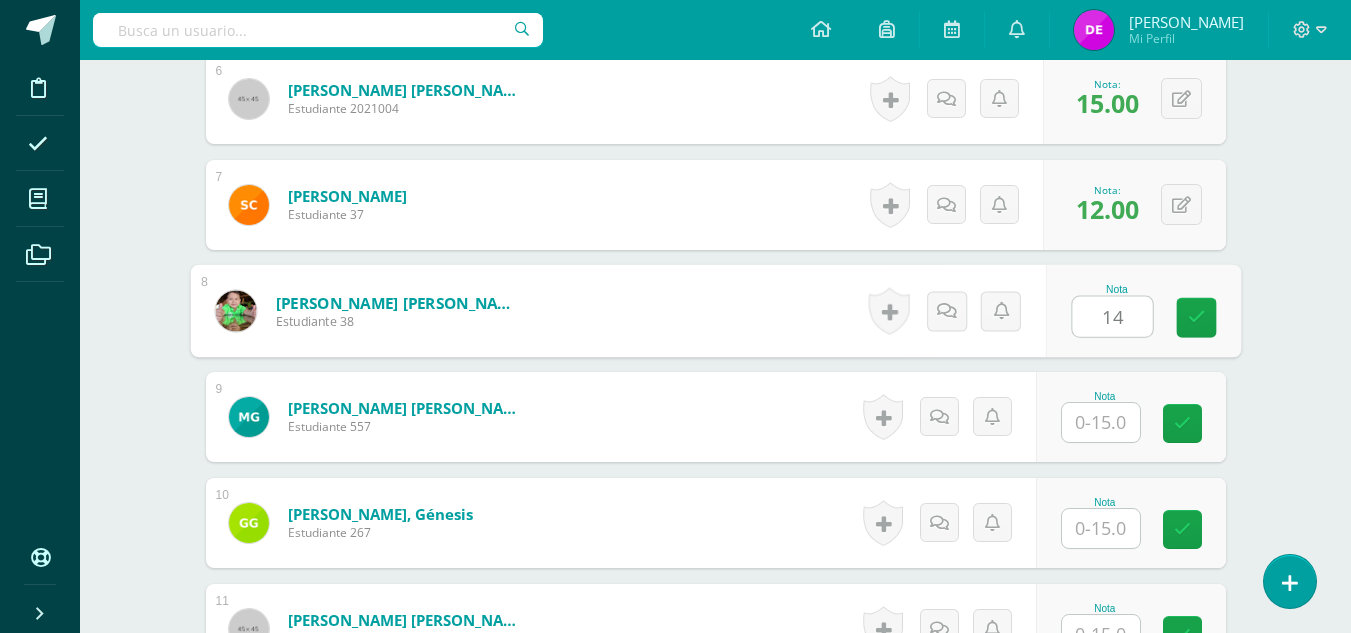 type on "14" 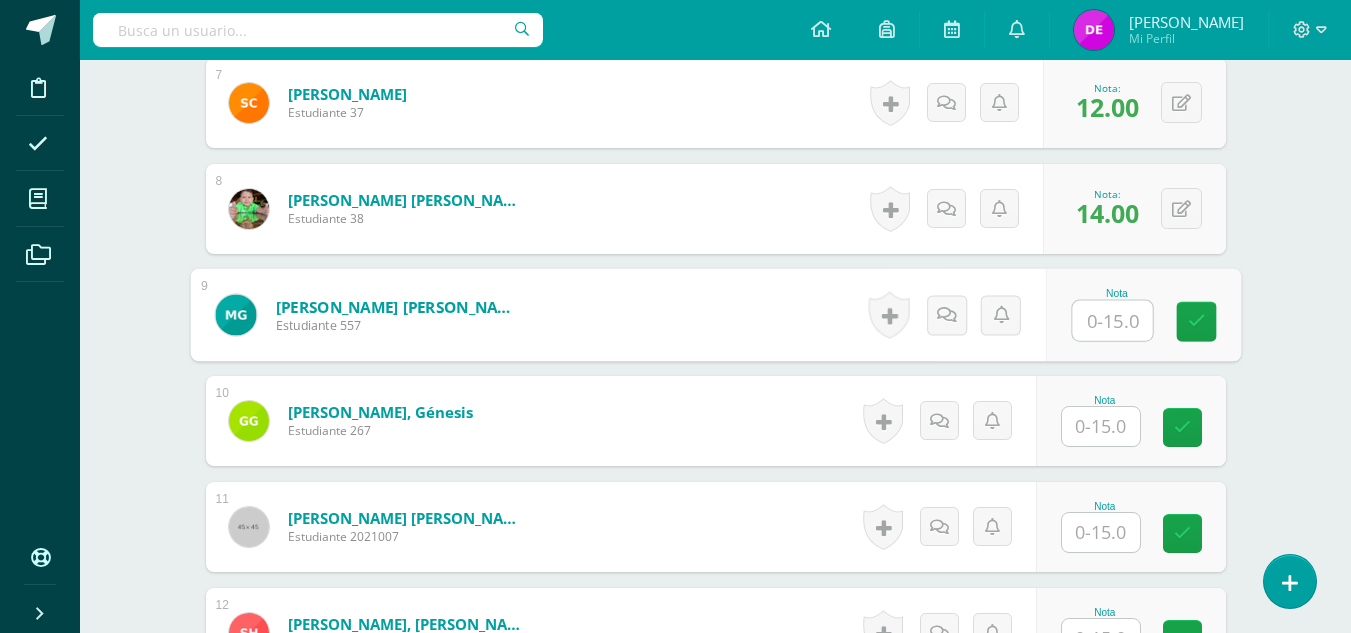 scroll, scrollTop: 1409, scrollLeft: 0, axis: vertical 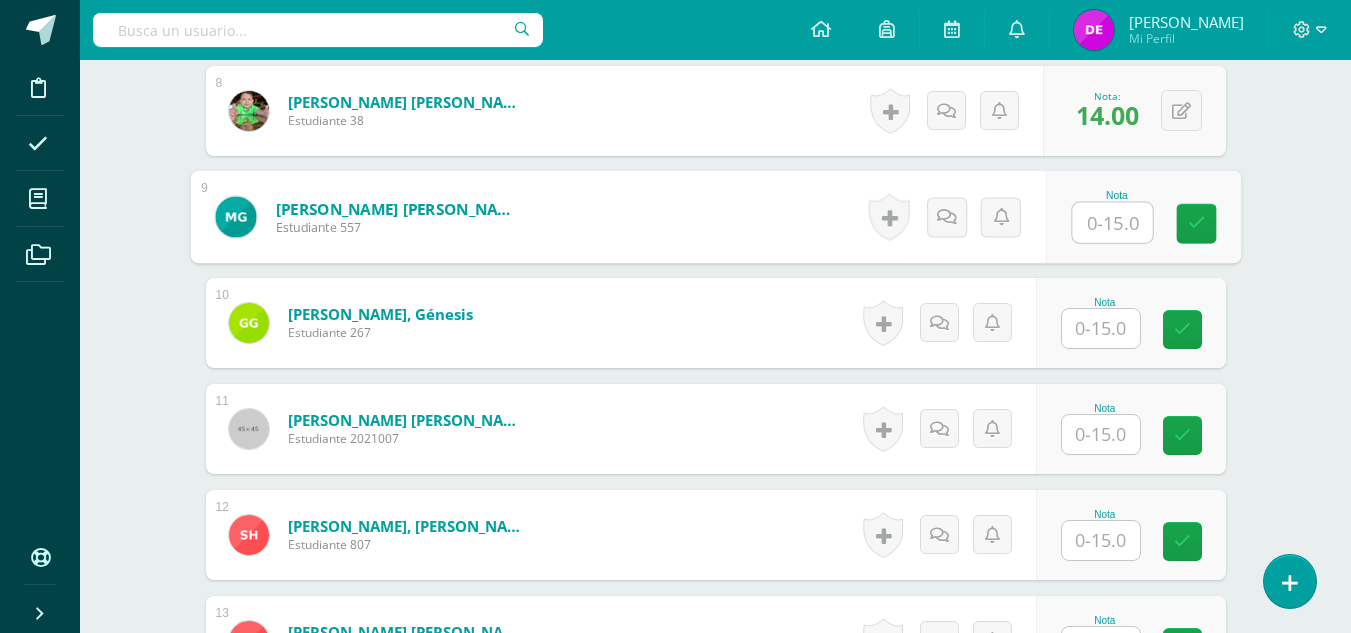 click at bounding box center [1101, 540] 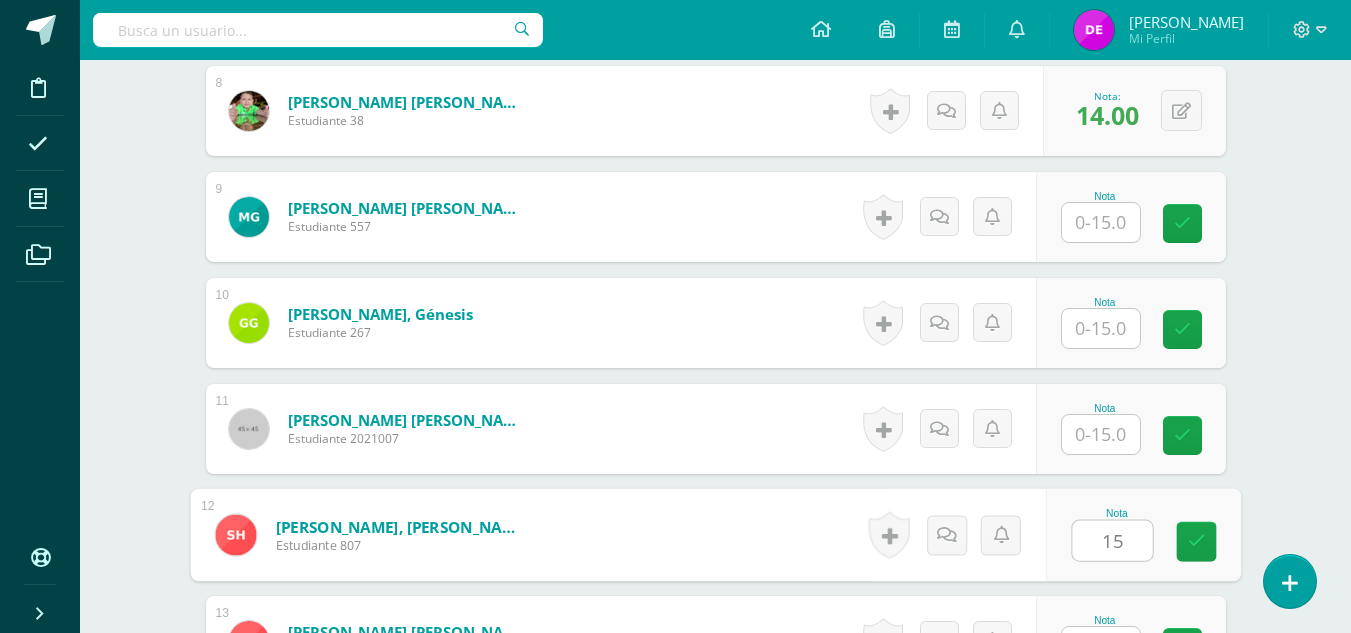 type on "15" 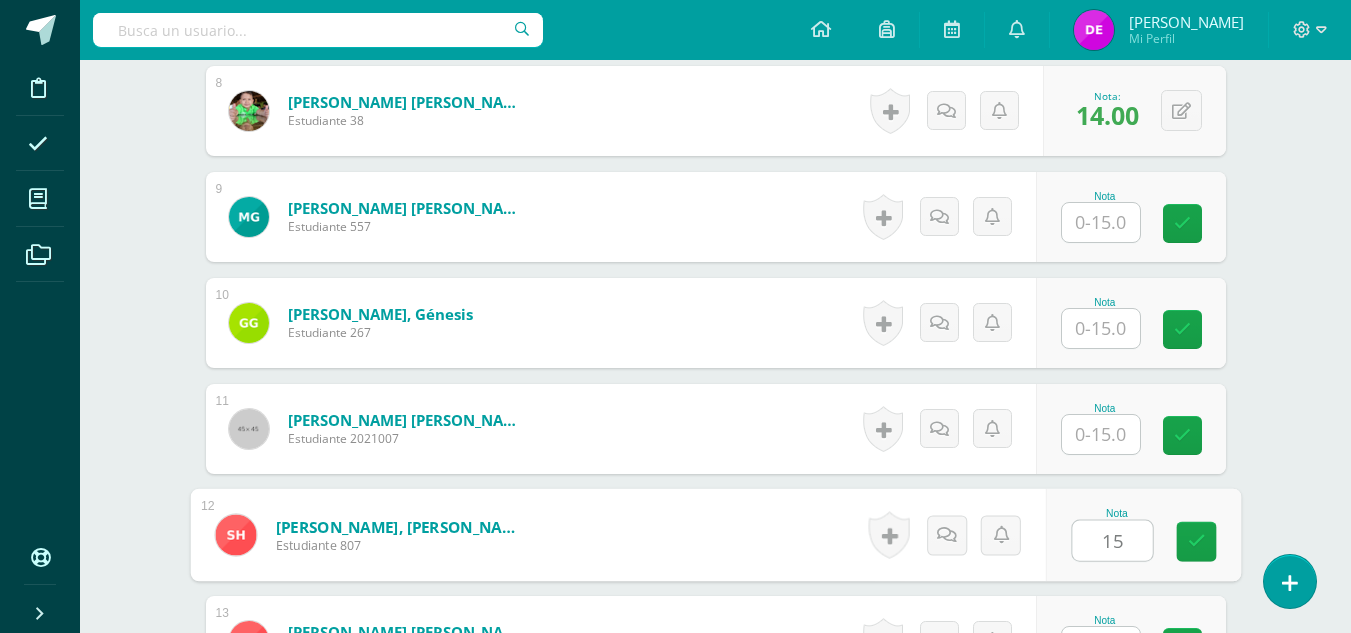 scroll, scrollTop: 1442, scrollLeft: 0, axis: vertical 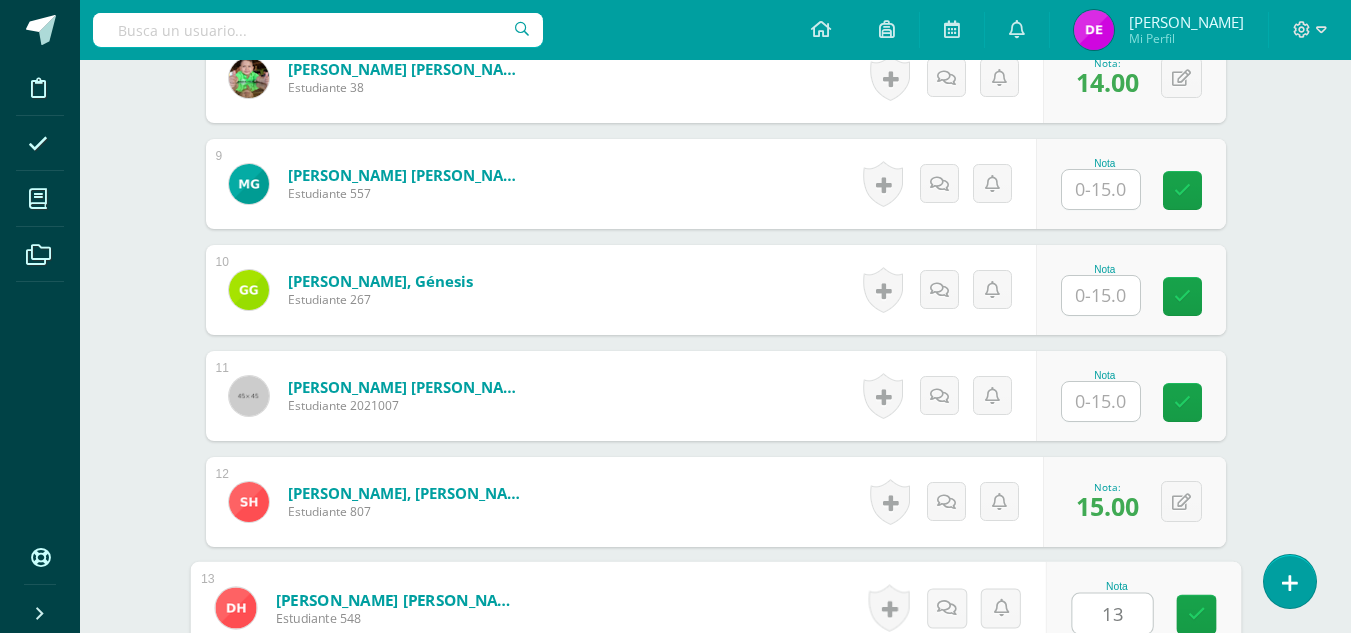 type on "13" 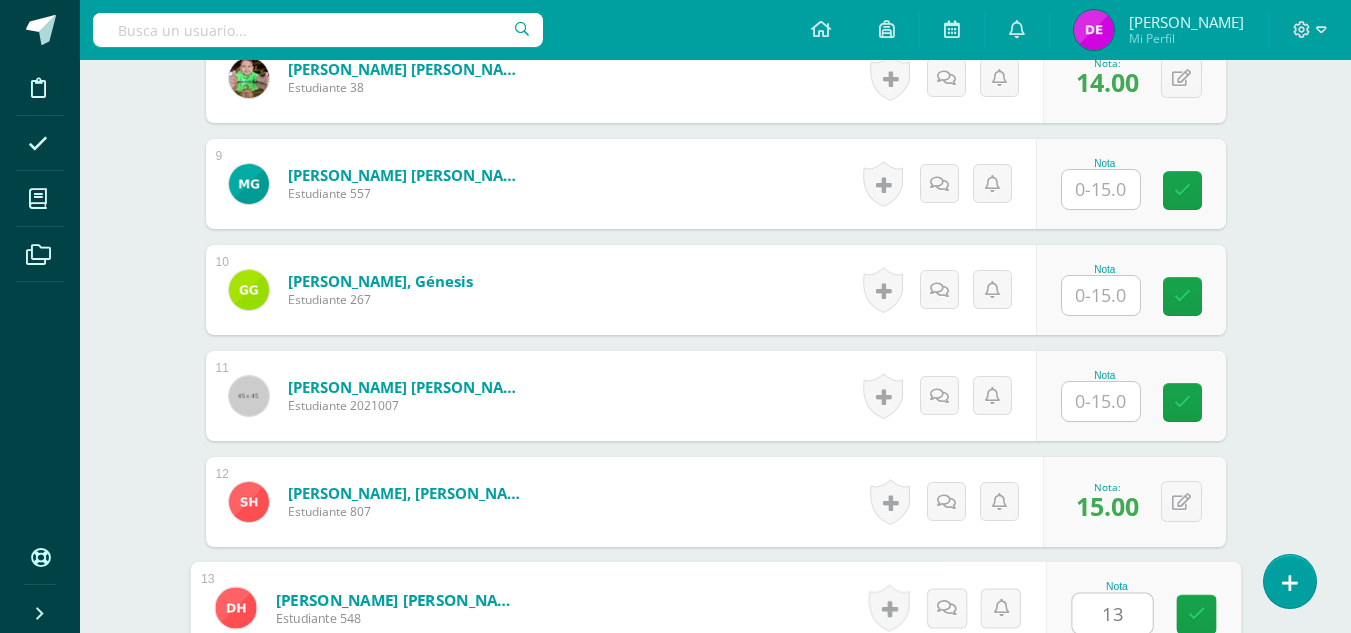 scroll, scrollTop: 1845, scrollLeft: 0, axis: vertical 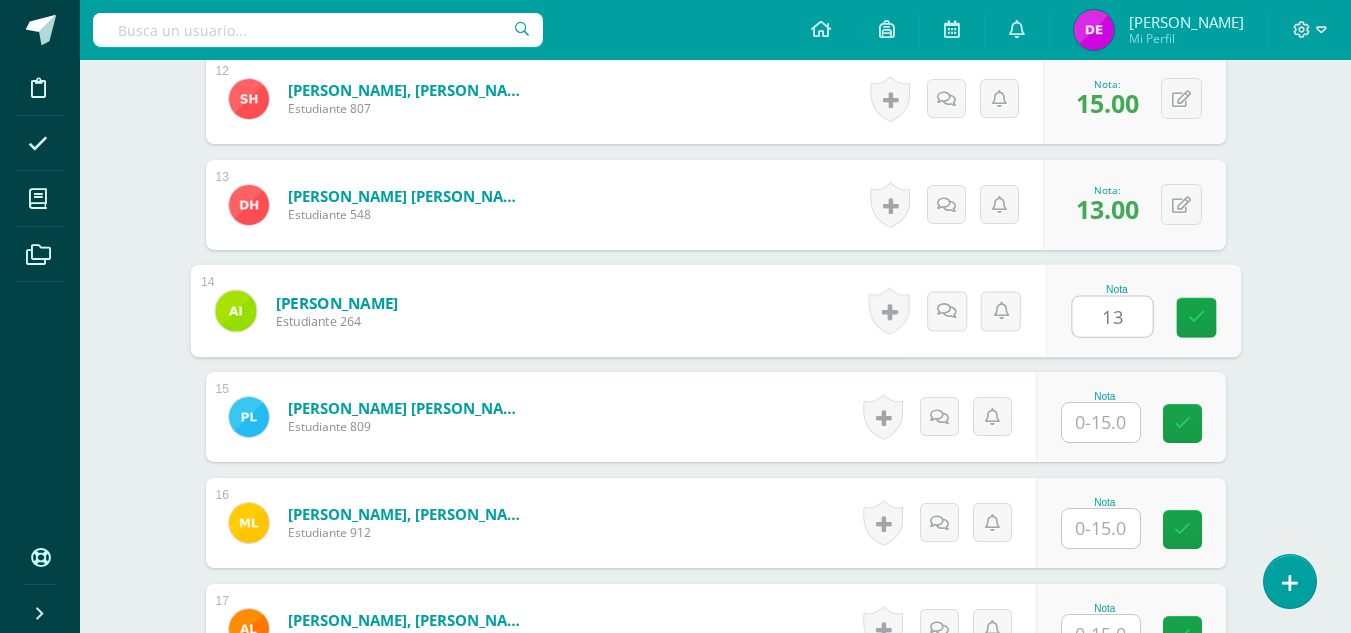 type on "13" 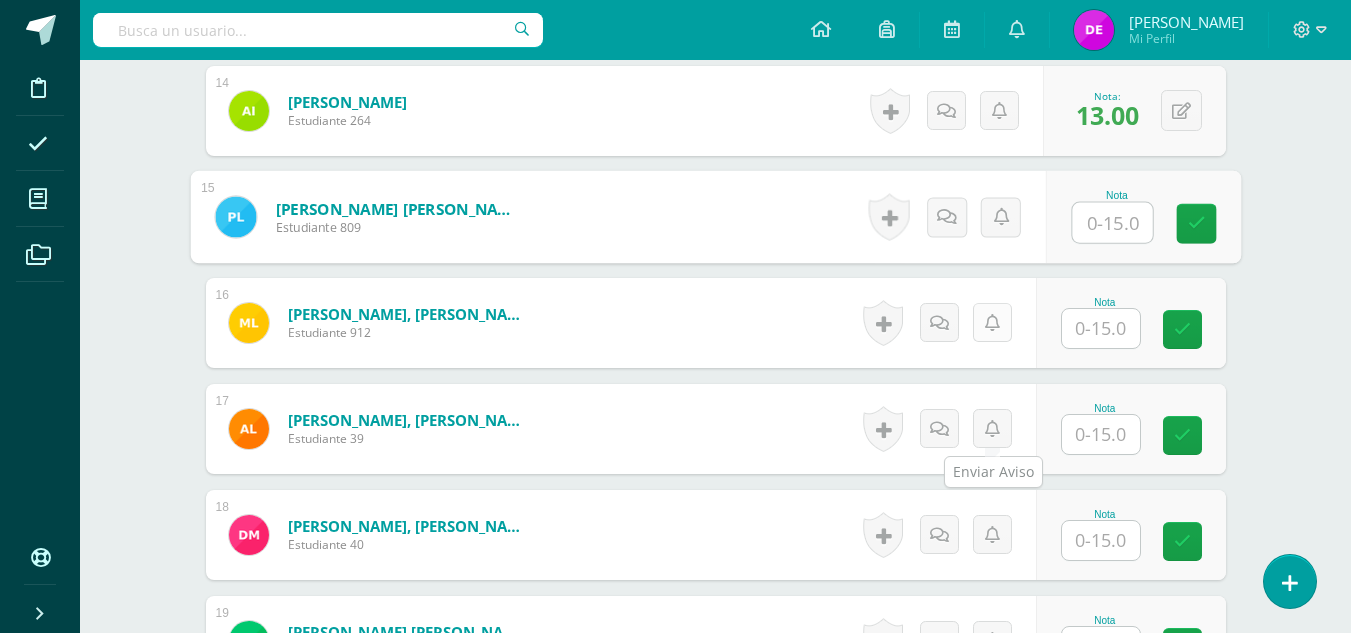 scroll, scrollTop: 2145, scrollLeft: 0, axis: vertical 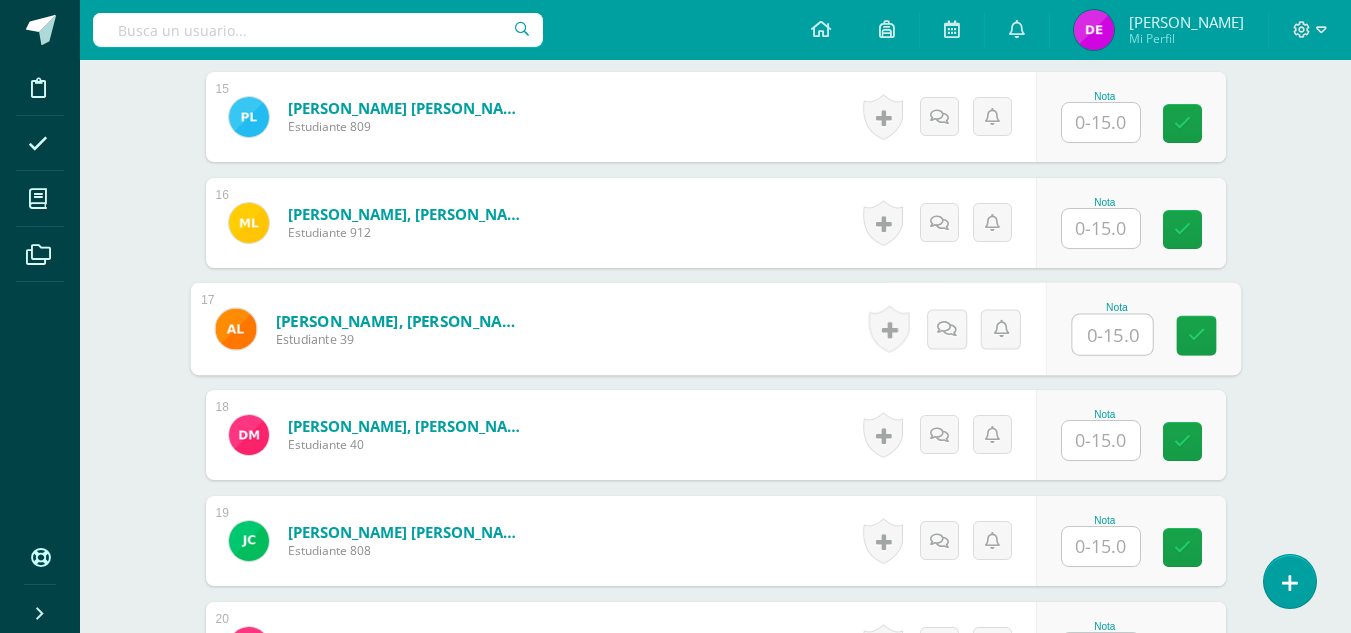 click at bounding box center (1112, 335) 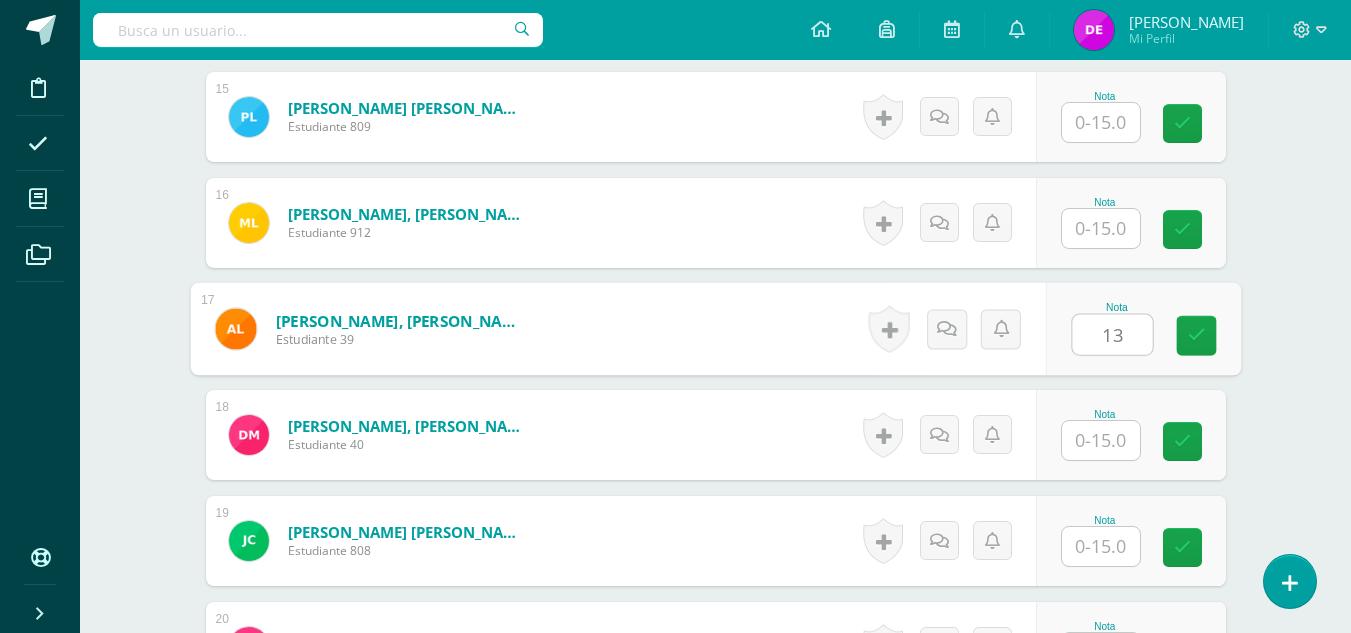 type on "13" 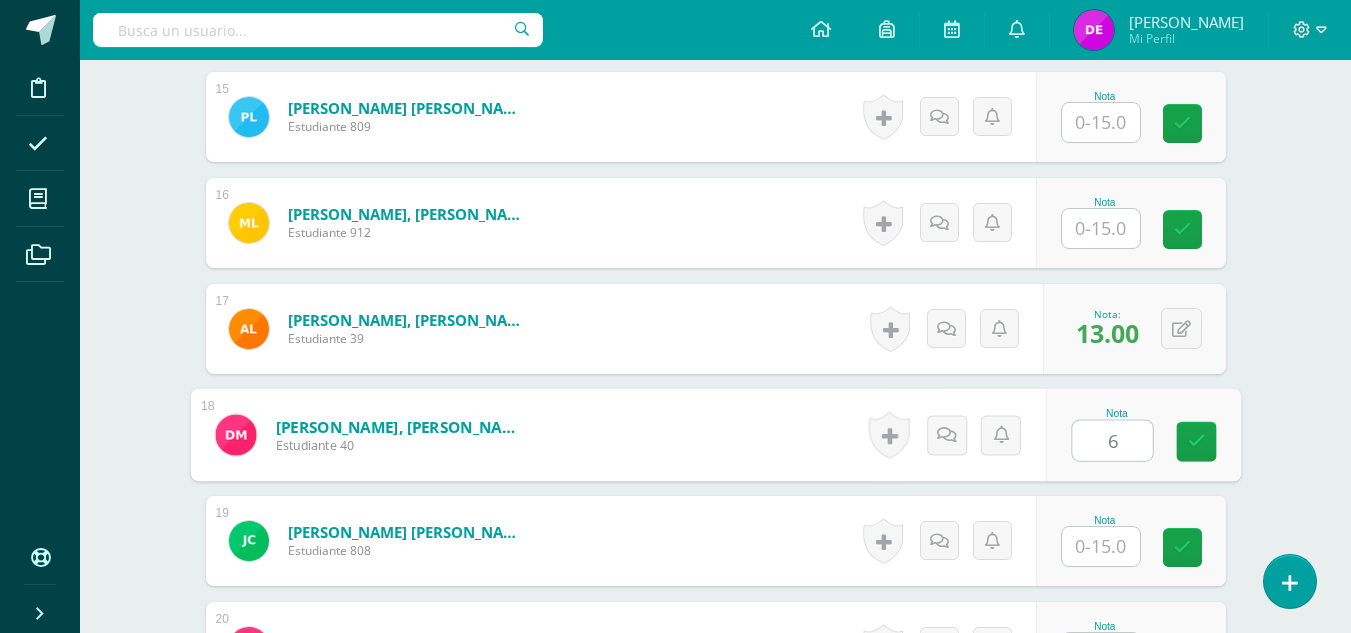 type on "6" 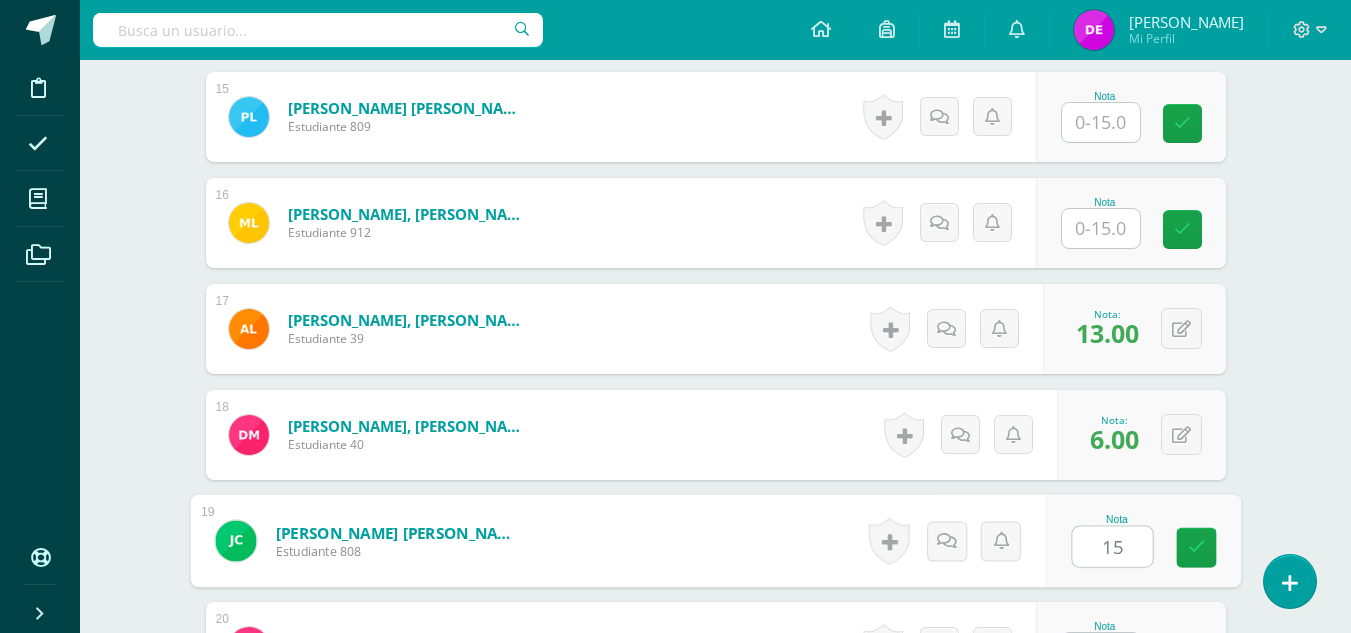 type on "15" 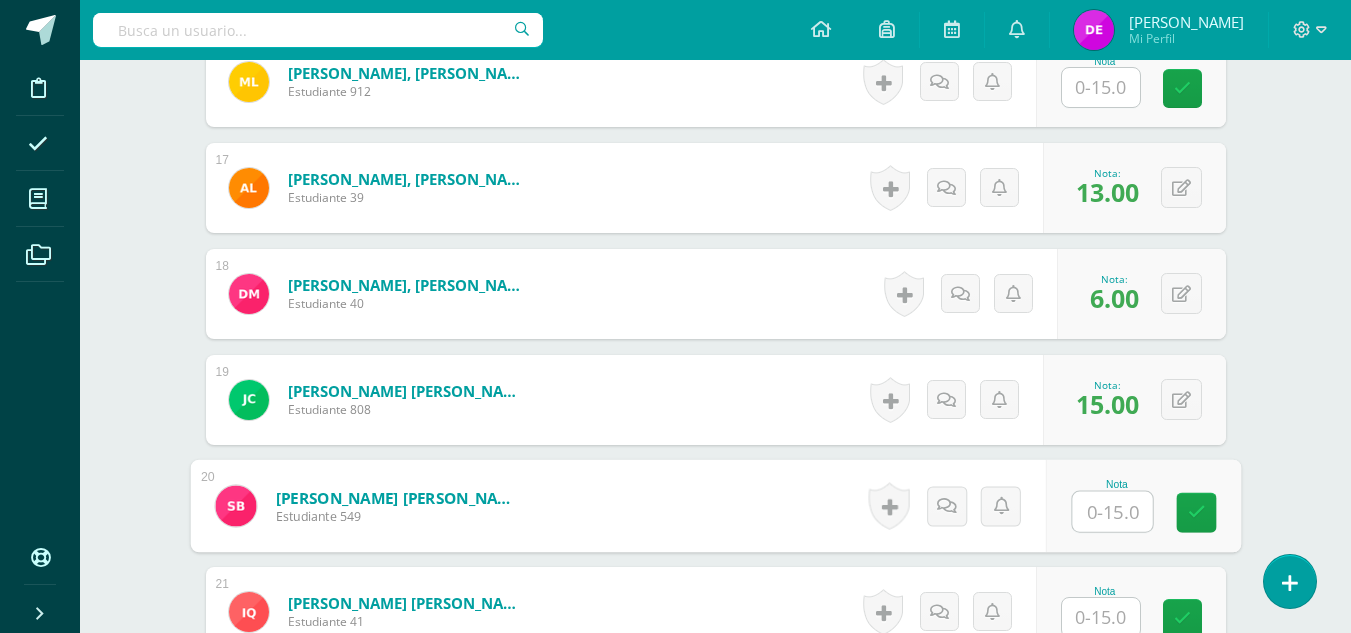 scroll, scrollTop: 2384, scrollLeft: 0, axis: vertical 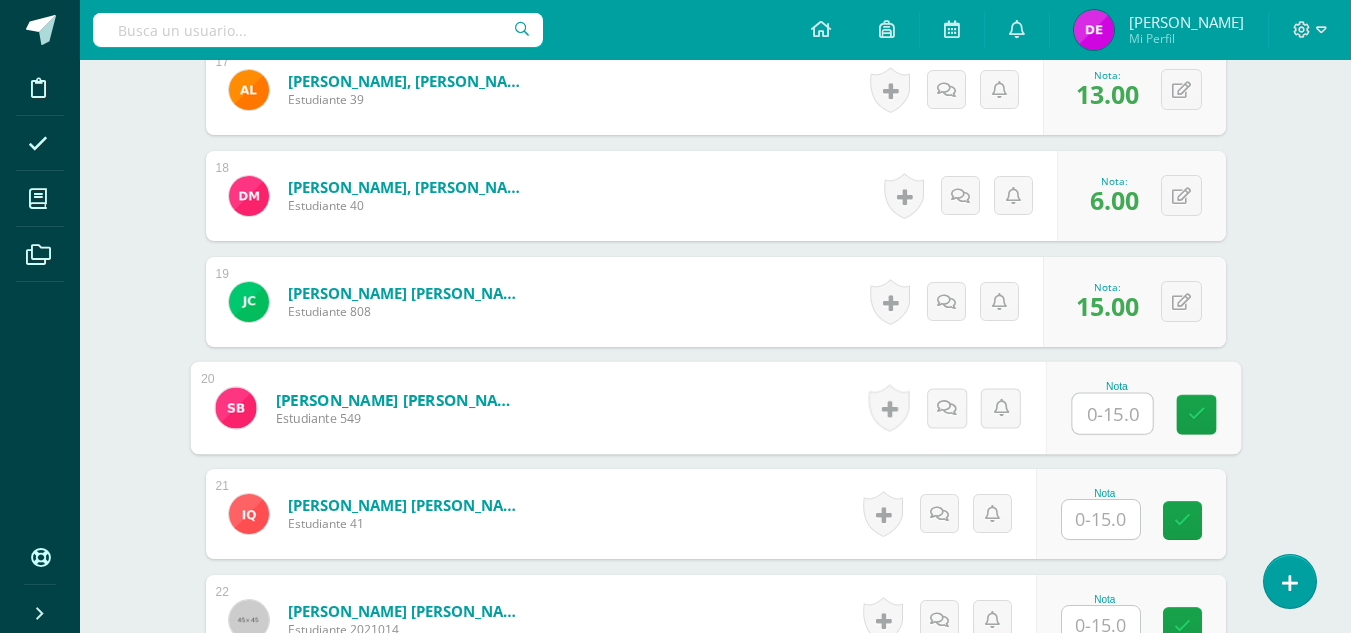 click at bounding box center (1101, 519) 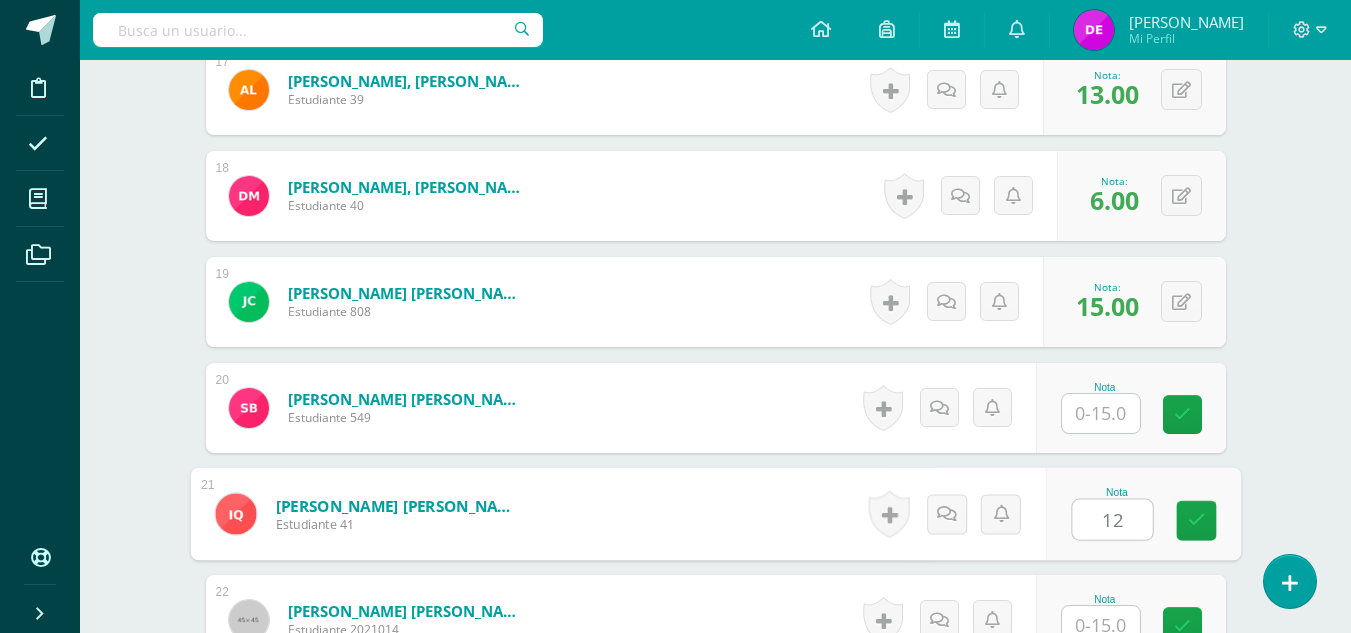 type on "12" 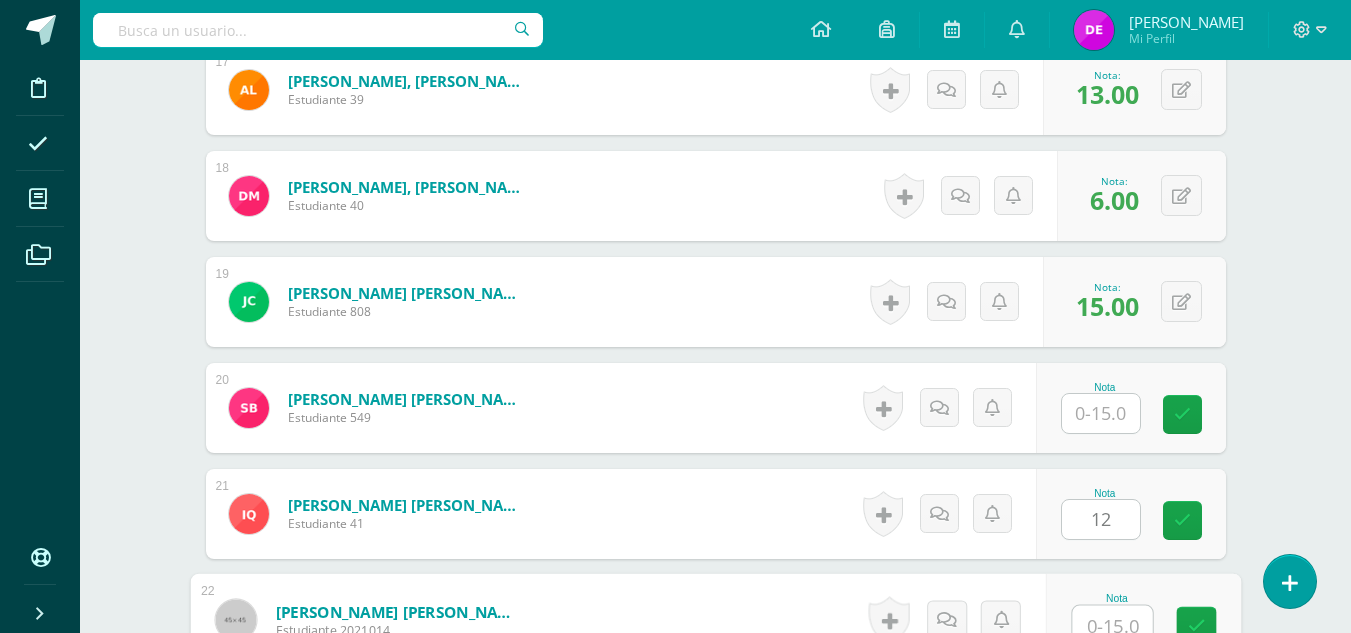 scroll, scrollTop: 2396, scrollLeft: 0, axis: vertical 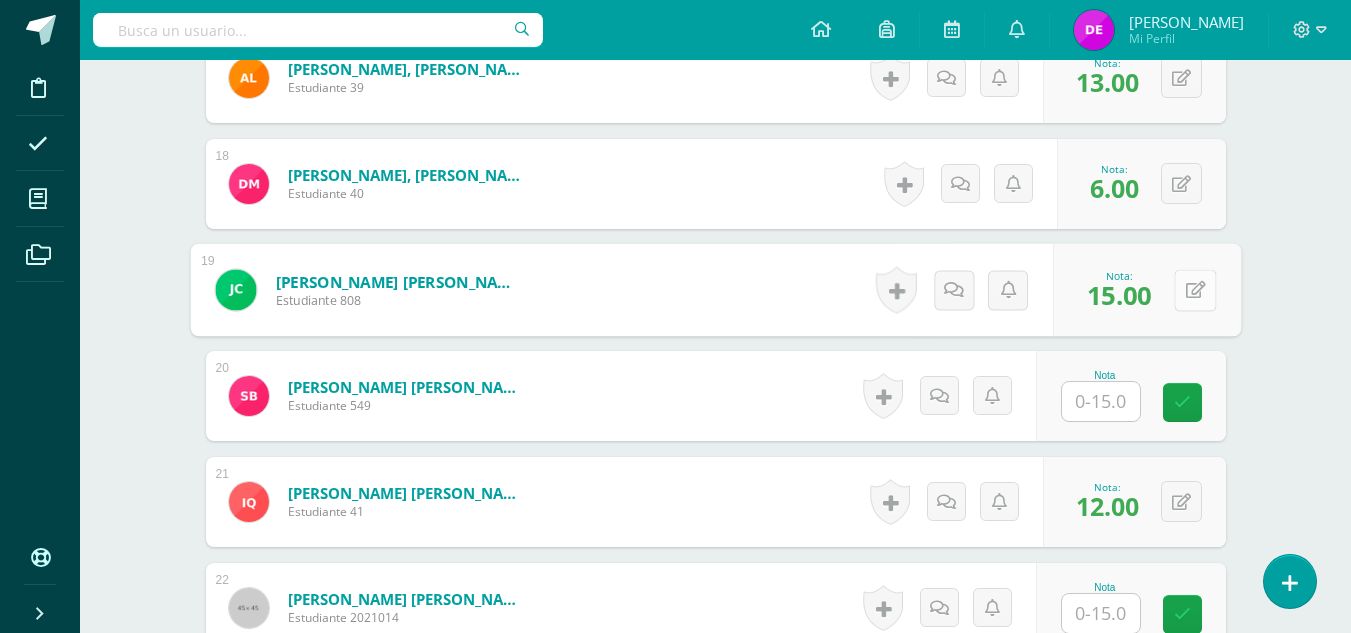 click at bounding box center (1195, 290) 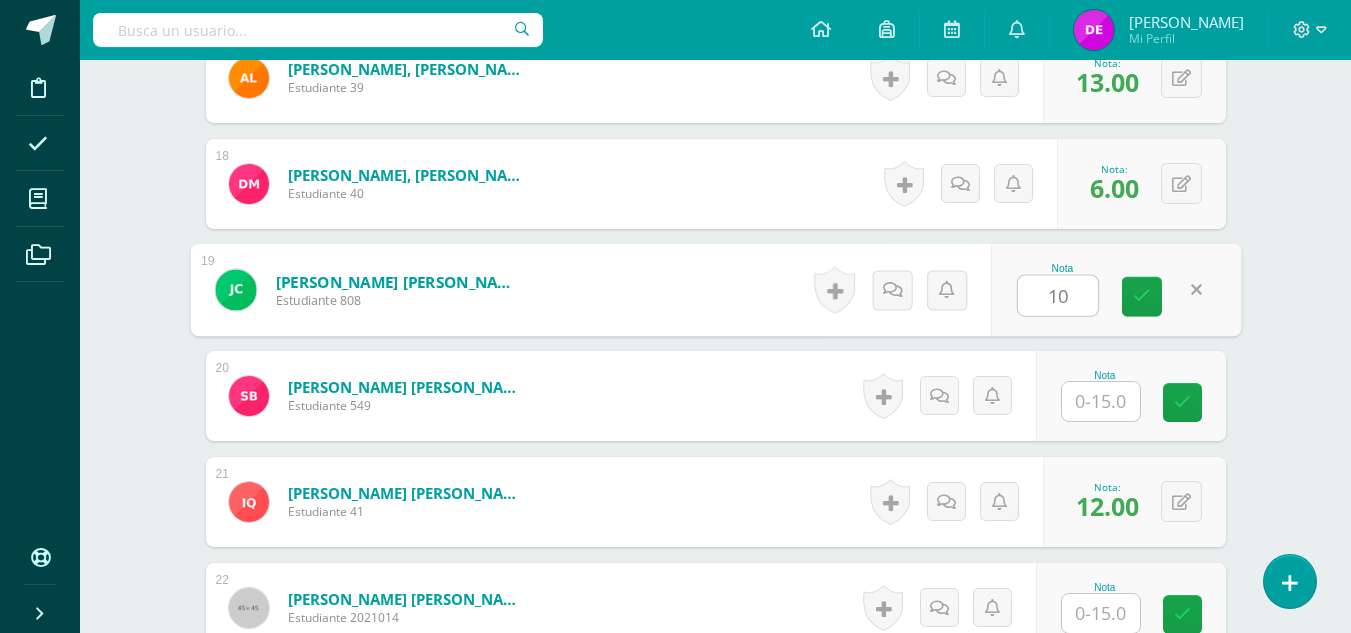 type on "10" 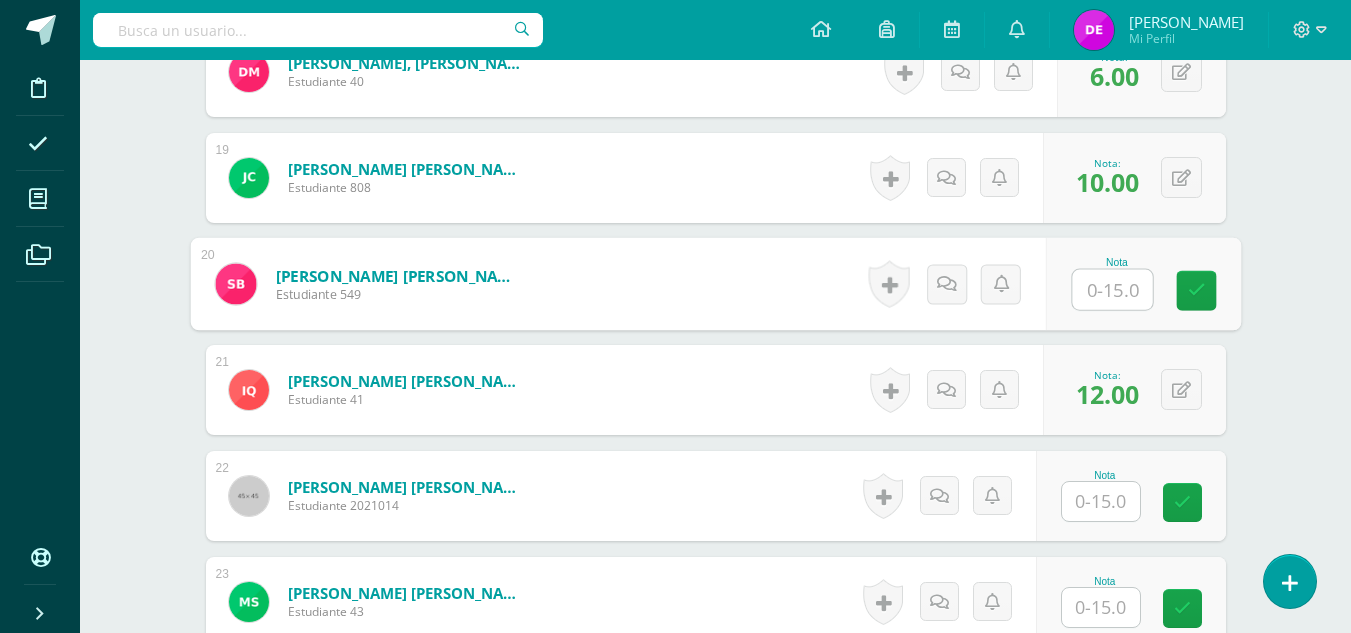 scroll, scrollTop: 2596, scrollLeft: 0, axis: vertical 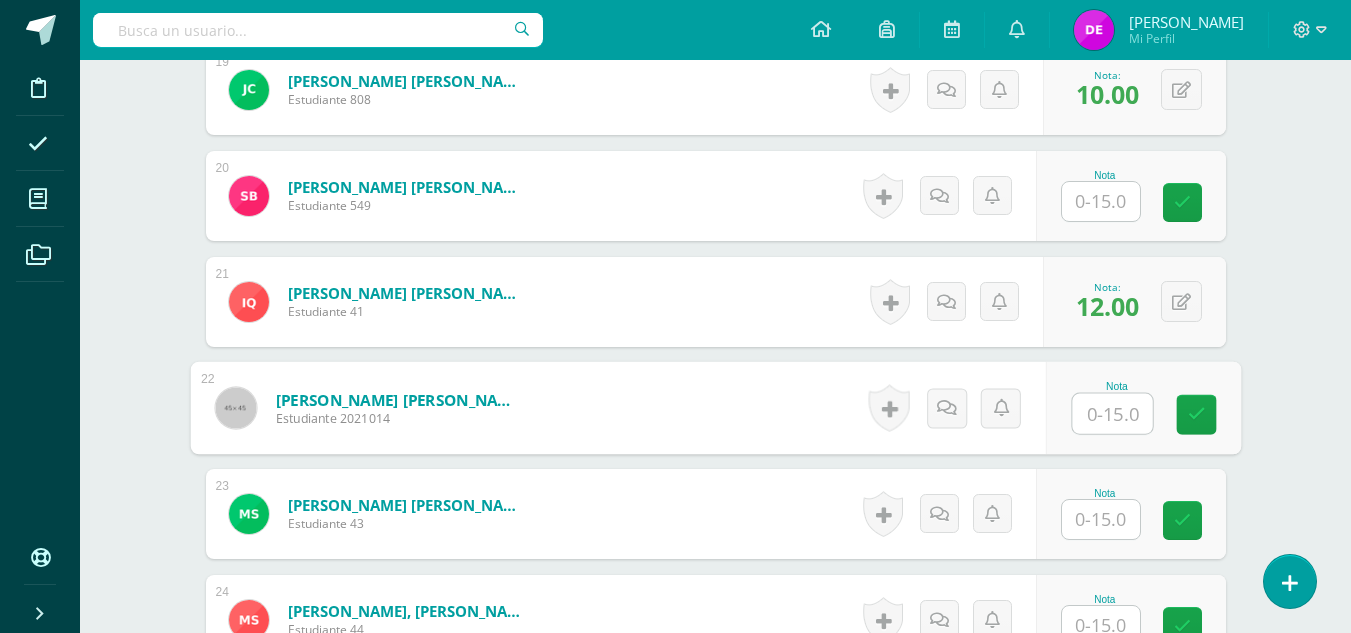 click at bounding box center (1112, 414) 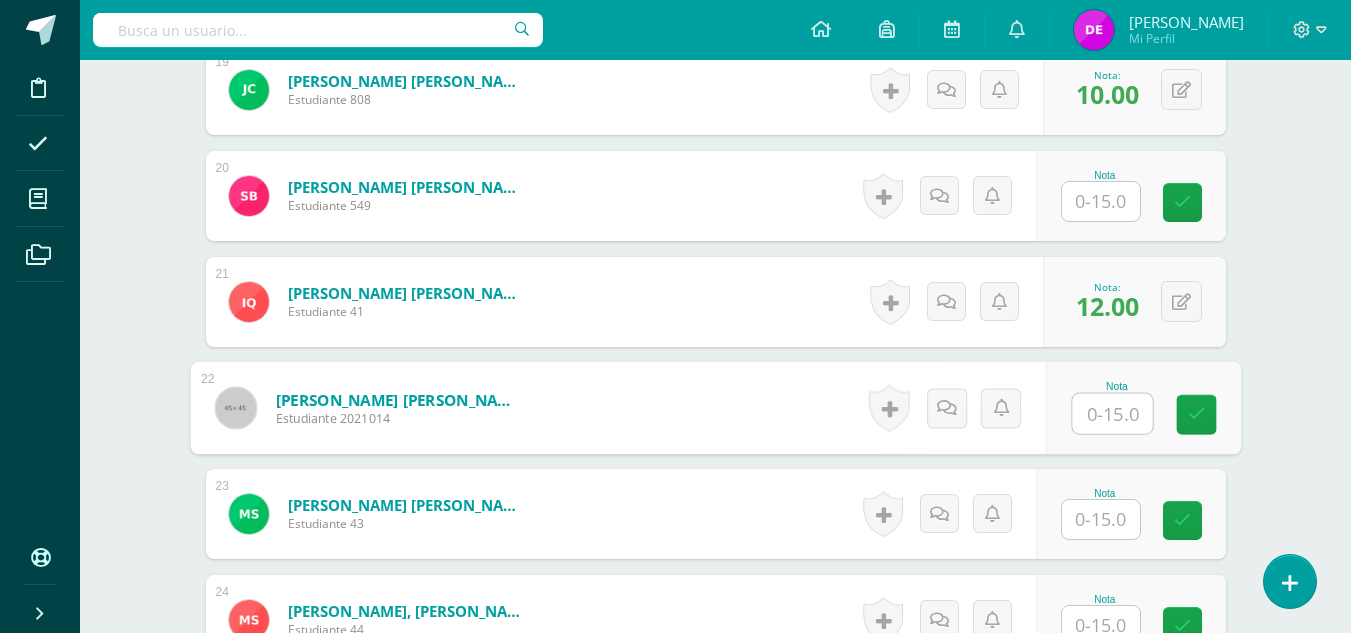 click on "12.00" at bounding box center [1107, 306] 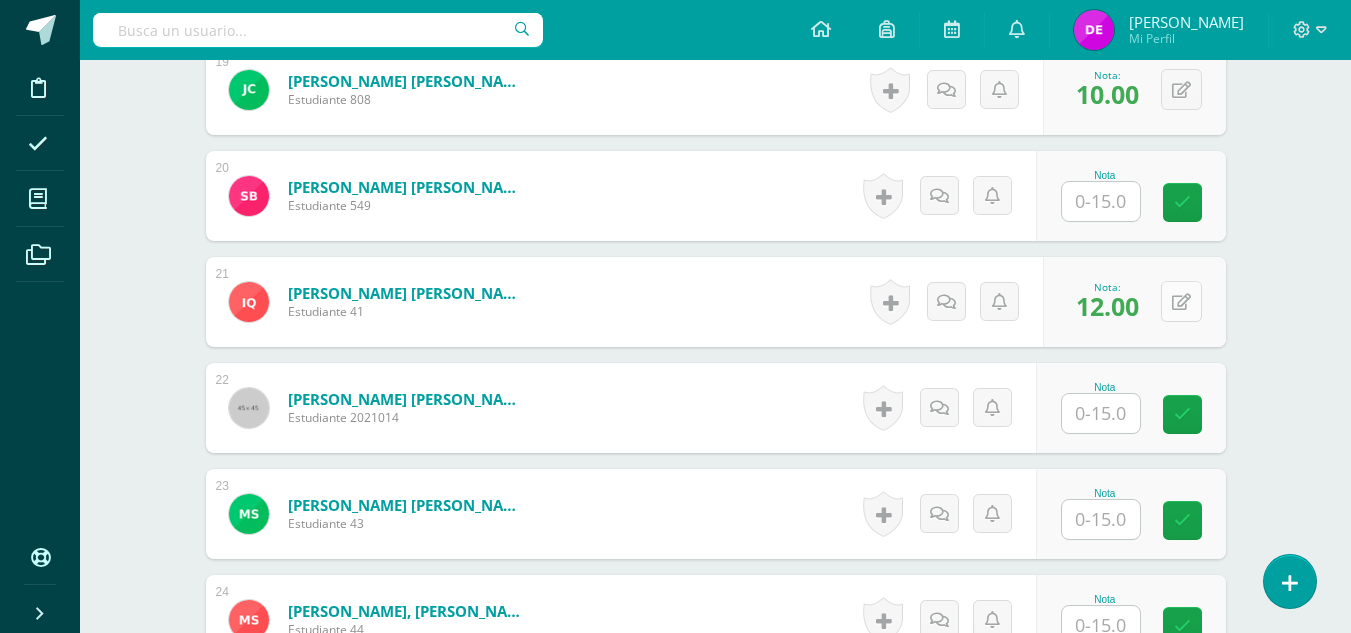 click at bounding box center [1181, 301] 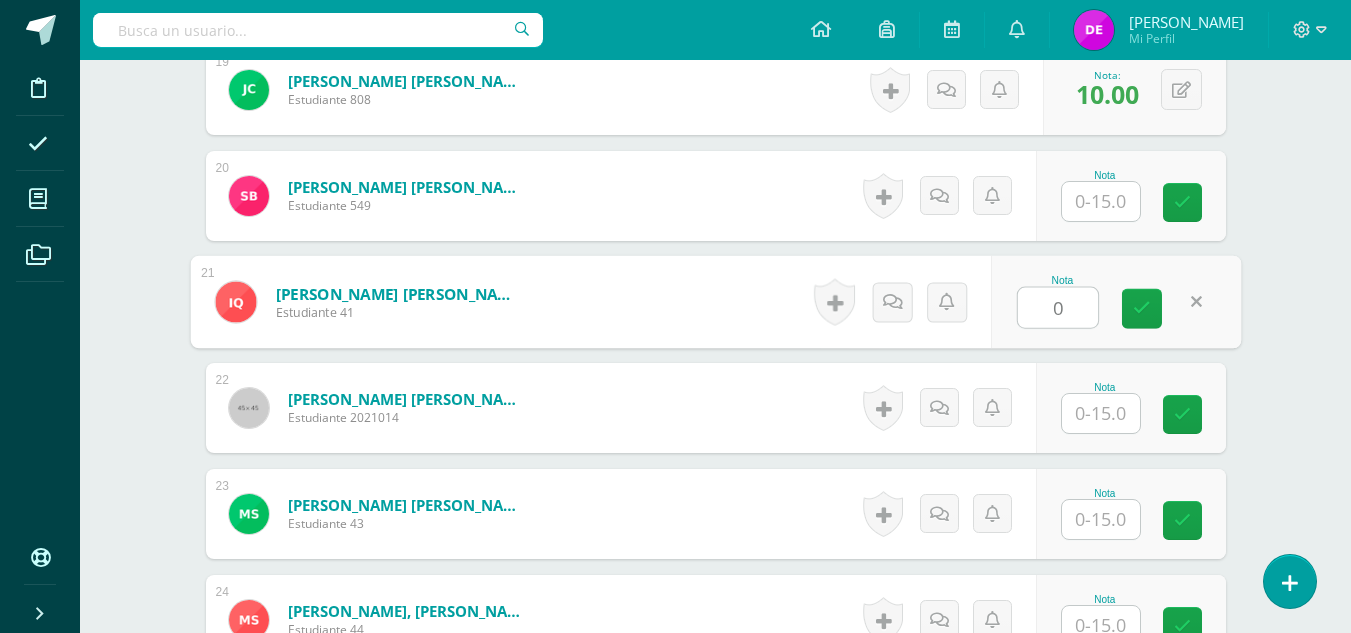 type on "0" 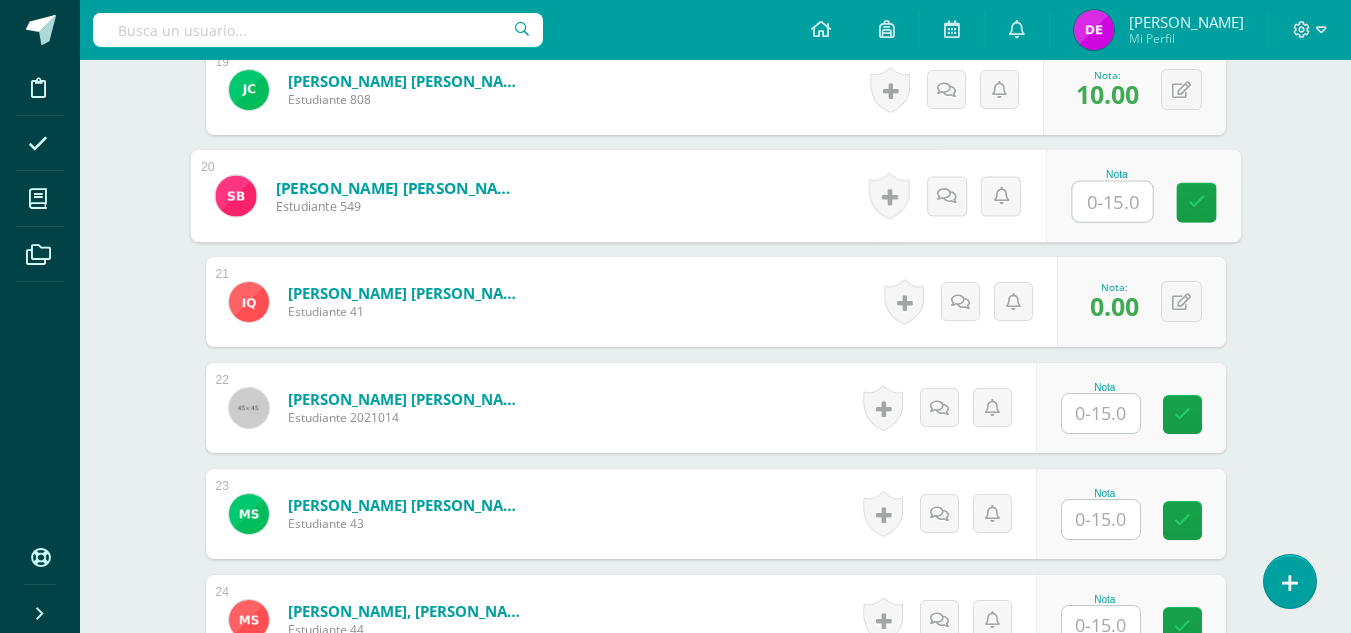 click at bounding box center [1112, 202] 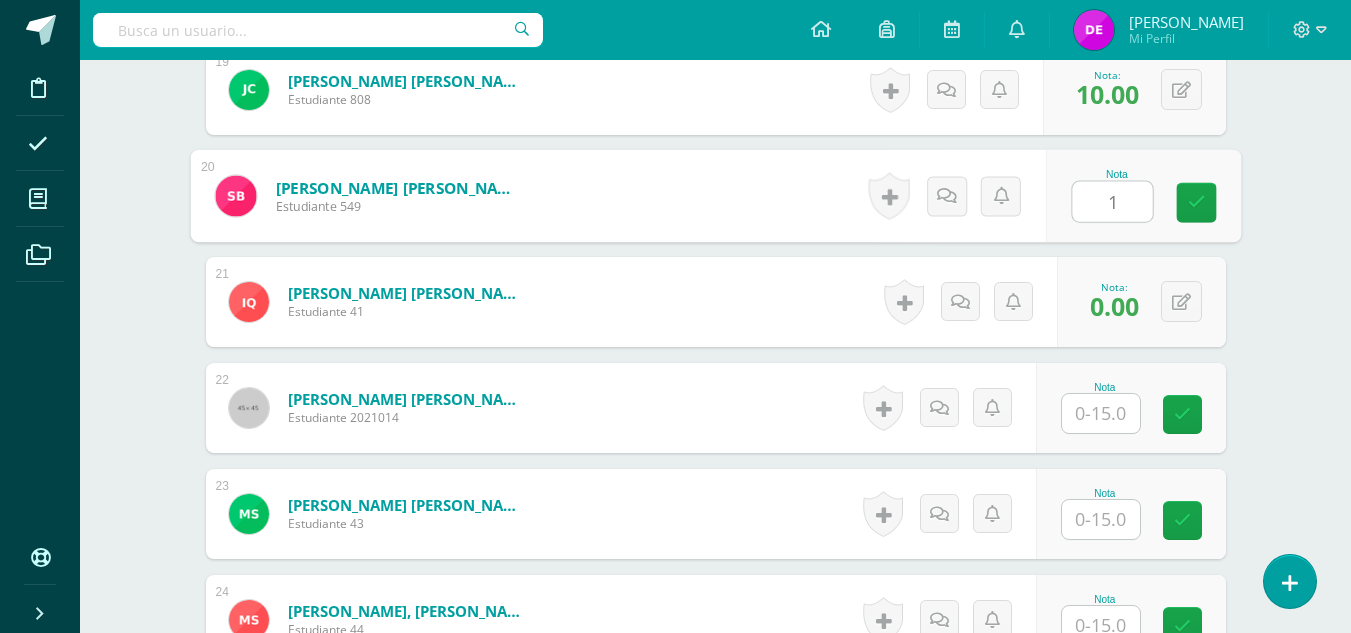 type on "15" 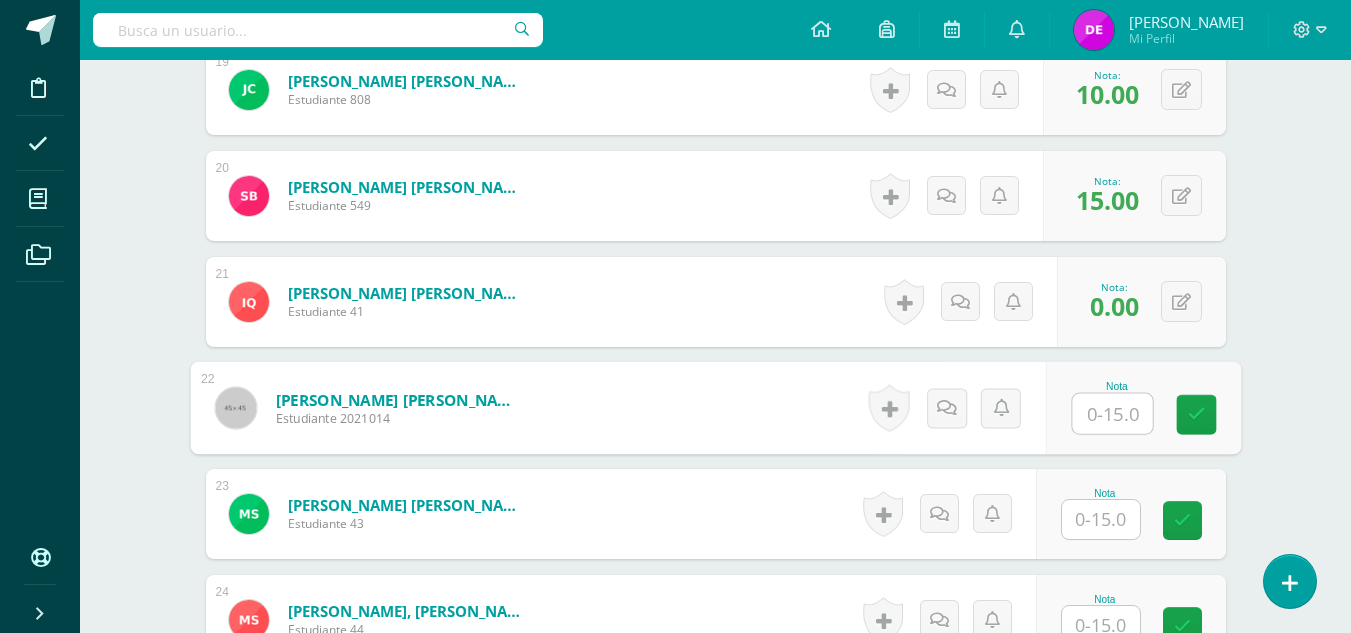 click at bounding box center (1112, 414) 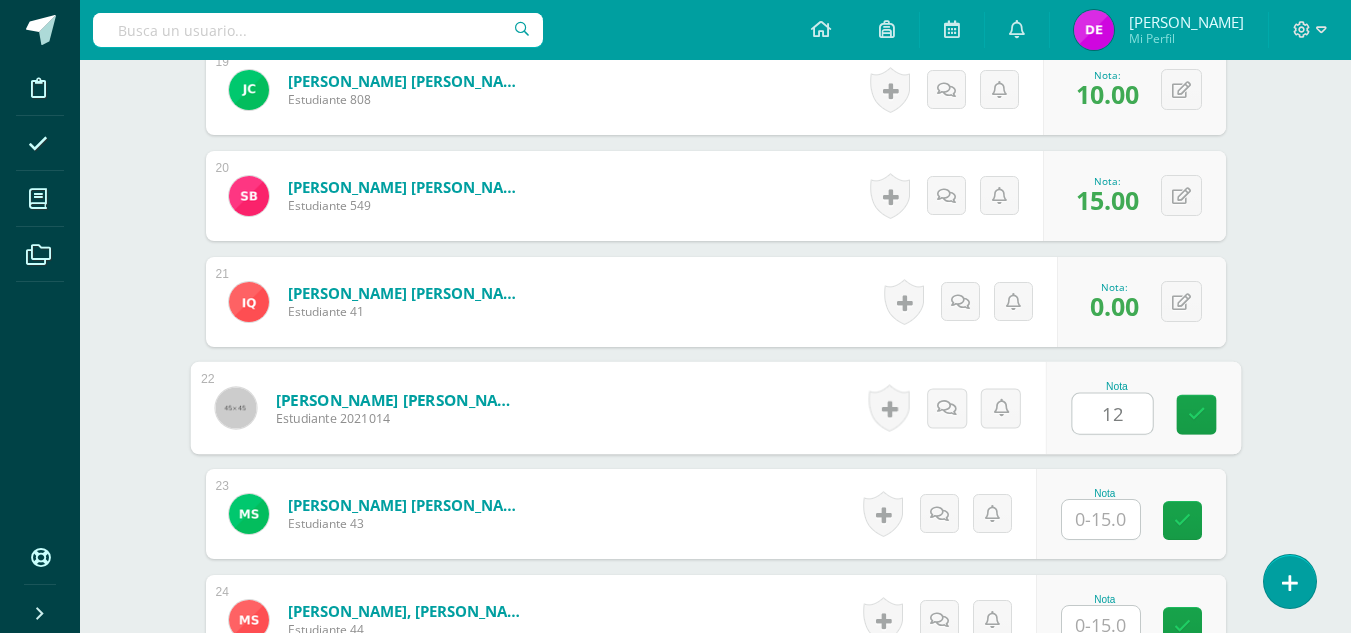 type on "12" 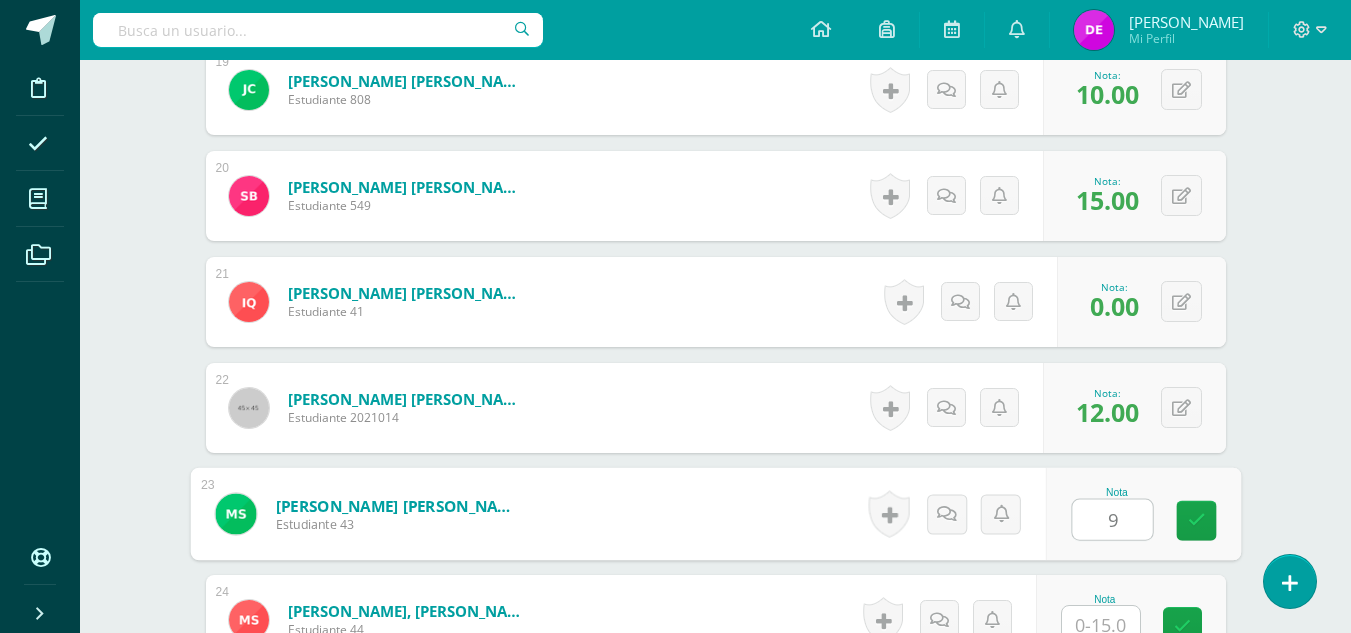 type on "9" 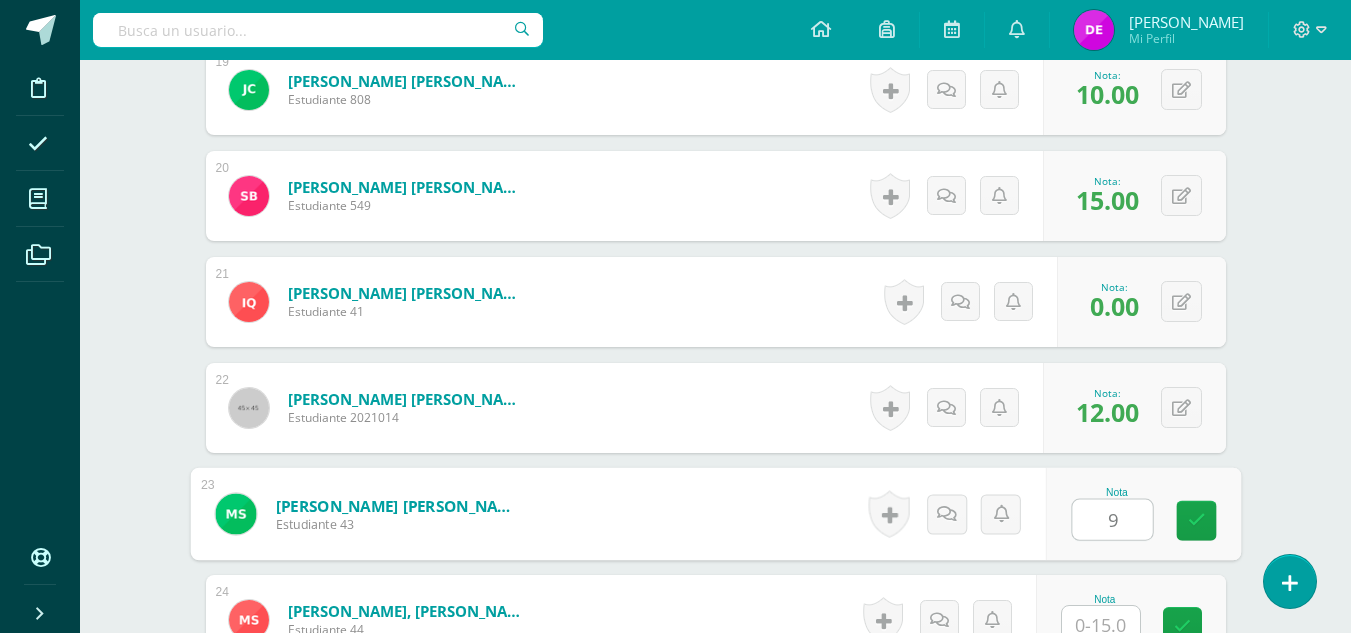 scroll, scrollTop: 2608, scrollLeft: 0, axis: vertical 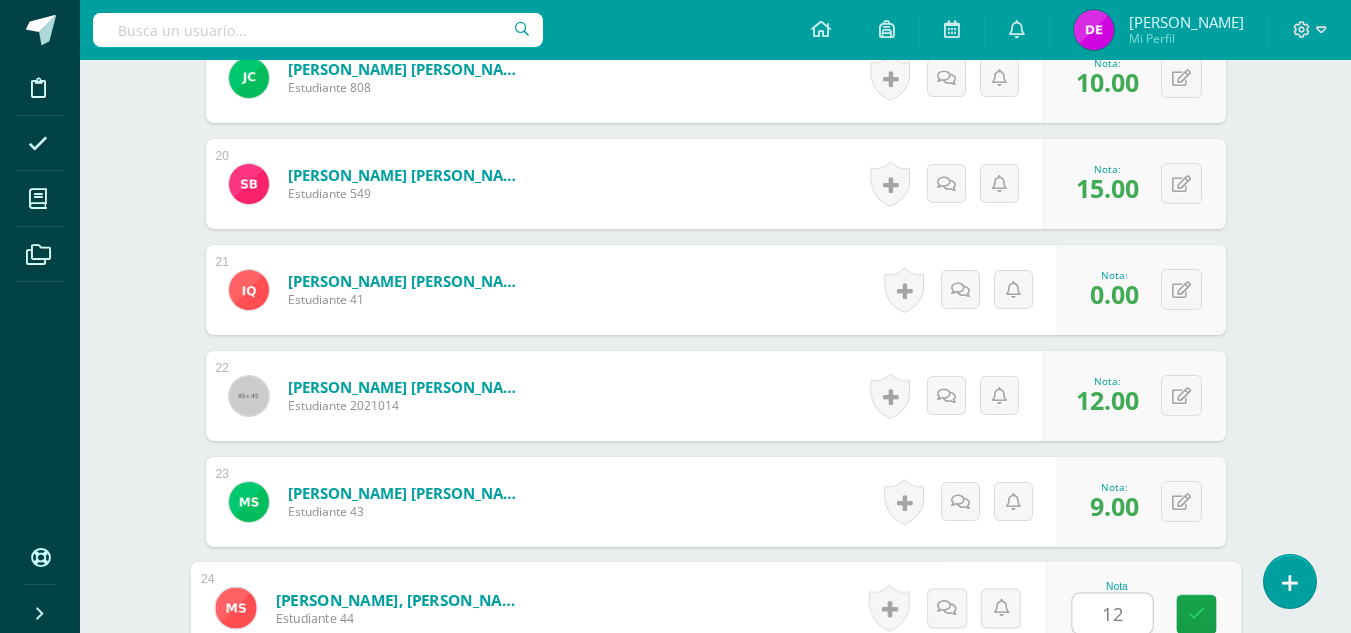type on "12" 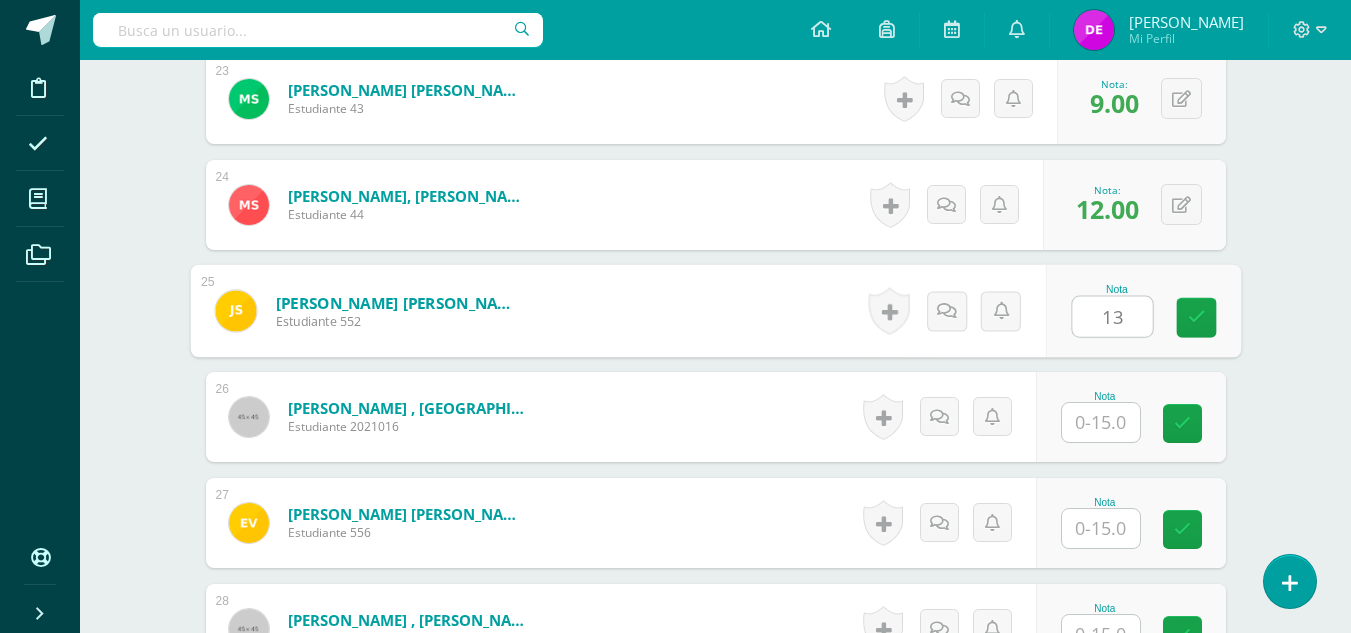 type on "13" 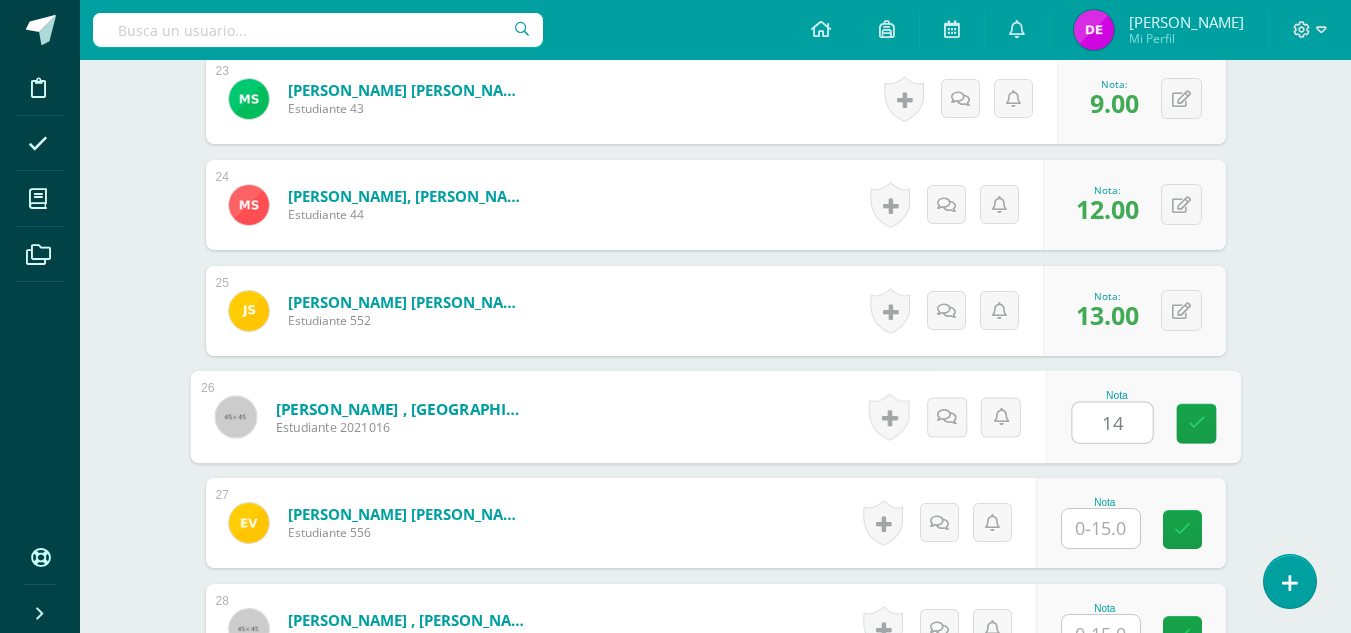 type on "14" 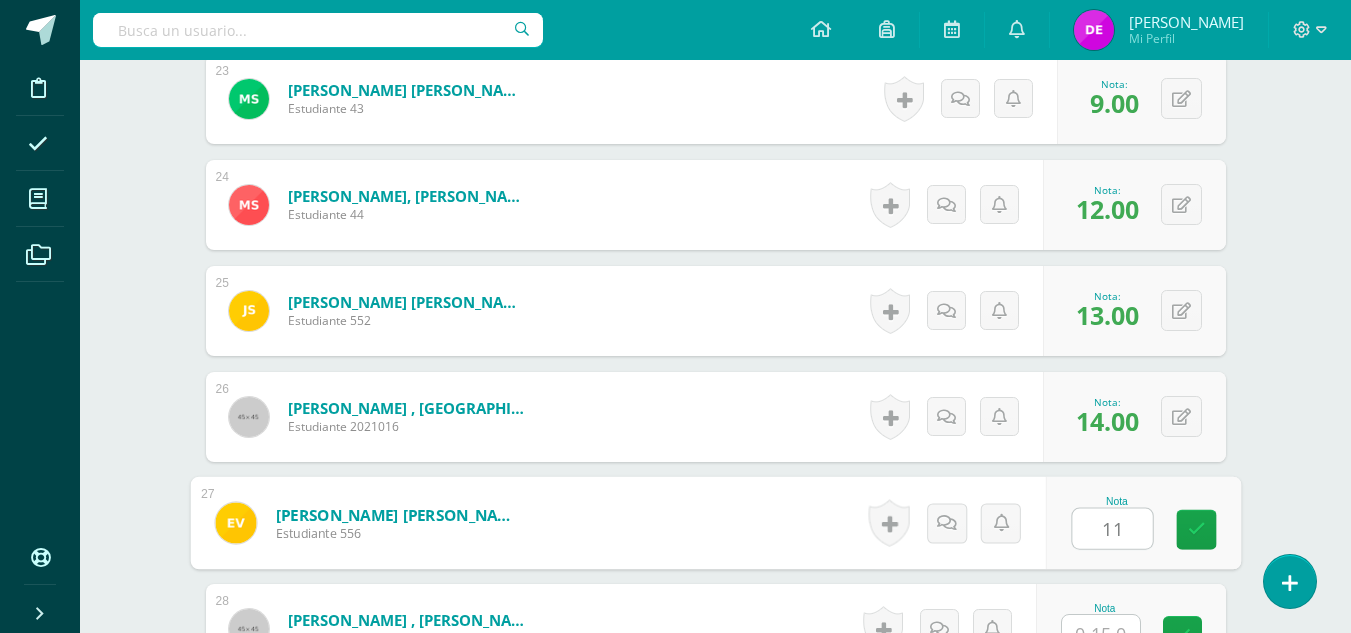 type on "11" 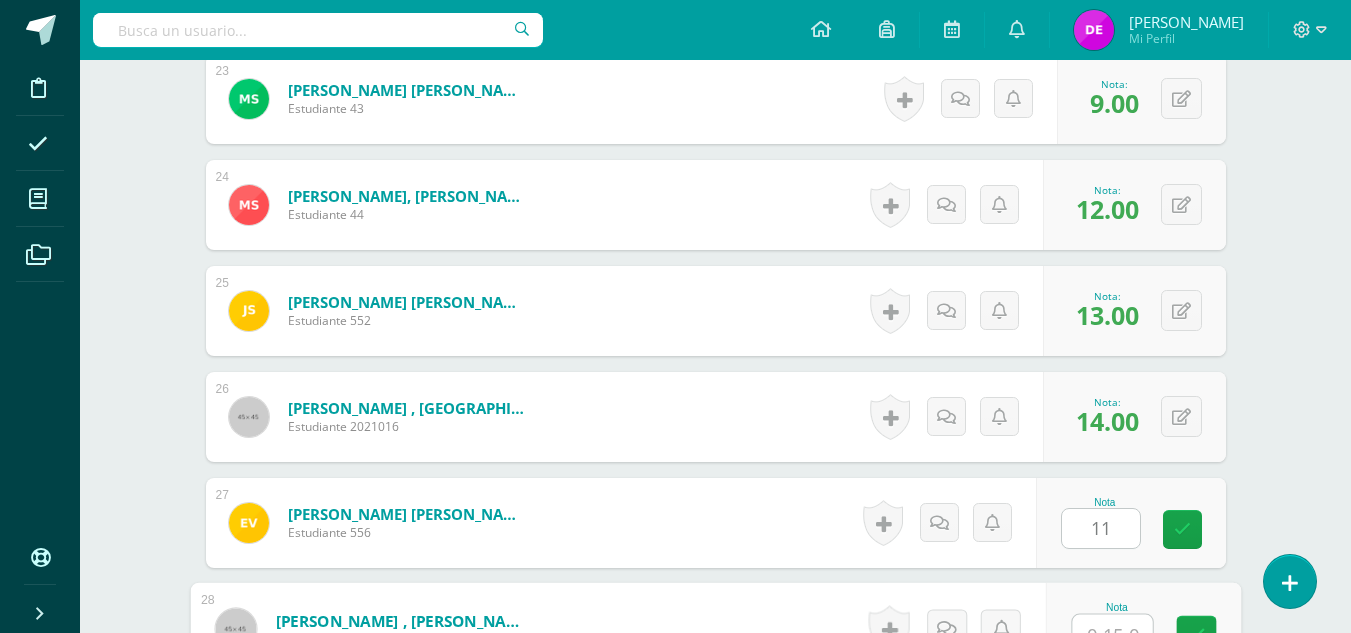 scroll, scrollTop: 3032, scrollLeft: 0, axis: vertical 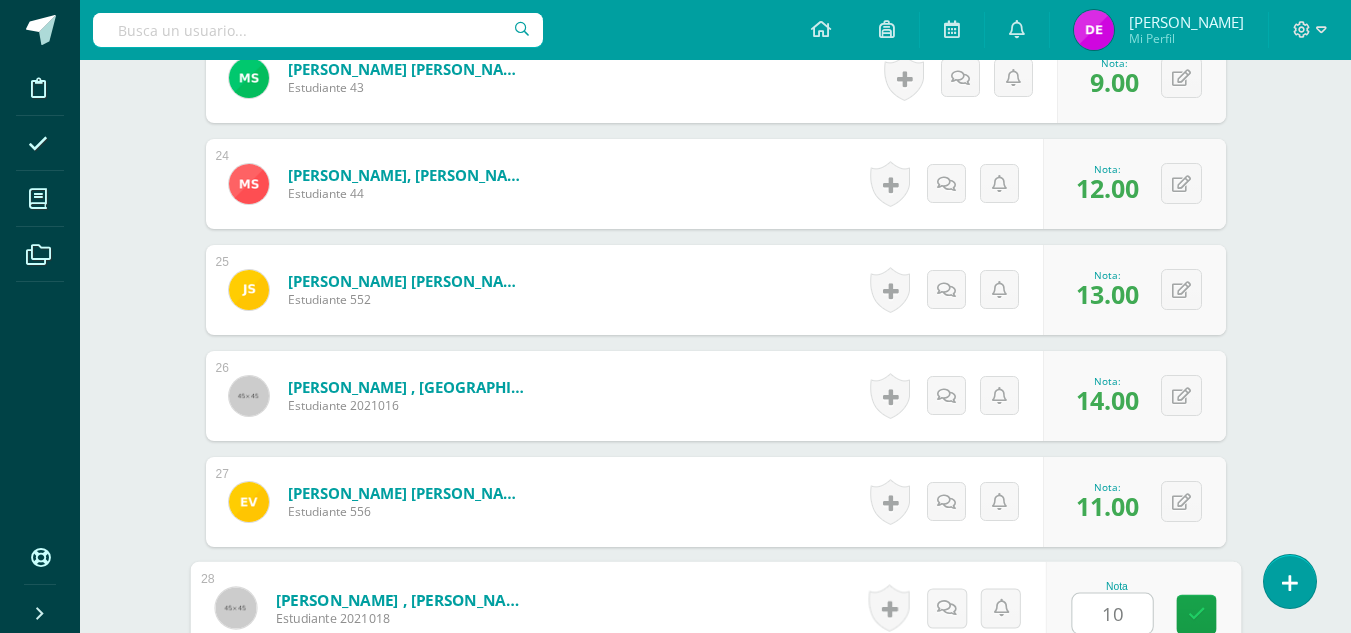 type on "10" 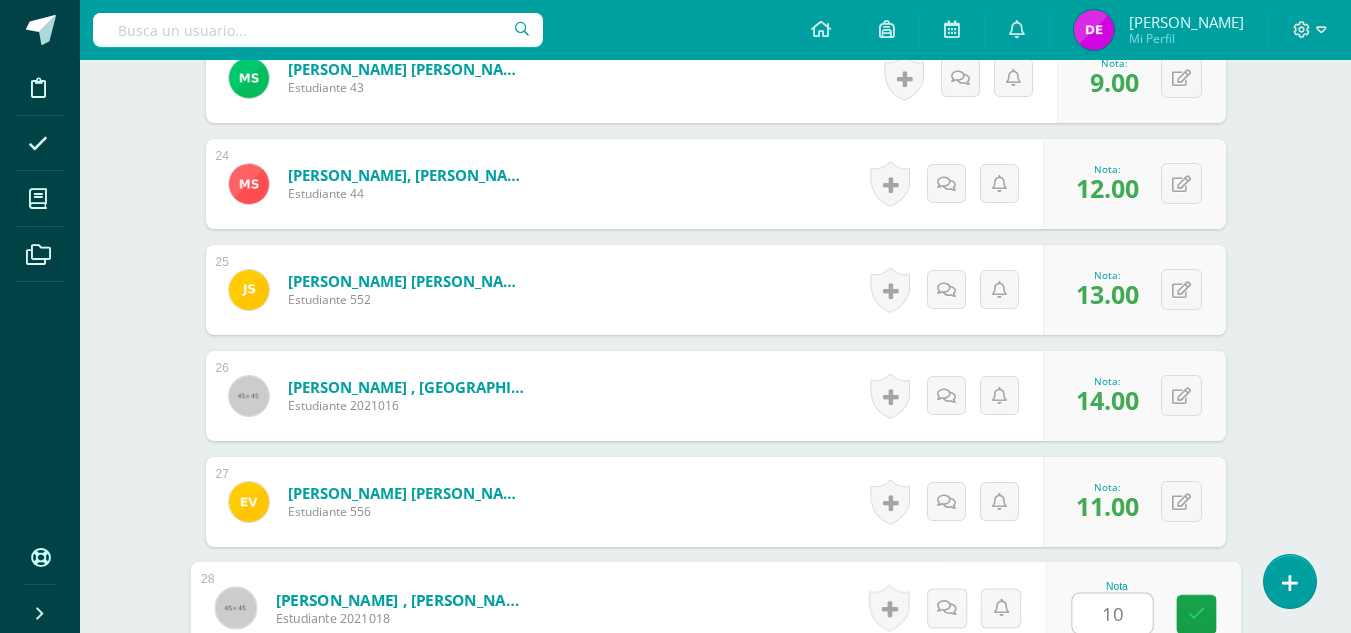scroll, scrollTop: 3387, scrollLeft: 0, axis: vertical 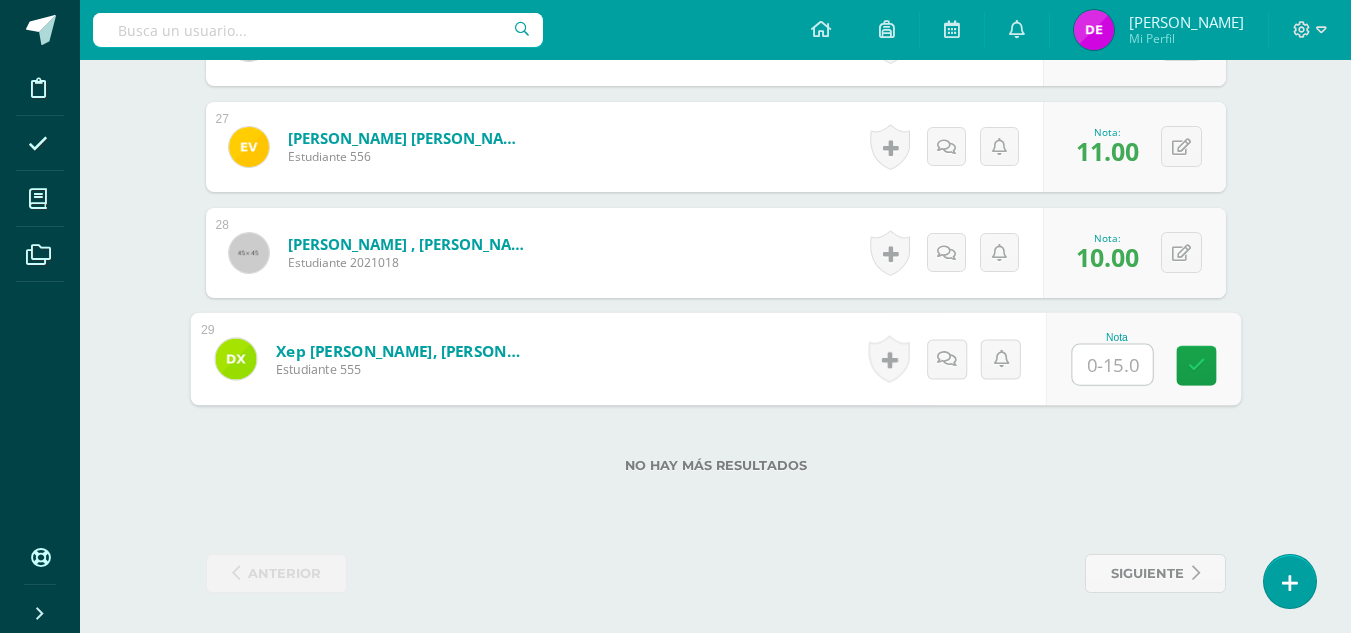 type on "0" 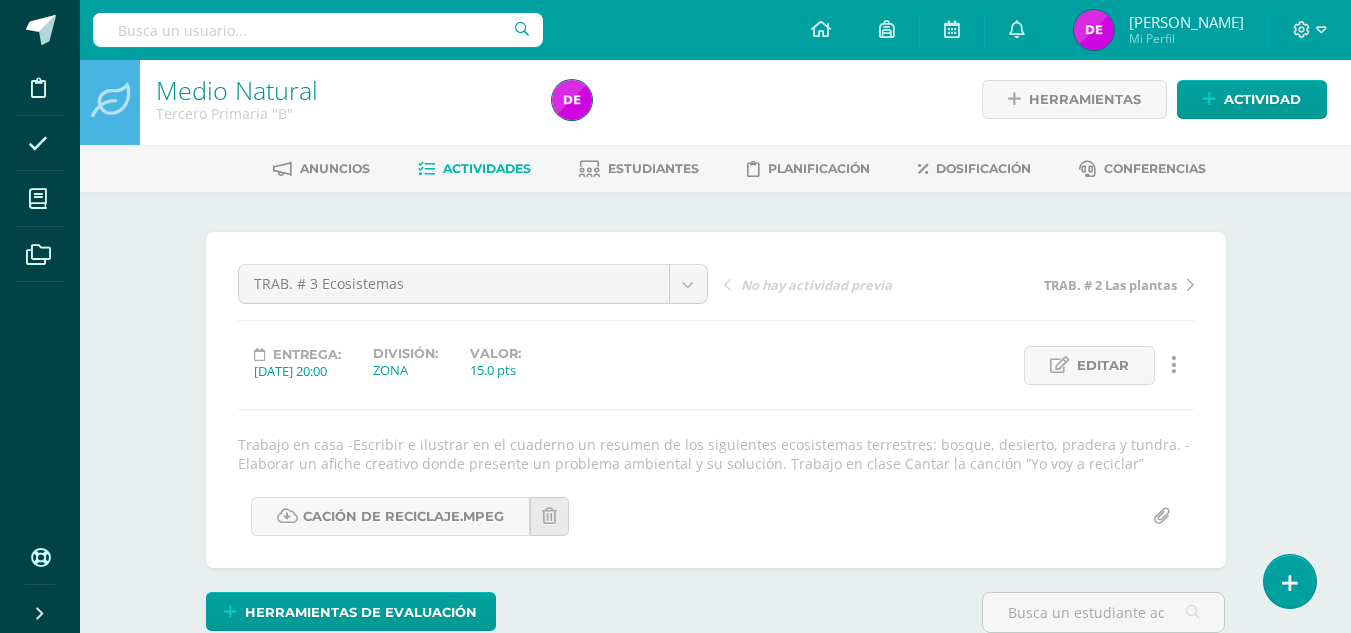 scroll, scrollTop: 0, scrollLeft: 0, axis: both 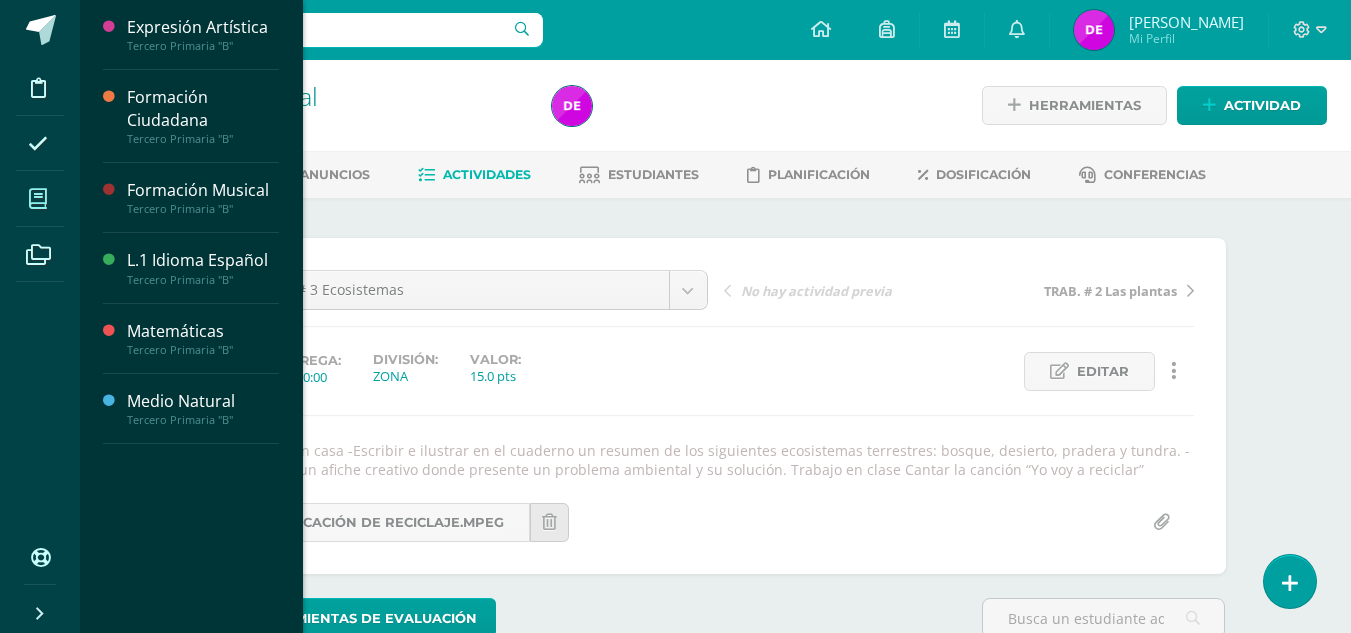 click at bounding box center [38, 199] 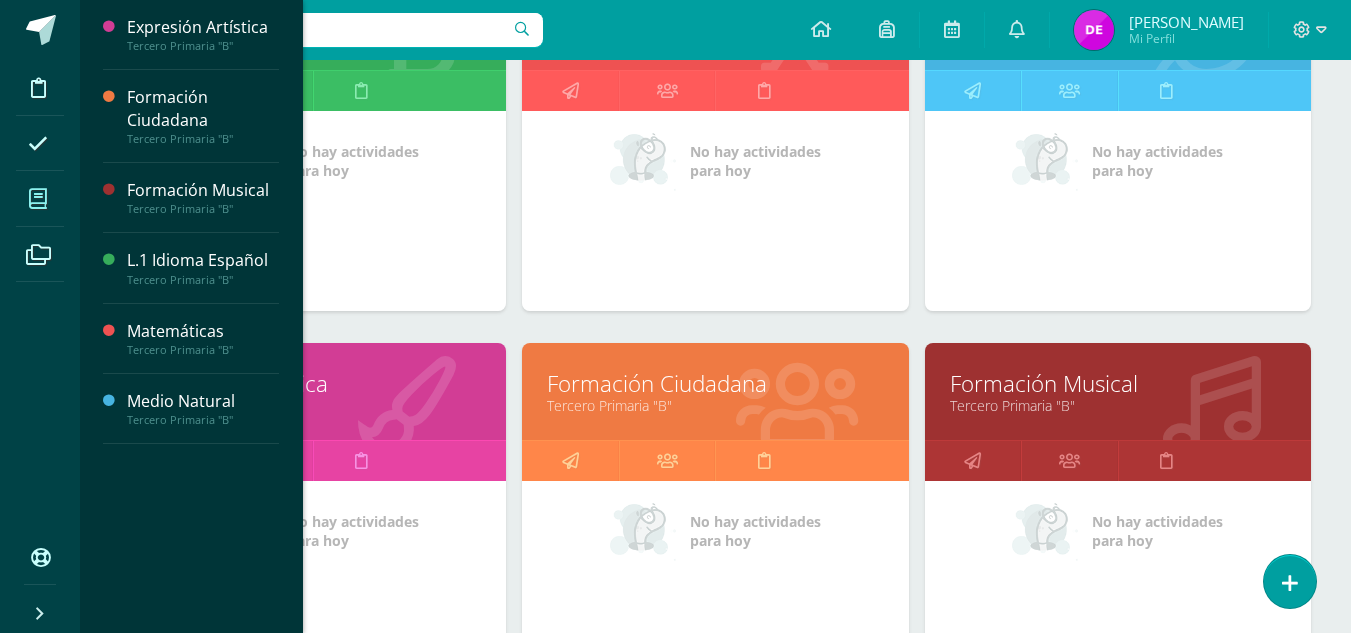 scroll, scrollTop: 400, scrollLeft: 0, axis: vertical 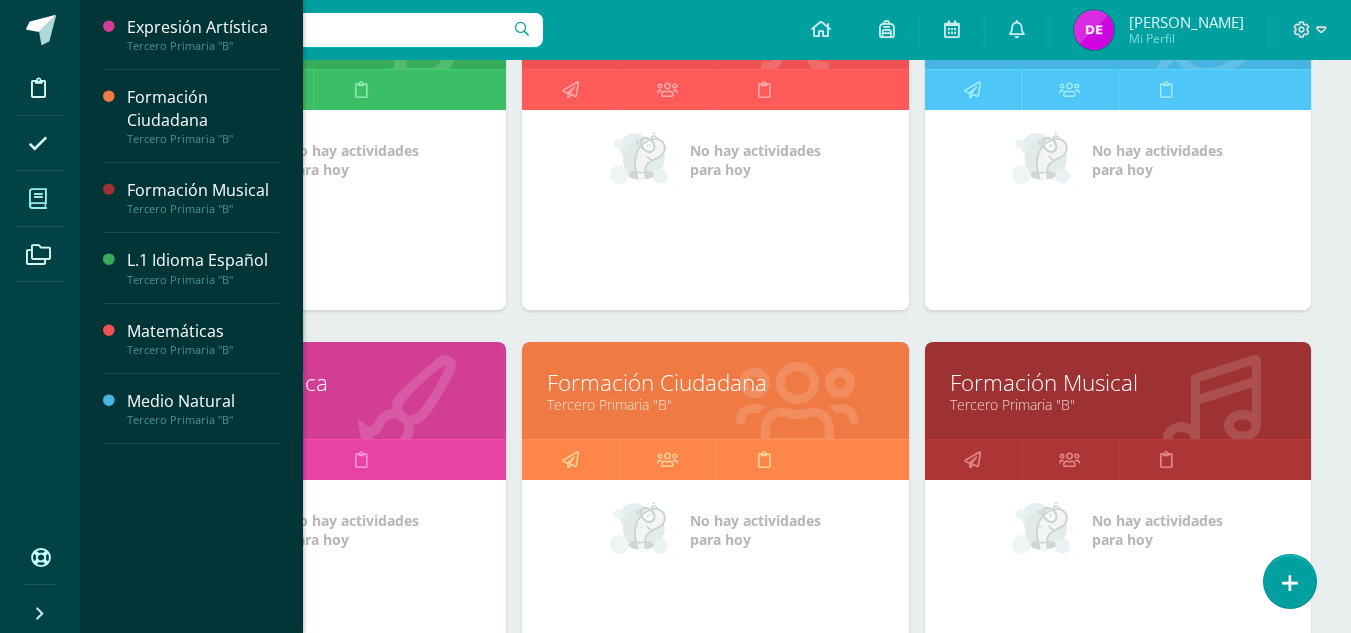 click on "Expresión Artística" at bounding box center (313, 382) 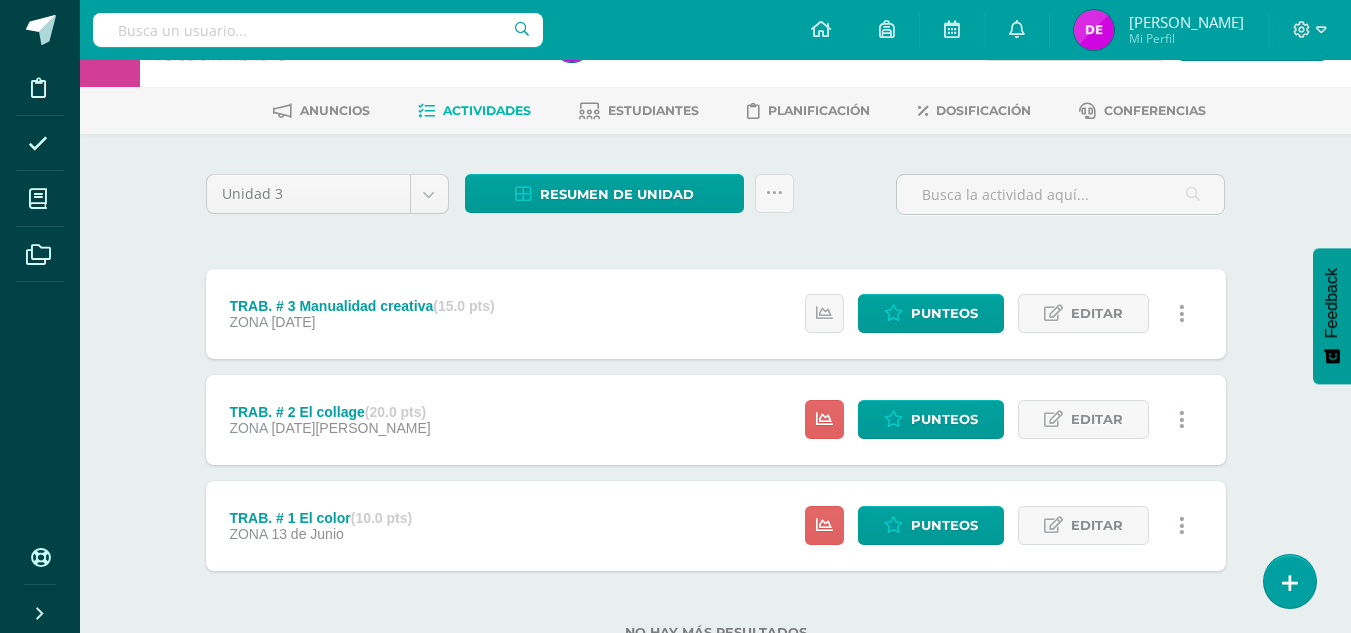 scroll, scrollTop: 135, scrollLeft: 0, axis: vertical 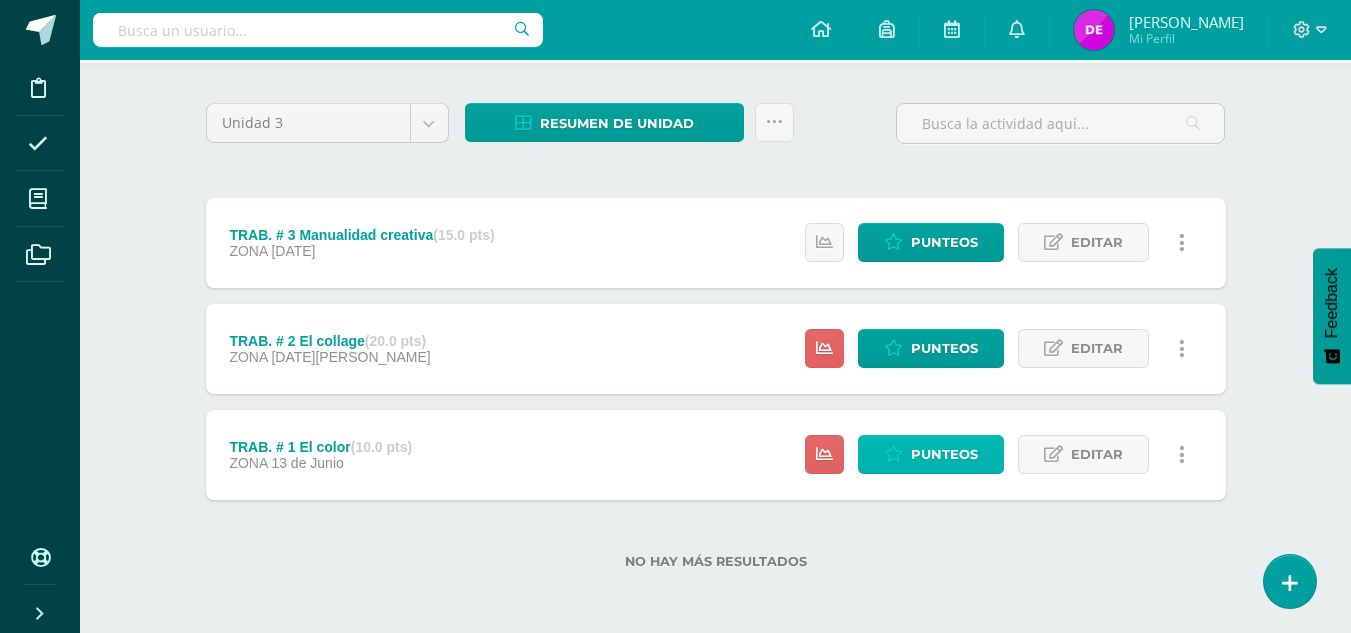 click at bounding box center (893, 454) 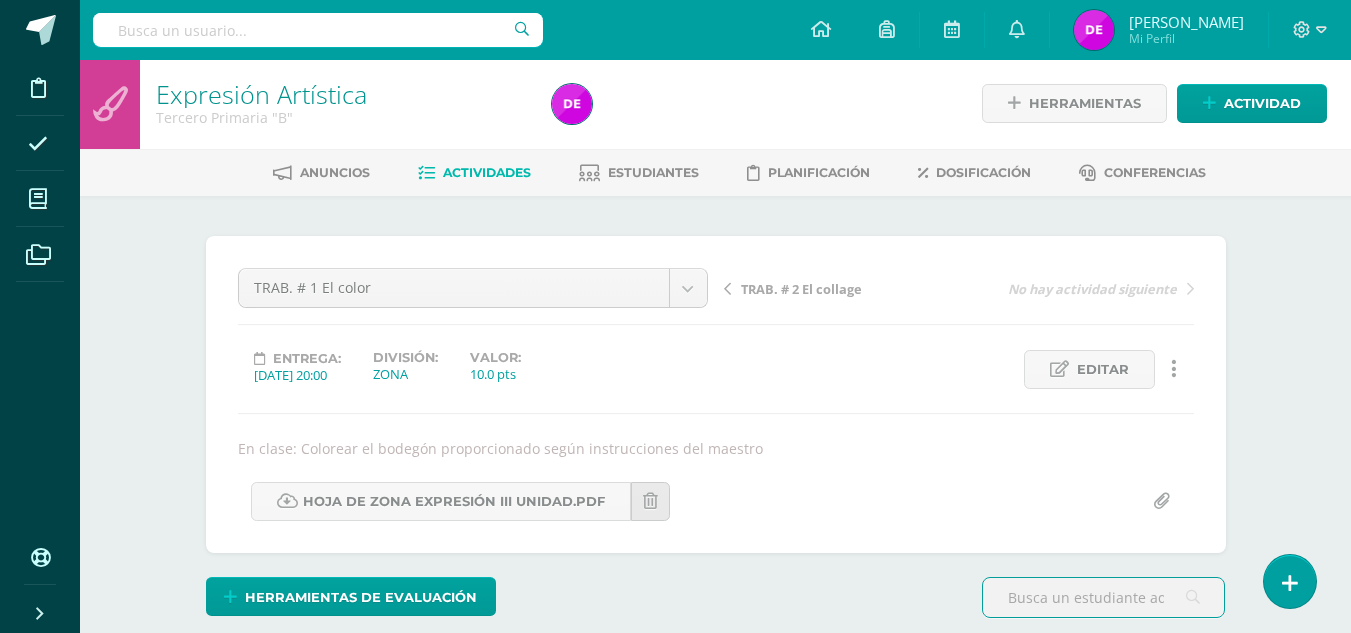 scroll, scrollTop: 3, scrollLeft: 0, axis: vertical 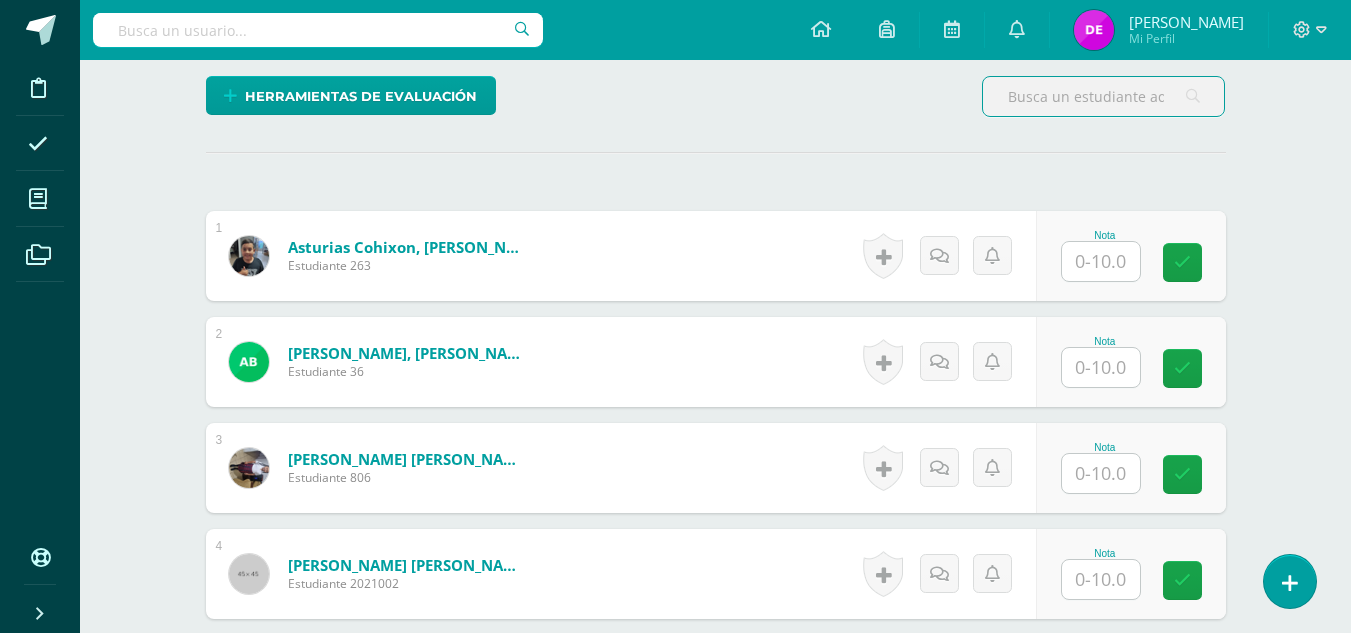 click at bounding box center [1101, 261] 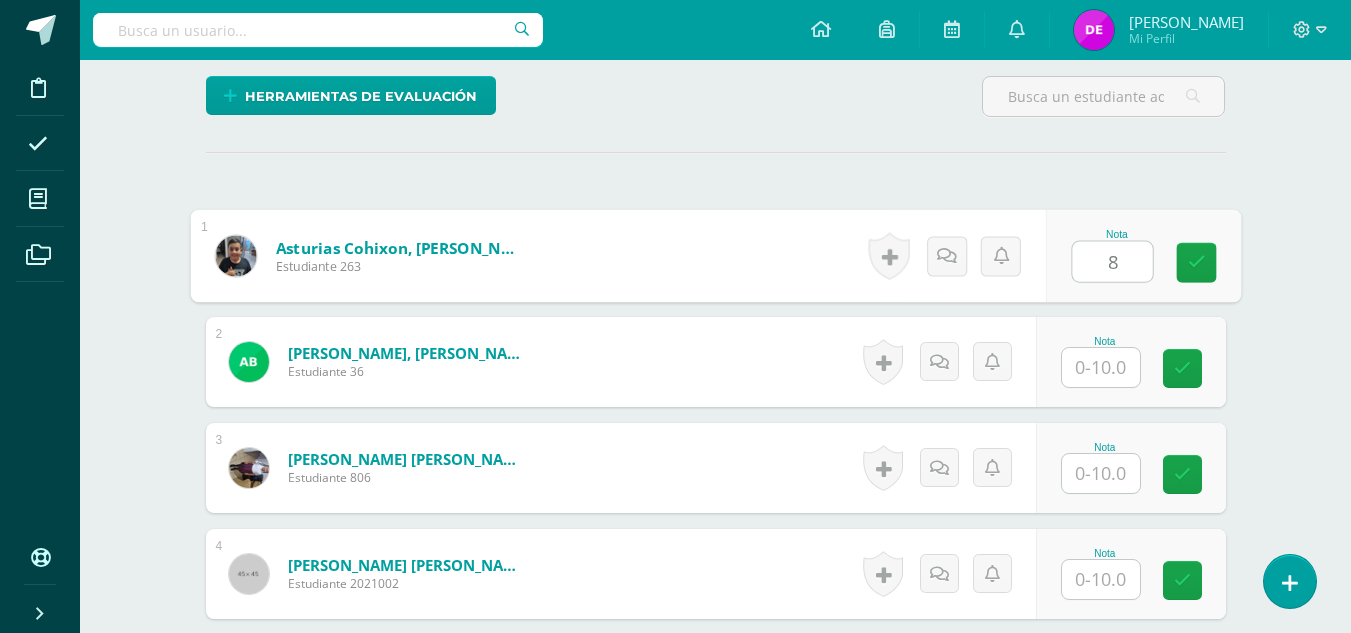 type on "8" 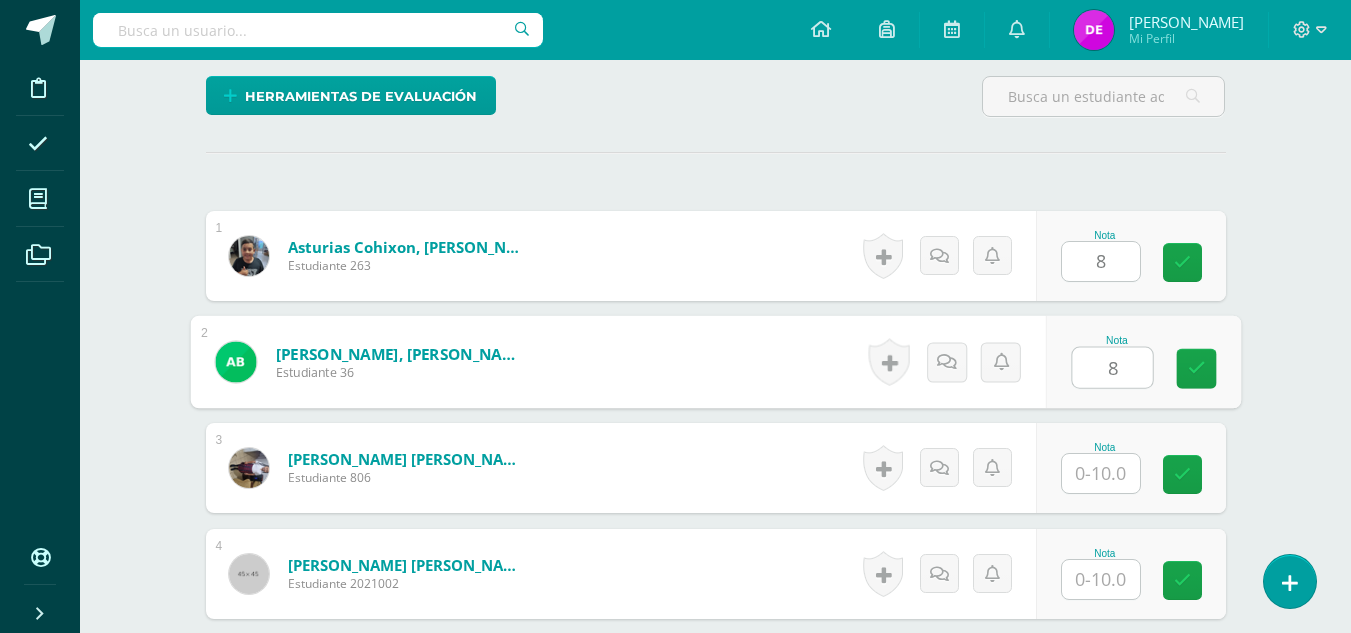 type on "8" 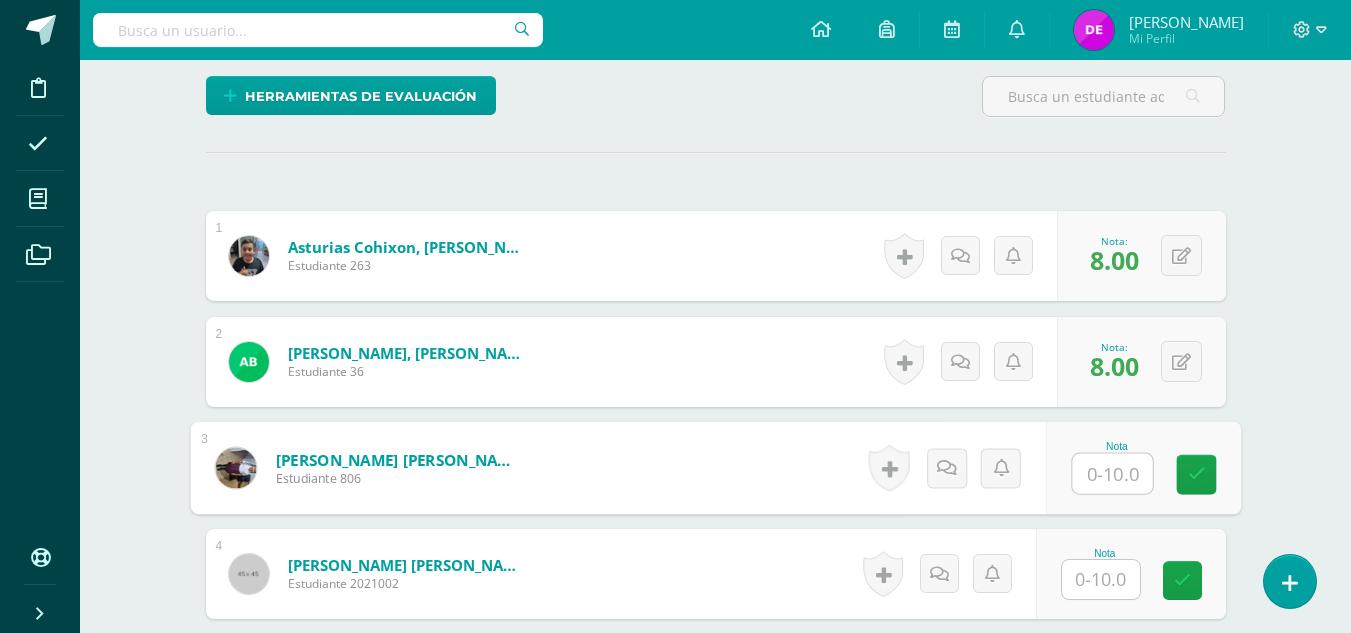 type on "7" 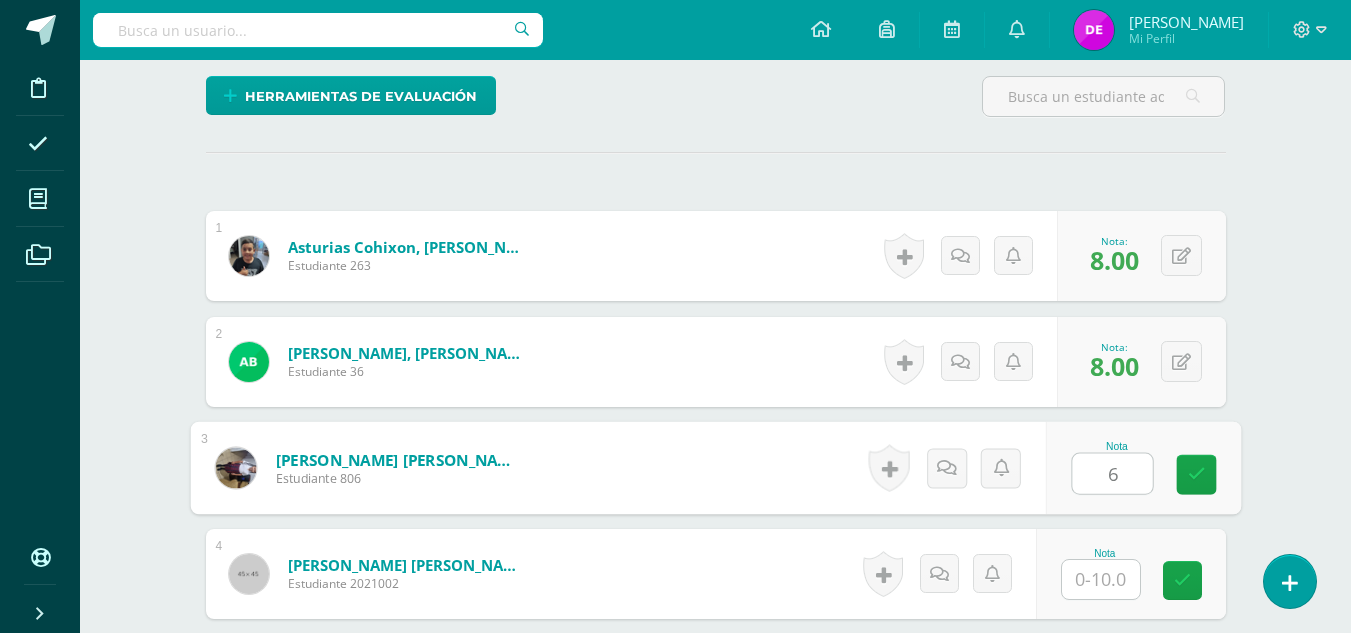 type on "6" 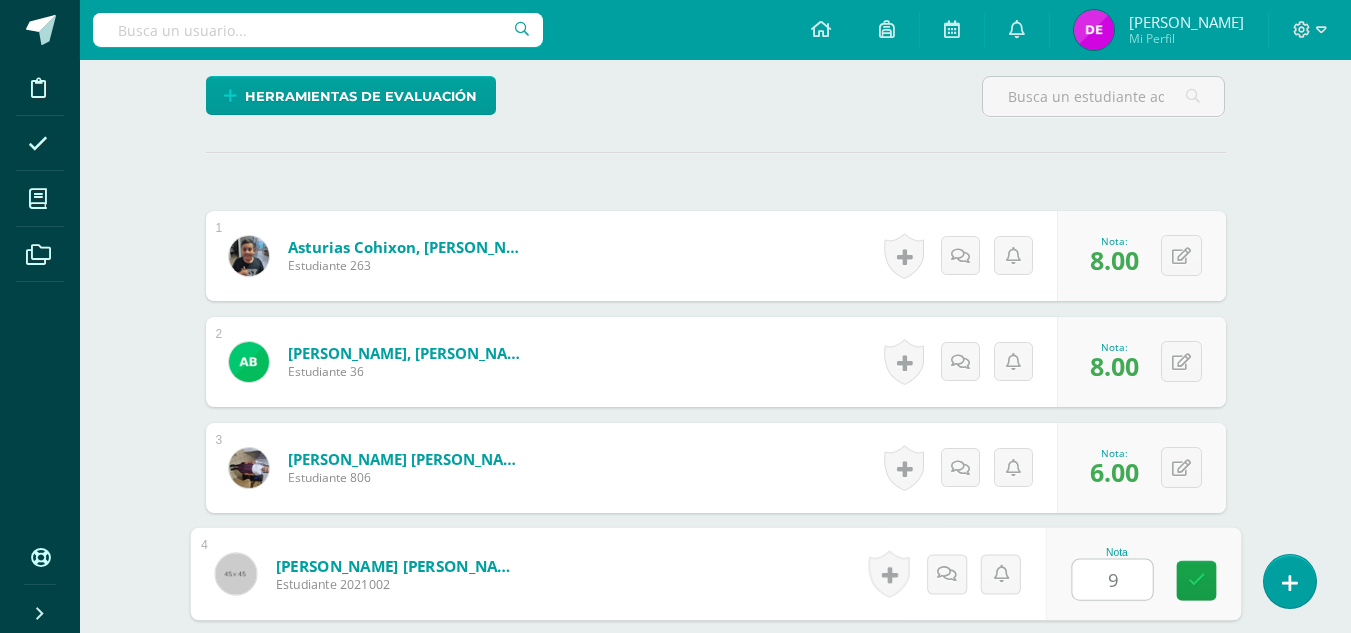 type on "9" 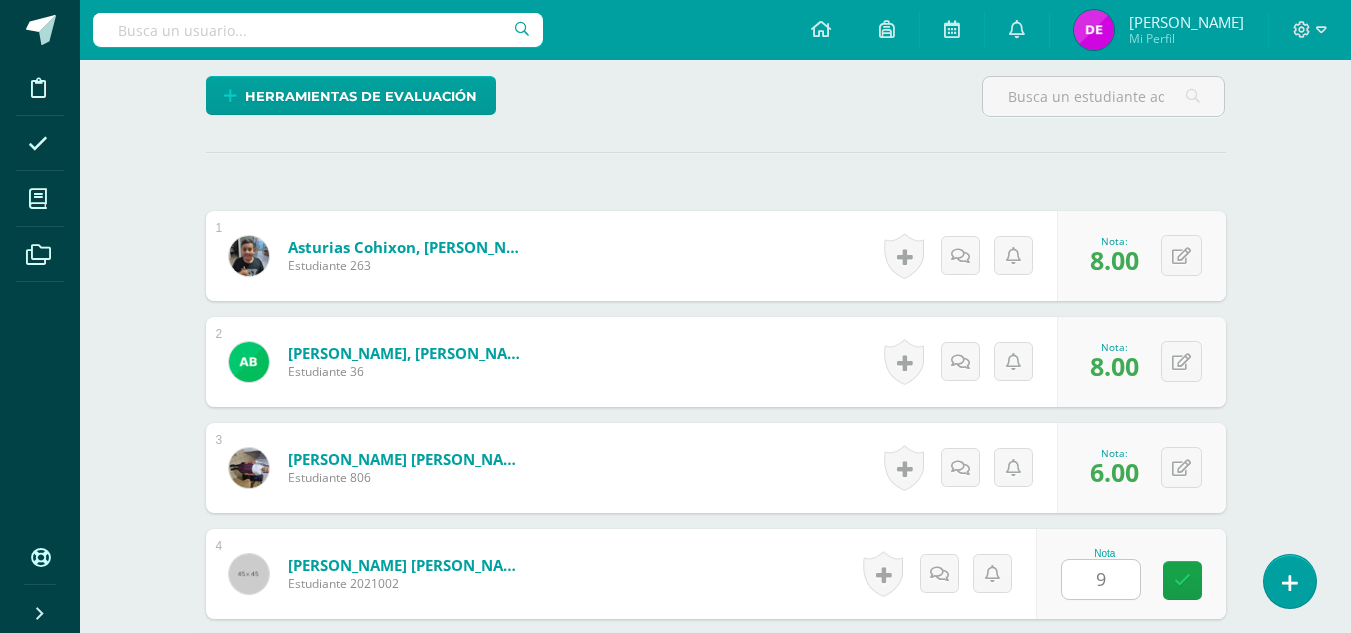 scroll, scrollTop: 872, scrollLeft: 0, axis: vertical 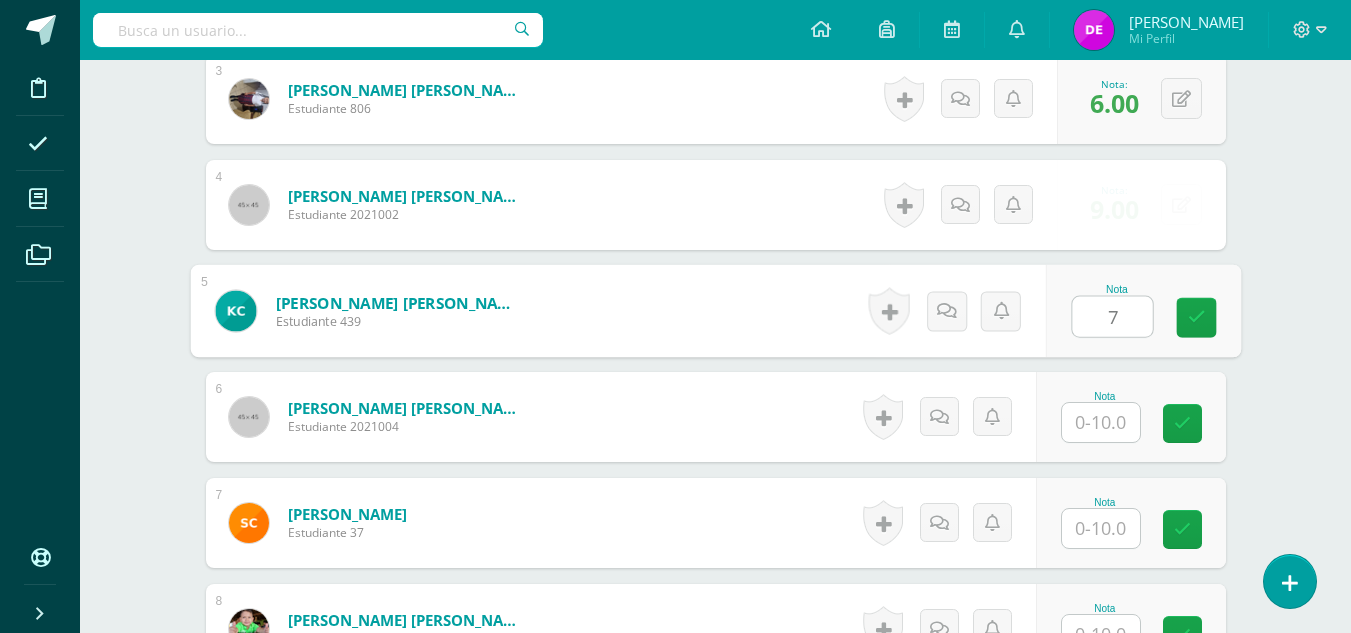 type on "7" 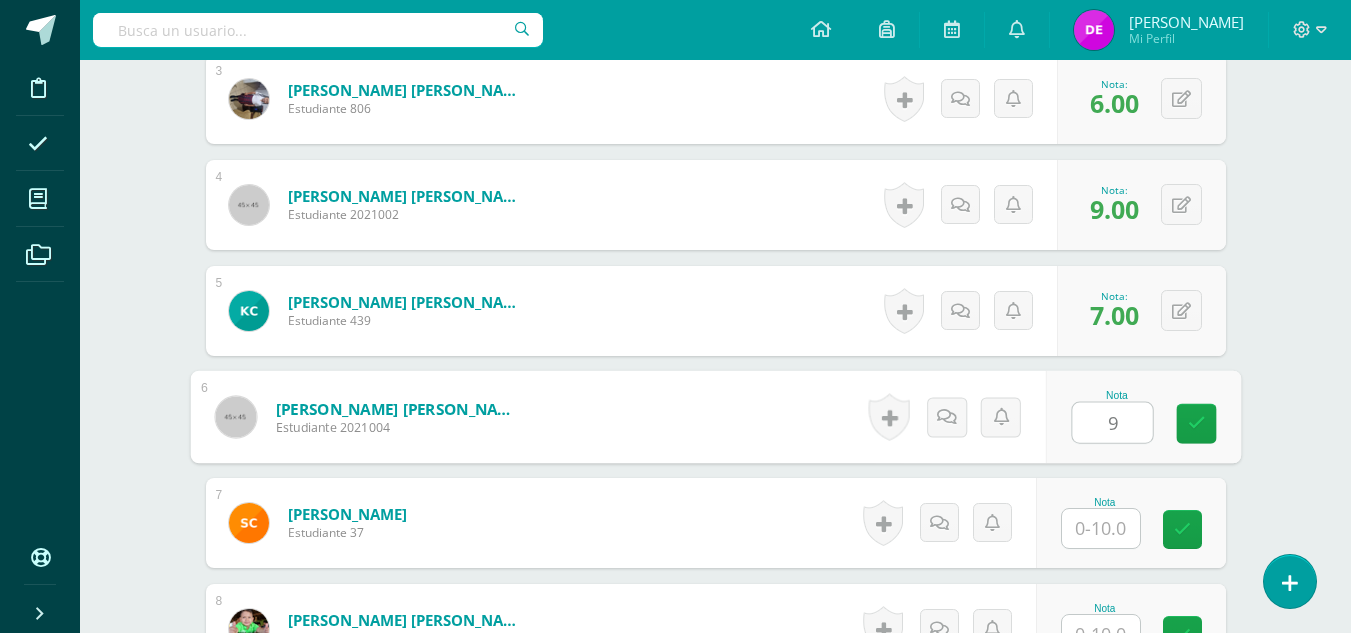 type on "9" 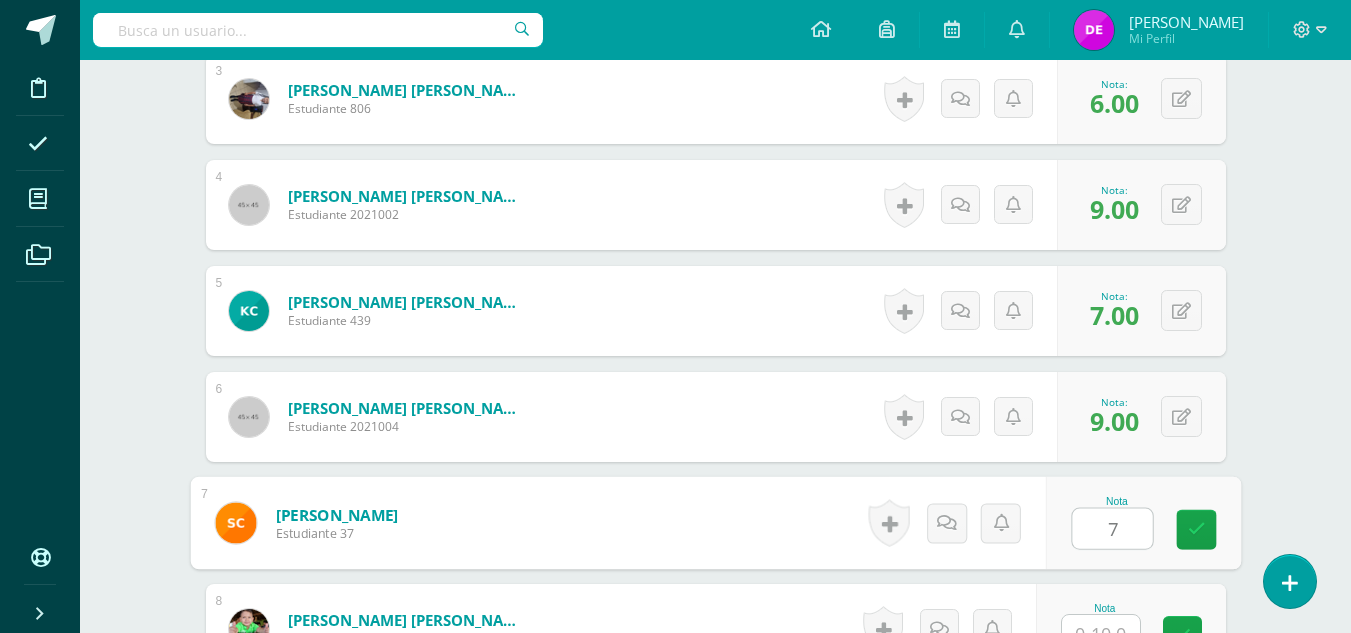 type on "7" 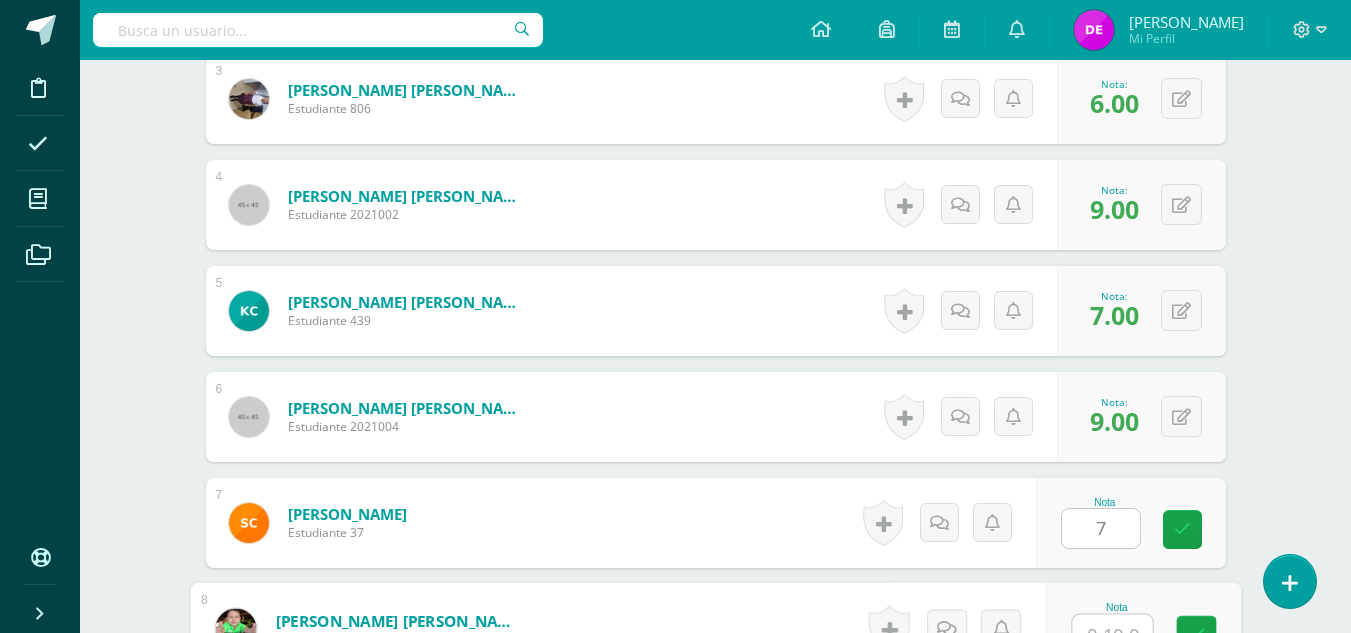 scroll, scrollTop: 893, scrollLeft: 0, axis: vertical 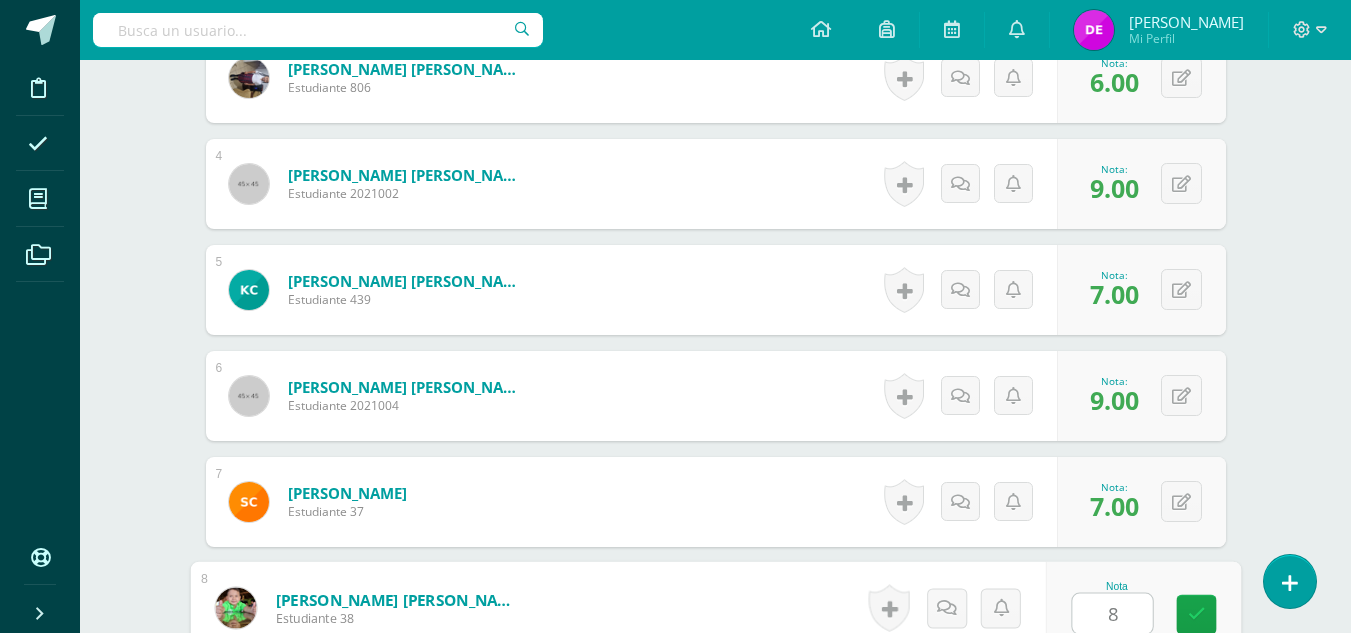 type on "8" 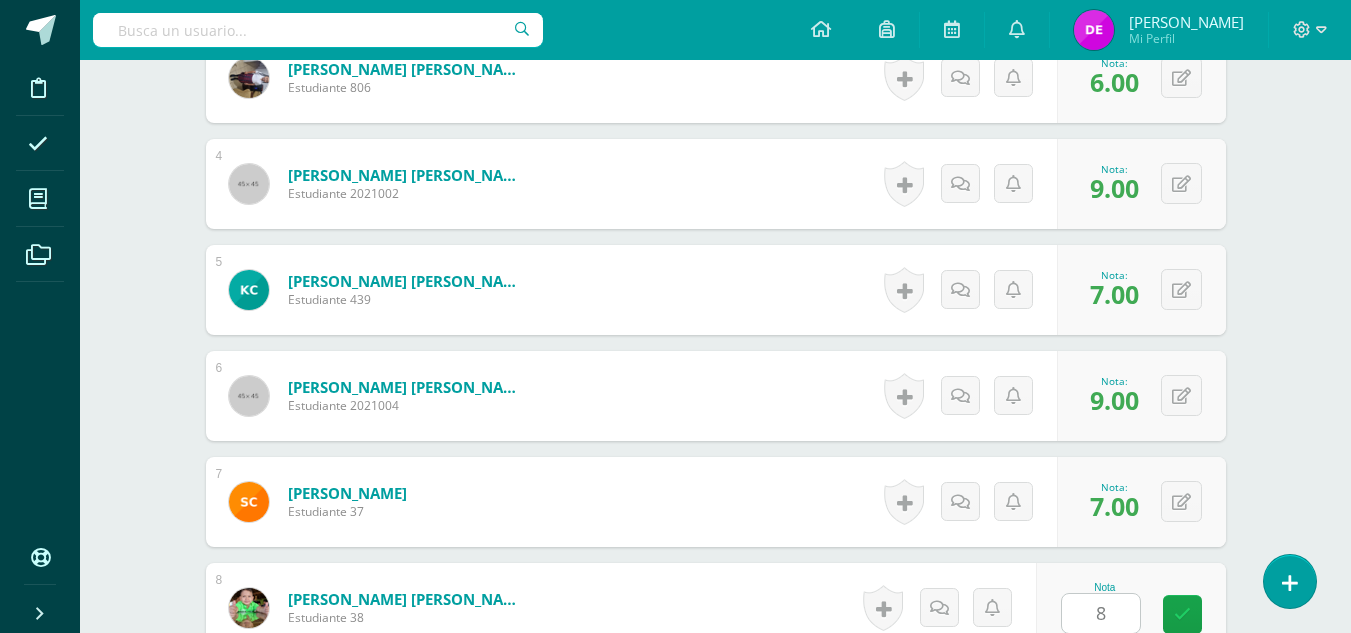 scroll, scrollTop: 1296, scrollLeft: 0, axis: vertical 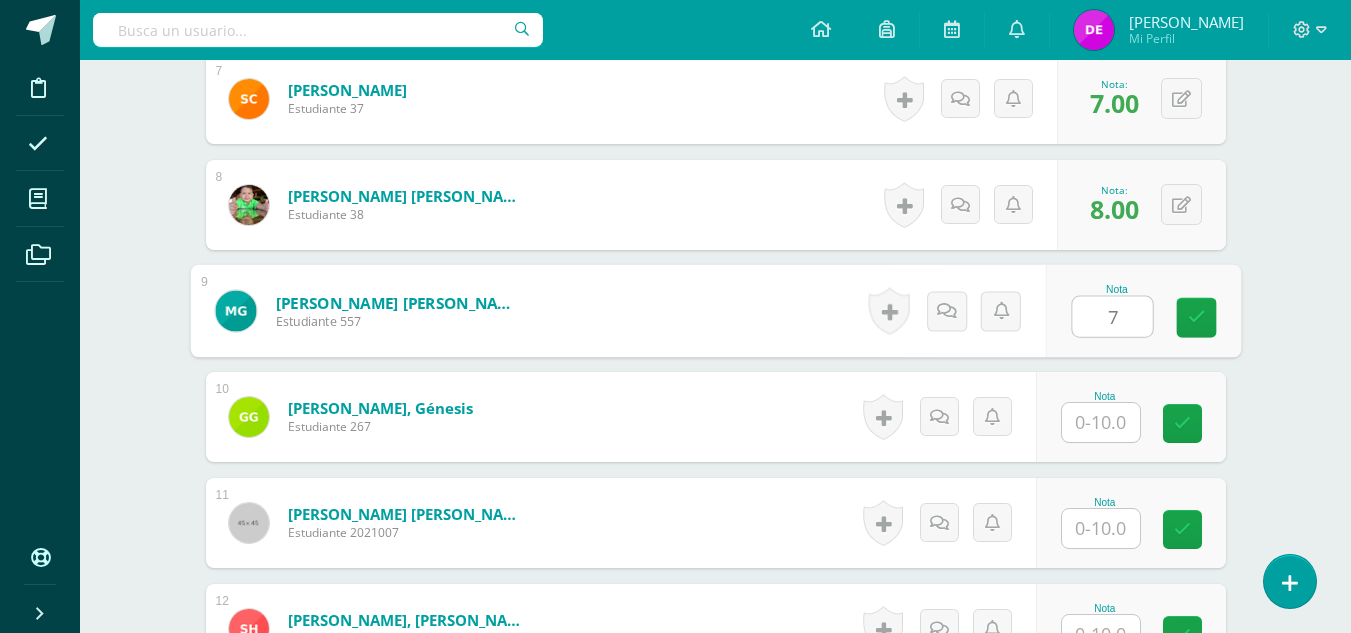 type on "7" 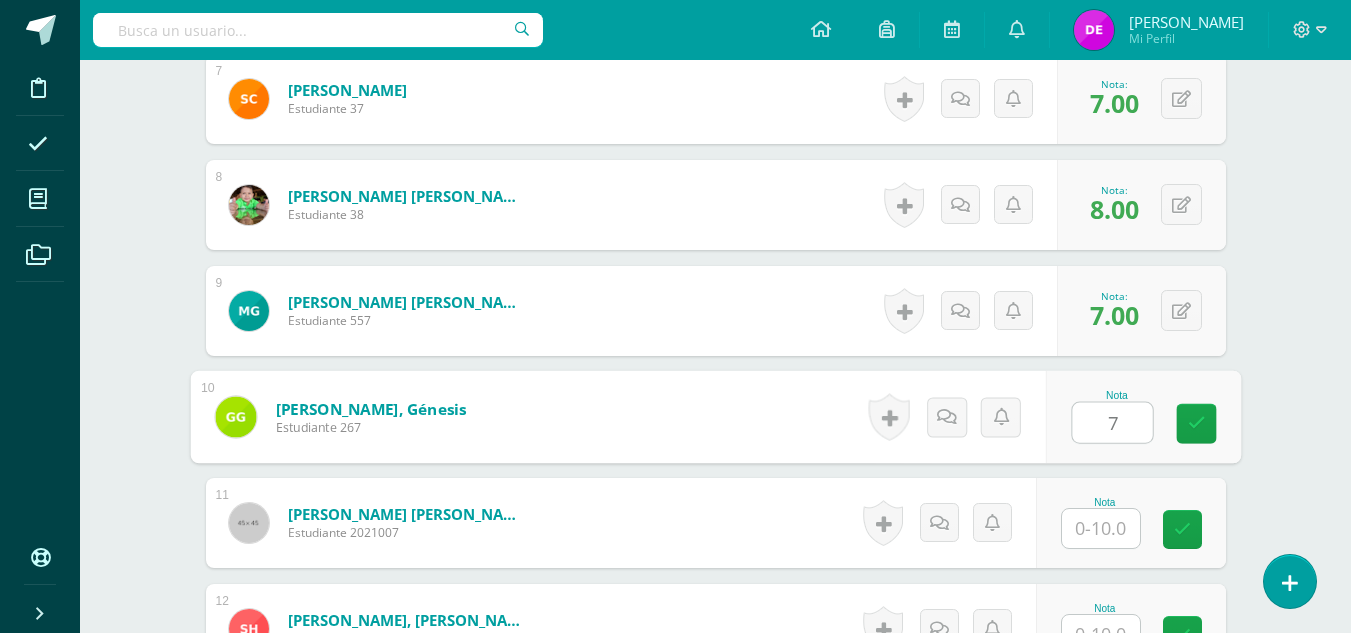 type on "7" 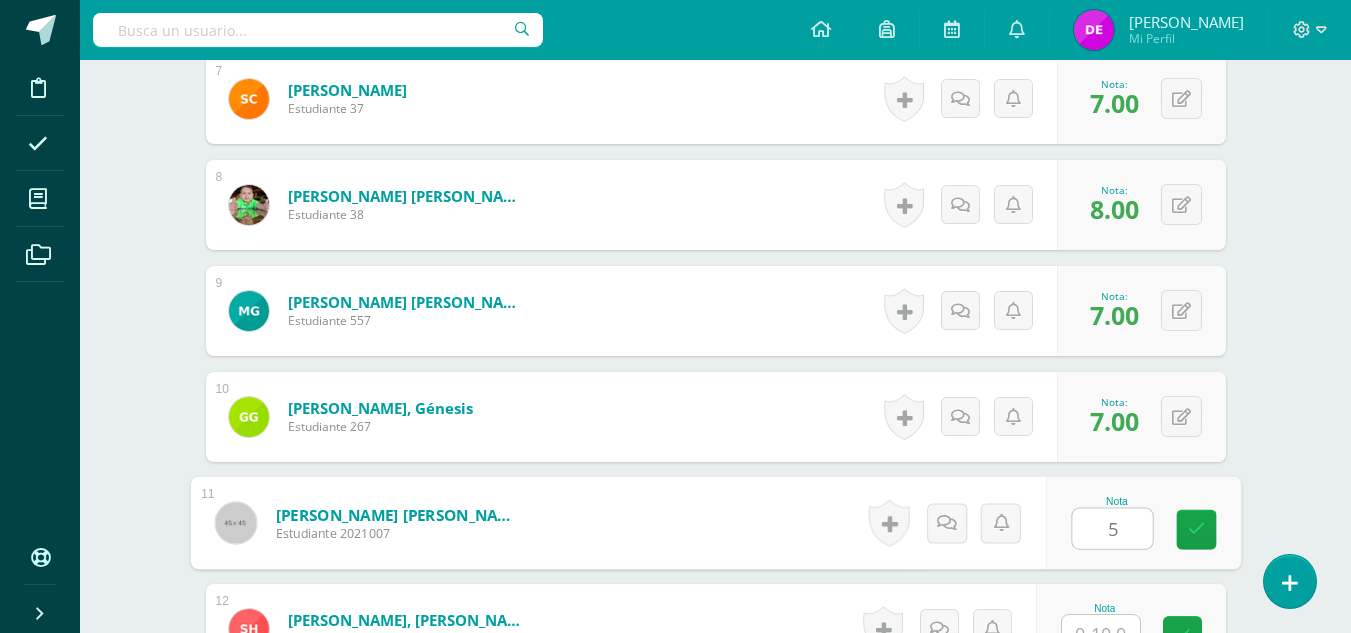 type on "5" 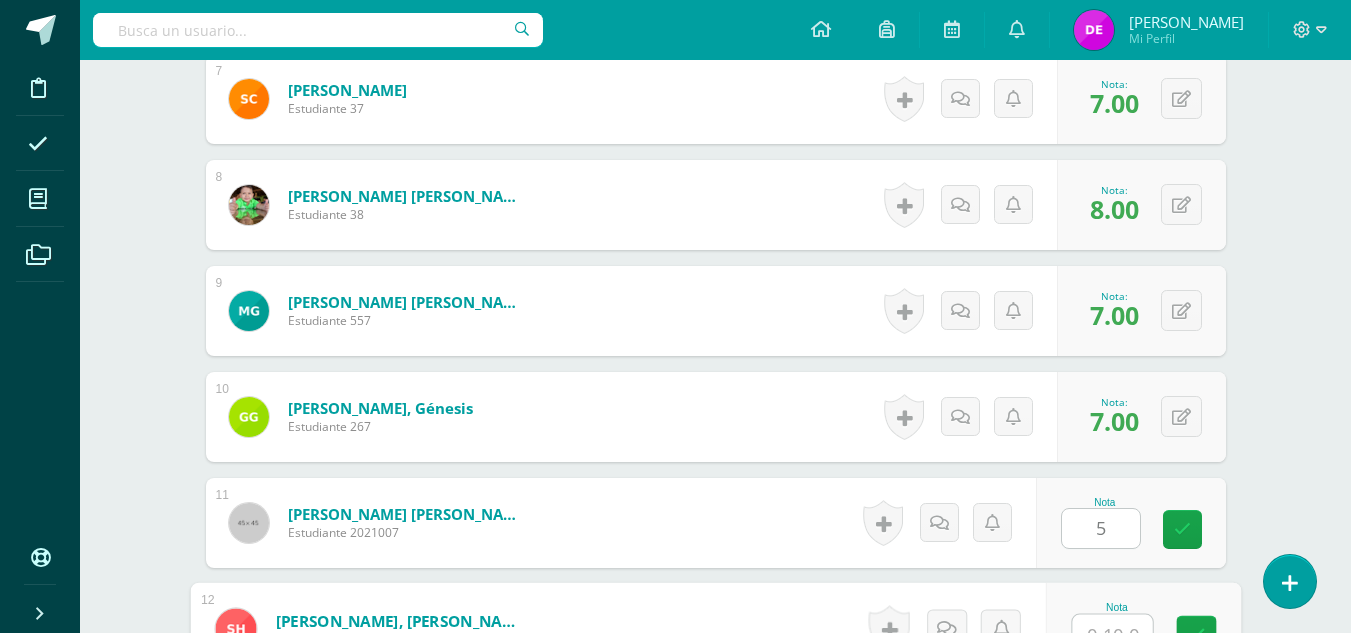 scroll, scrollTop: 1317, scrollLeft: 0, axis: vertical 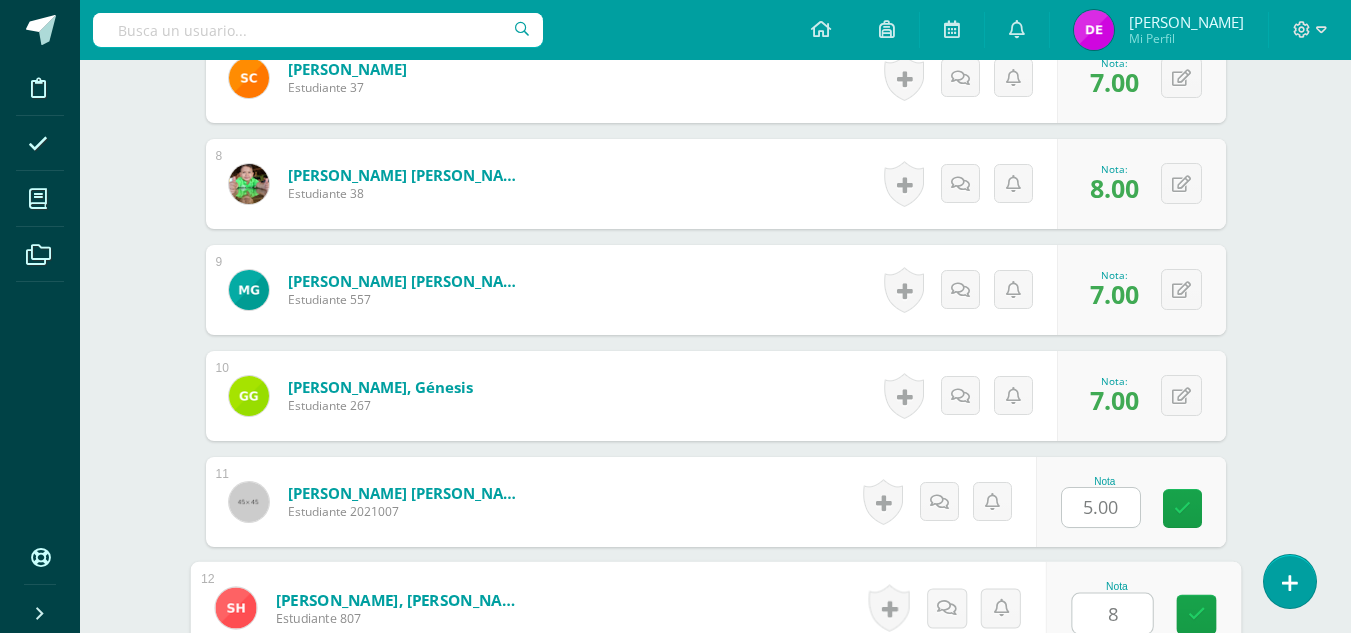 type on "8" 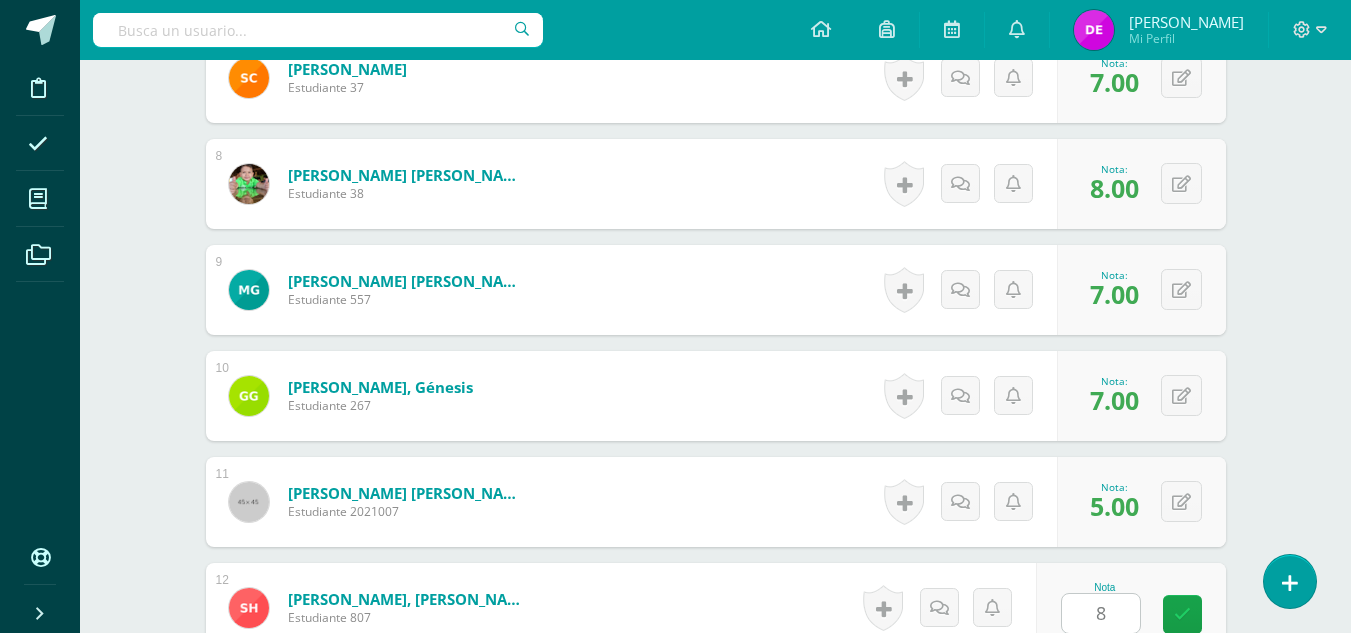 scroll, scrollTop: 1720, scrollLeft: 0, axis: vertical 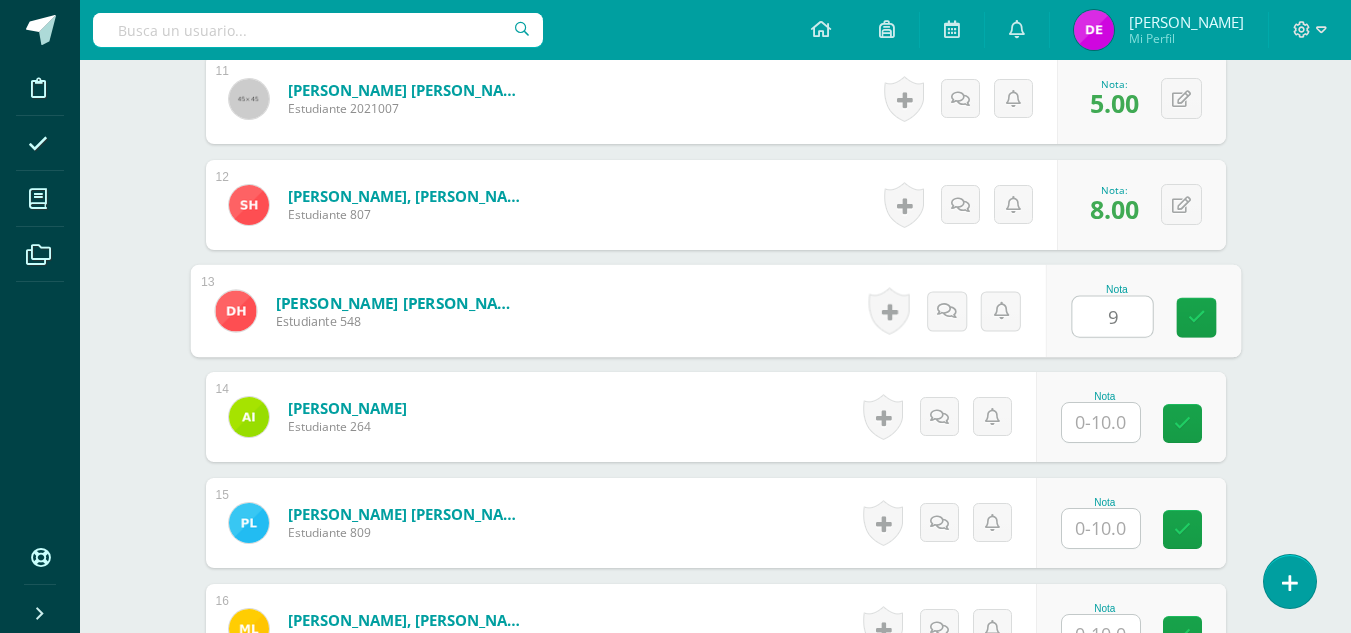 type on "9" 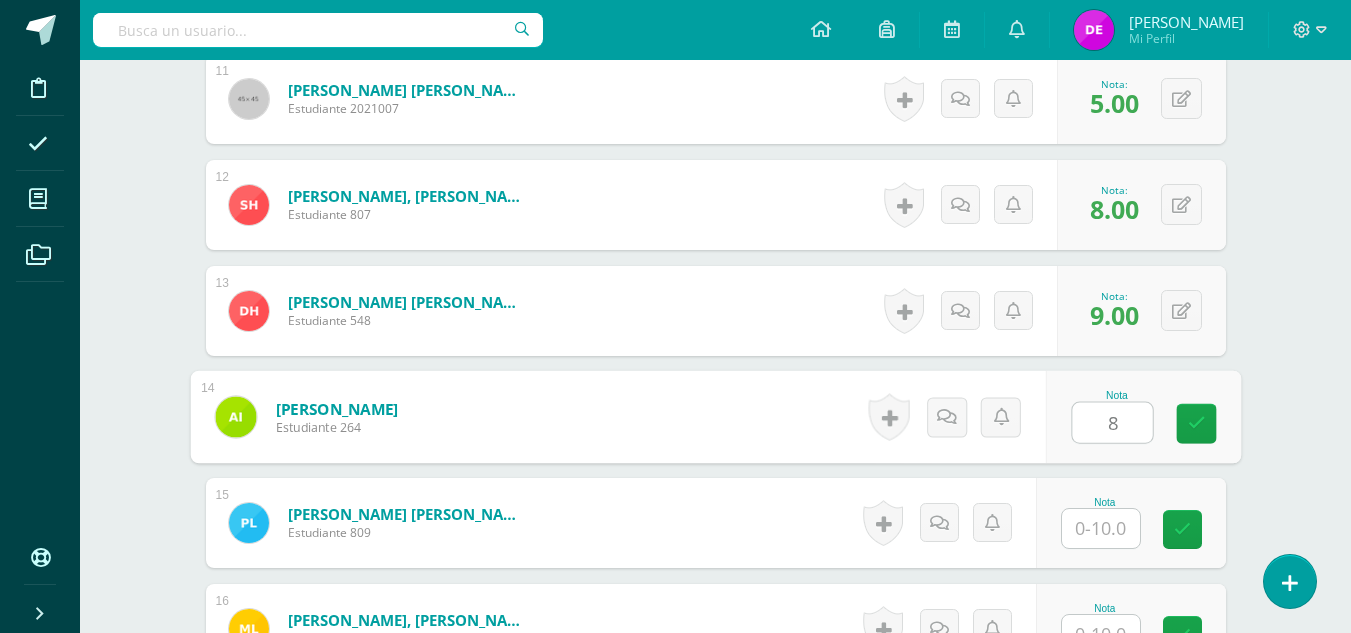 type on "8" 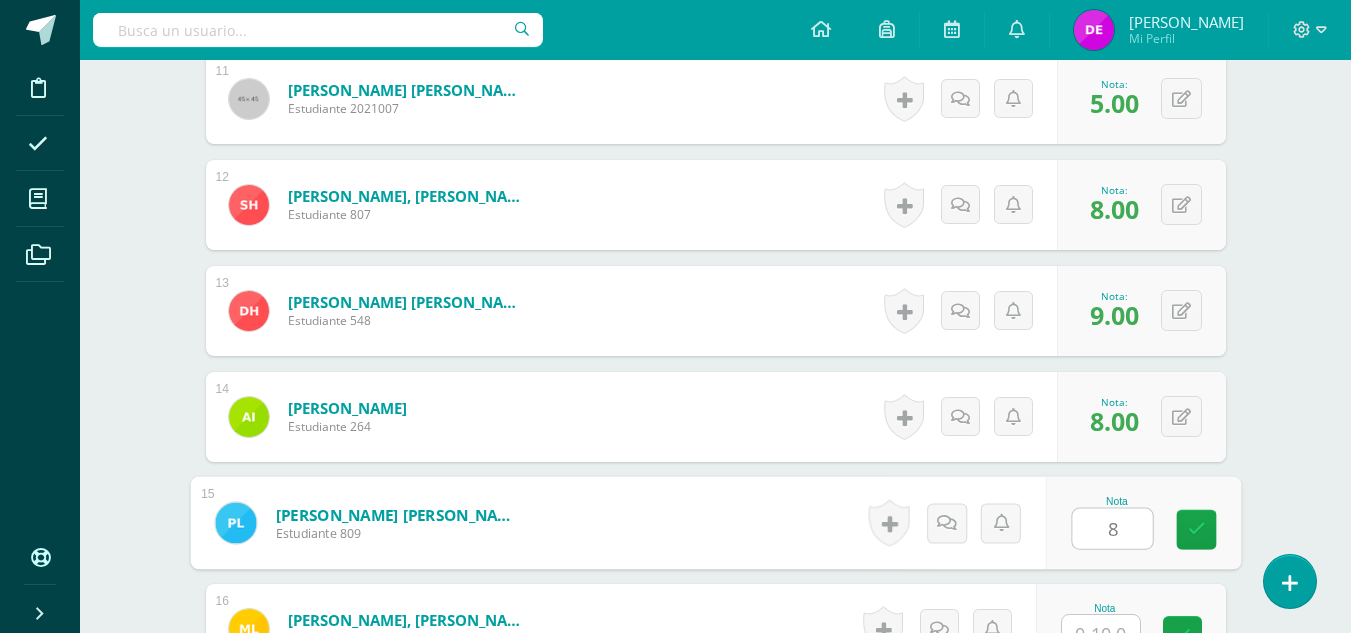type on "8" 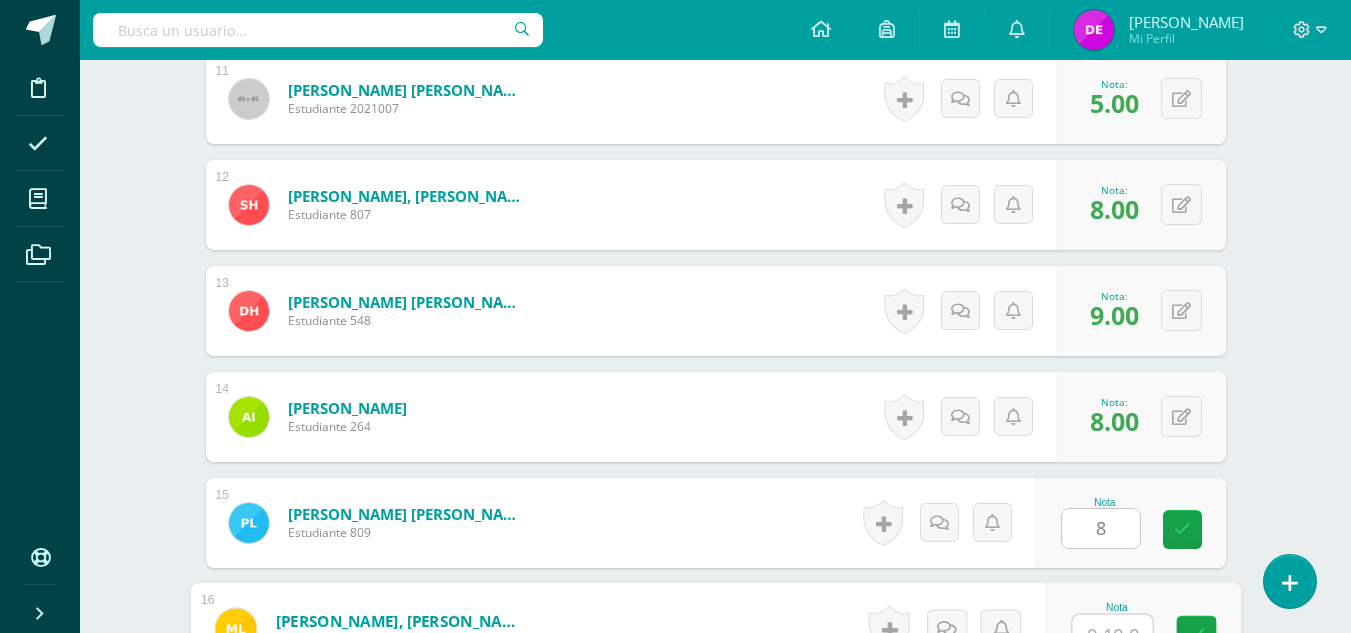 scroll, scrollTop: 1741, scrollLeft: 0, axis: vertical 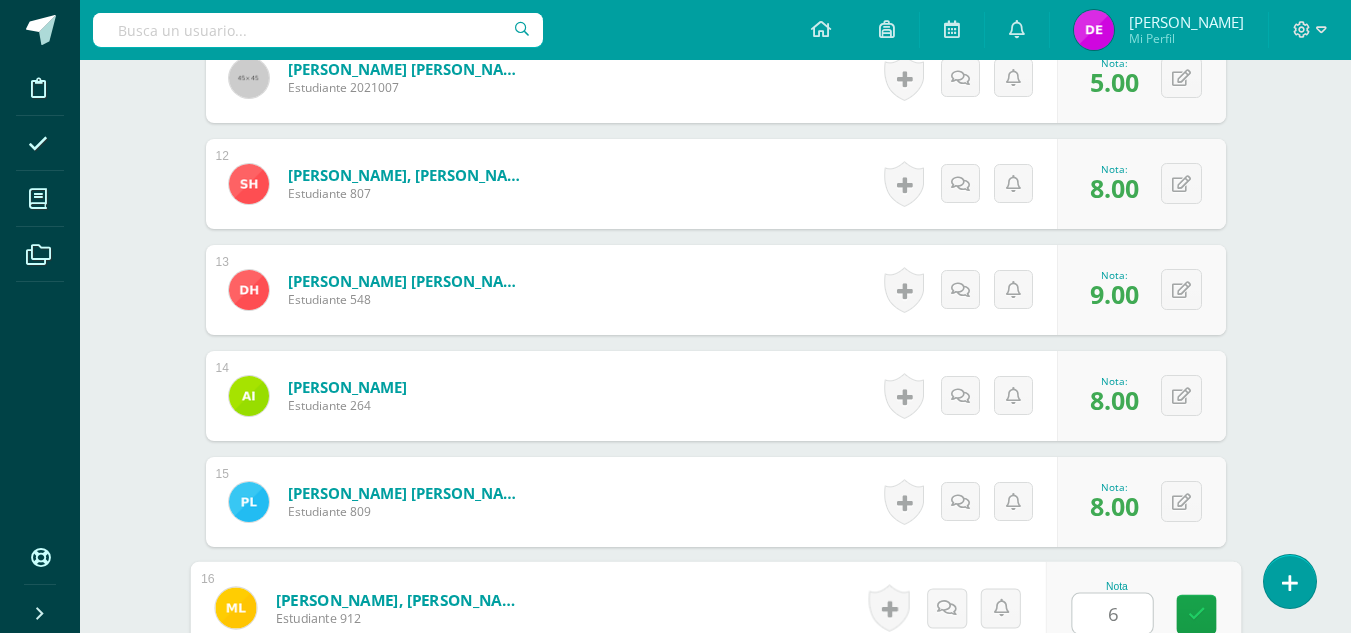 type on "6" 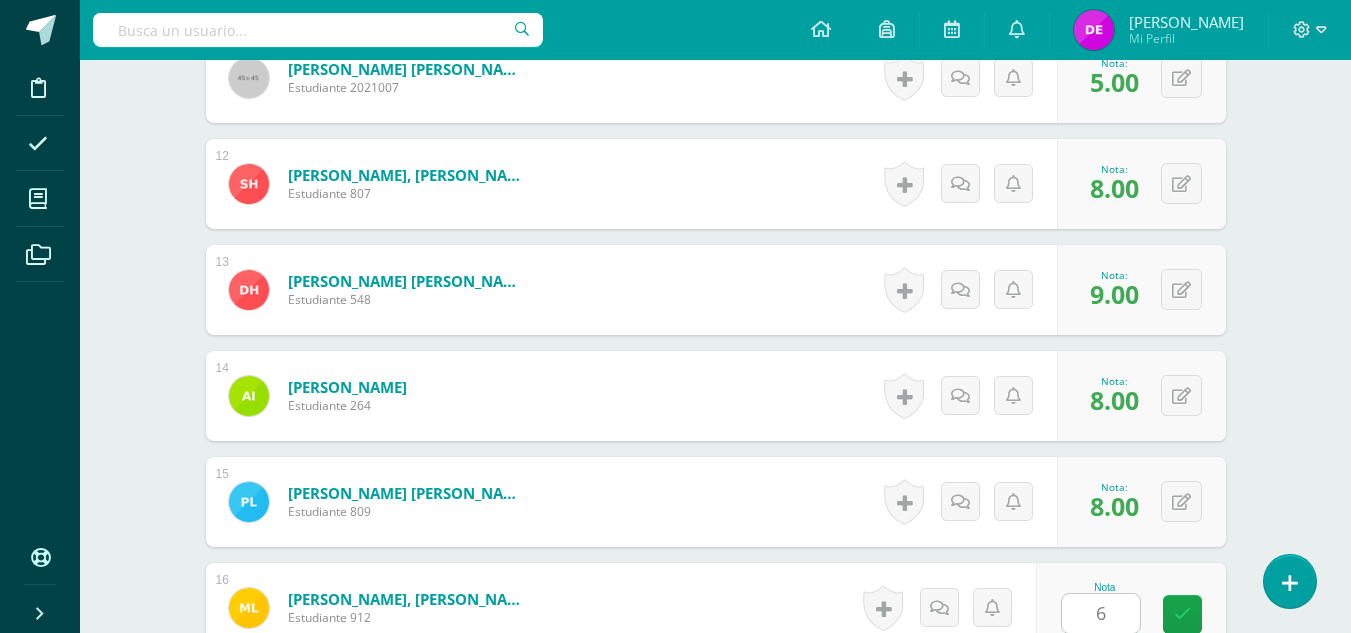 scroll, scrollTop: 2144, scrollLeft: 0, axis: vertical 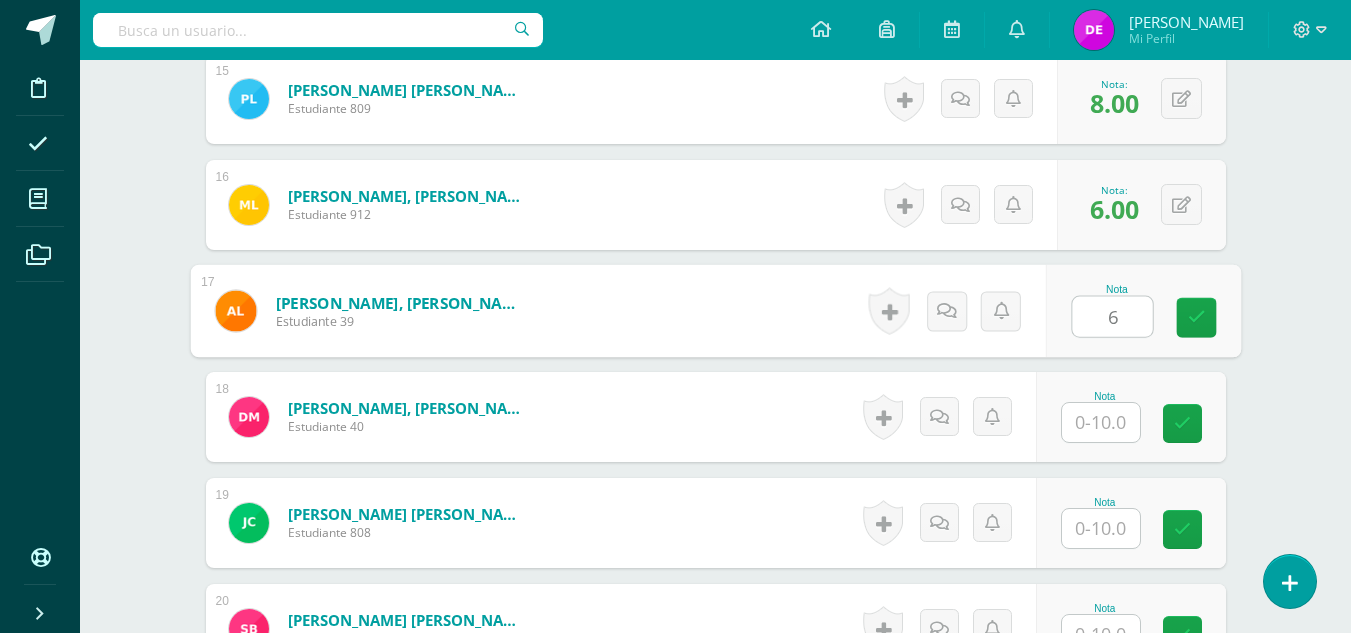 type on "6" 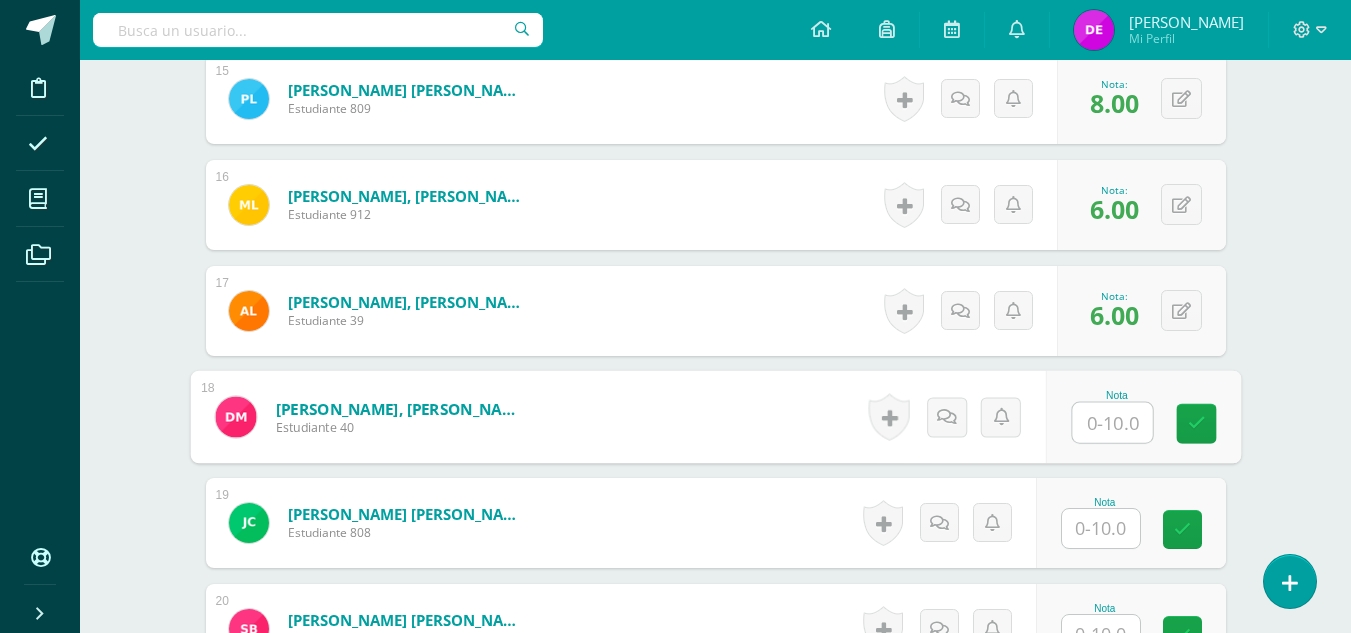 type on "5" 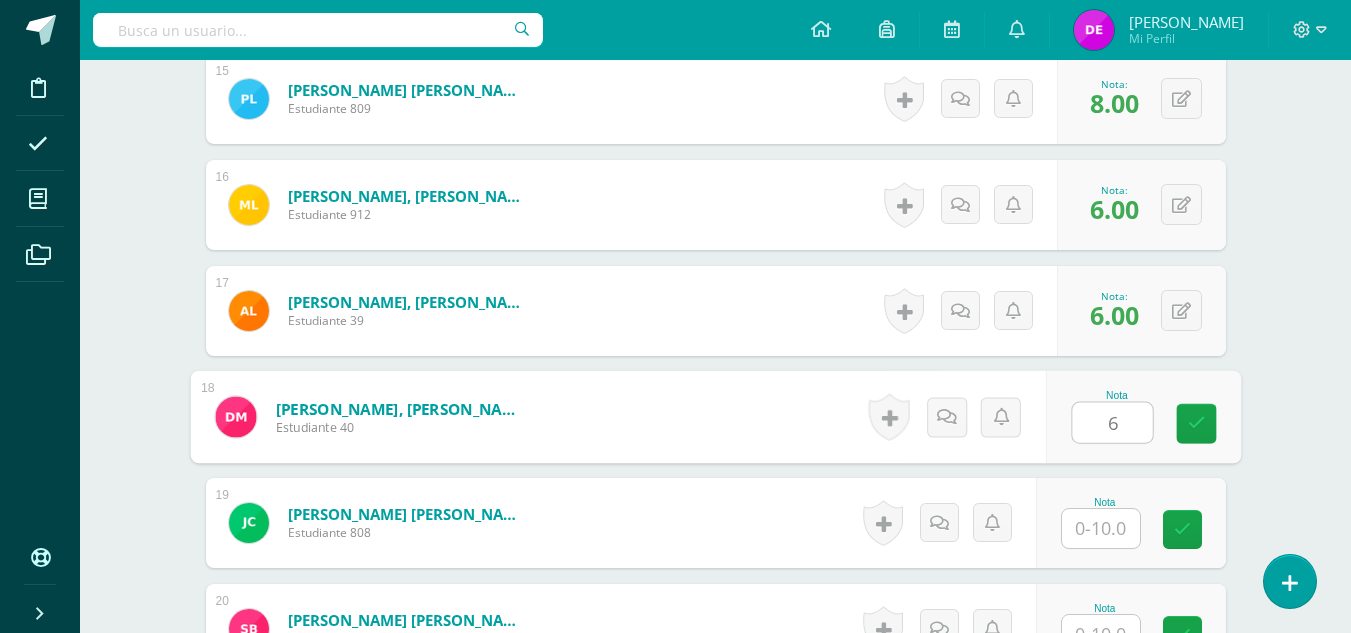 type on "6" 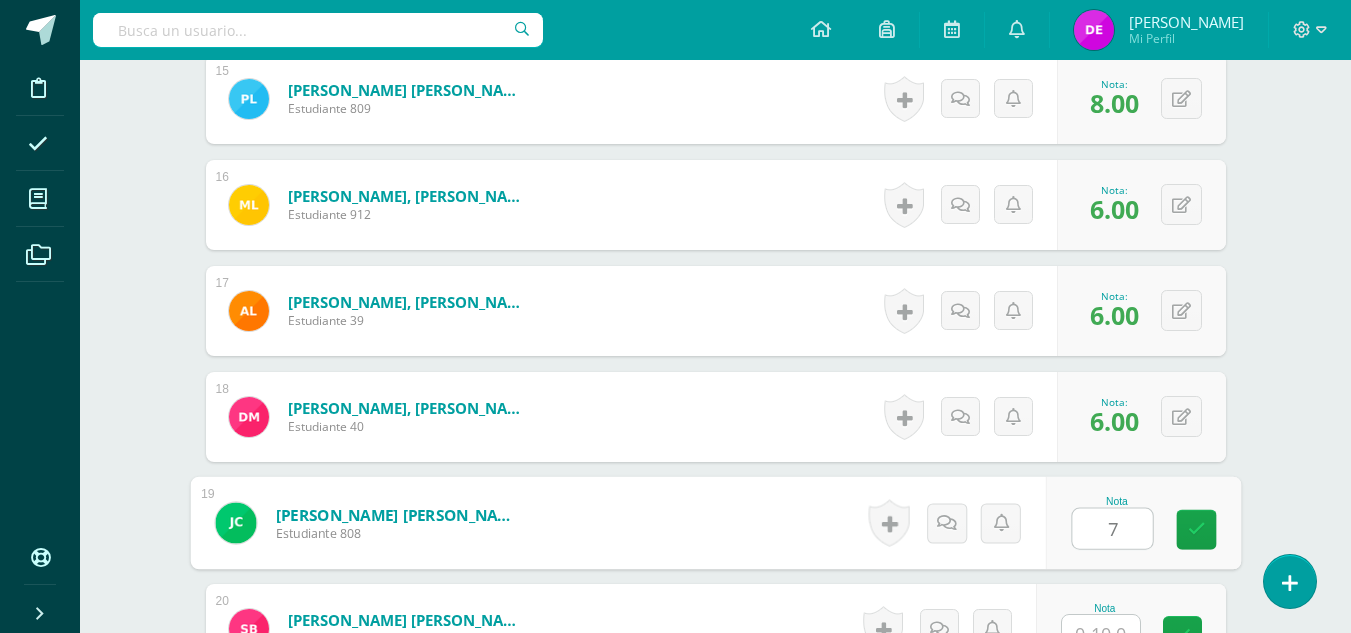 type on "7" 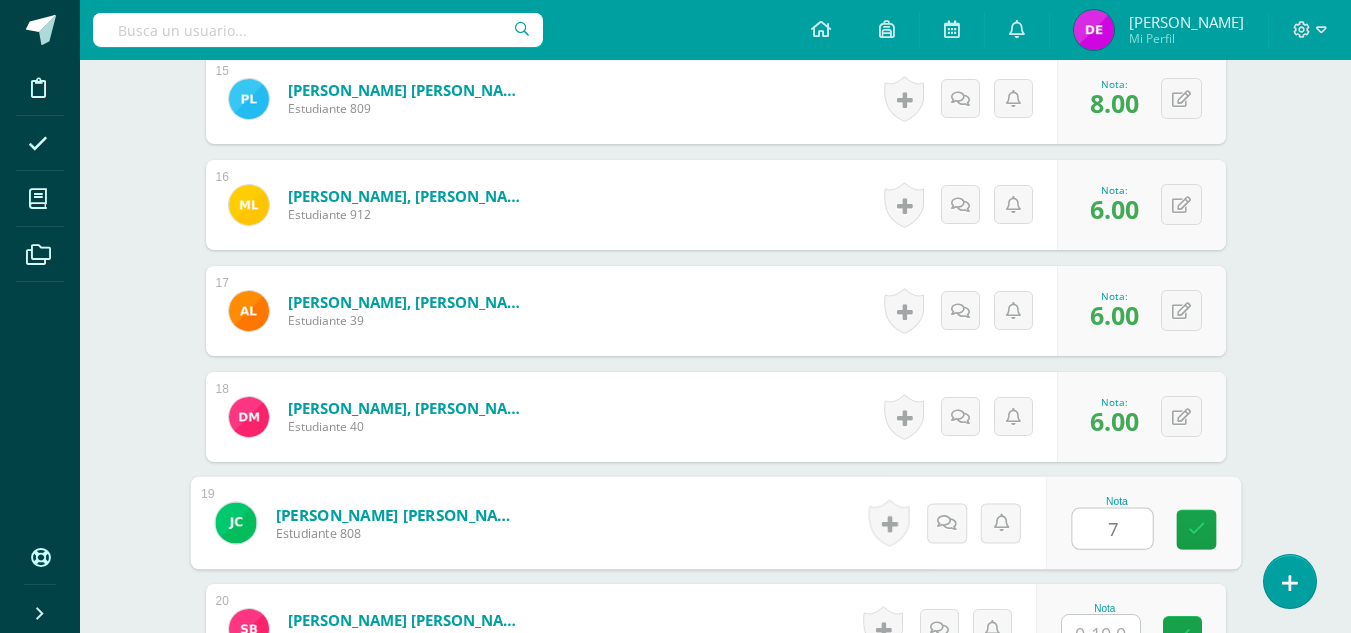 scroll, scrollTop: 2165, scrollLeft: 0, axis: vertical 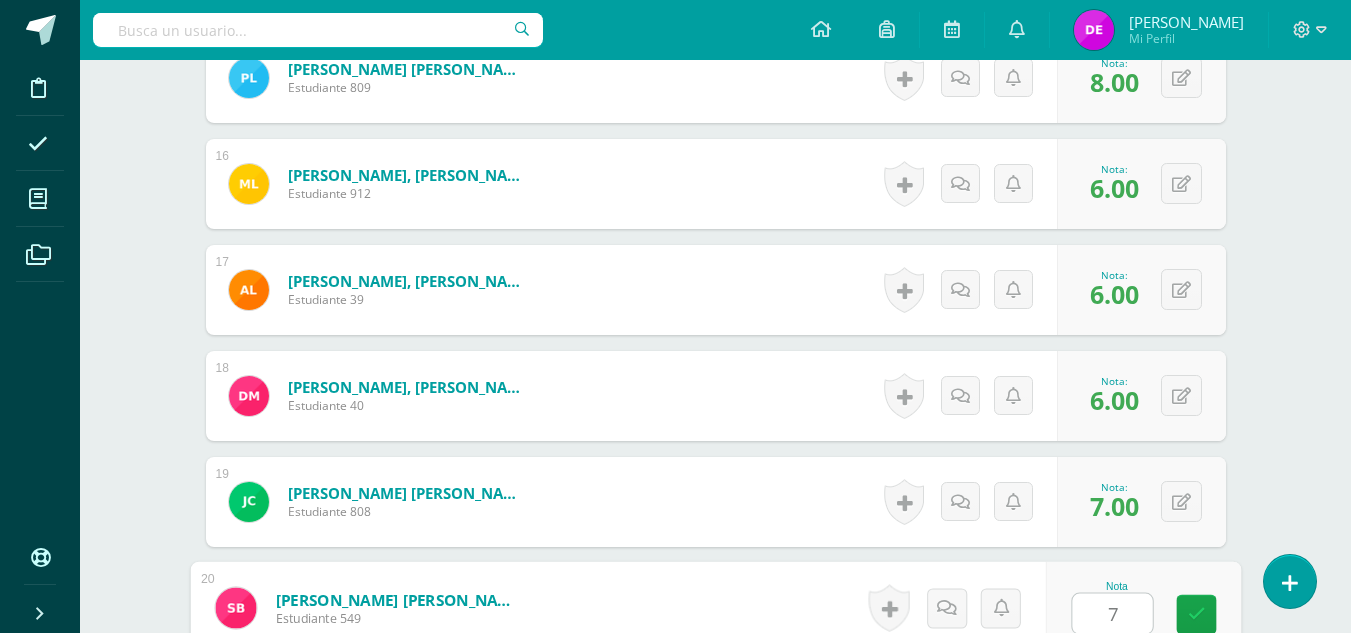 type on "7" 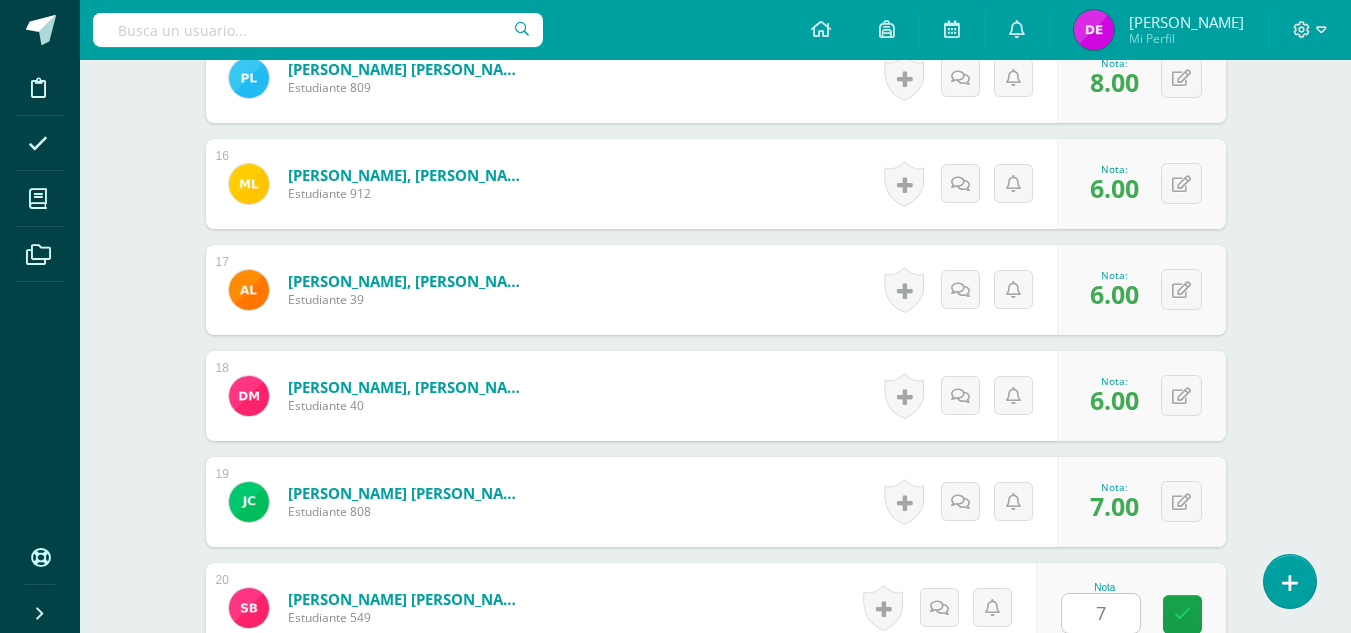 scroll, scrollTop: 2568, scrollLeft: 0, axis: vertical 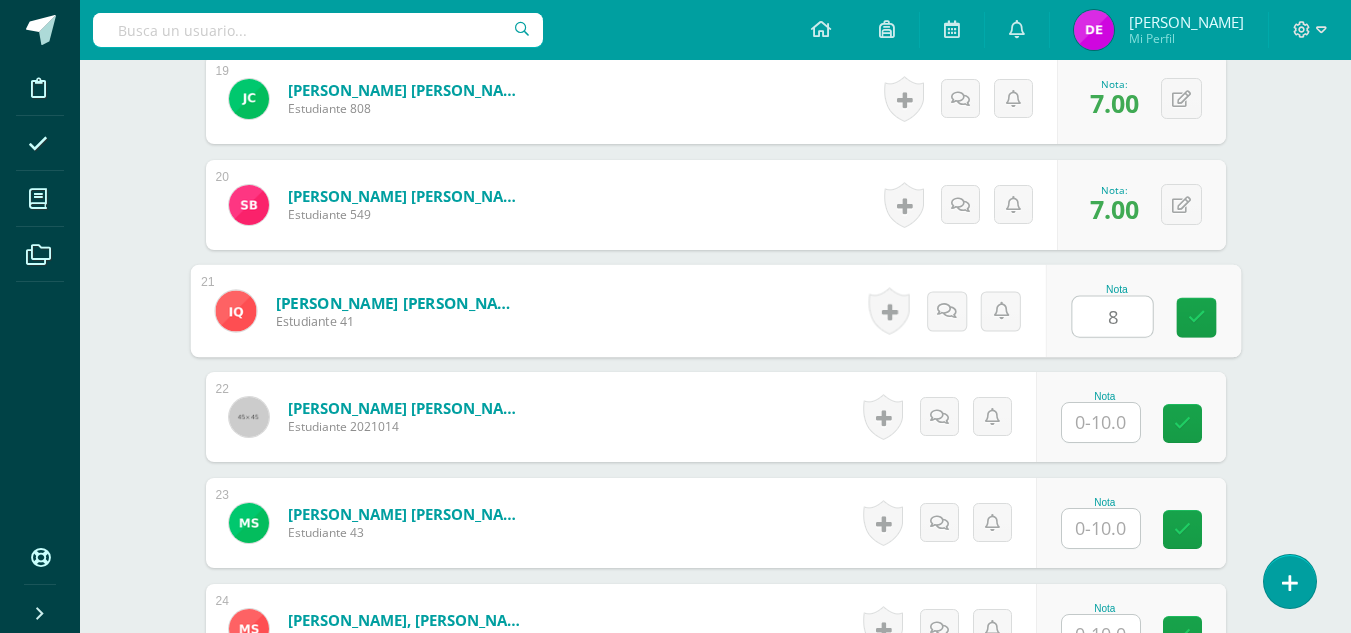type on "8" 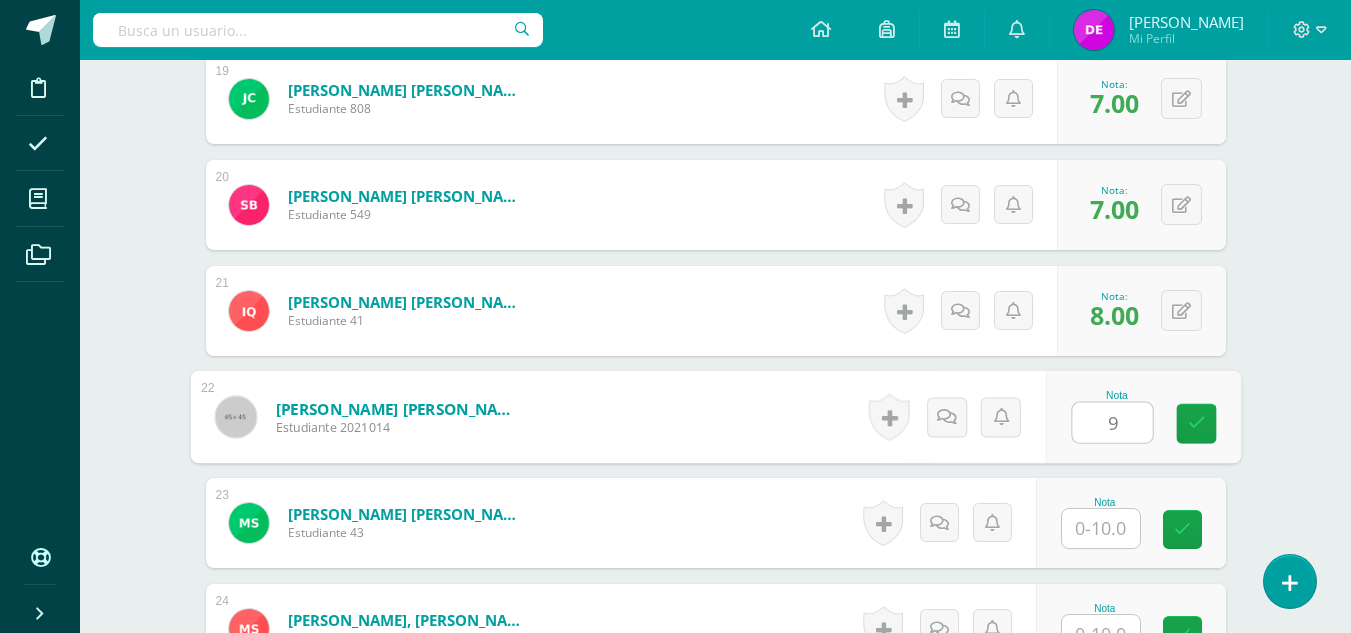 type on "9" 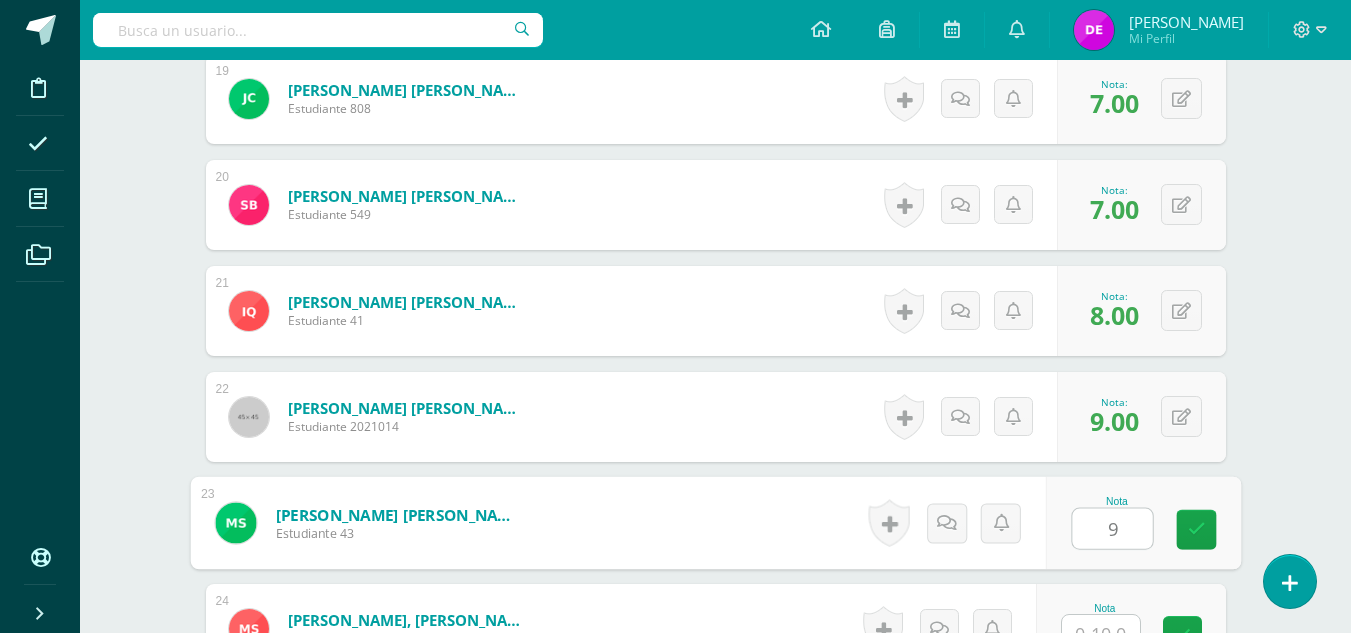 type on "9" 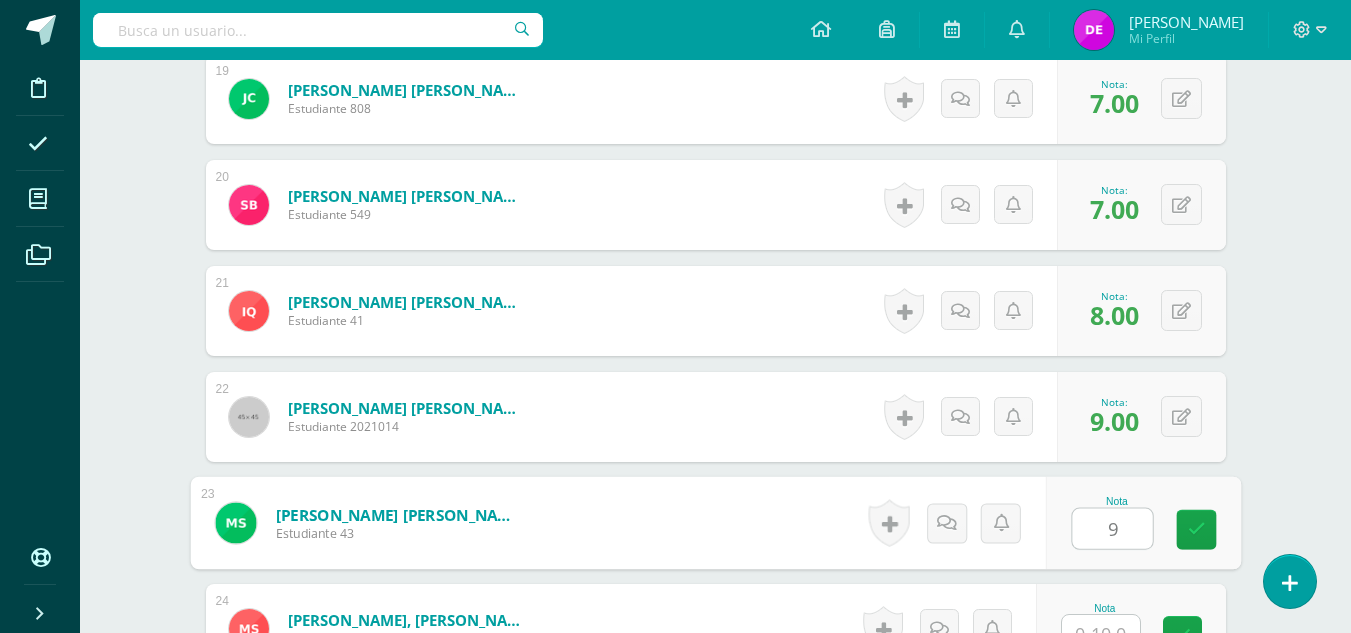 scroll, scrollTop: 2589, scrollLeft: 0, axis: vertical 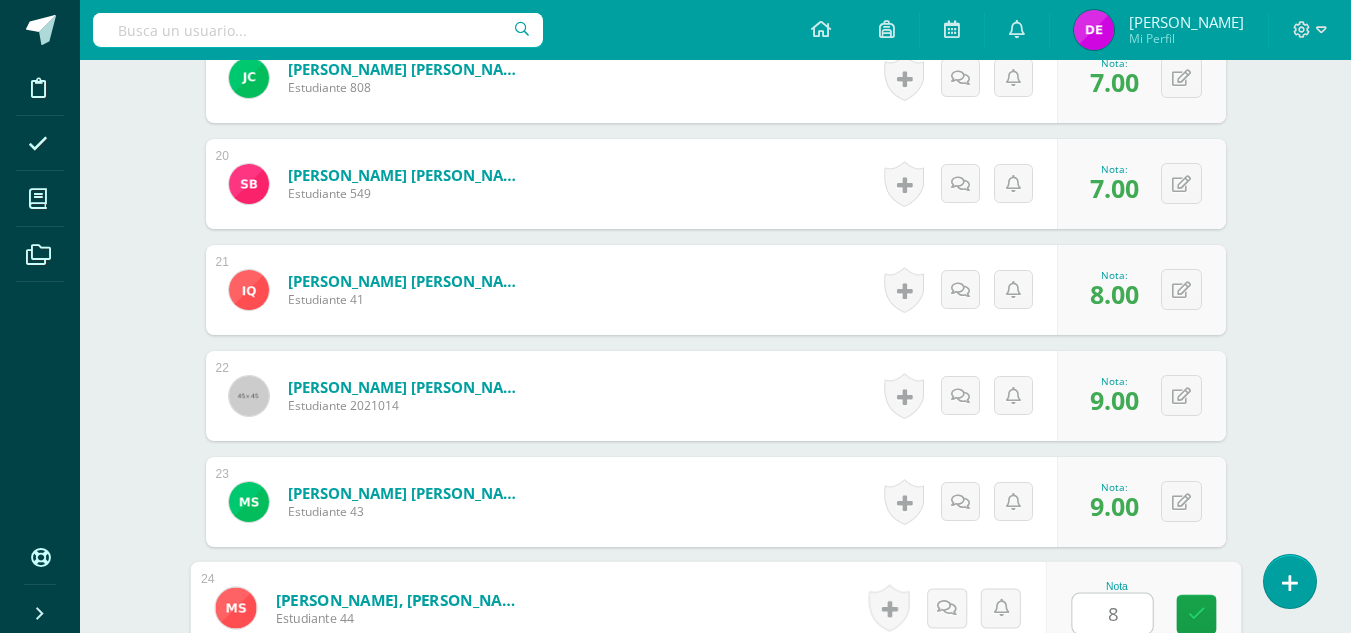 type on "8" 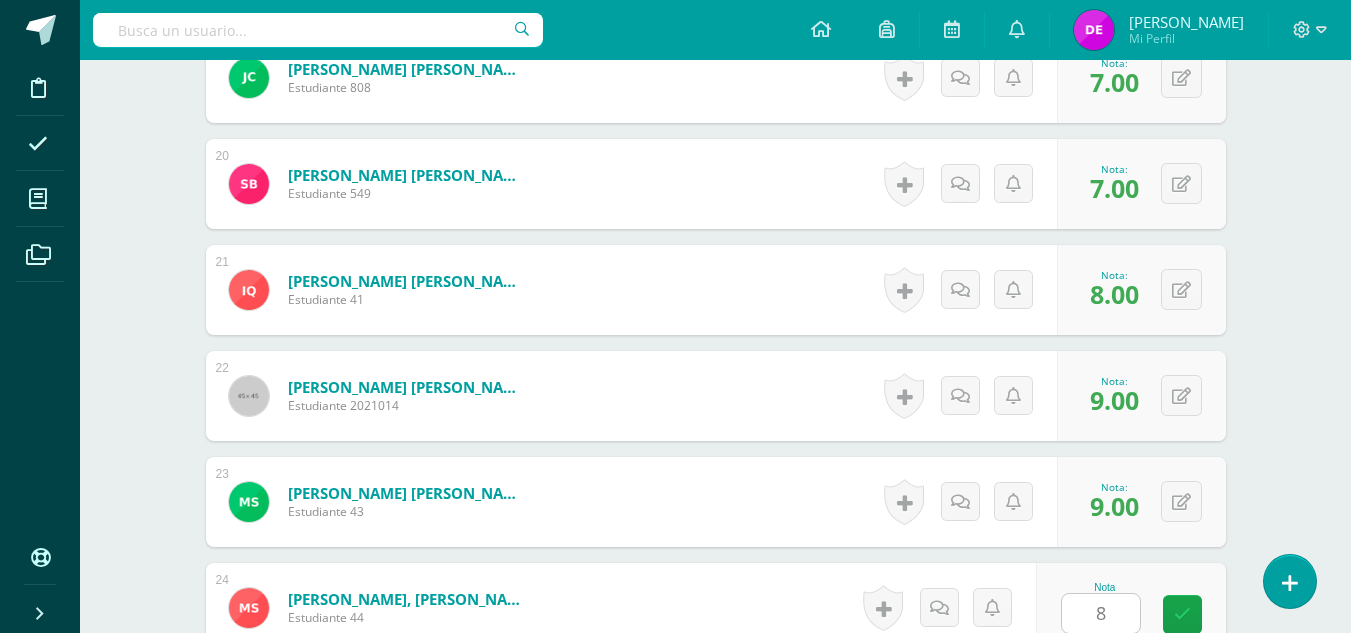 scroll, scrollTop: 2992, scrollLeft: 0, axis: vertical 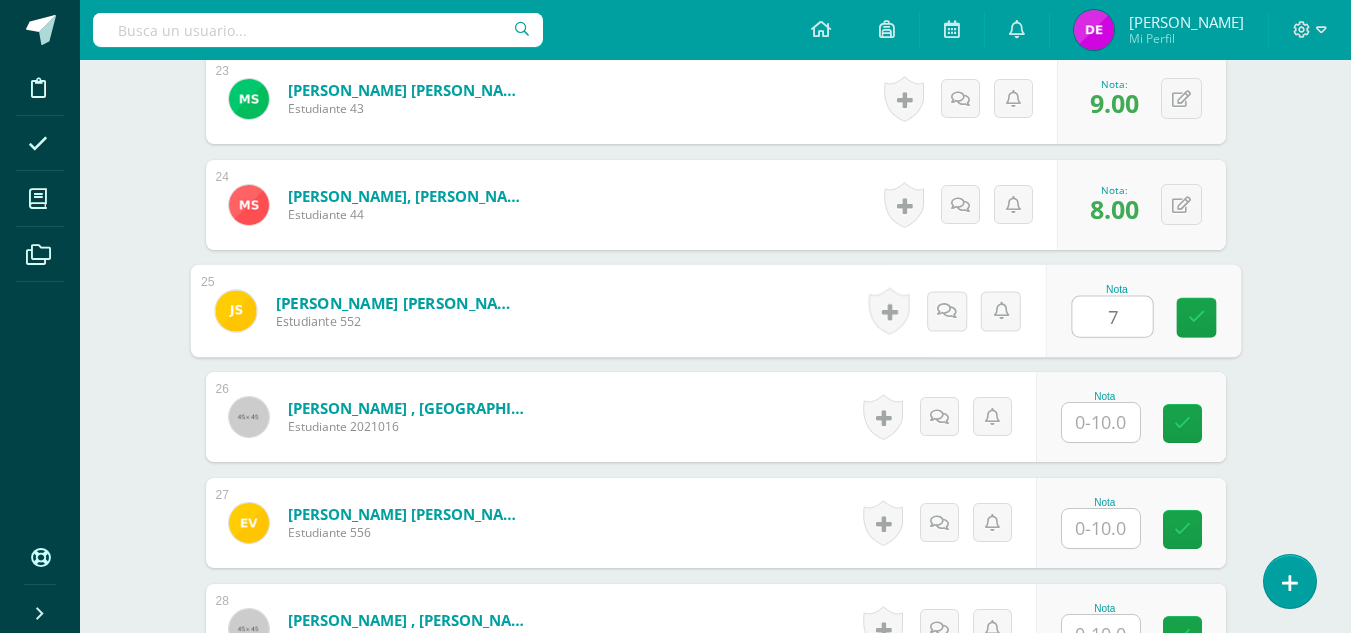 type on "7" 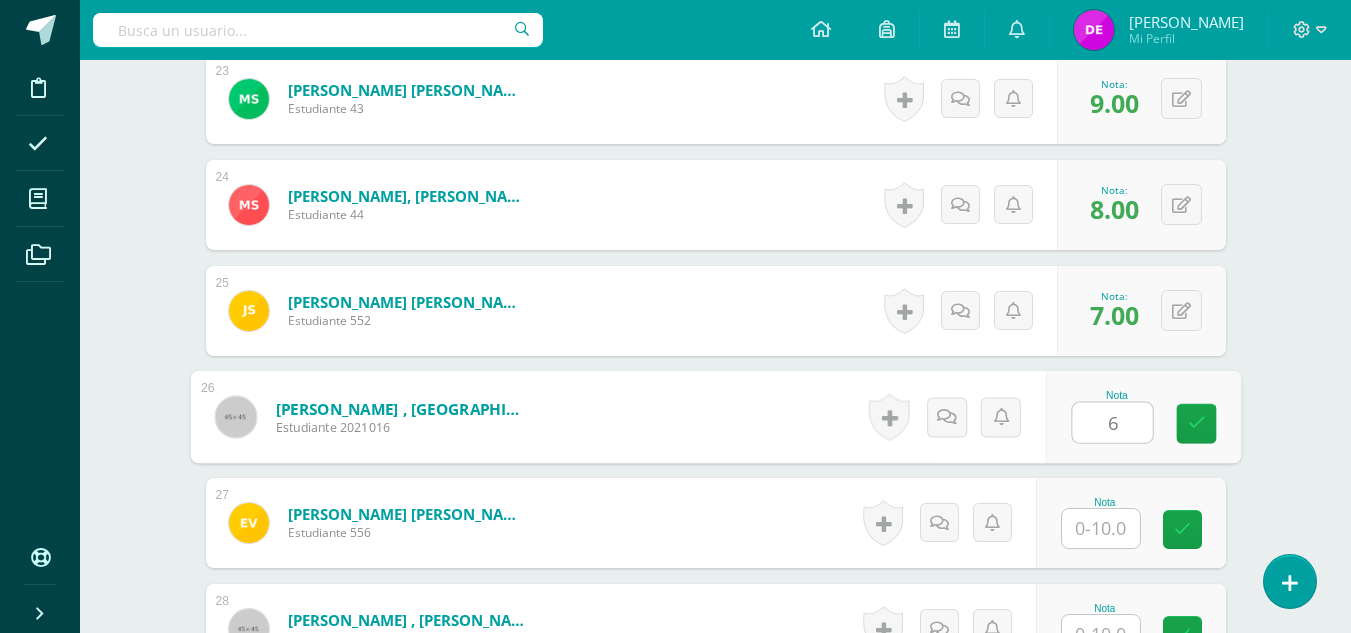type on "6" 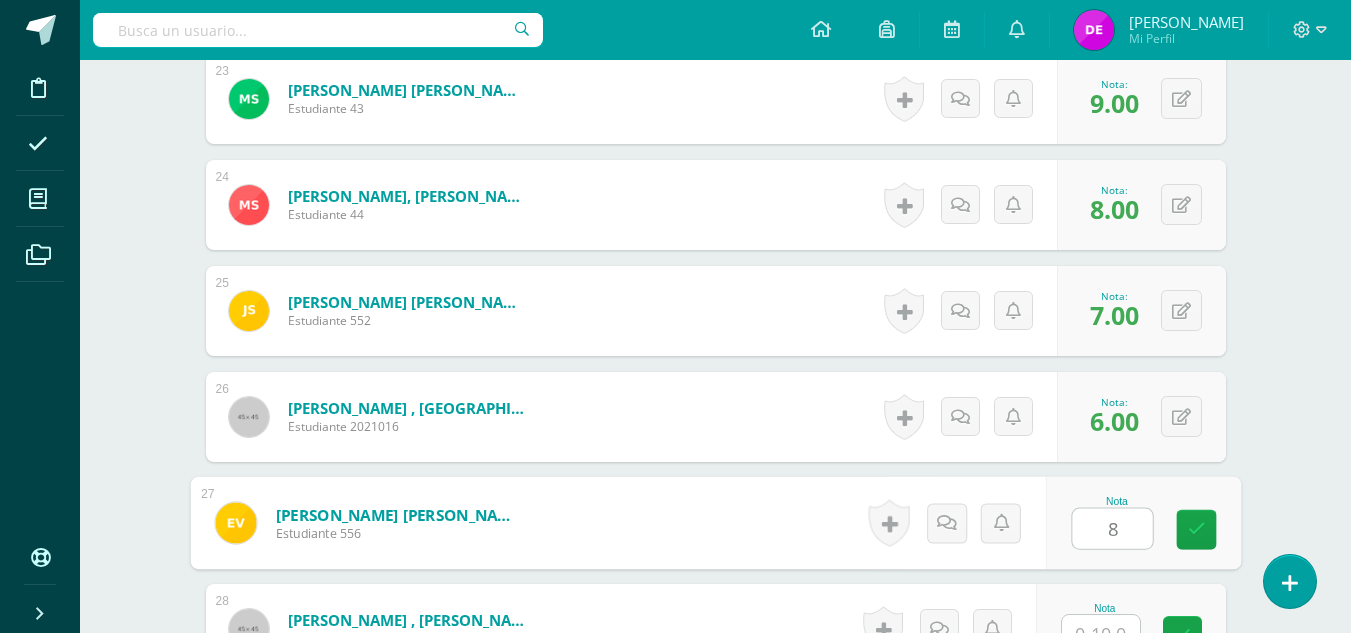 type on "8" 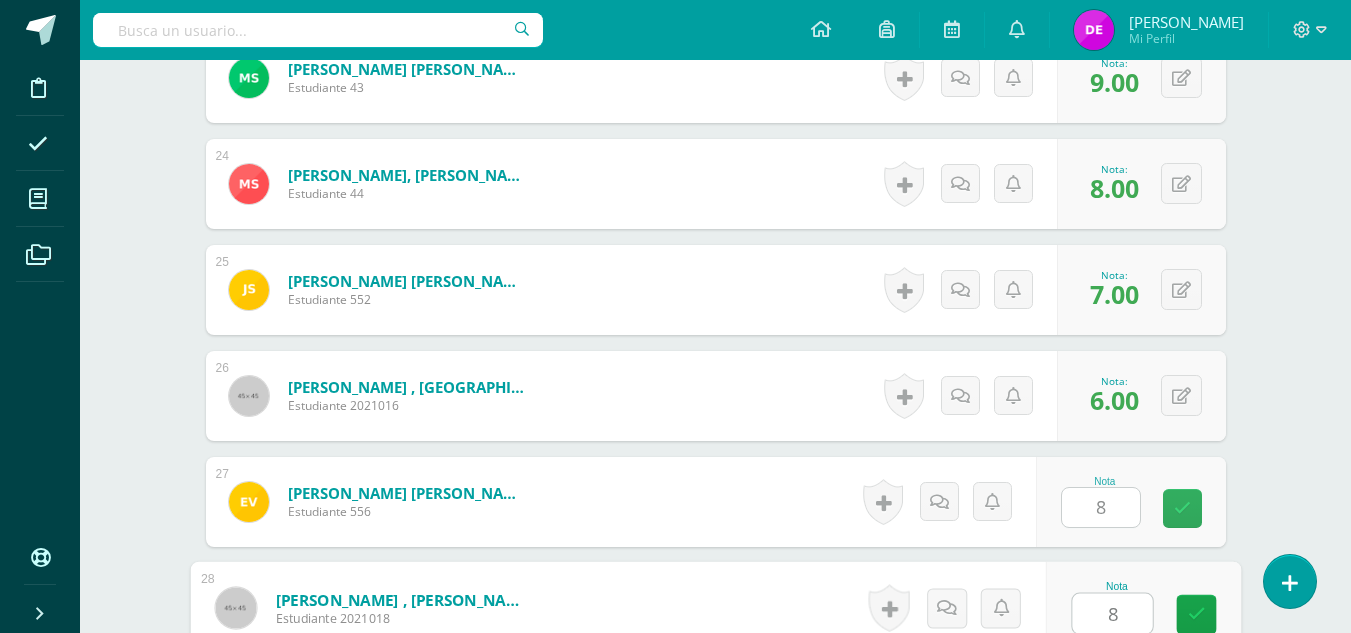 type on "8" 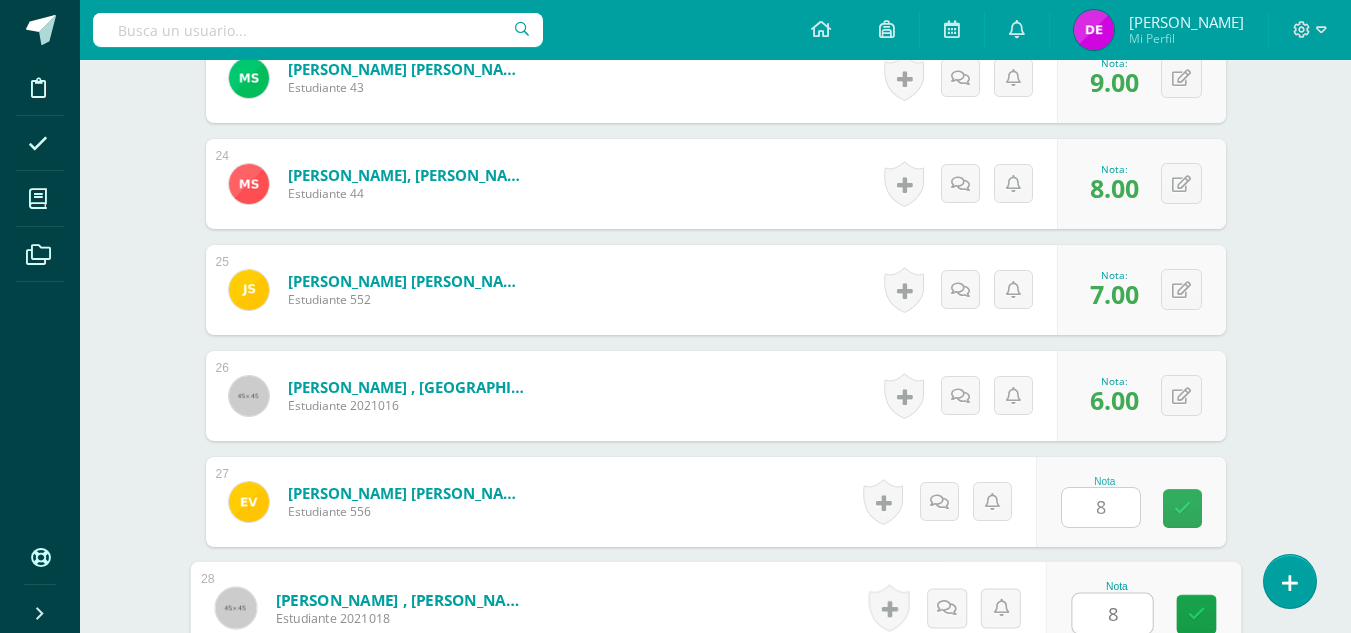 scroll, scrollTop: 3368, scrollLeft: 0, axis: vertical 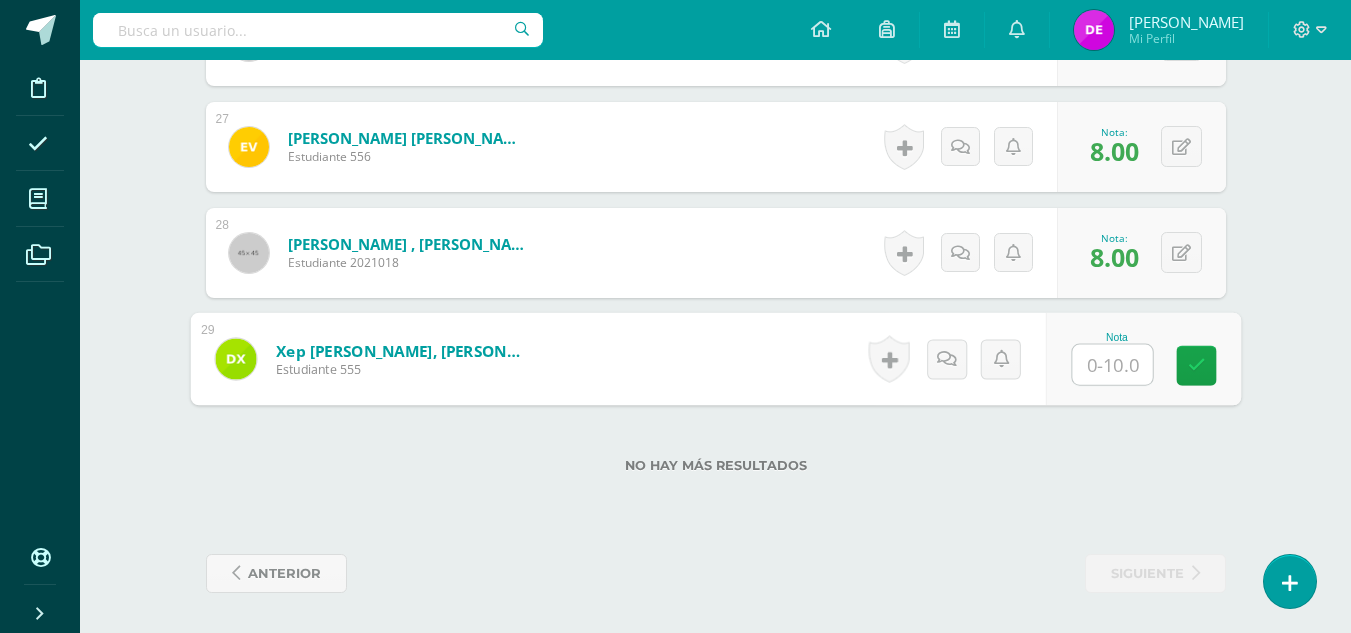 type on "6" 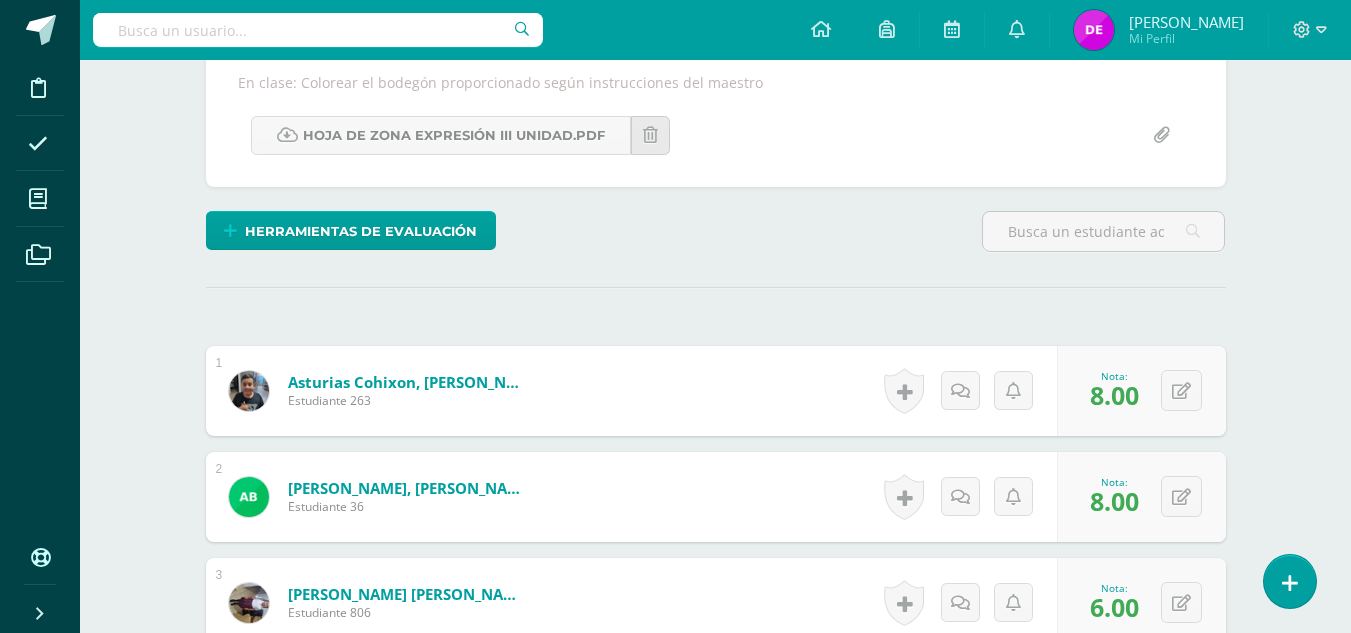 scroll, scrollTop: 0, scrollLeft: 0, axis: both 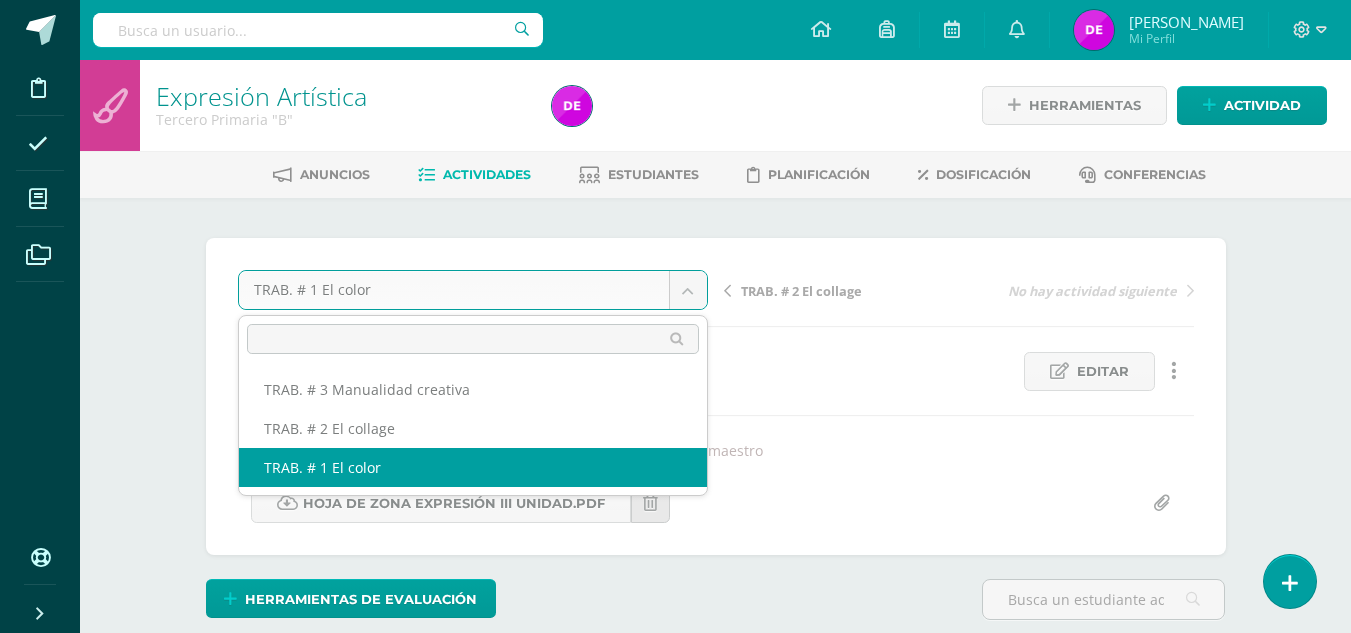 click on "Disciplina Asistencia Mis cursos Archivos Soporte
Centro de ayuda
Últimas actualizaciones
Cerrar panel
Expresión Artística
Tercero
Primaria
"B"
Actividades Estudiantes Planificación Dosificación
Formación Ciudadana
Tercero
Primaria
"B"
Actividades Estudiantes Planificación Dosificación
Formación Musical
Tercero
Primaria
"B"
Actividades Estudiantes Planificación Dosificación
L.1 Idioma Español
Actividades Estudiantes Planificación Dosificación
1" at bounding box center (675, 2000) 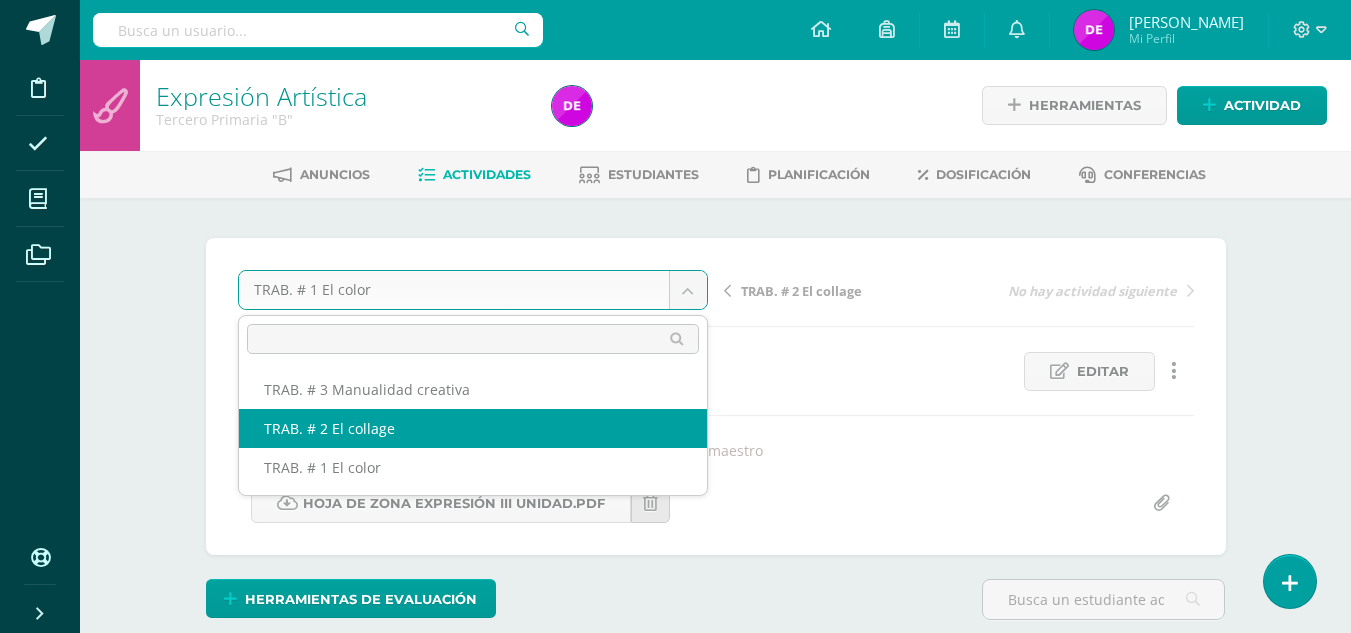 select on "/dashboard/teacher/grade-activity/78658/" 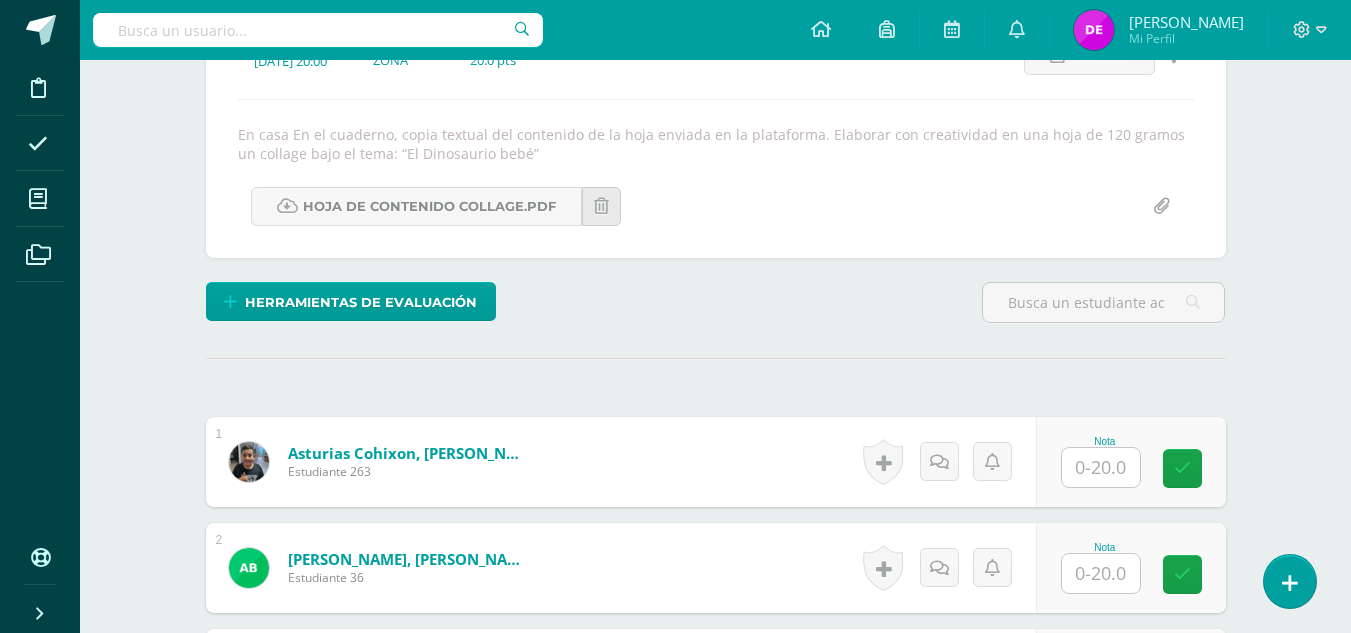 scroll, scrollTop: 317, scrollLeft: 0, axis: vertical 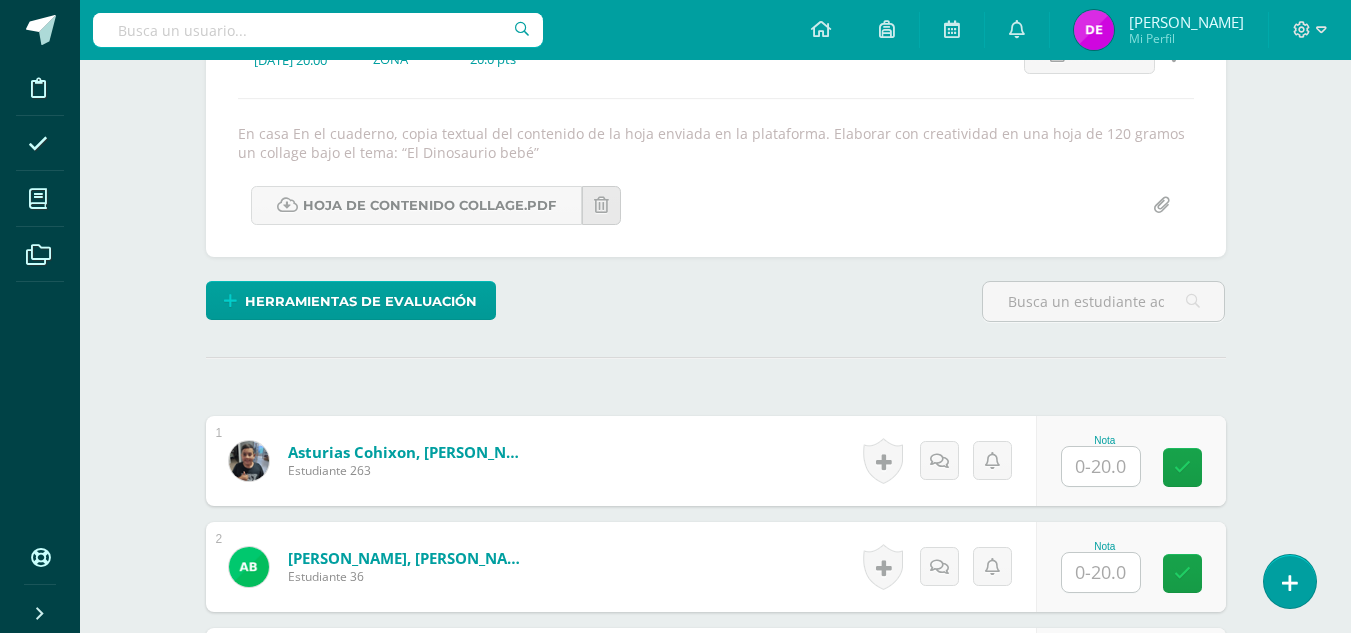 click at bounding box center [1101, 466] 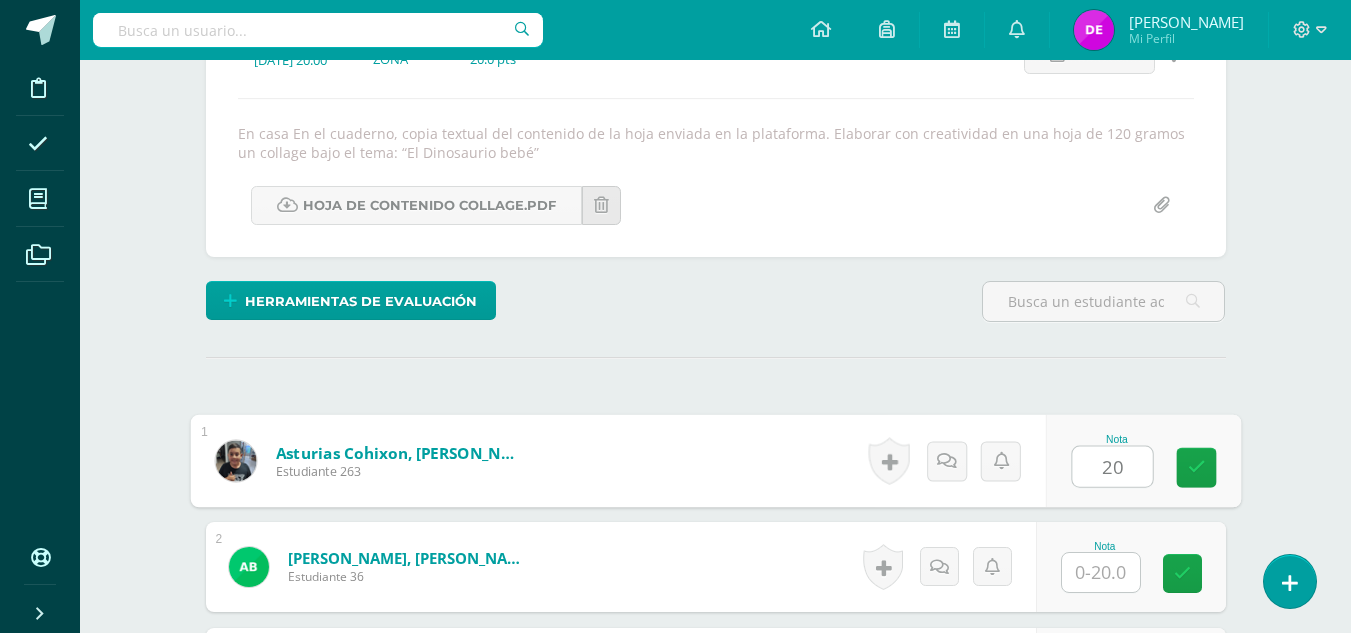 type on "20" 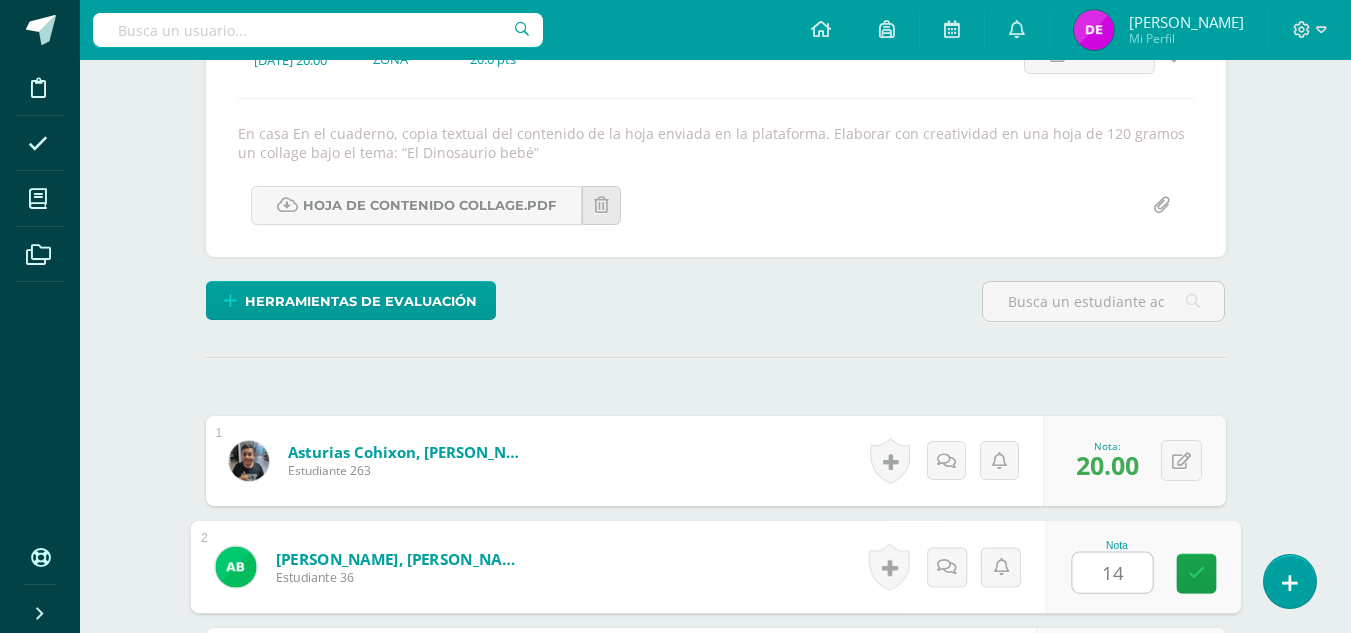 type on "14" 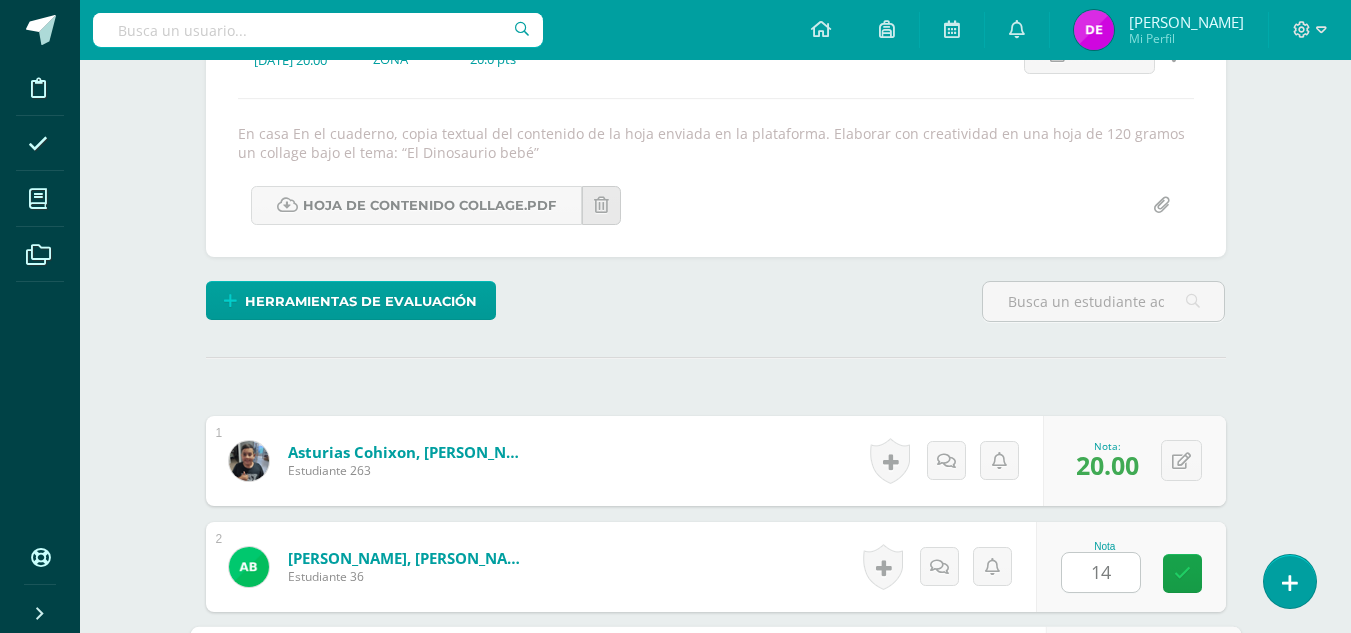 scroll, scrollTop: 679, scrollLeft: 0, axis: vertical 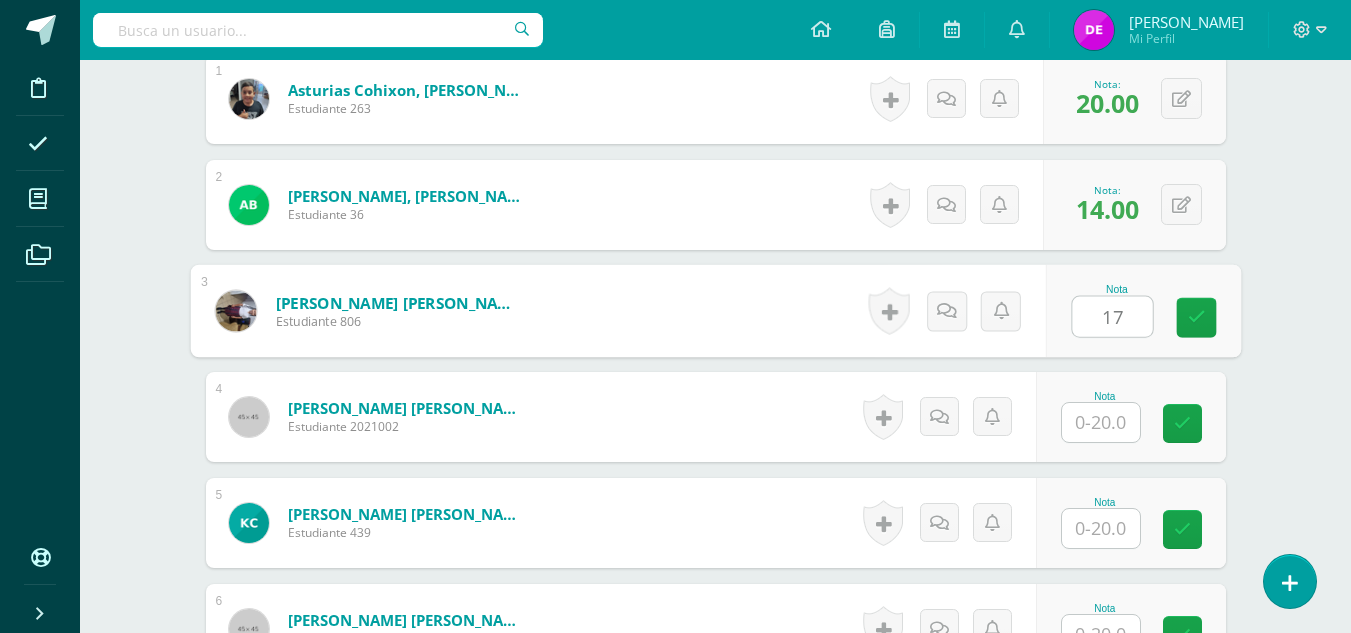 type on "17" 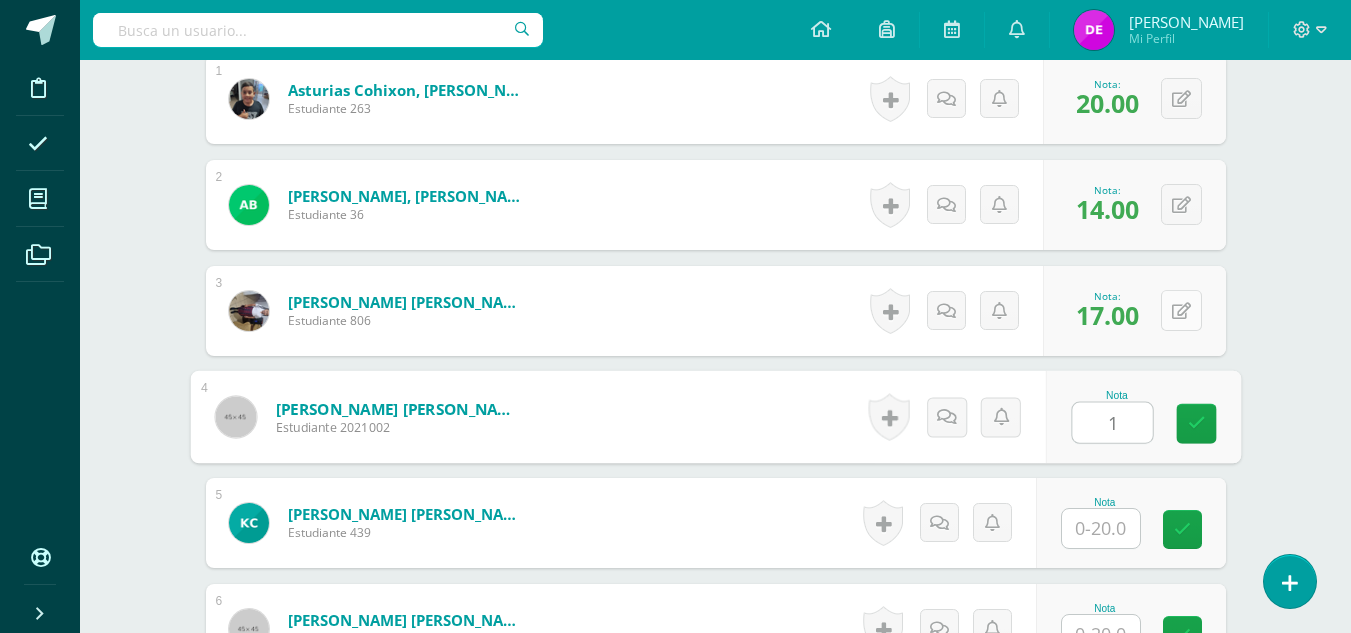 type on "1" 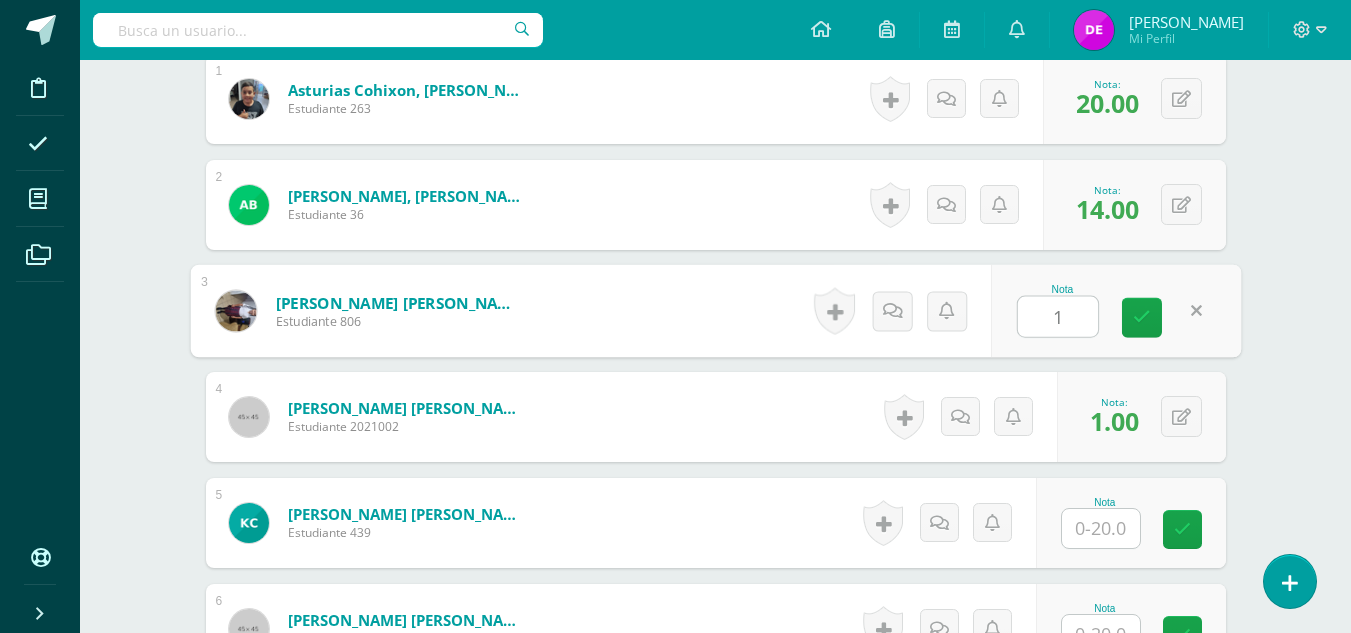 type on "19" 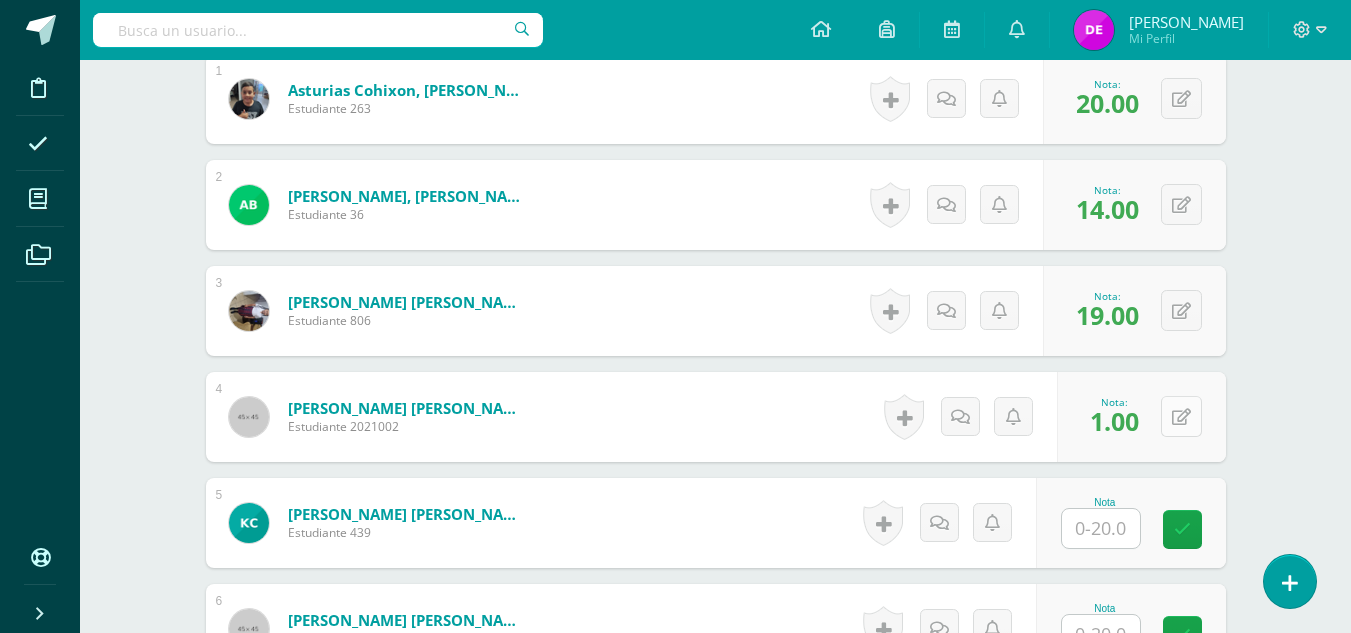 click at bounding box center [1181, 416] 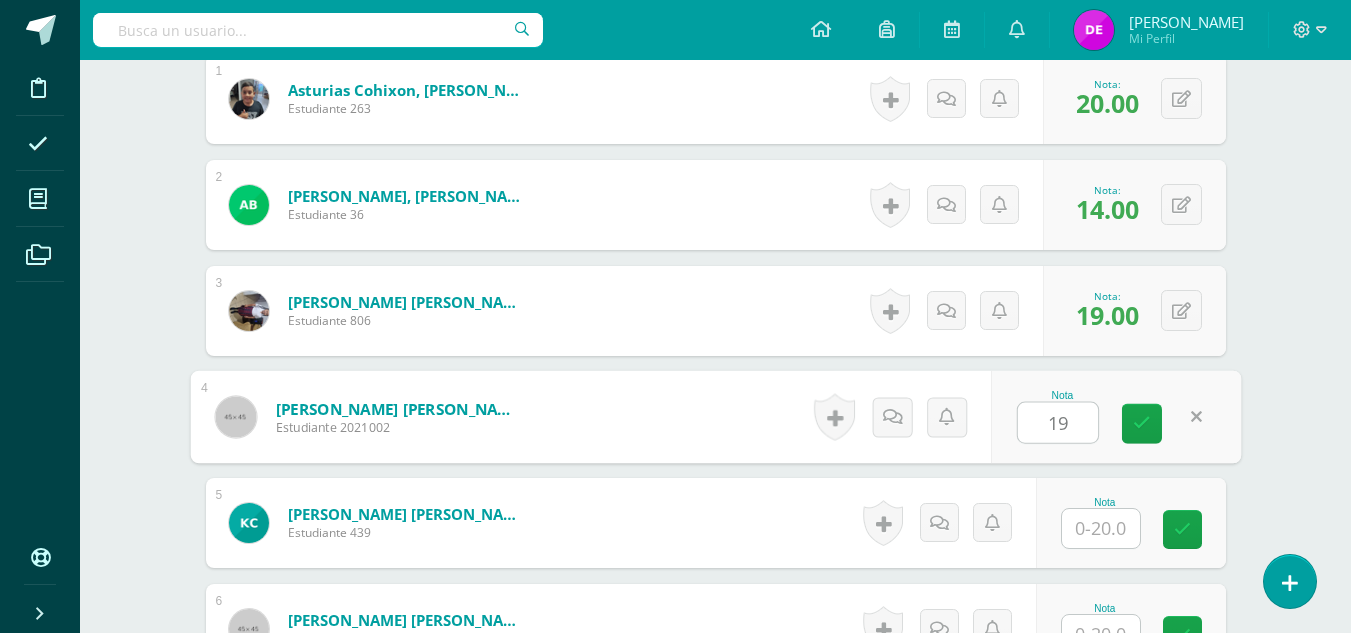 type on "19" 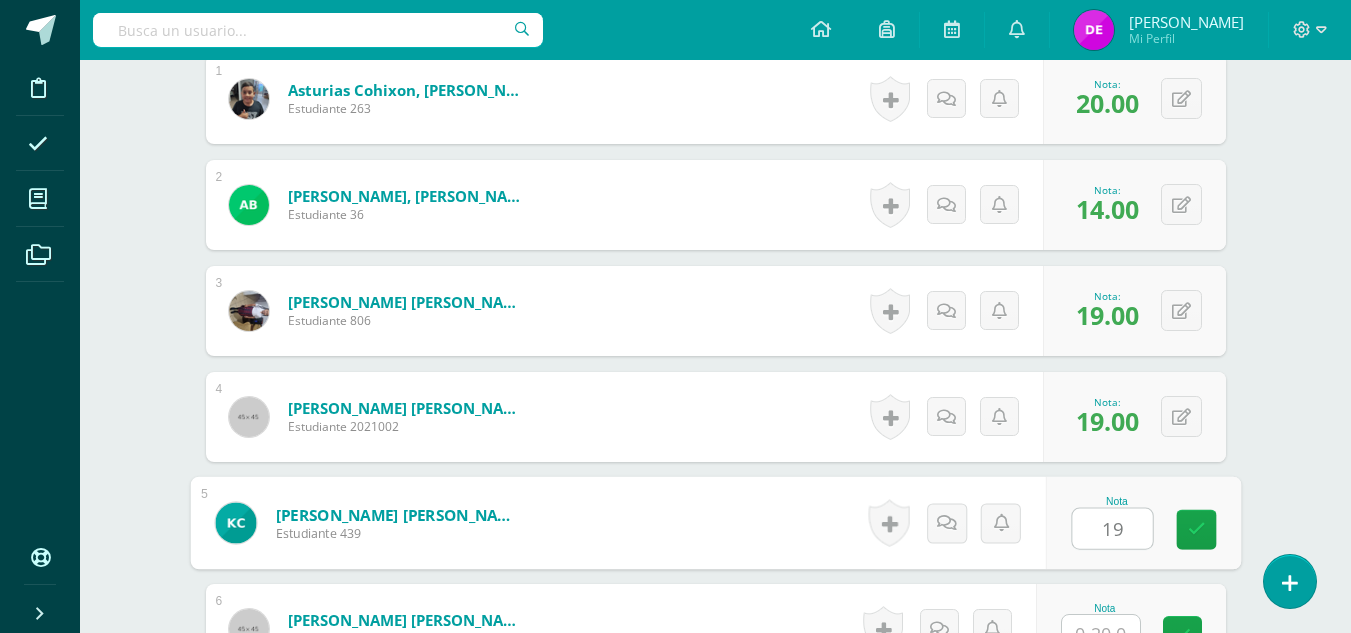 type on "19" 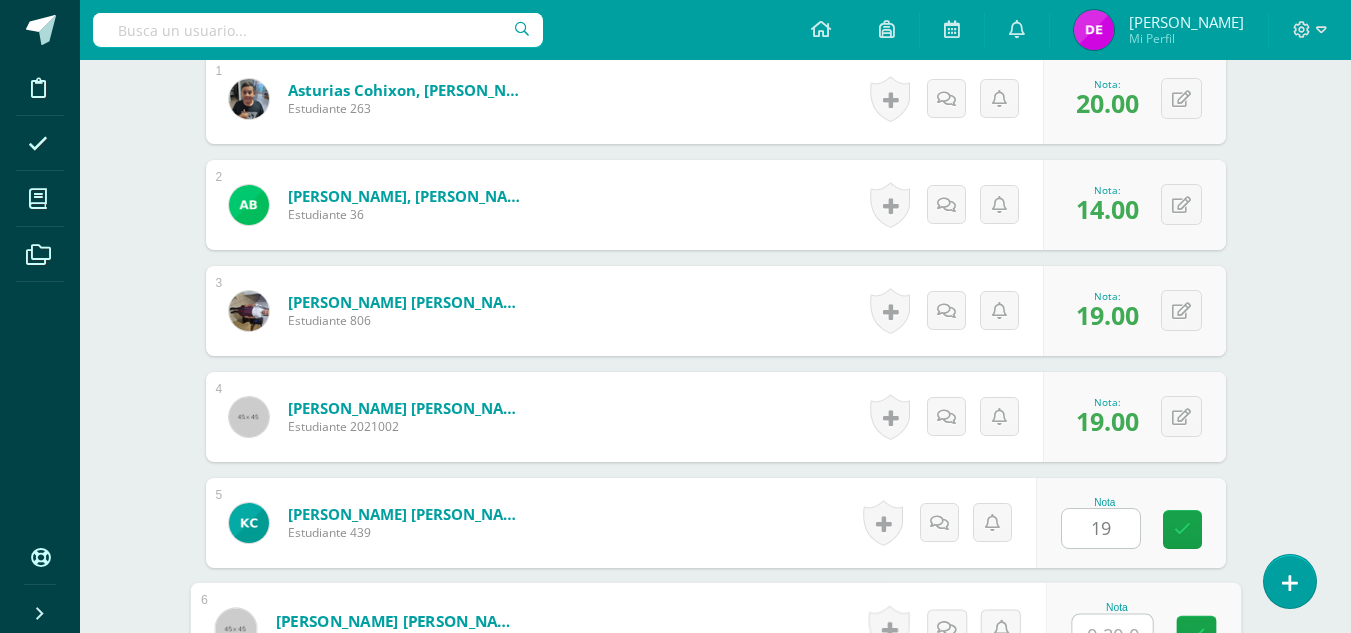 scroll, scrollTop: 700, scrollLeft: 0, axis: vertical 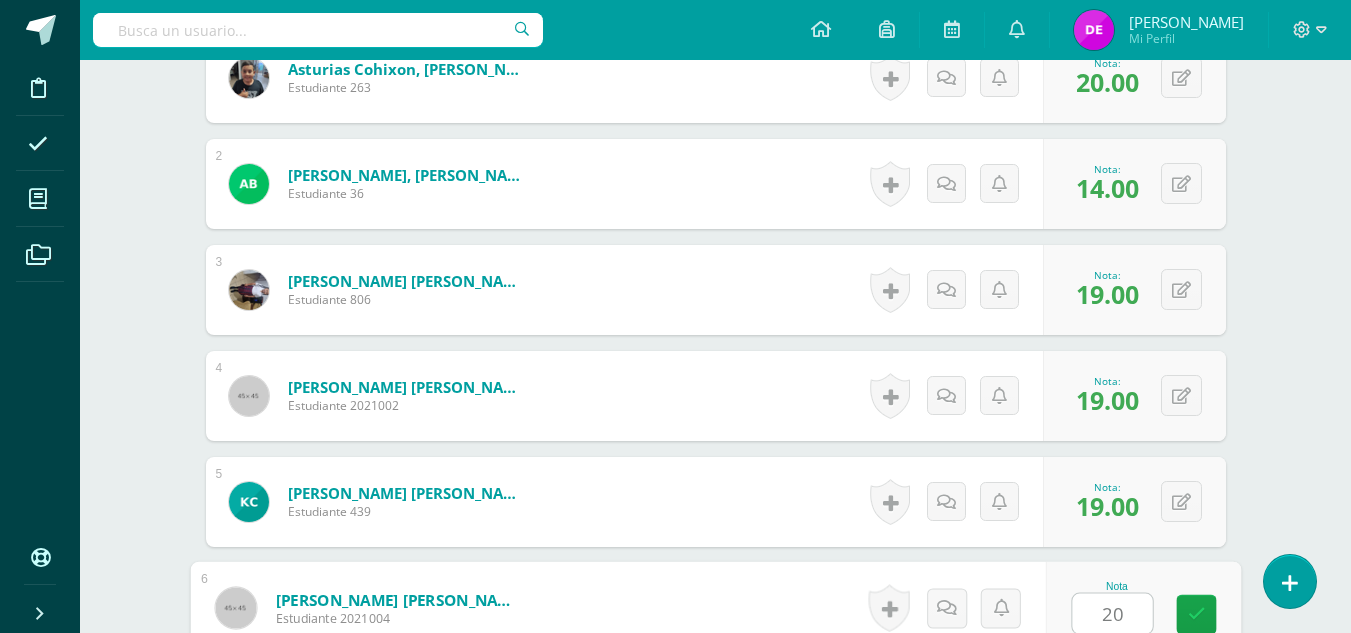 type on "20" 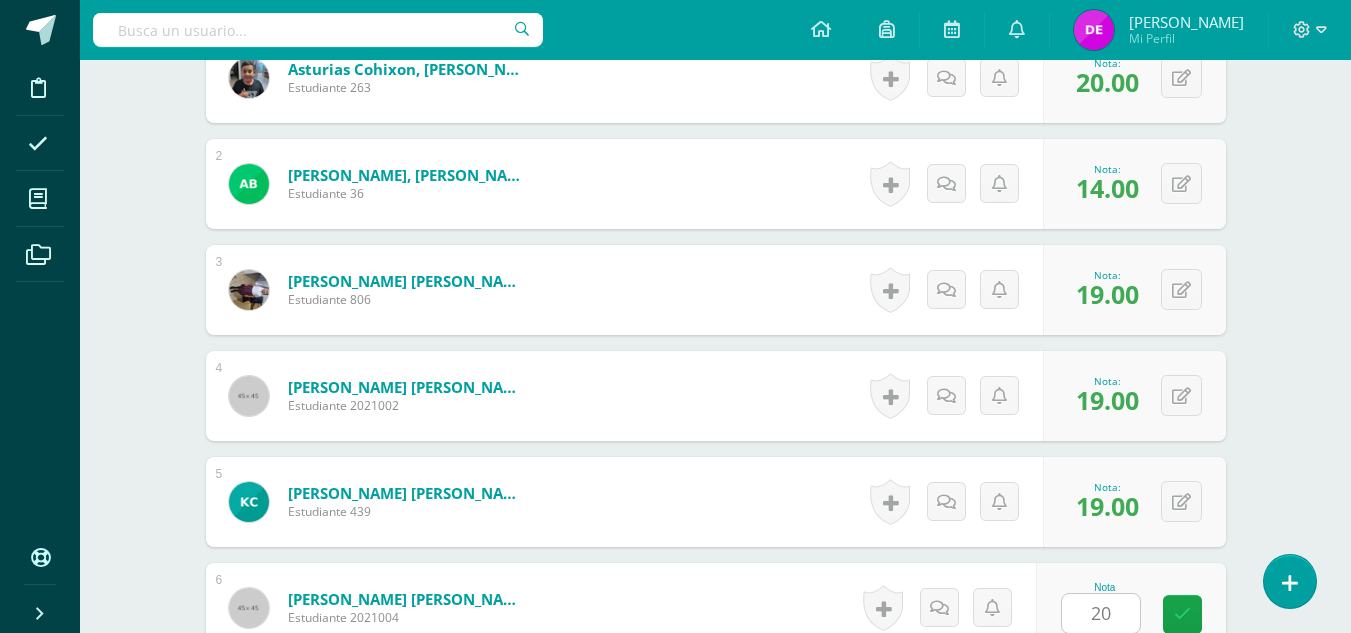 scroll, scrollTop: 1103, scrollLeft: 0, axis: vertical 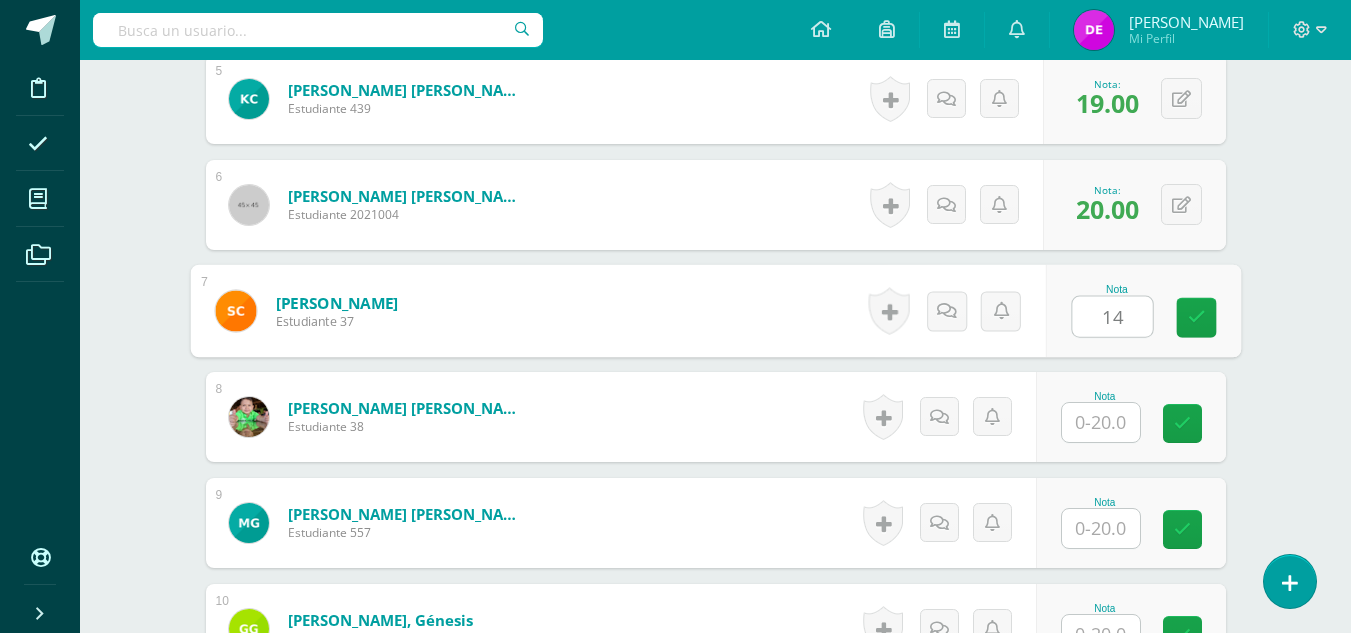 type on "14" 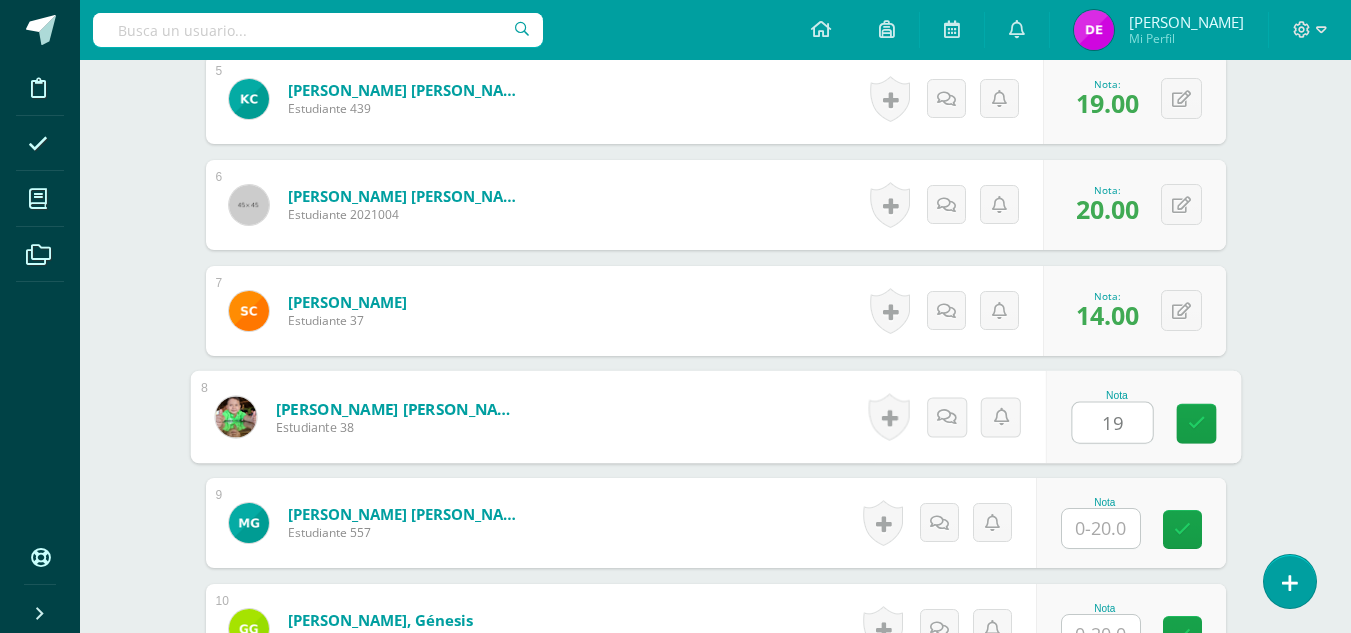 type on "19" 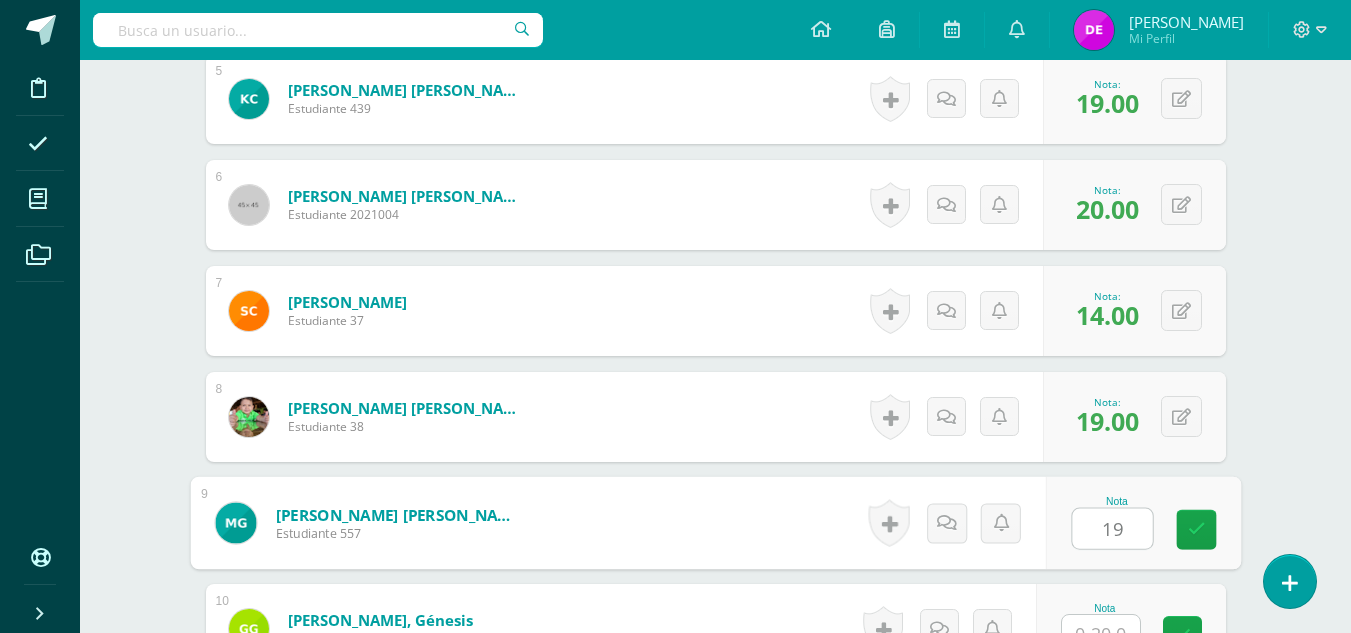 type on "19" 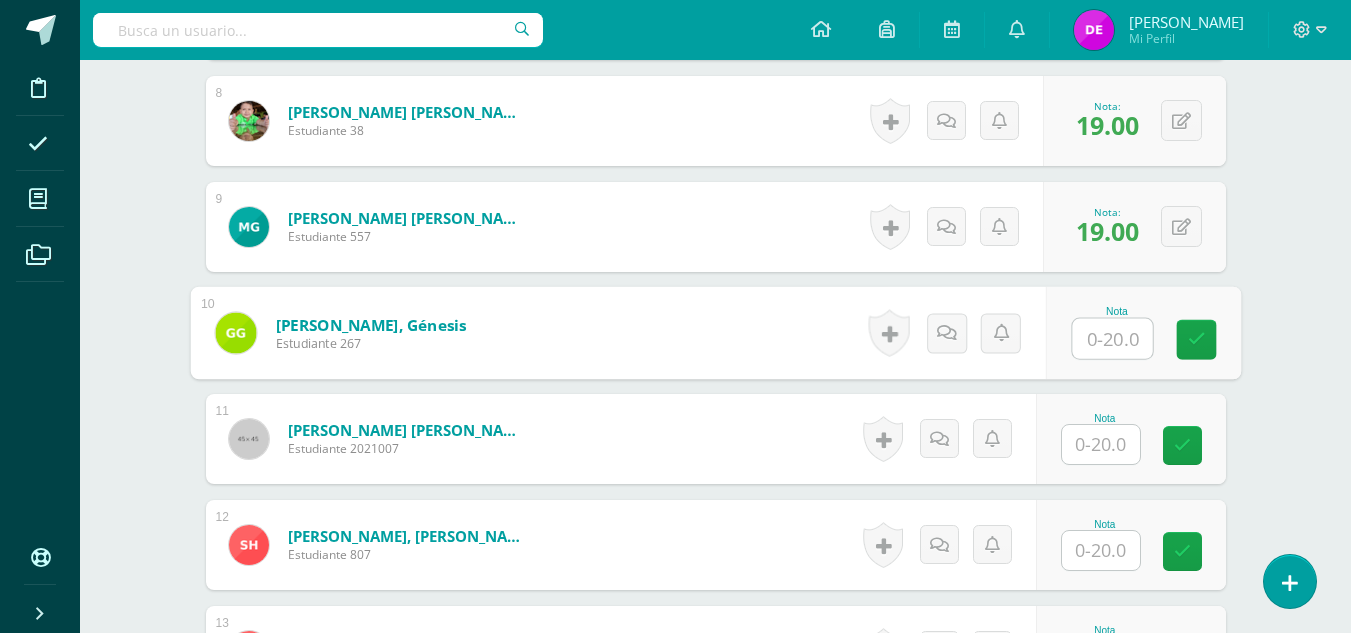 scroll, scrollTop: 1424, scrollLeft: 0, axis: vertical 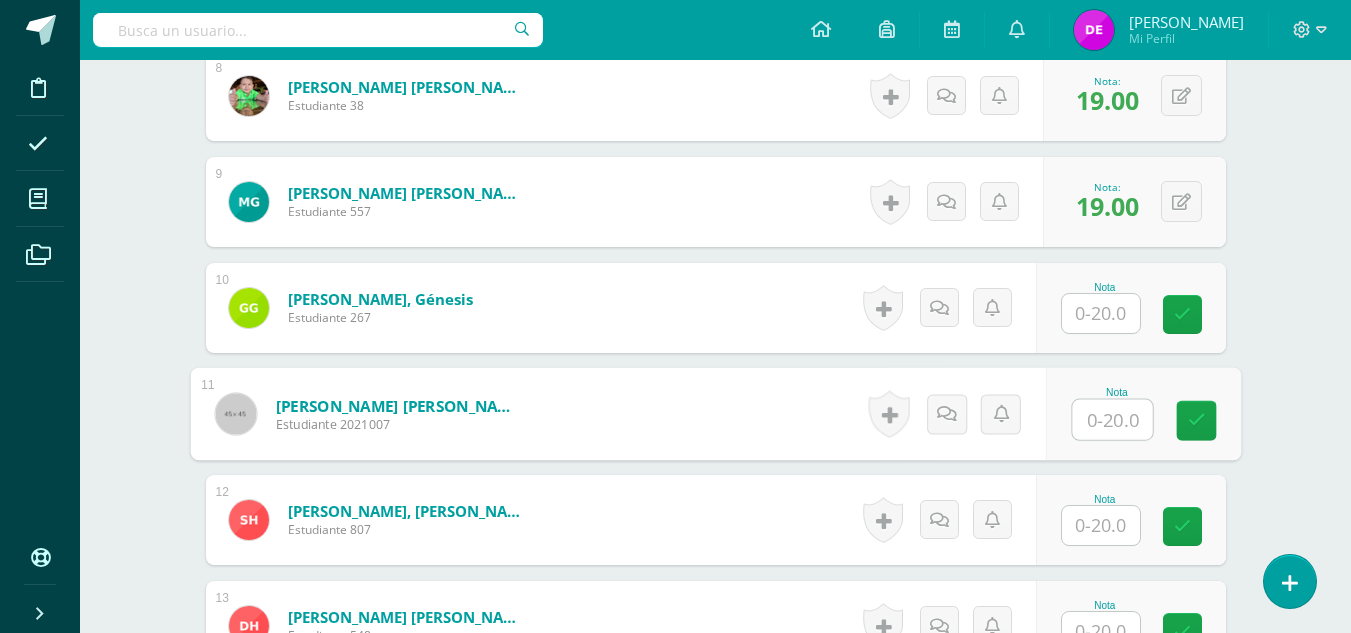 click on "Nota" at bounding box center (1142, 414) 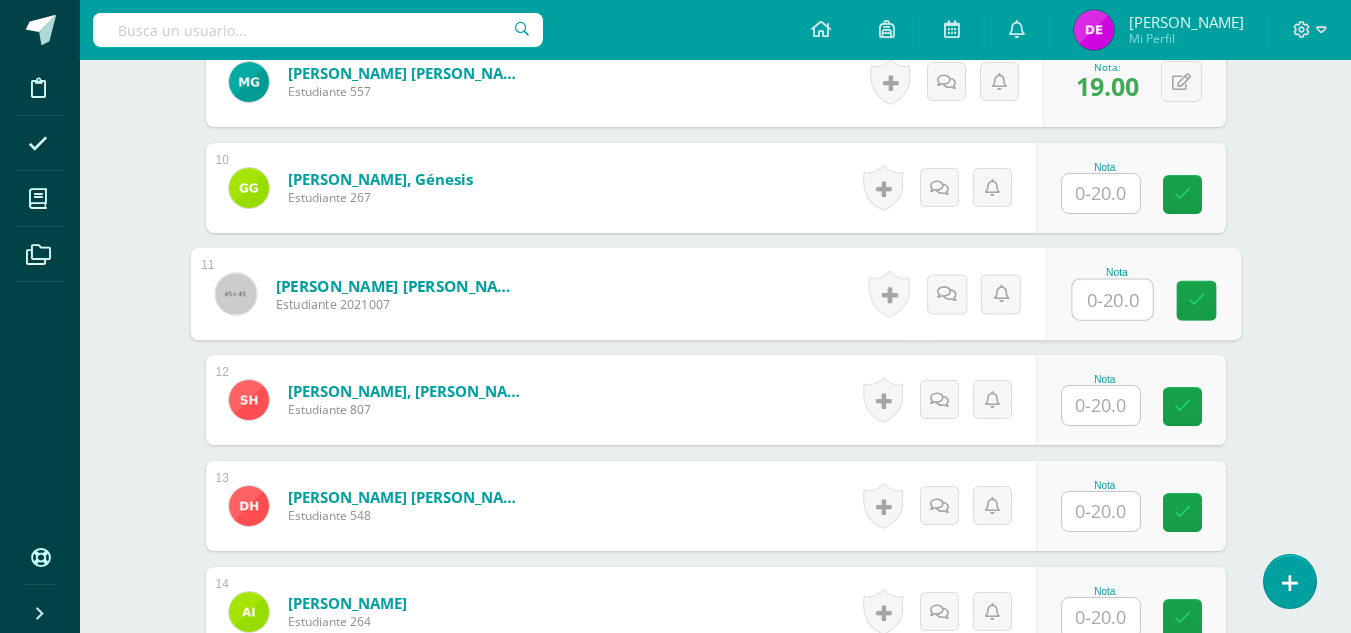 scroll, scrollTop: 1624, scrollLeft: 0, axis: vertical 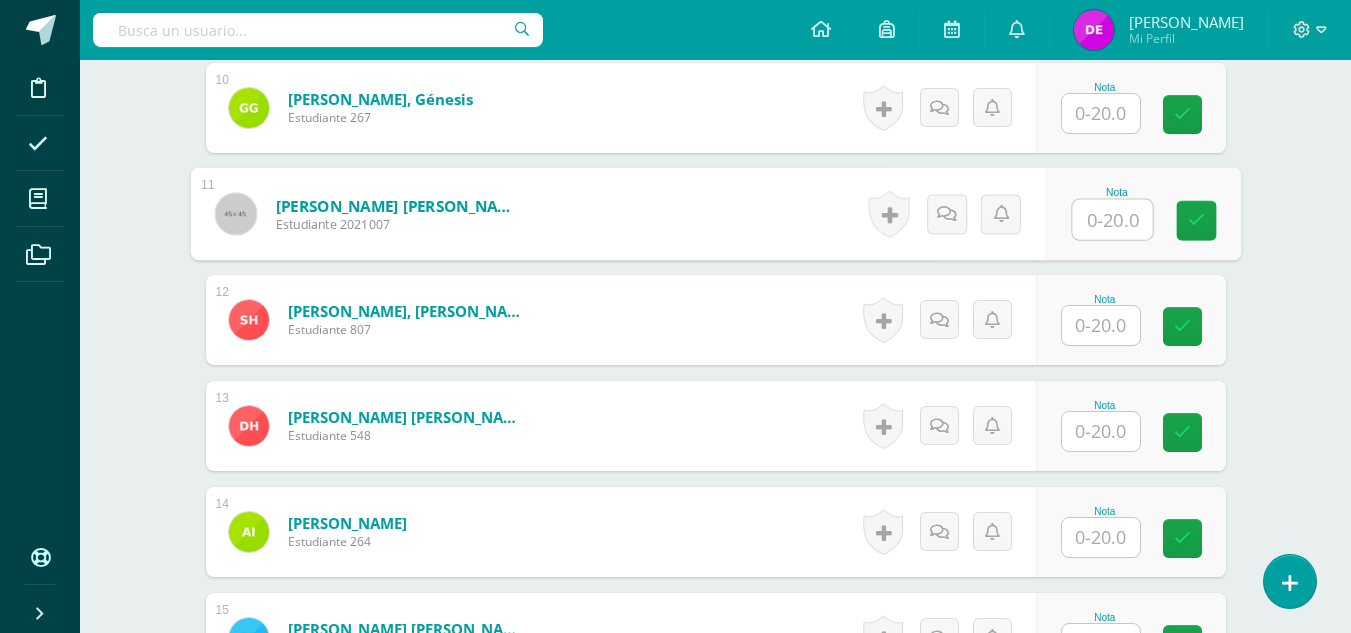 click at bounding box center [1101, 325] 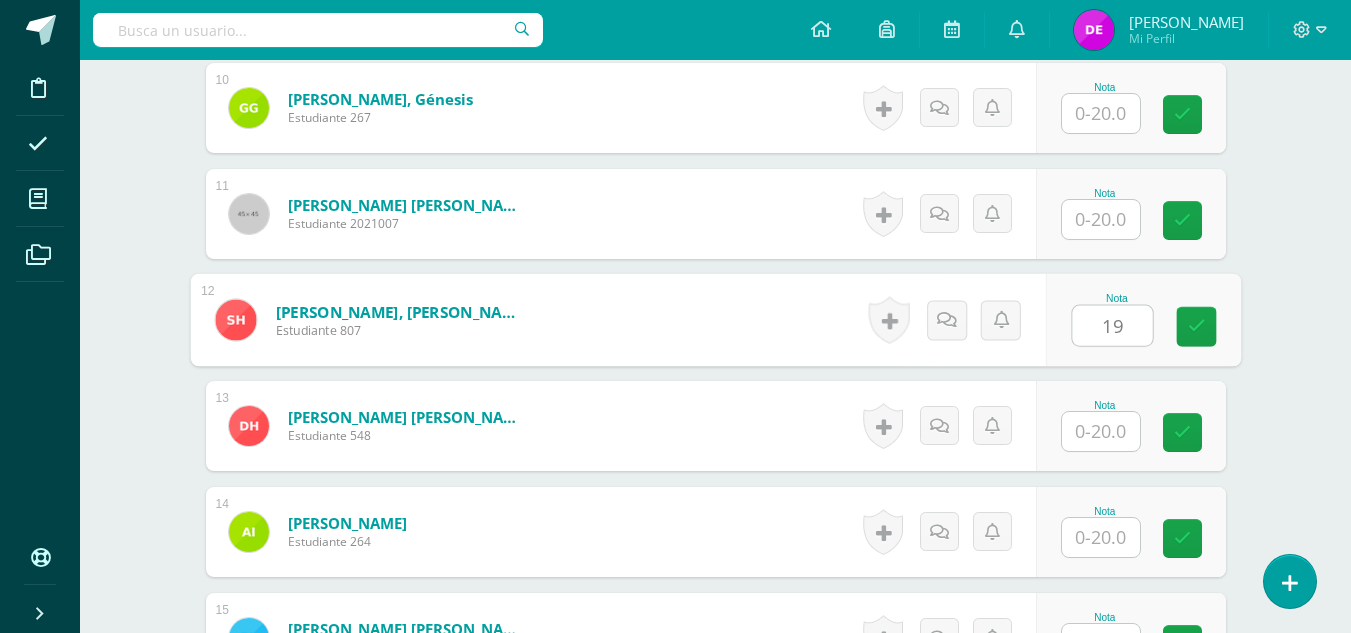 type on "19" 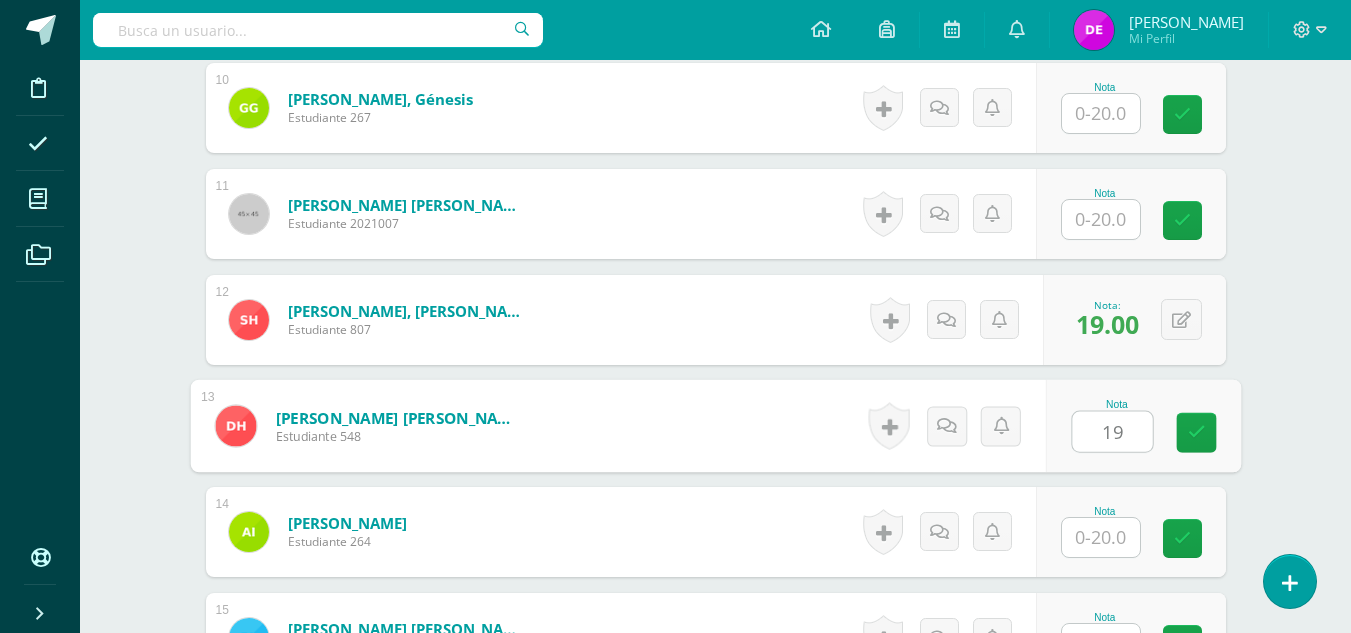 type on "19" 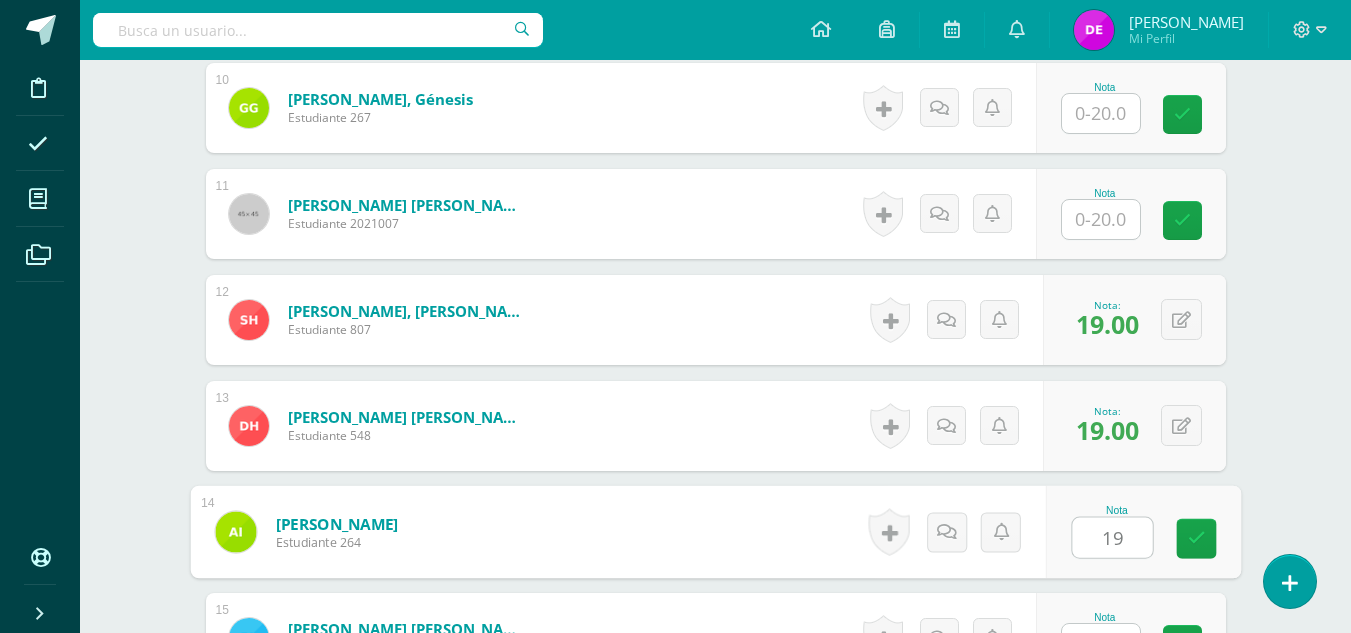 type on "19" 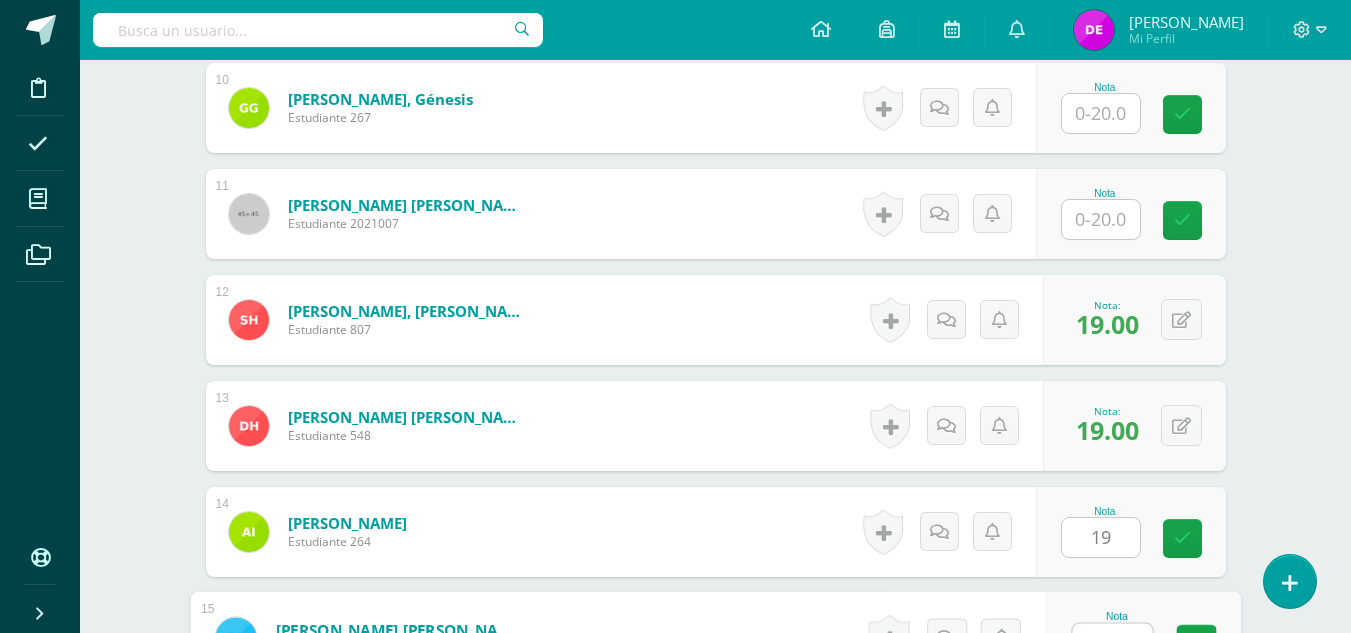 scroll, scrollTop: 1654, scrollLeft: 0, axis: vertical 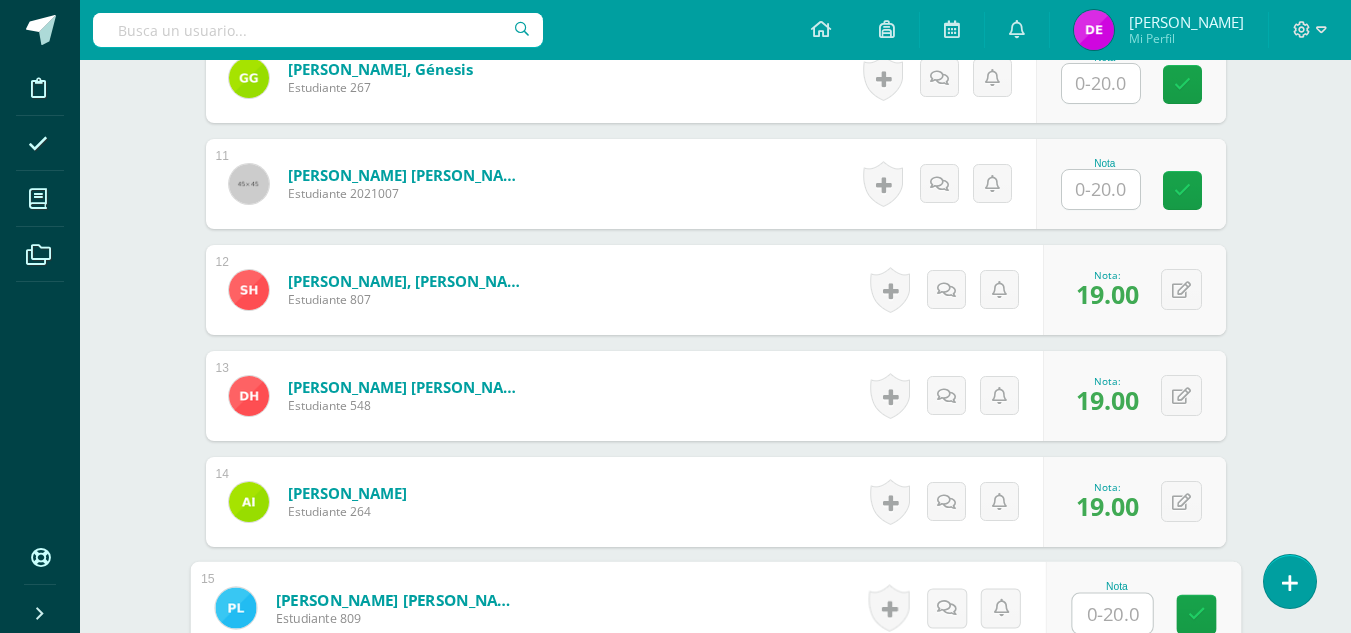 type on "6" 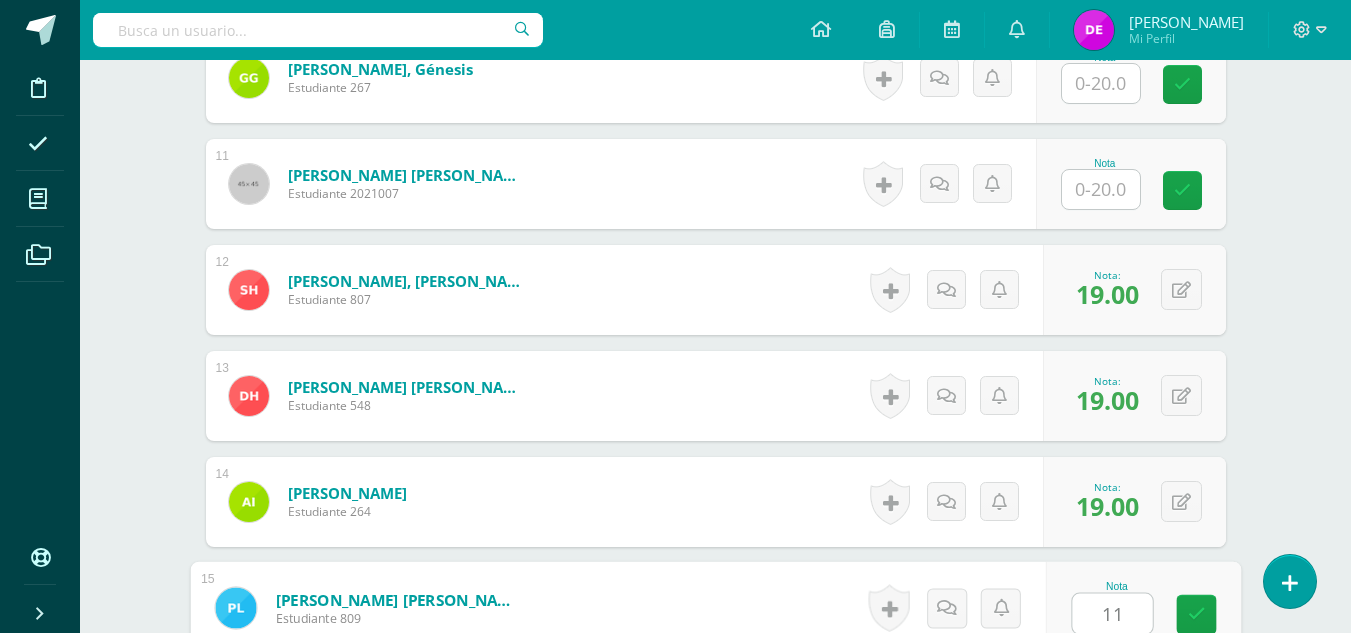 type on "11" 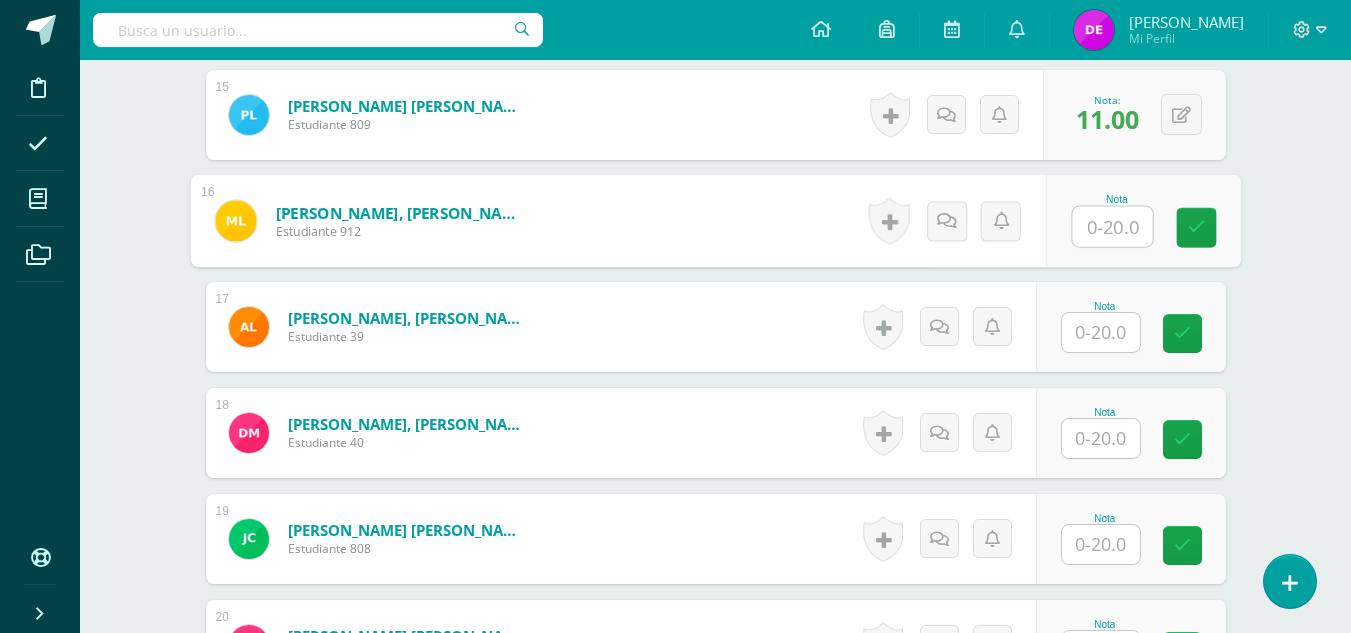 scroll, scrollTop: 2157, scrollLeft: 0, axis: vertical 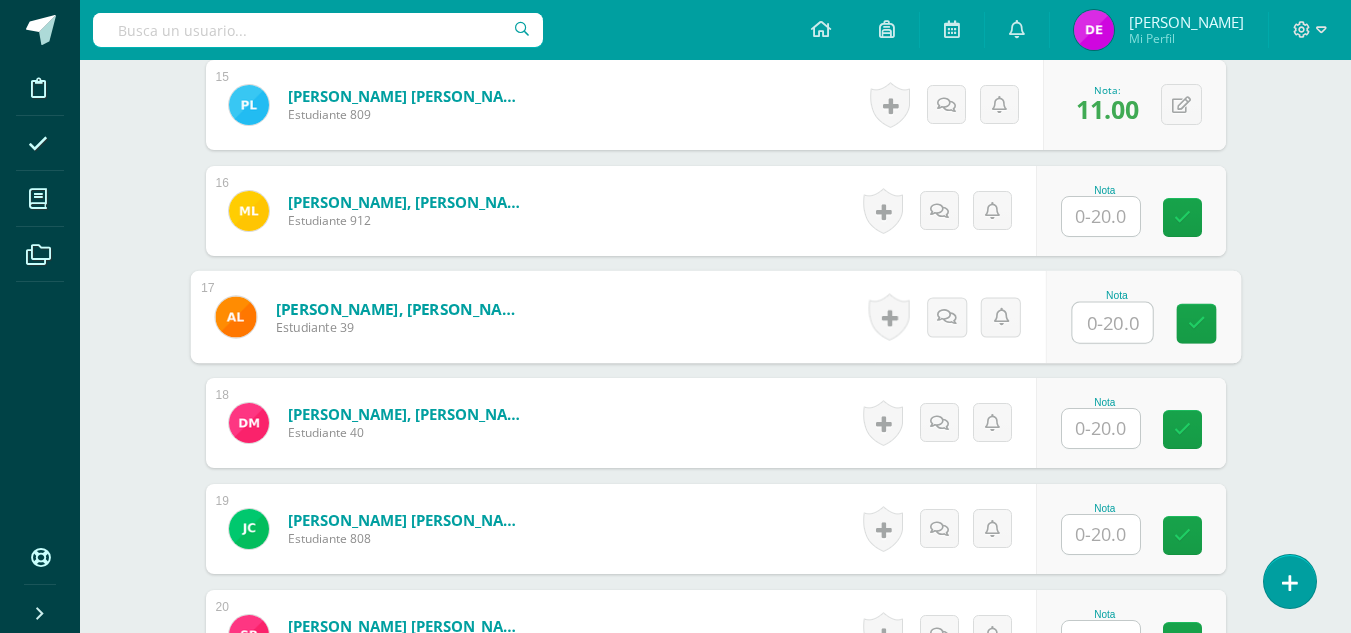 click at bounding box center [1112, 323] 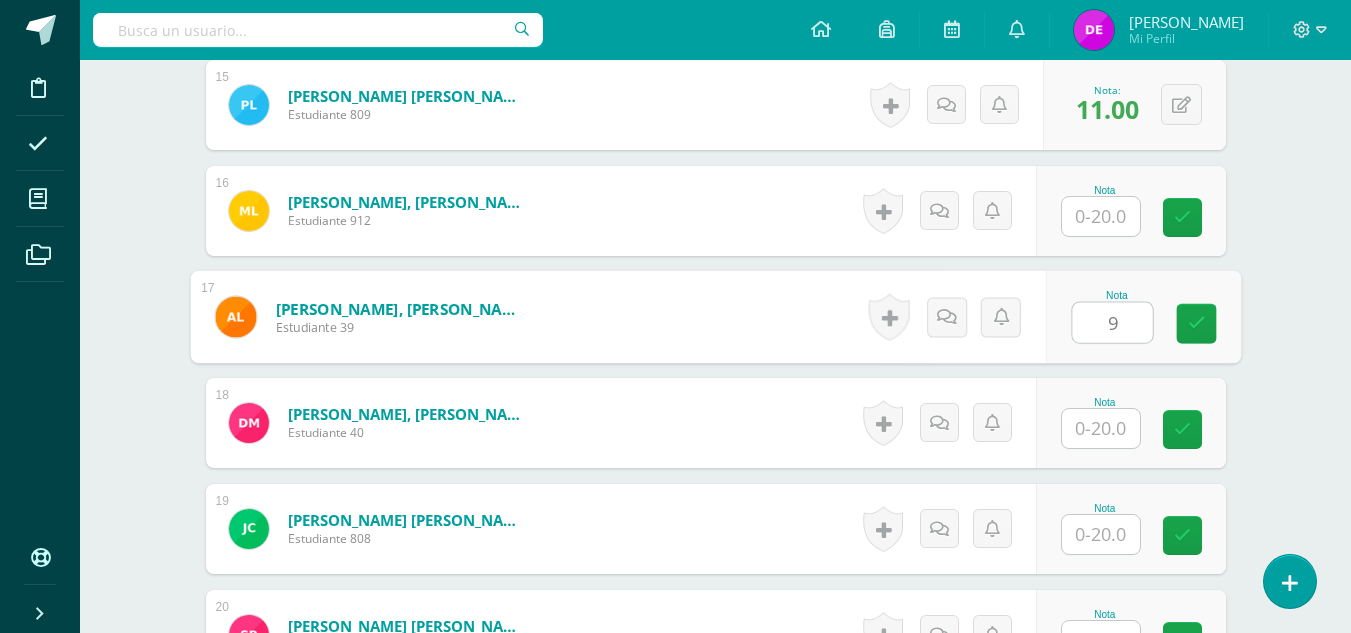 type on "9" 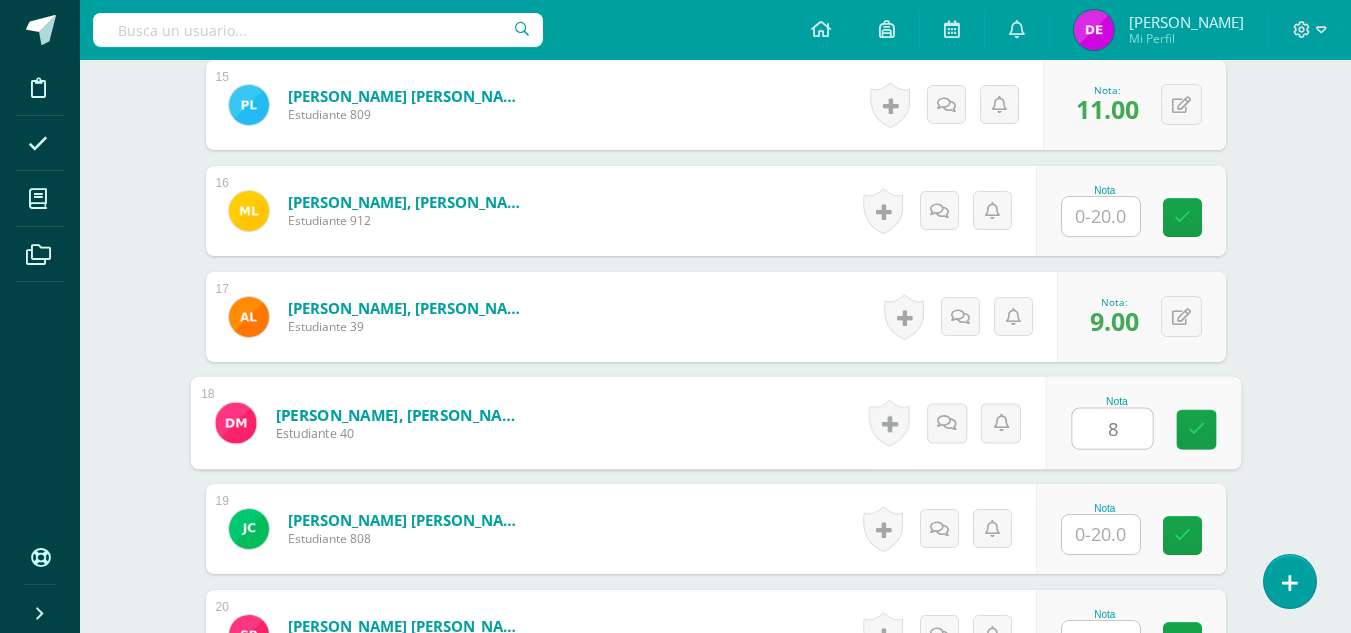type on "8" 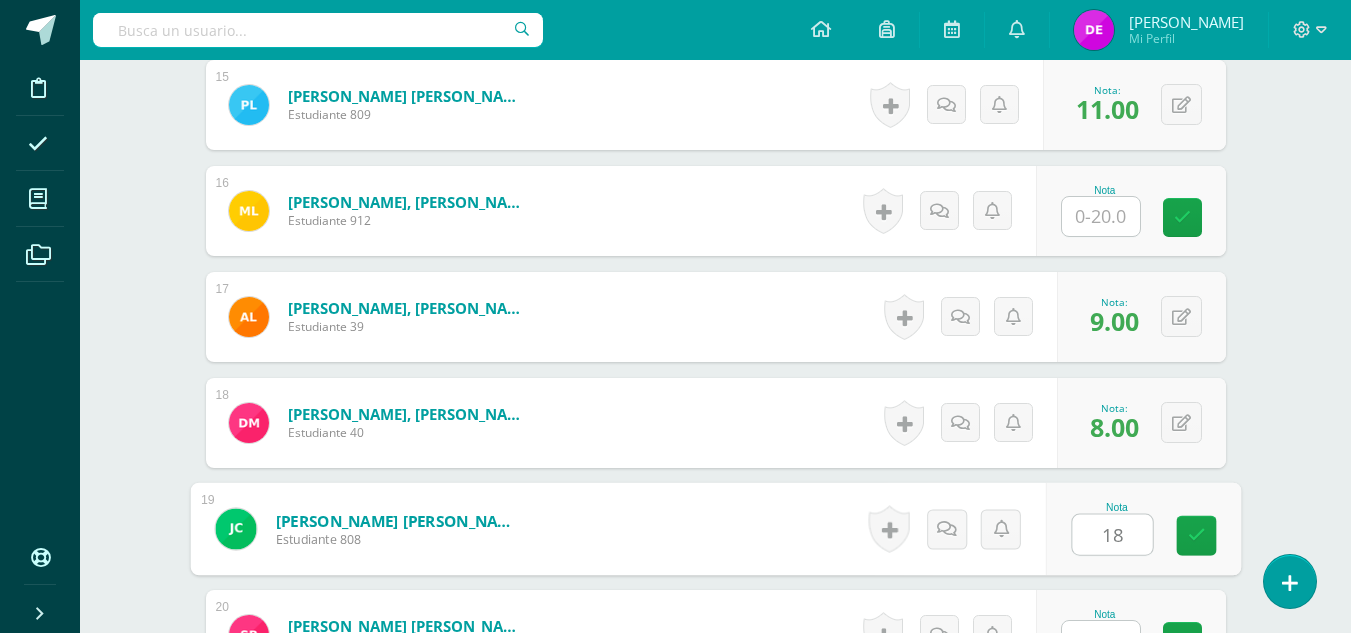type on "18" 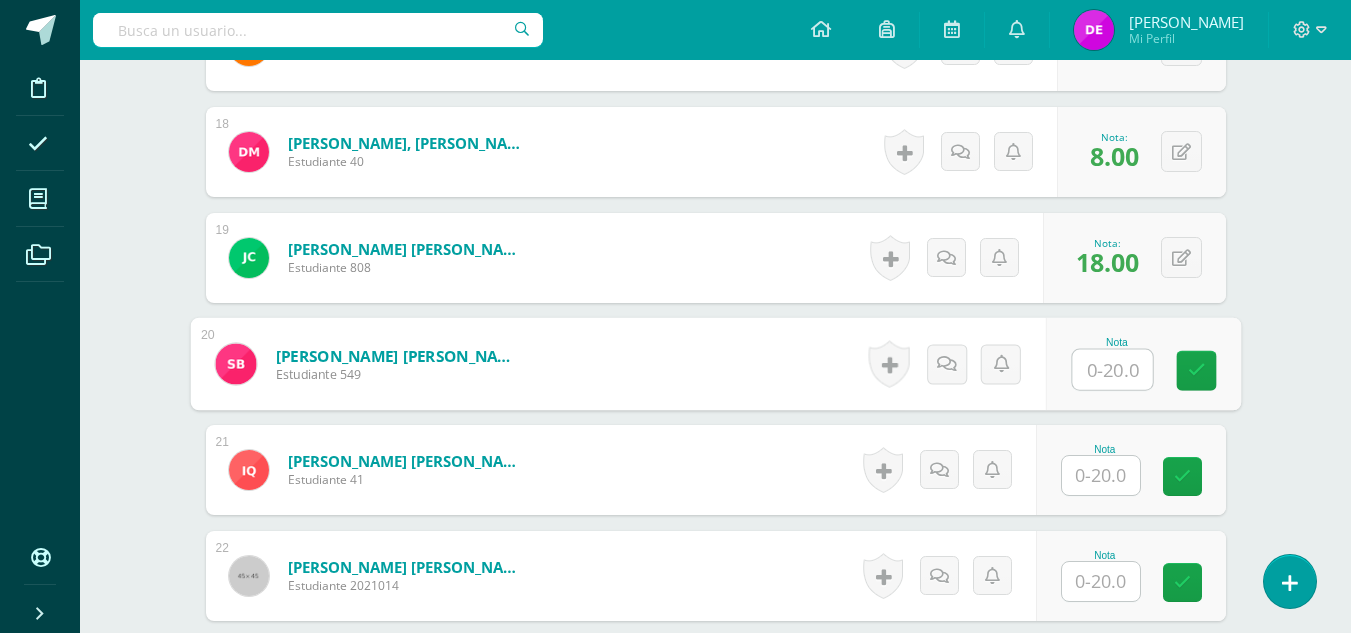 scroll, scrollTop: 2484, scrollLeft: 0, axis: vertical 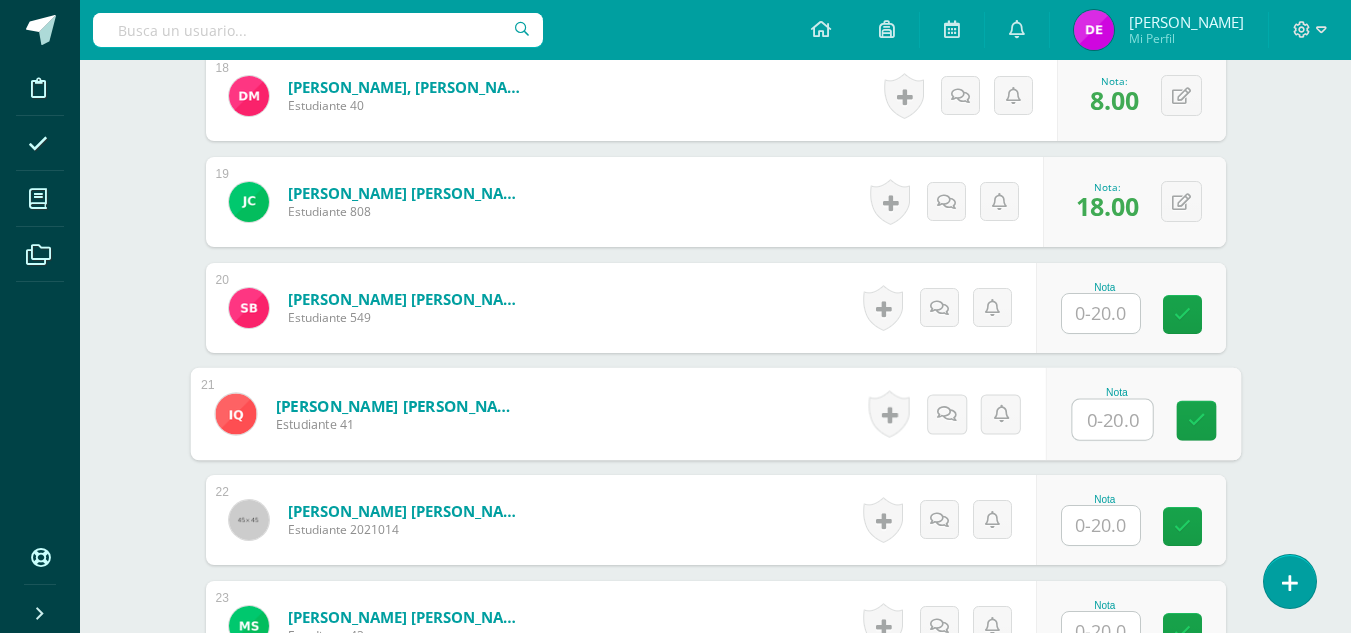click at bounding box center [1112, 420] 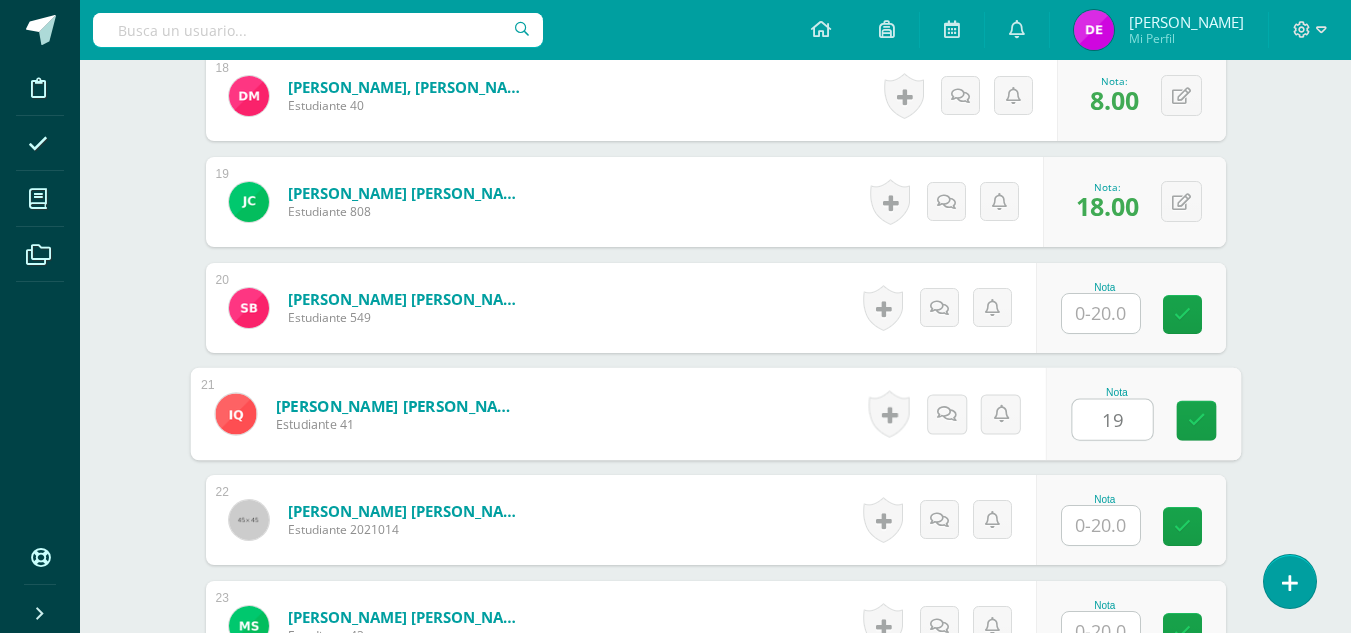 type on "19" 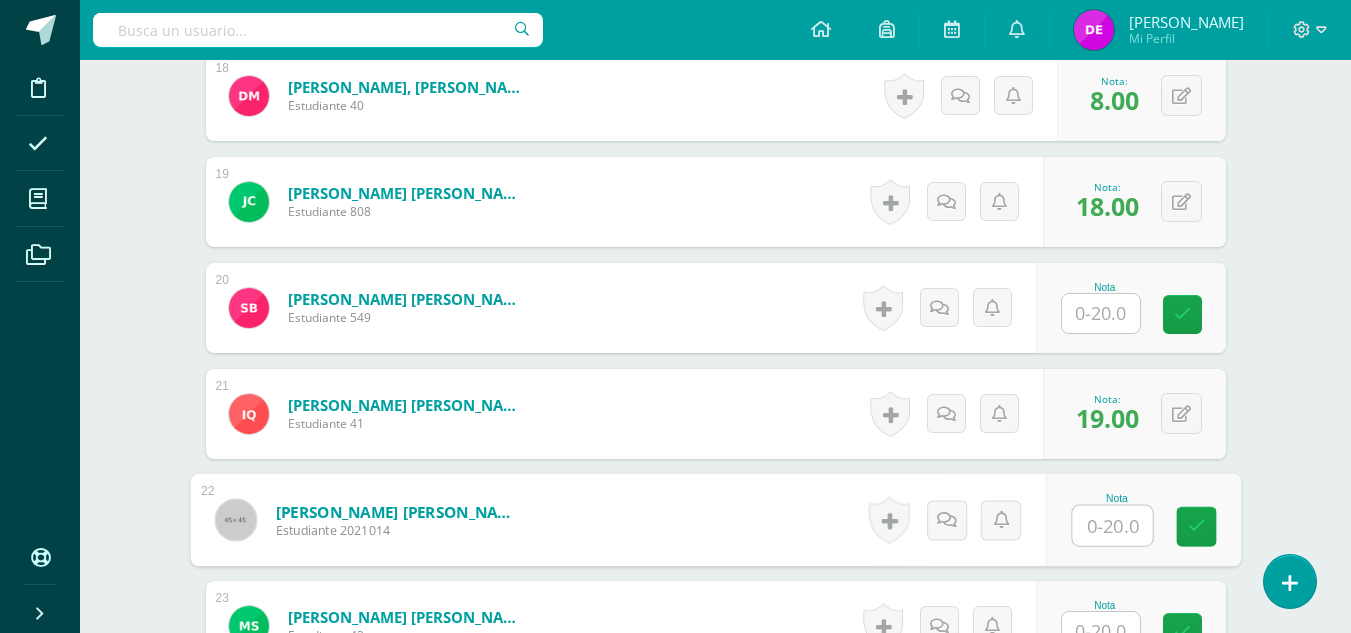 type on "2" 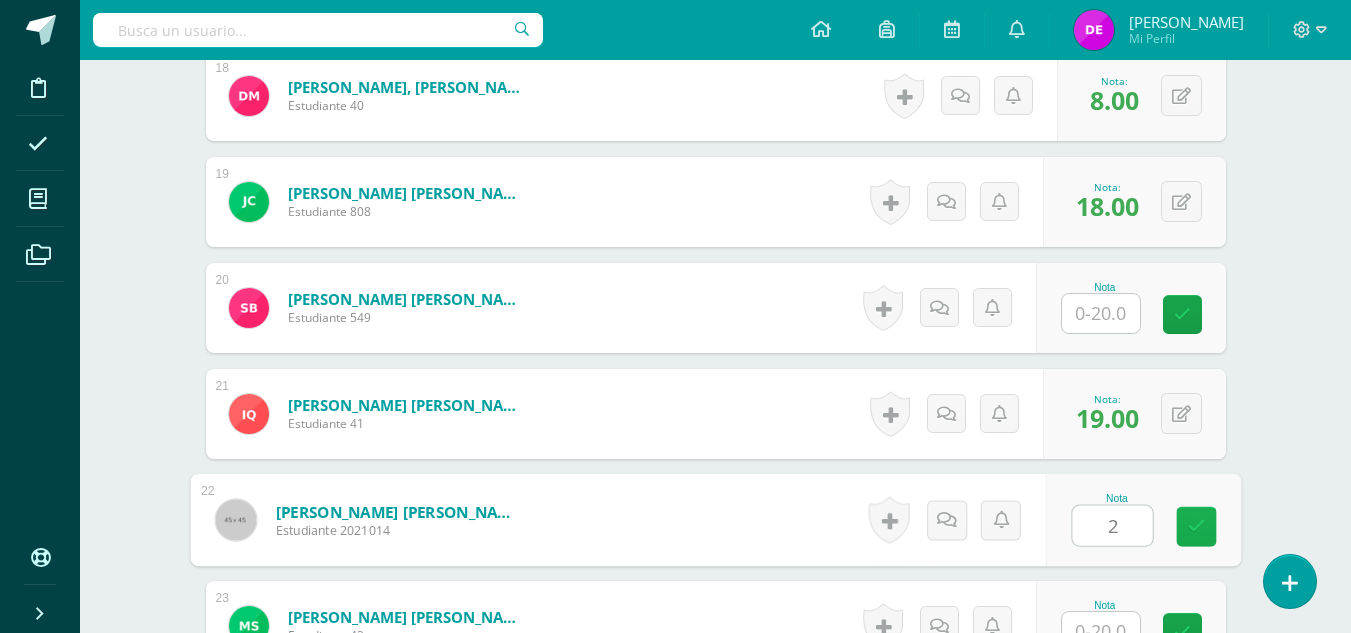 click at bounding box center [1196, 527] 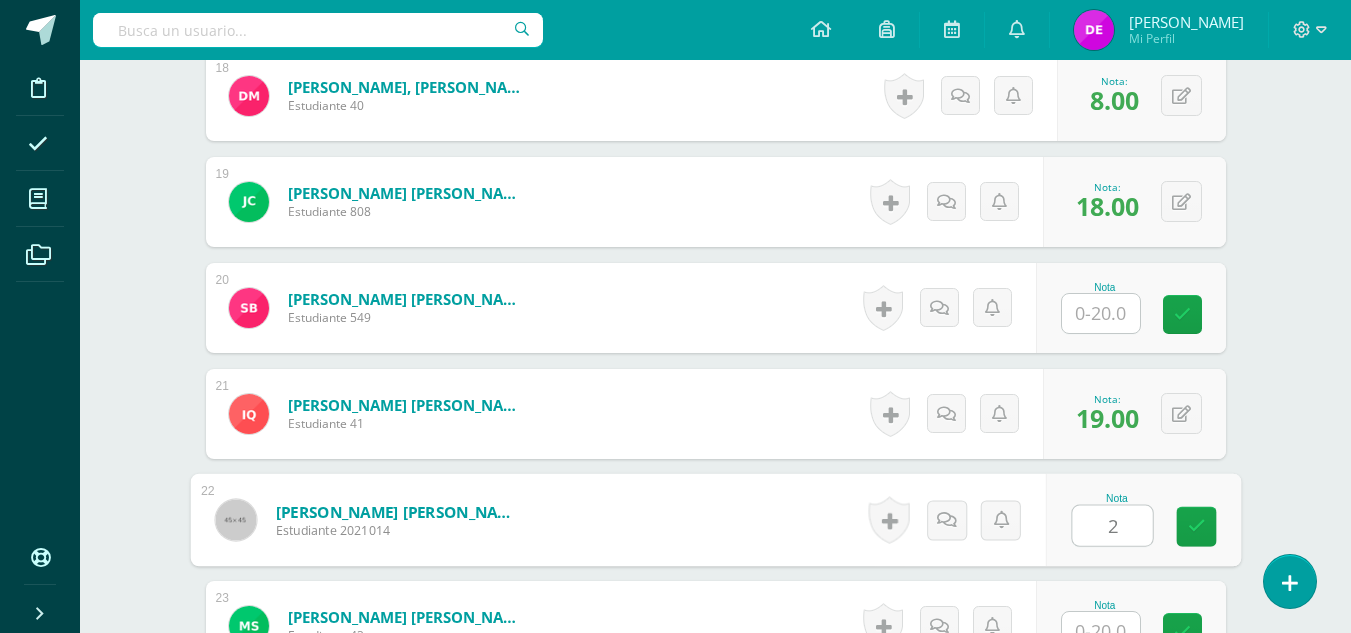 scroll, scrollTop: 2384, scrollLeft: 0, axis: vertical 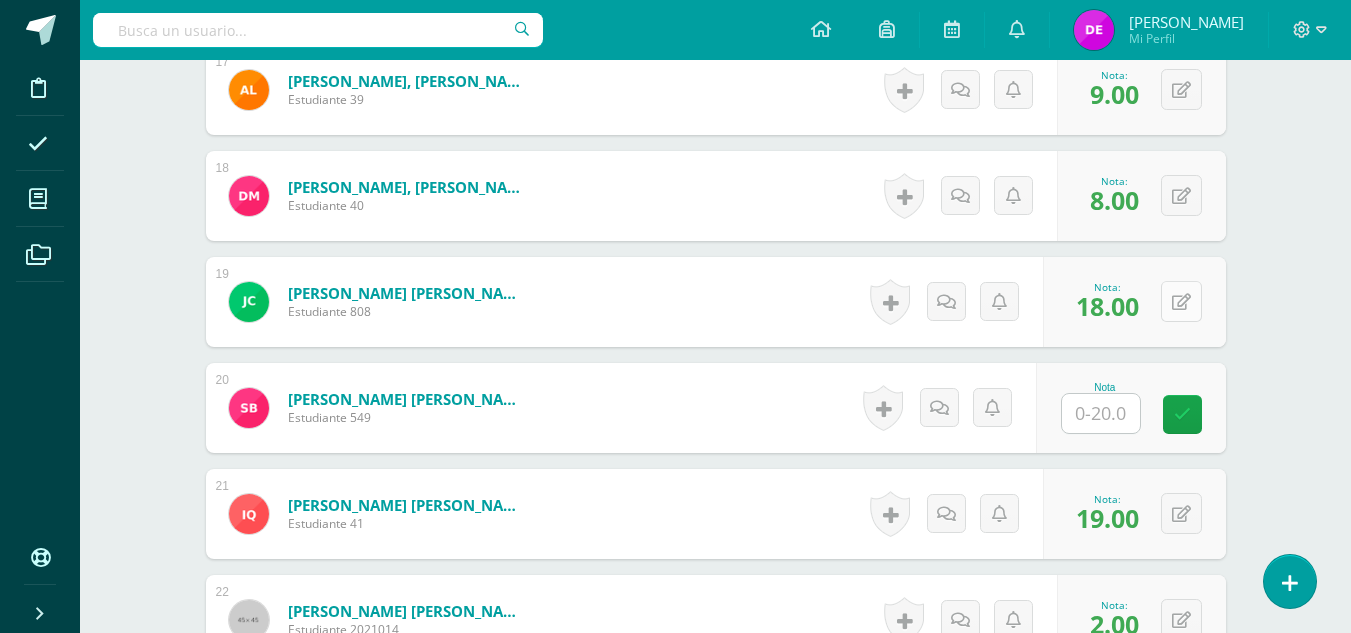 click on "0
Logros
Logros obtenidos
Aún no hay logros agregados
Nota:
18.00" at bounding box center [1134, 302] 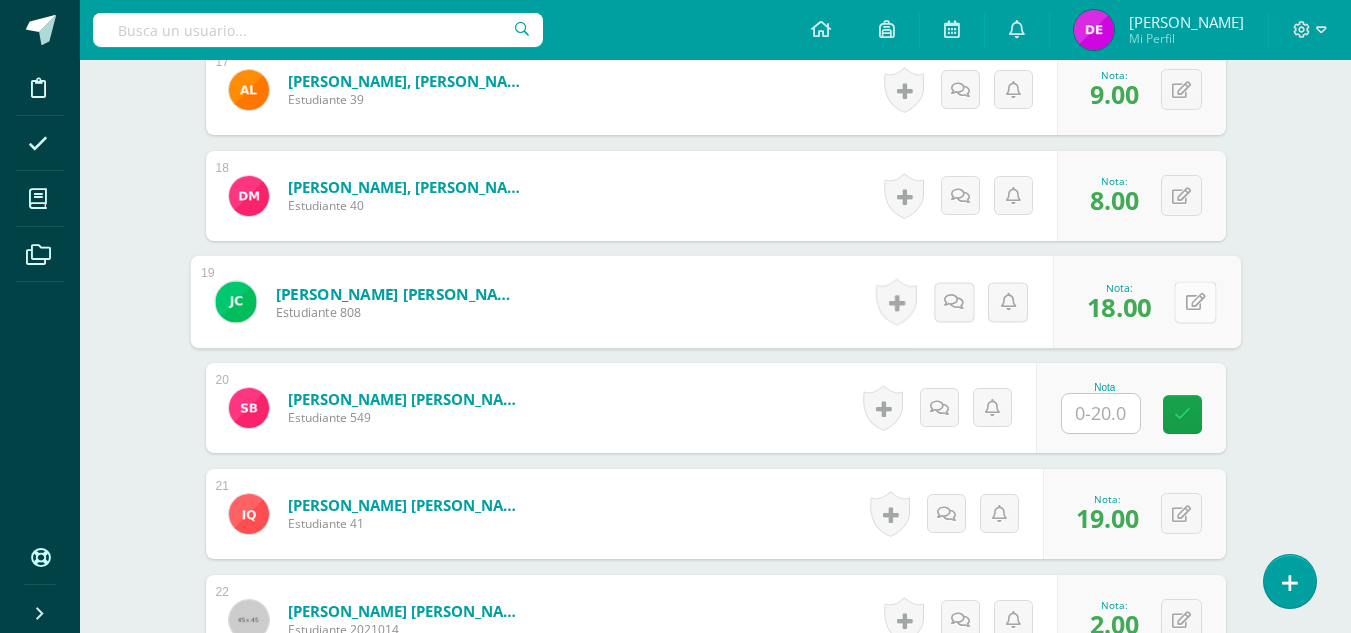 click at bounding box center (1195, 301) 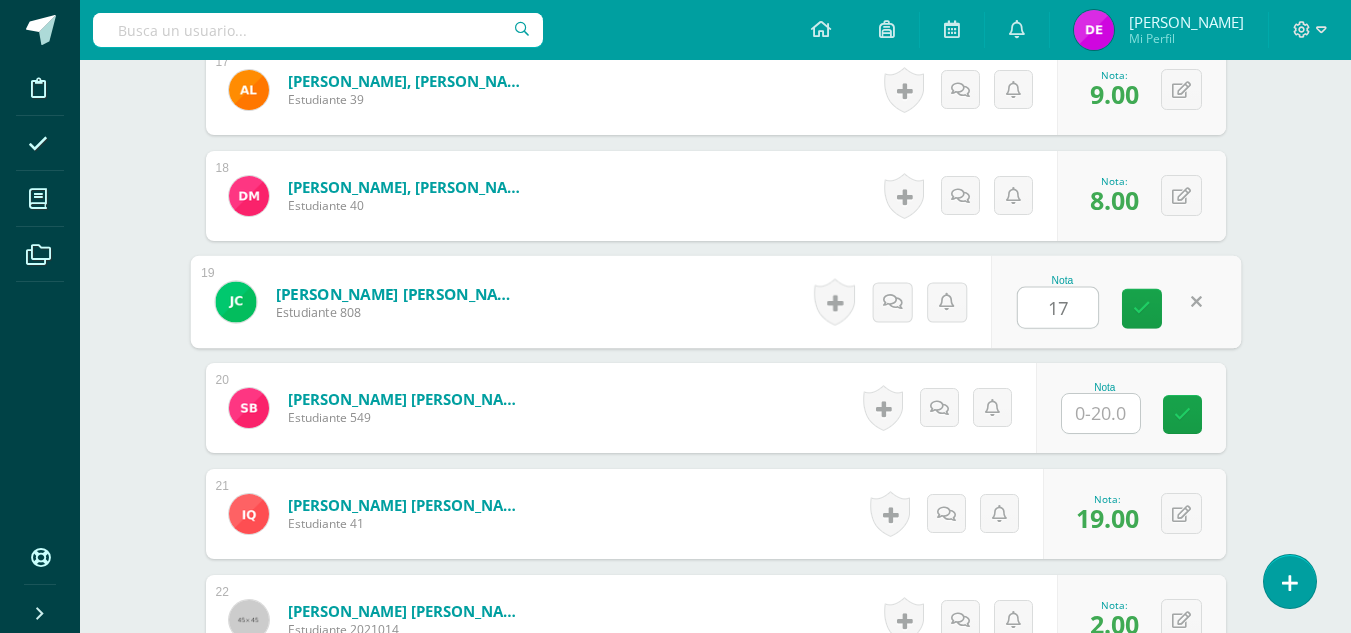 type on "17" 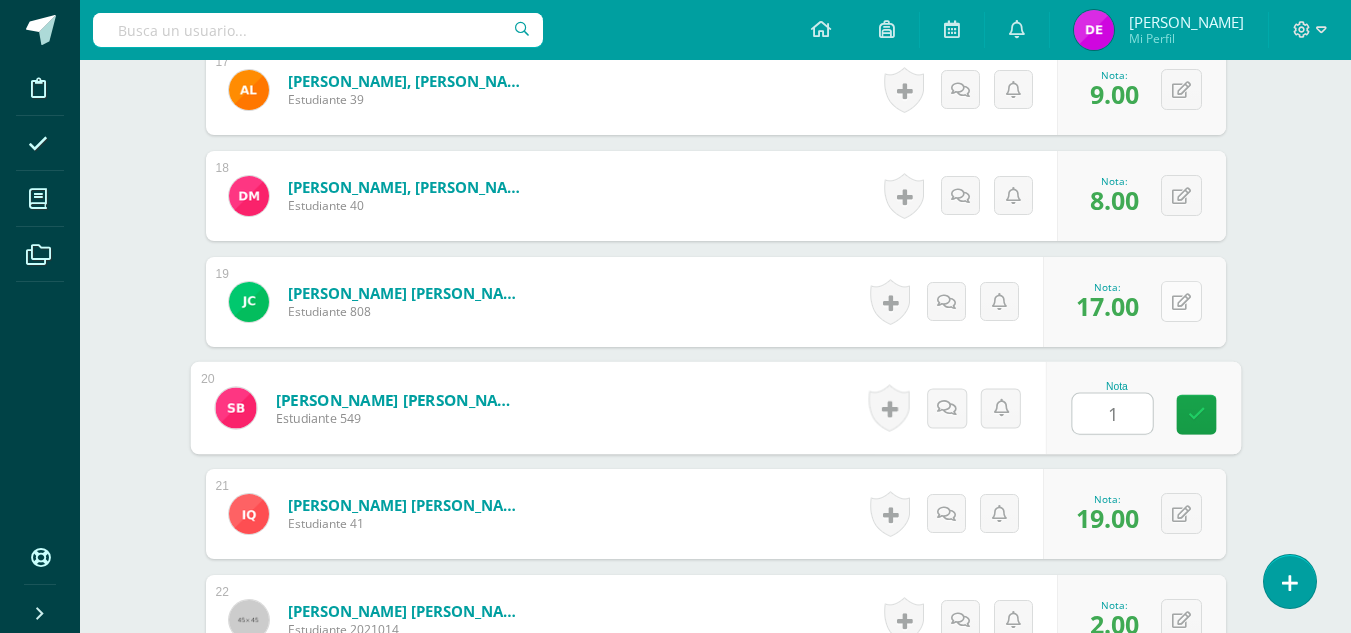 type on "18" 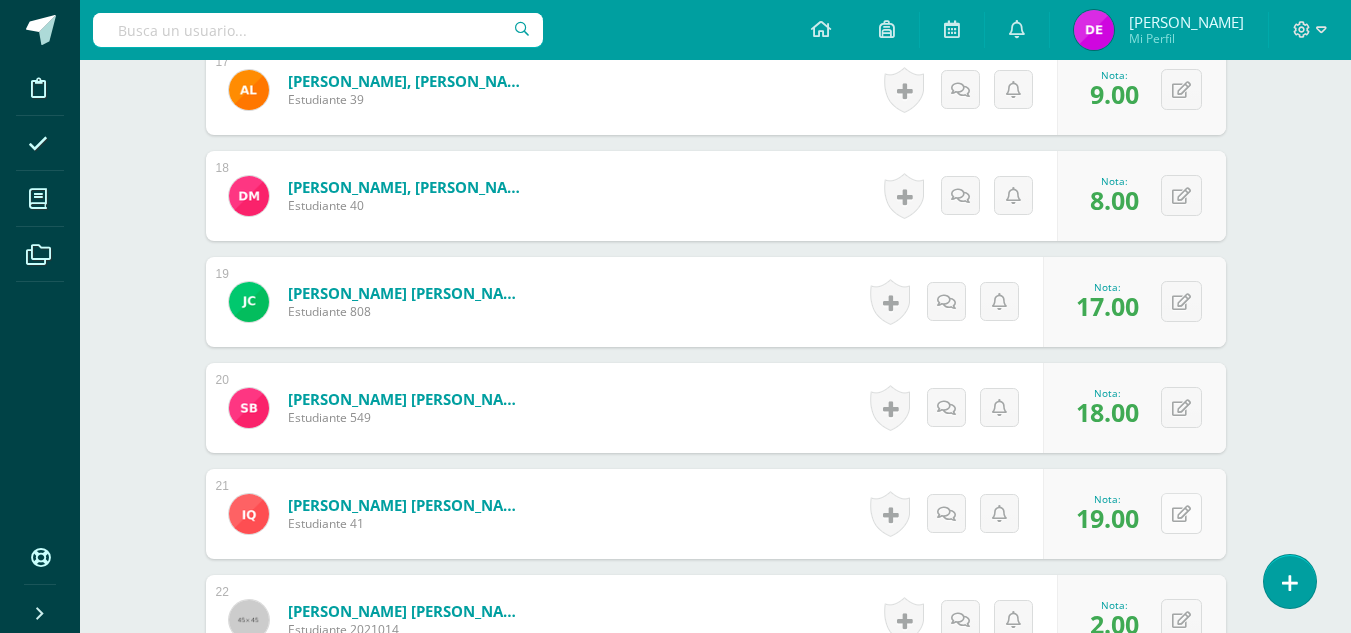 click at bounding box center [1181, 513] 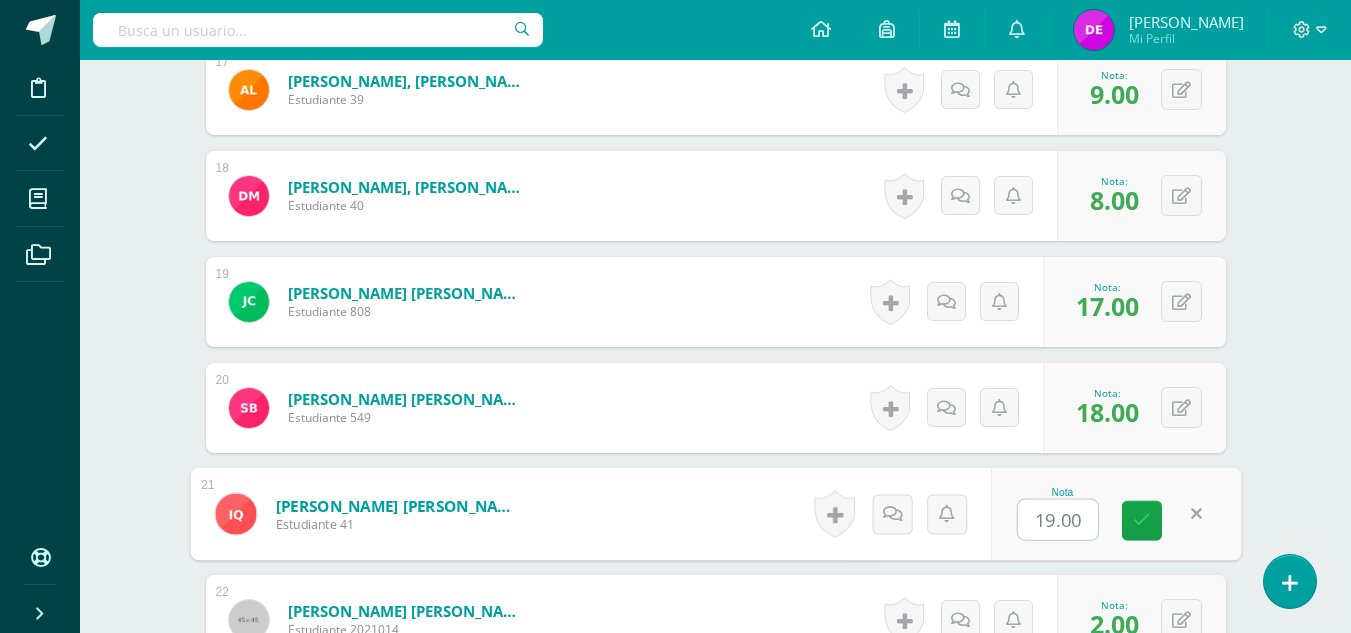 type on "0" 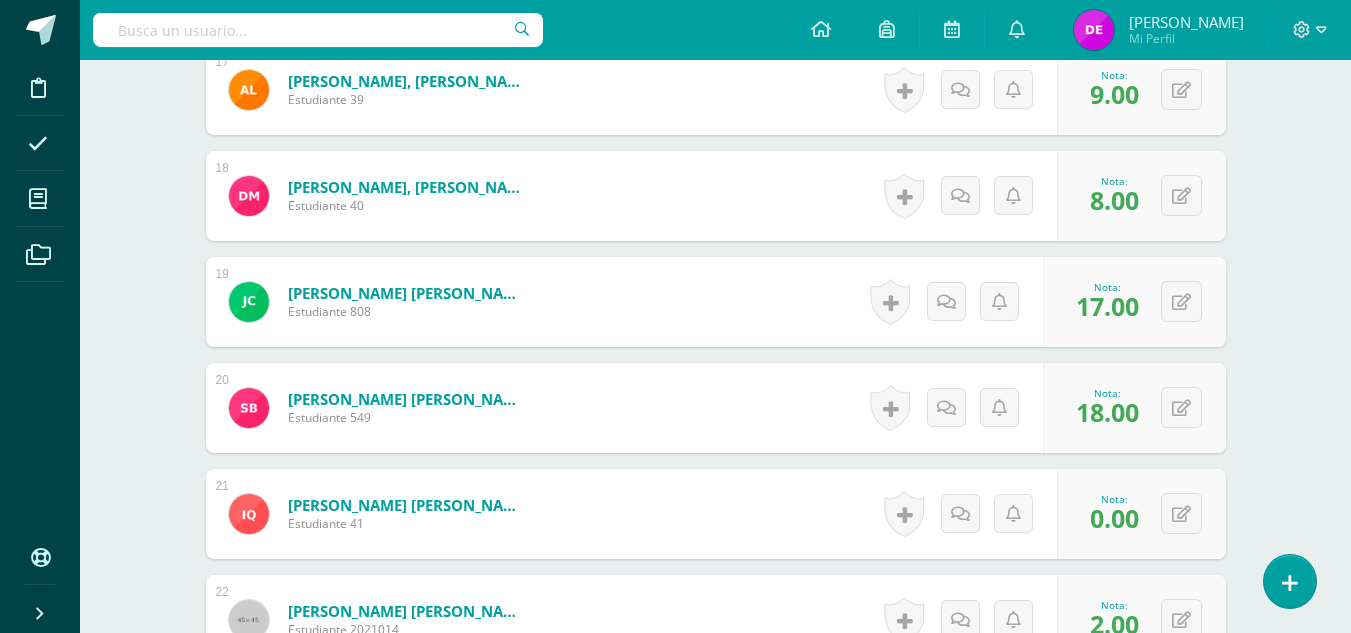 scroll, scrollTop: 2484, scrollLeft: 0, axis: vertical 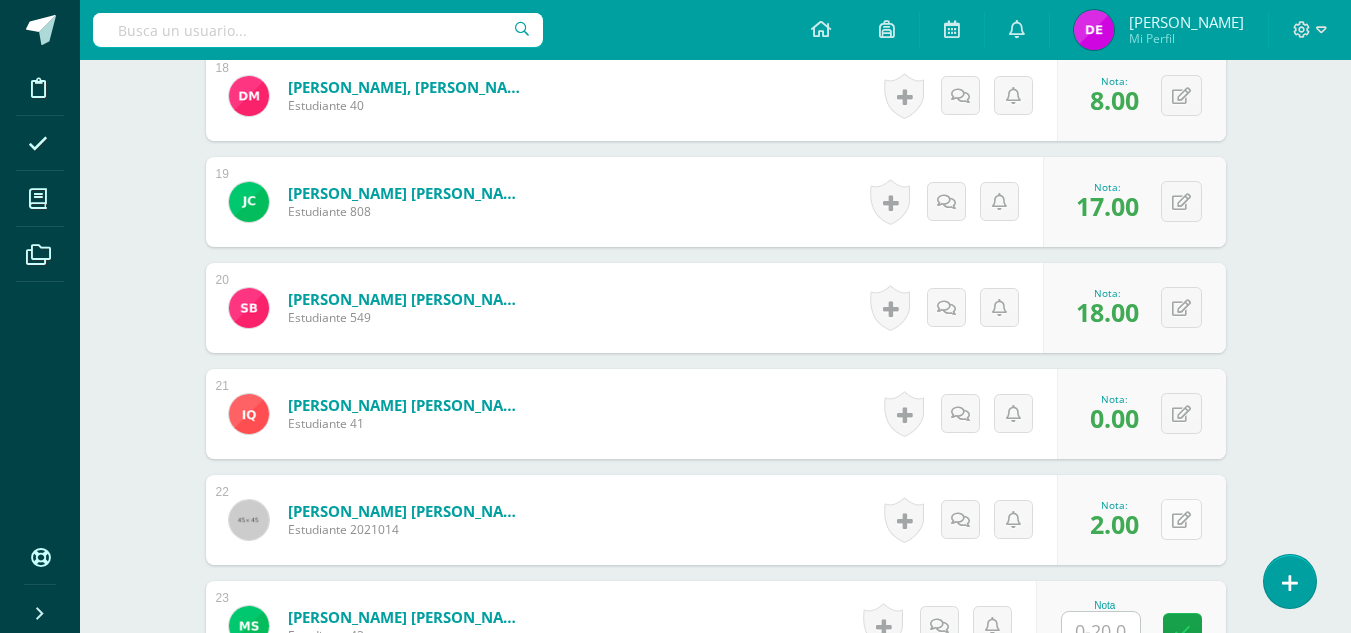 click at bounding box center [1181, 519] 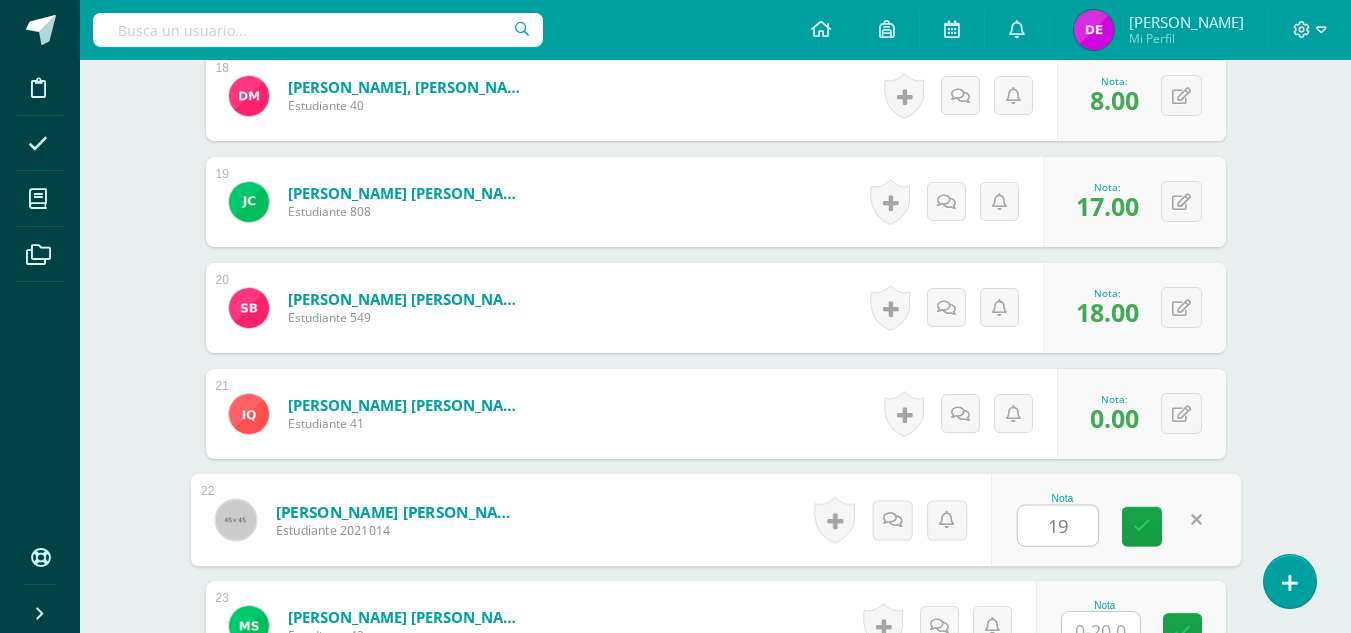 type on "19" 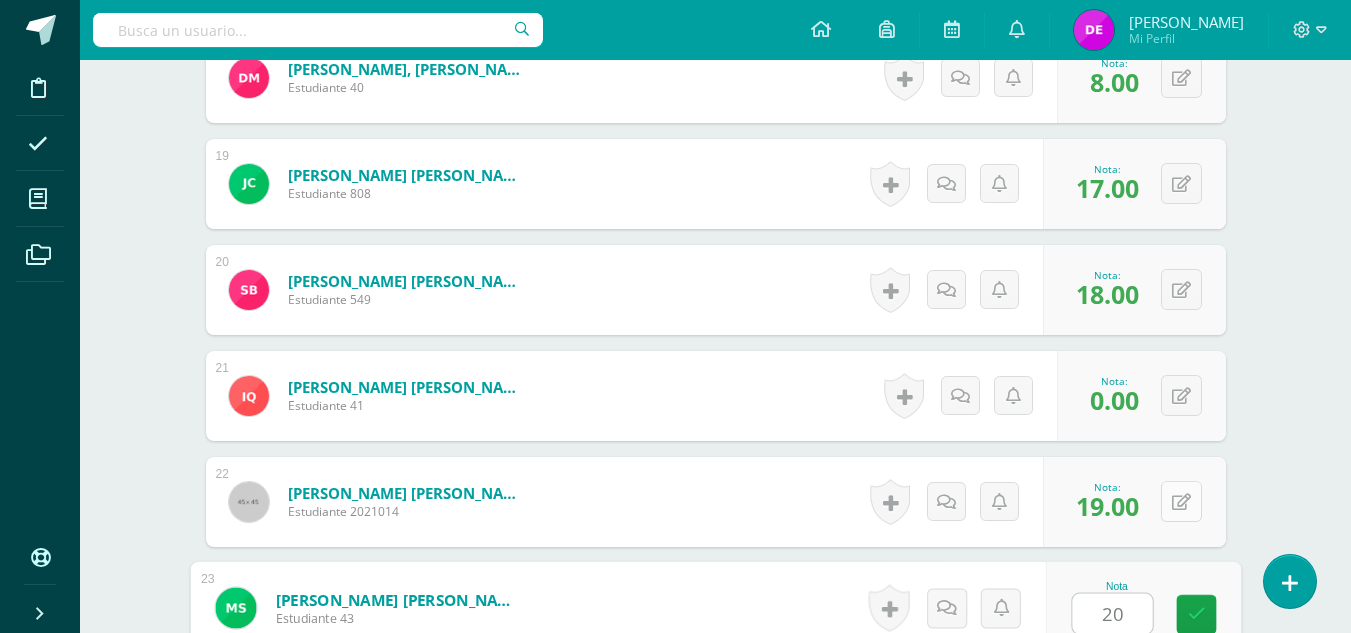 type on "20" 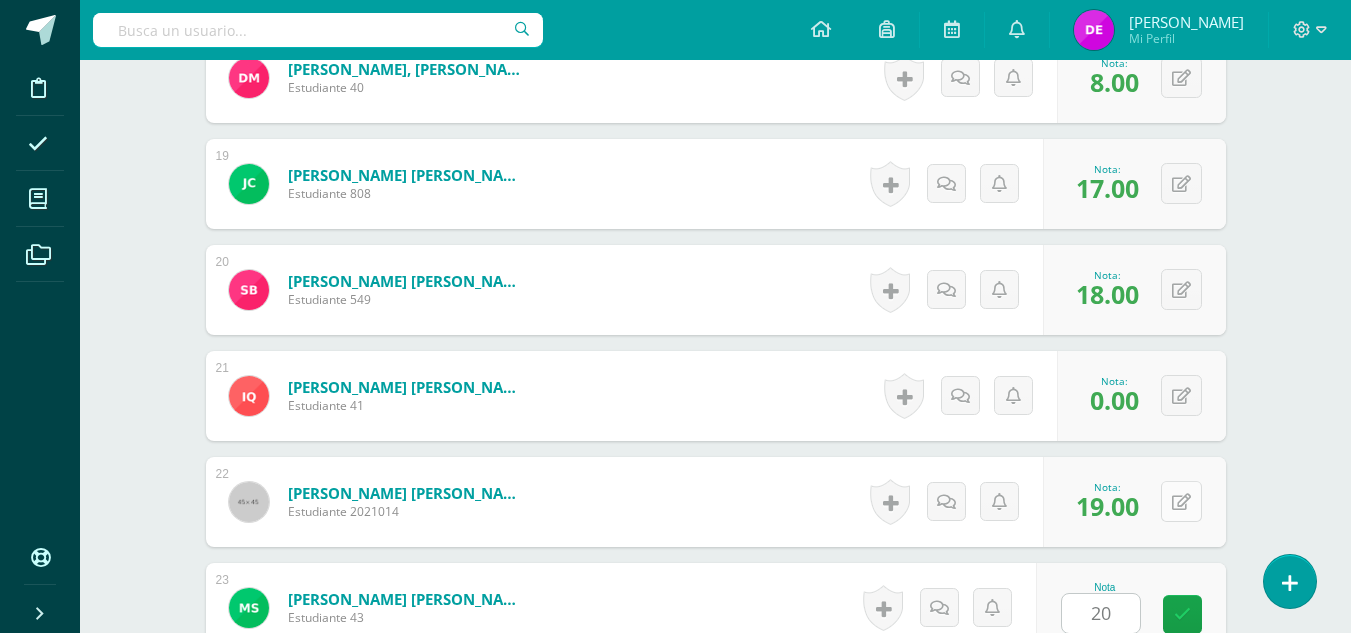 scroll, scrollTop: 2905, scrollLeft: 0, axis: vertical 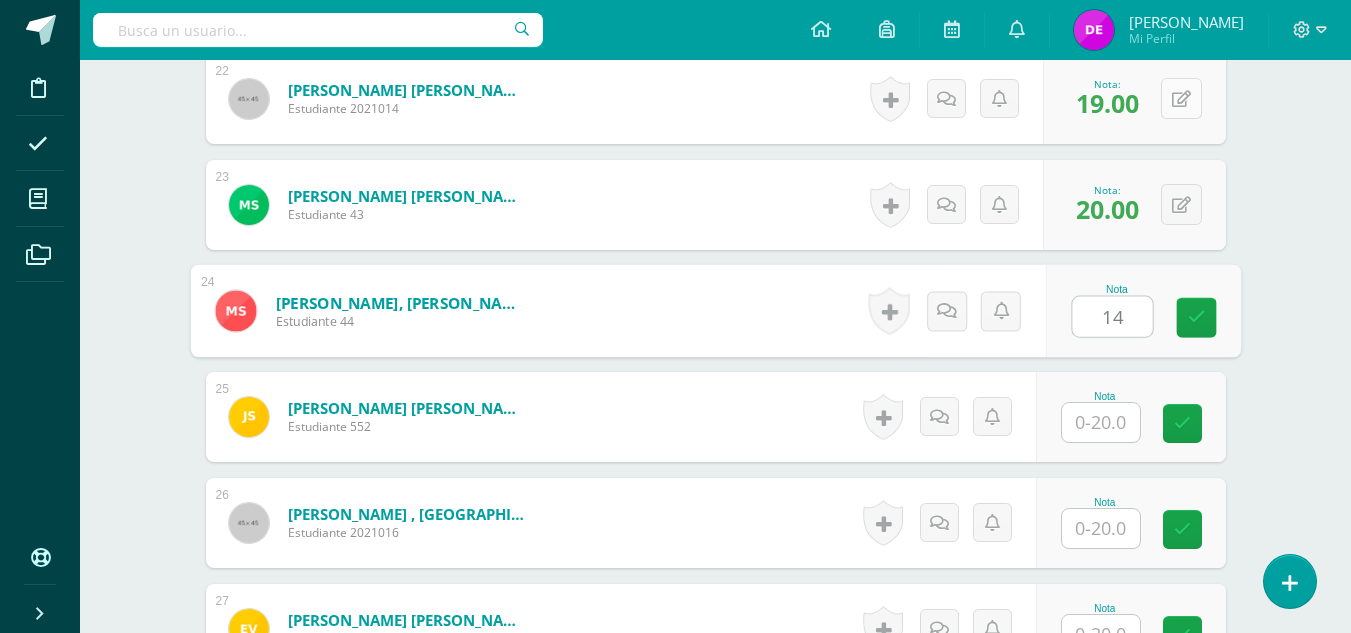 type on "14" 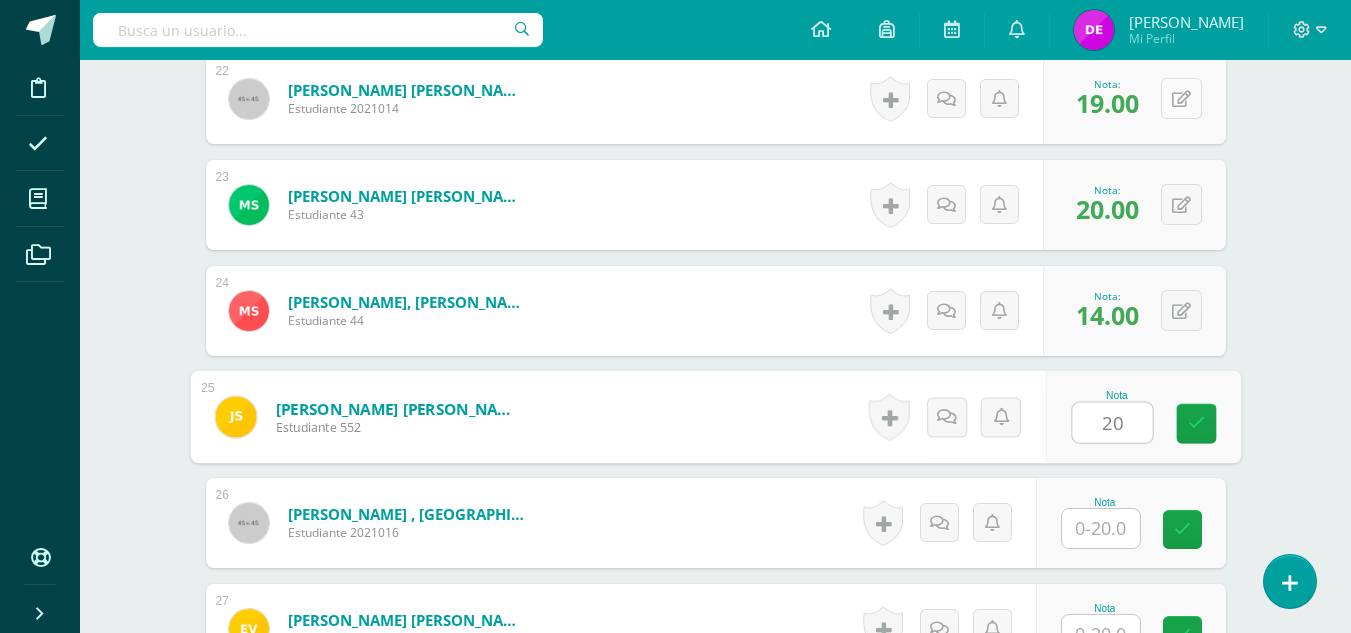 type on "20" 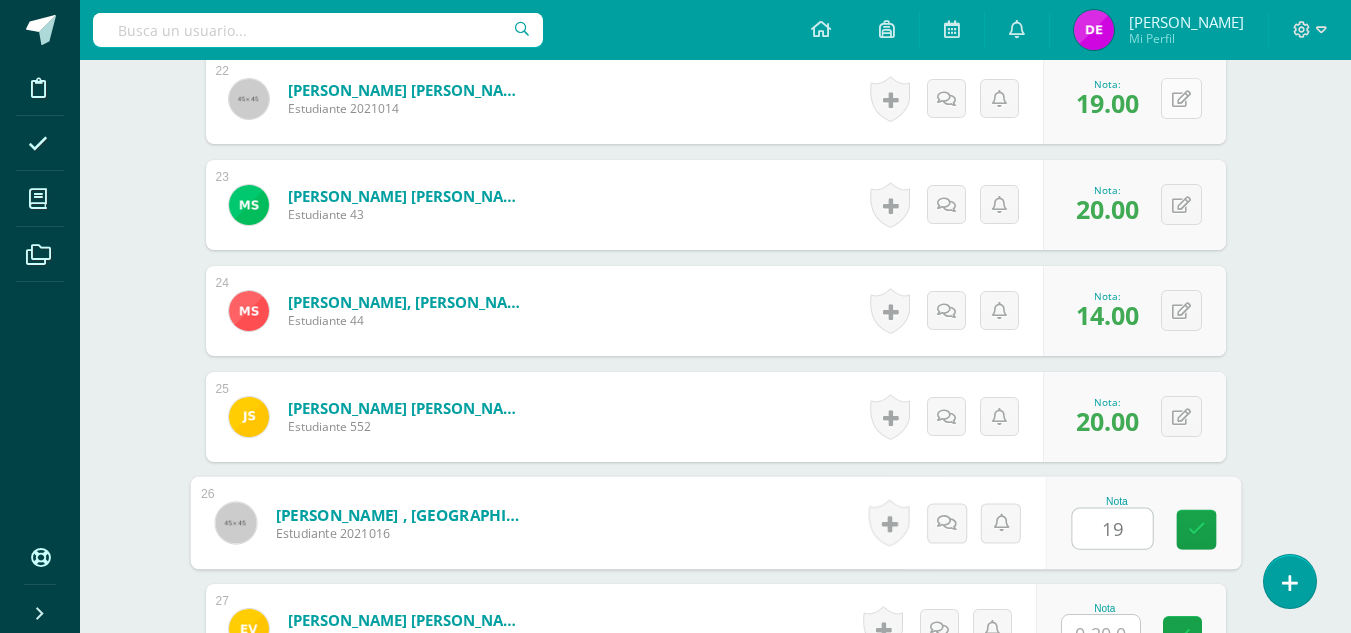 type on "19" 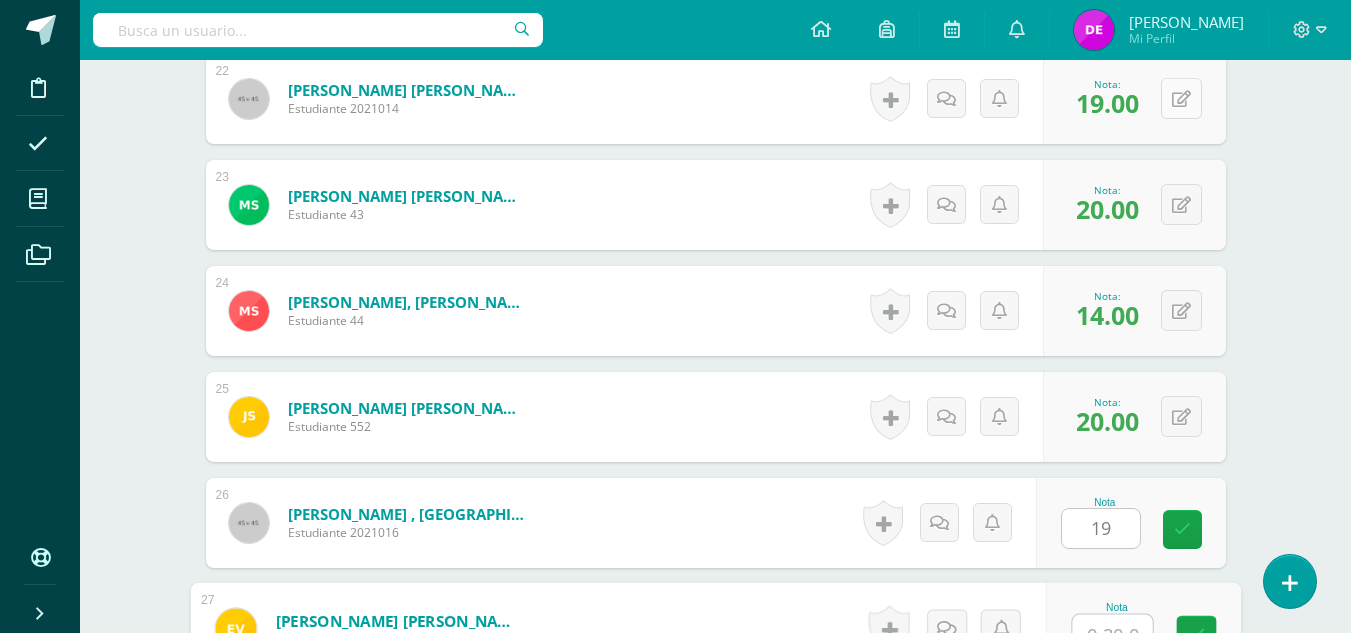 scroll, scrollTop: 2926, scrollLeft: 0, axis: vertical 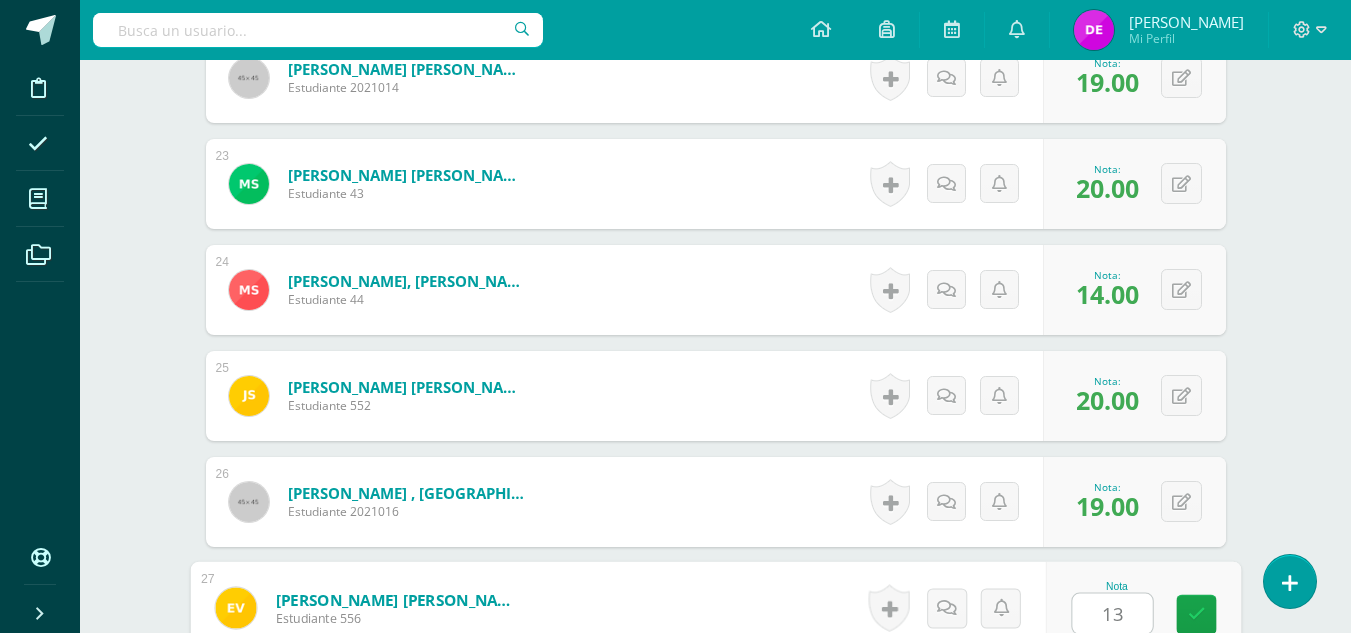 type on "13" 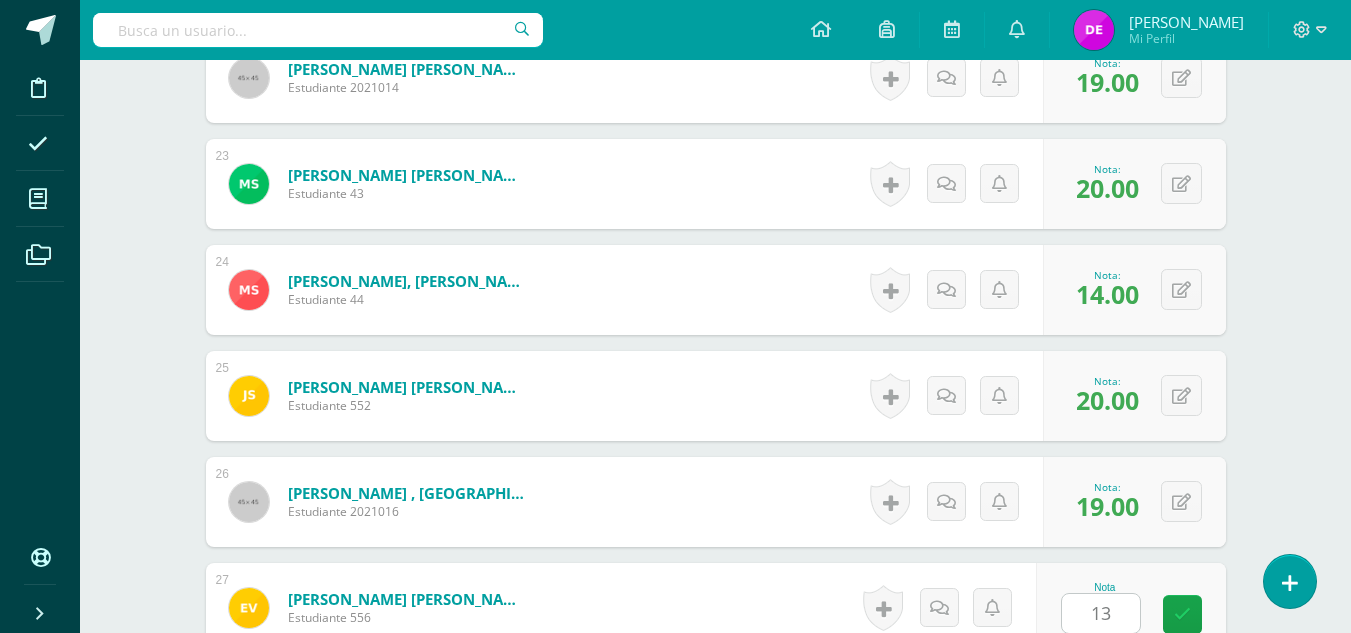 scroll, scrollTop: 3329, scrollLeft: 0, axis: vertical 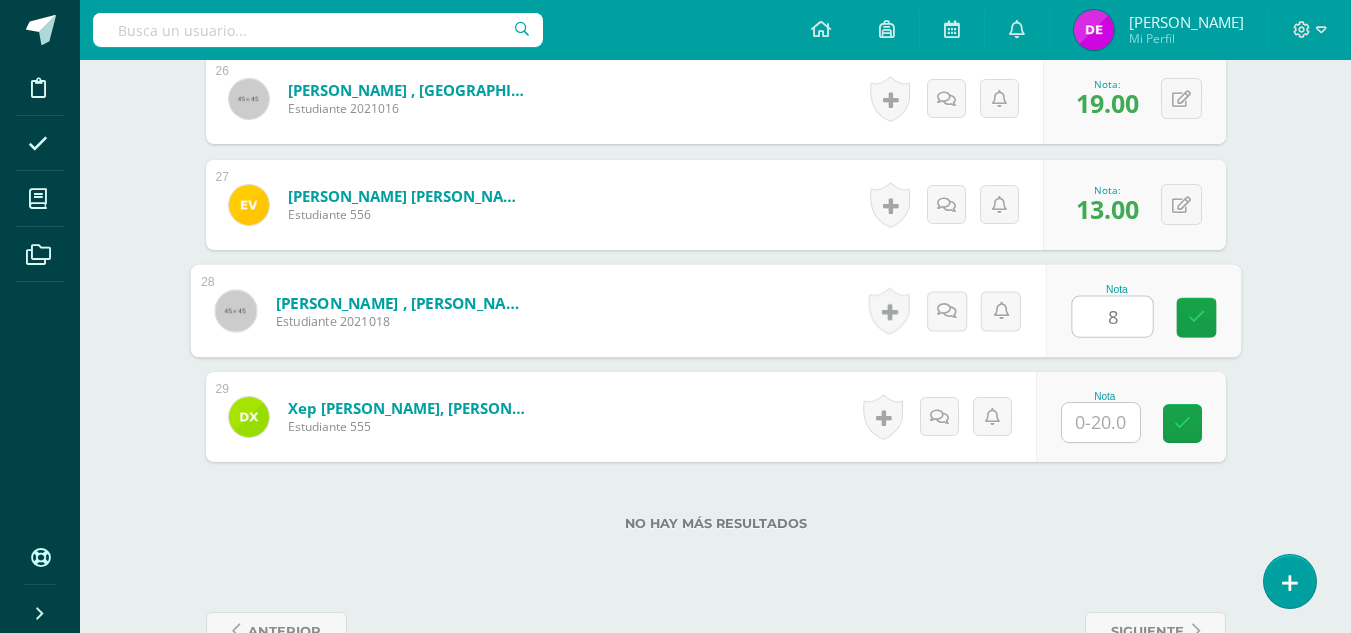 type on "8" 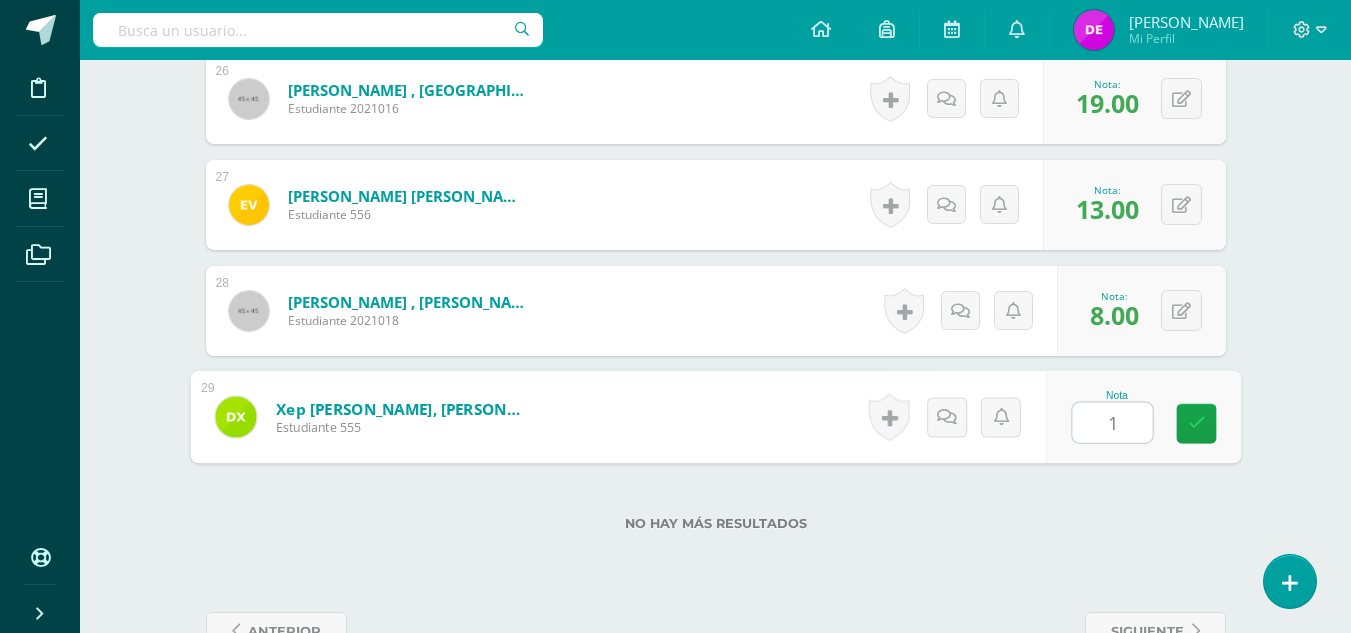 type on "15" 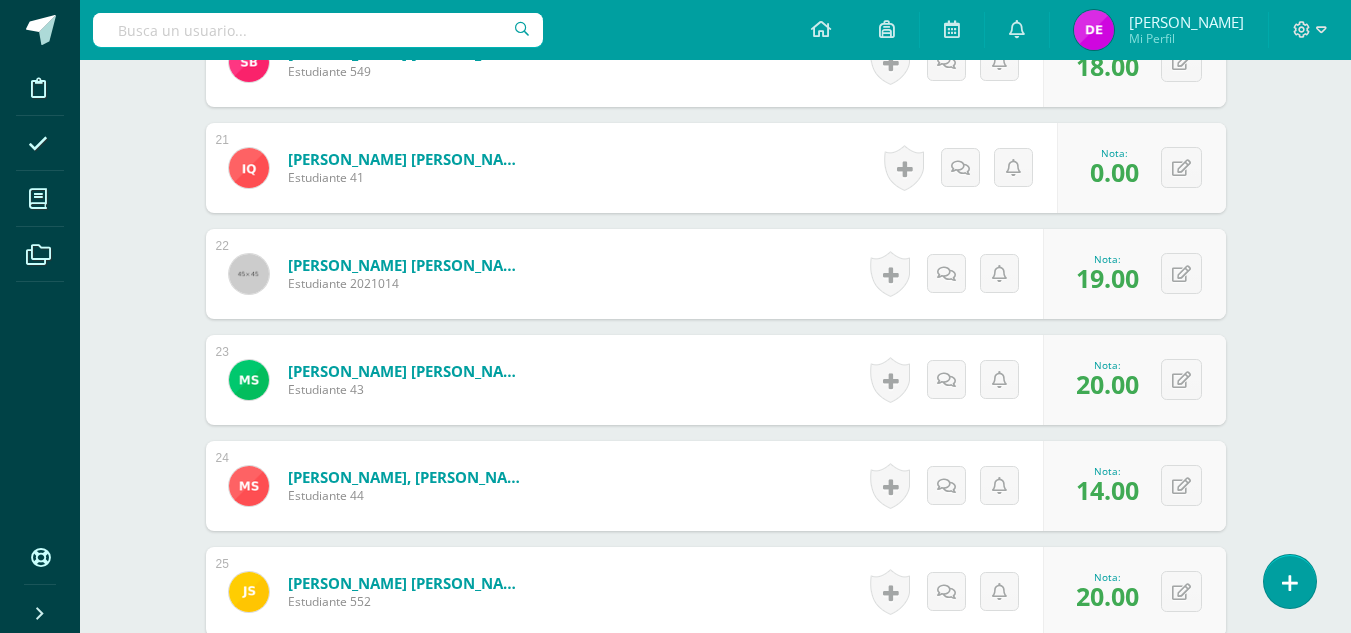 scroll, scrollTop: 2729, scrollLeft: 0, axis: vertical 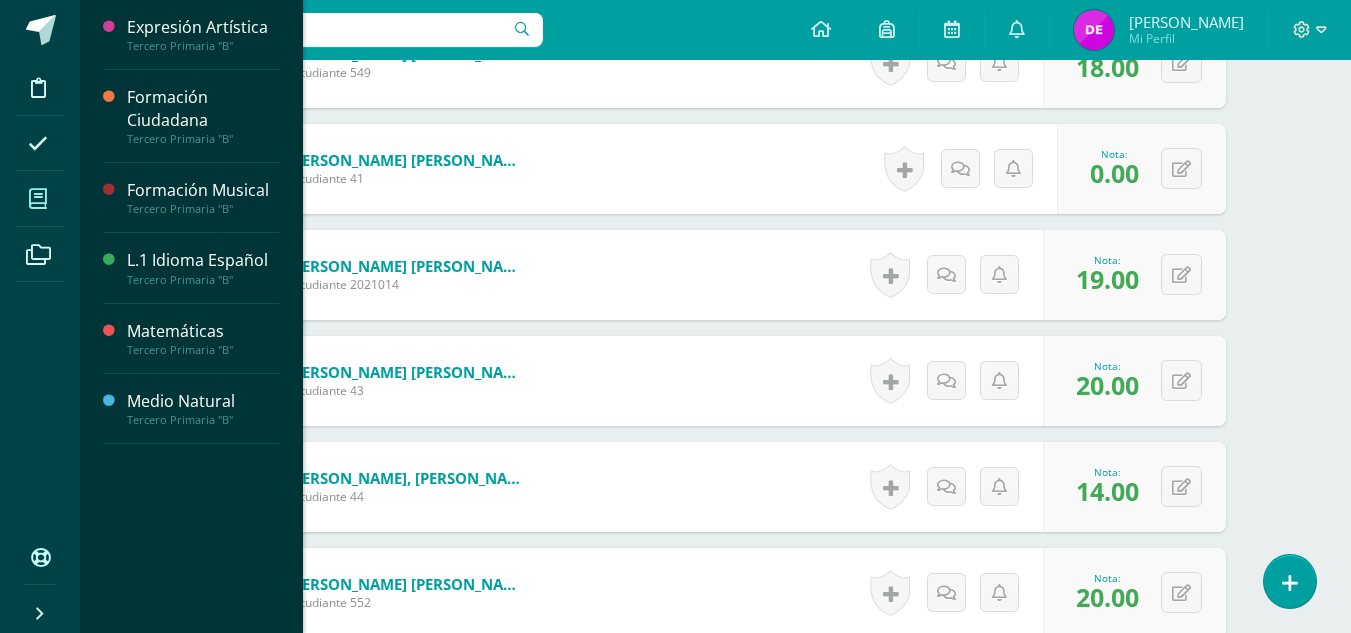 click at bounding box center [38, 199] 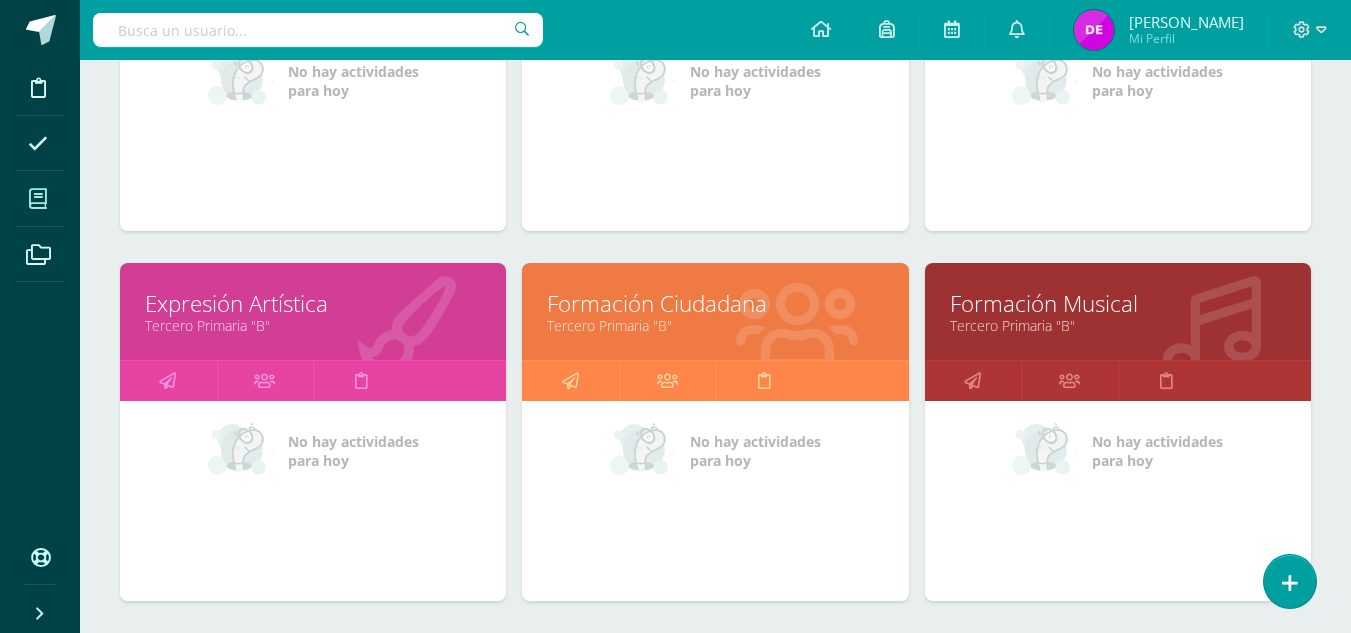 scroll, scrollTop: 600, scrollLeft: 0, axis: vertical 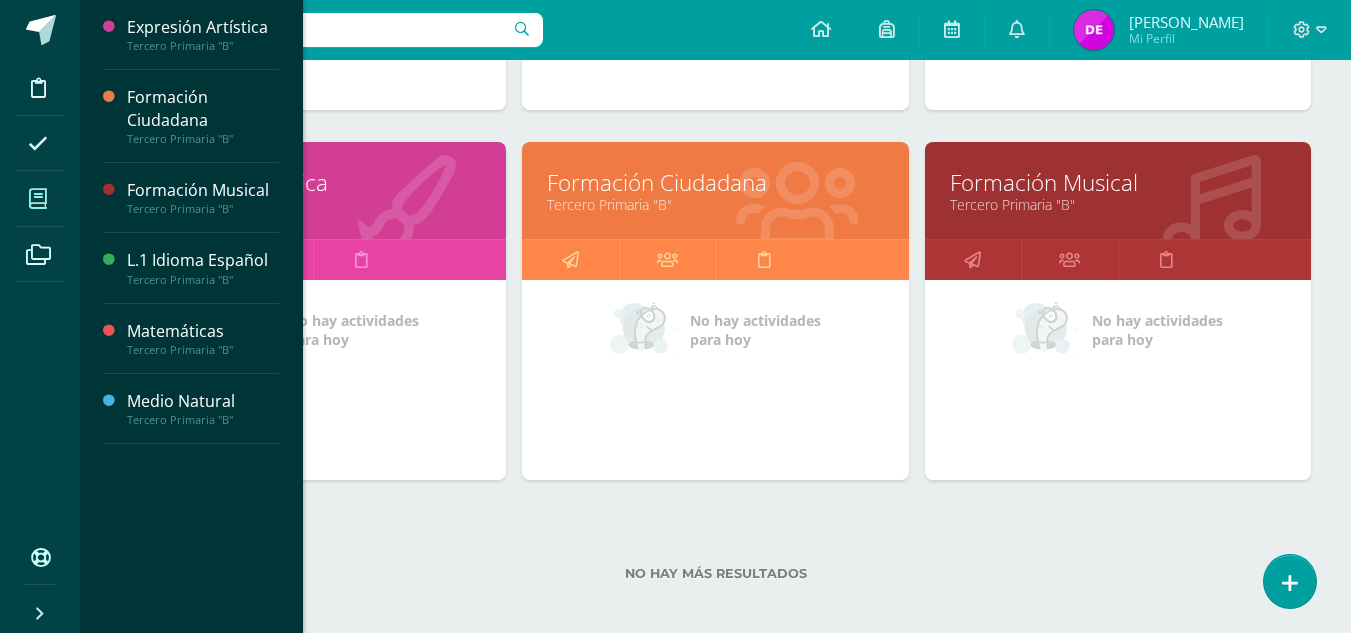 click on "Formación Ciudadana" at bounding box center (715, 182) 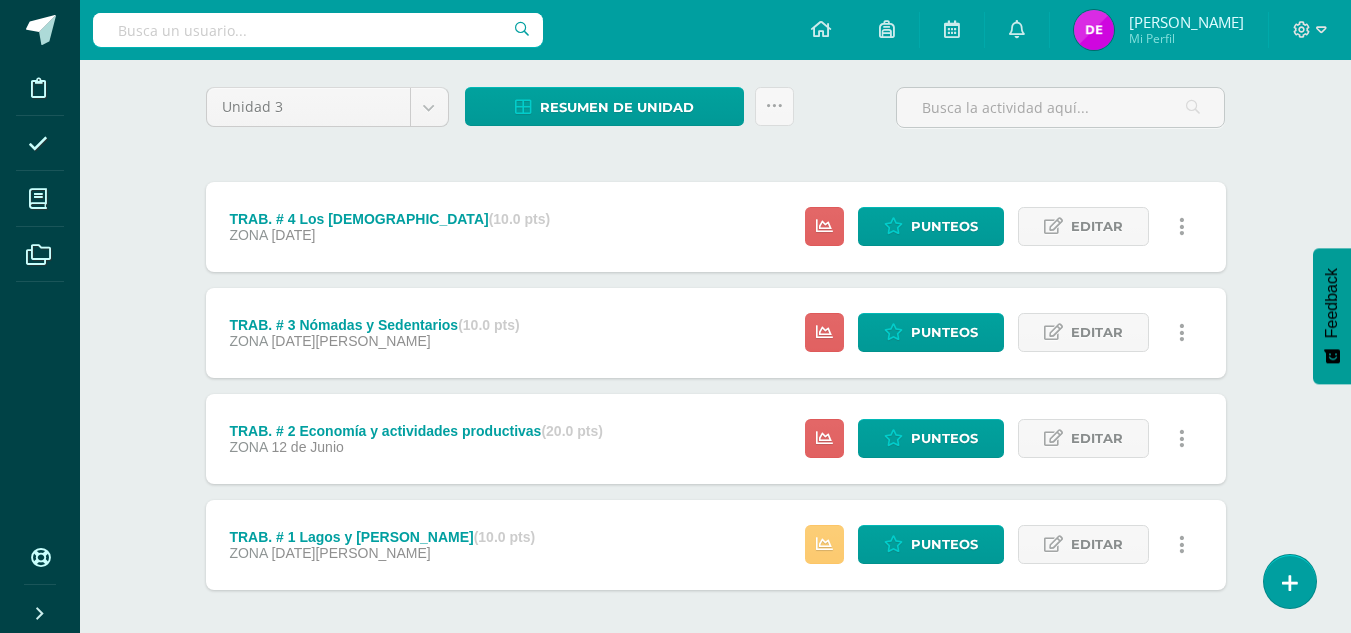 scroll, scrollTop: 241, scrollLeft: 0, axis: vertical 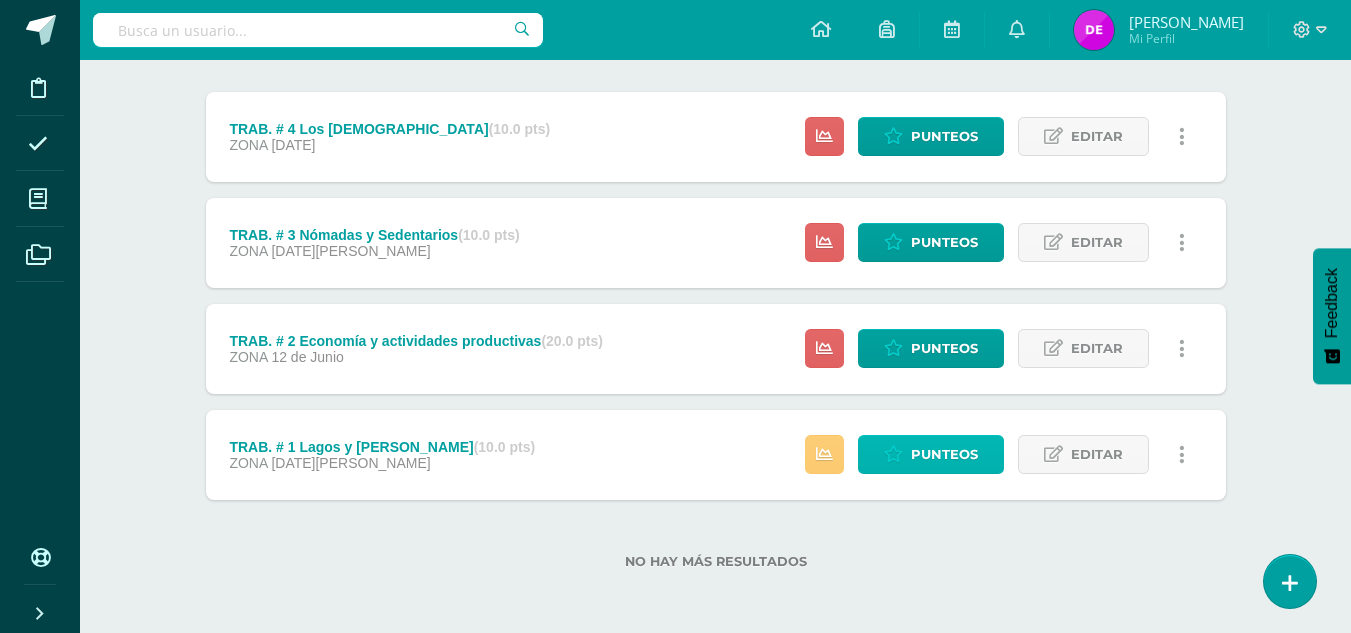 click on "Punteos" at bounding box center (944, 454) 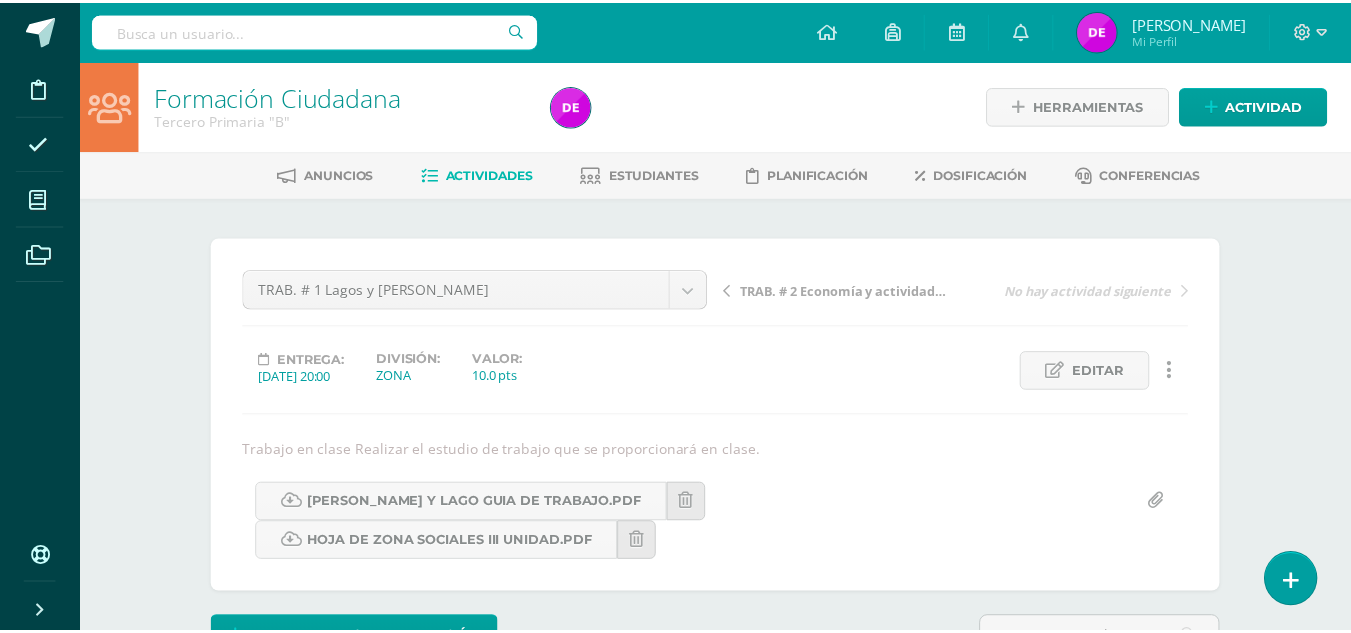 scroll, scrollTop: 34, scrollLeft: 0, axis: vertical 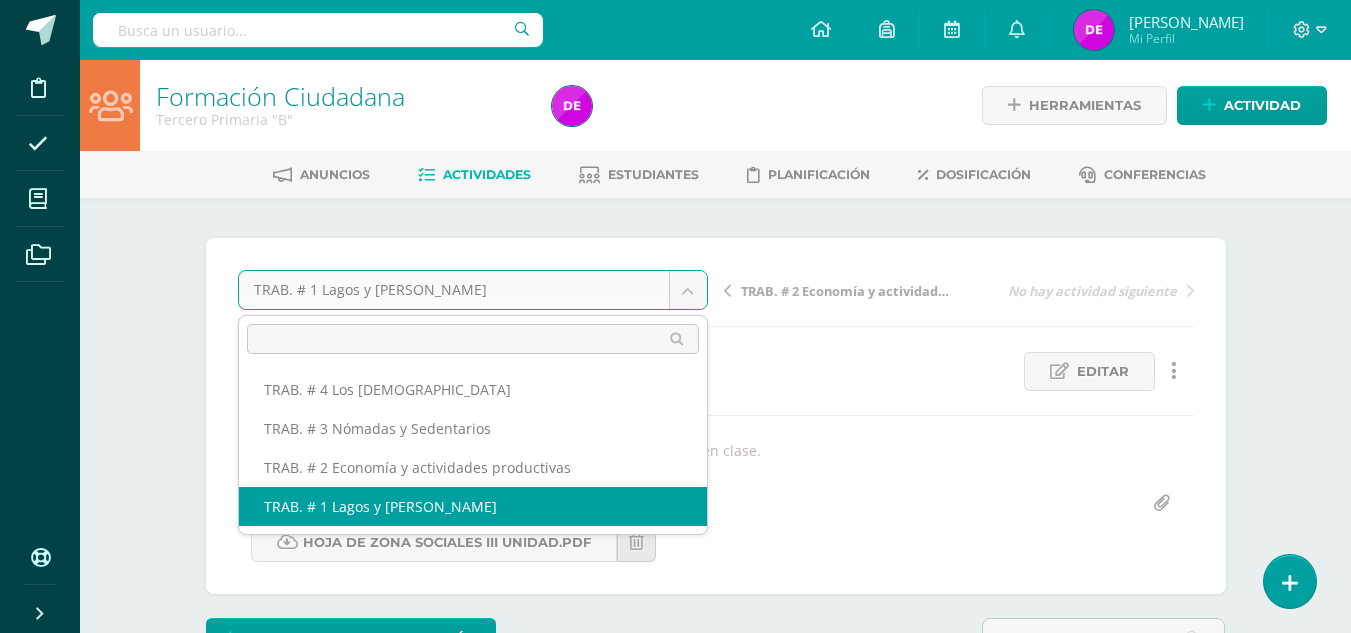 click on "Disciplina Asistencia Mis cursos Archivos Soporte
Centro de ayuda
Últimas actualizaciones
Cerrar panel
Expresión Artística
Tercero
Primaria
"B"
Actividades Estudiantes Planificación Dosificación
Formación Ciudadana
Tercero
Primaria
"B"
Actividades Estudiantes Planificación Dosificación
Formación Musical
Tercero
Primaria
"B"
Actividades Estudiantes Planificación Dosificación
L.1 Idioma Español
Actividades Estudiantes Planificación Dosificación
1" at bounding box center (675, 2020) 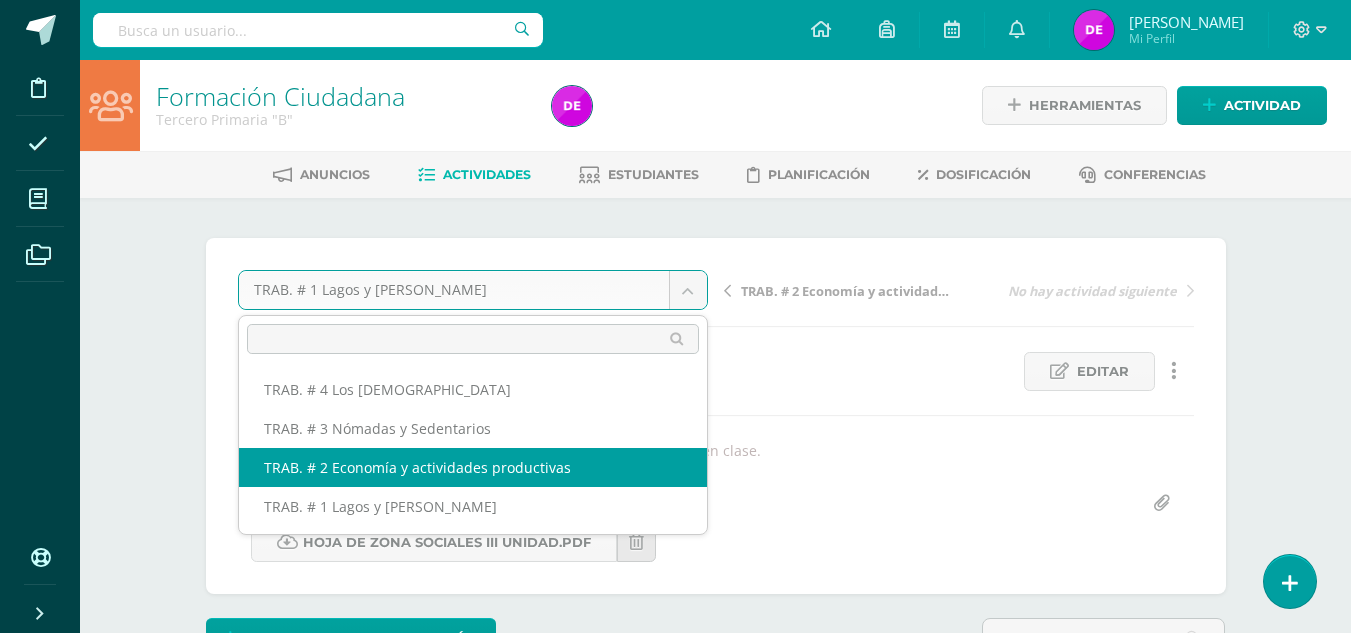 select on "/dashboard/teacher/grade-activity/78815/" 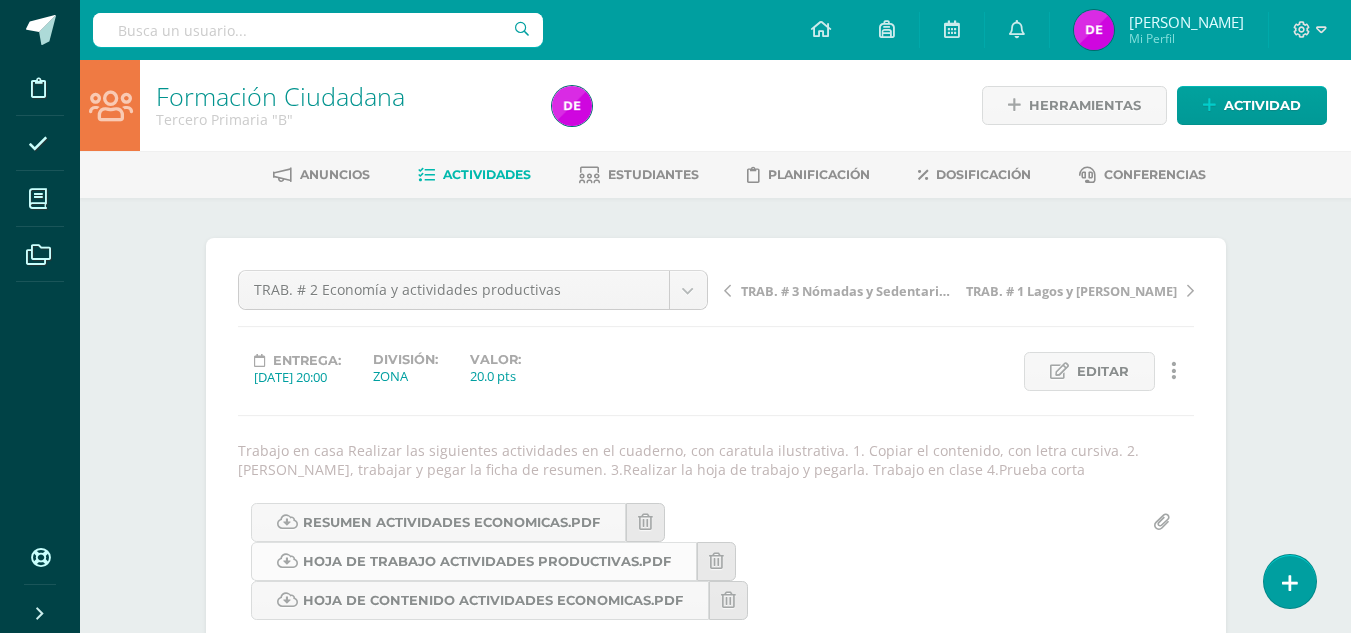 scroll, scrollTop: 0, scrollLeft: 0, axis: both 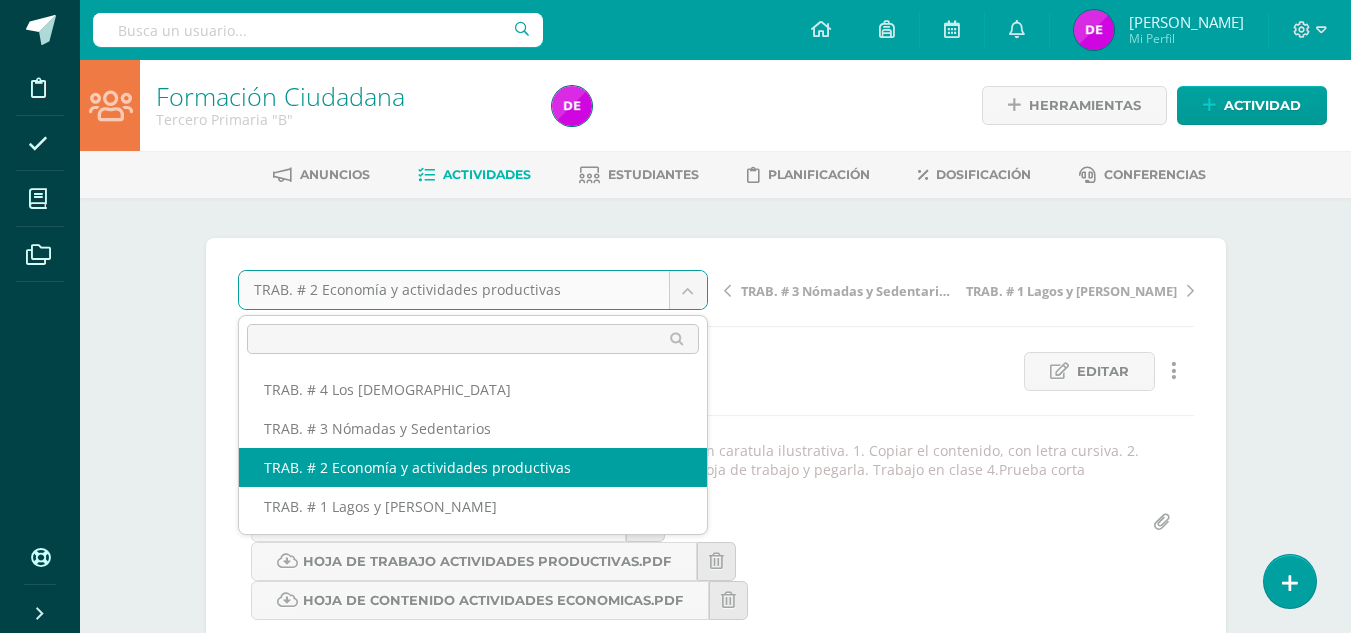 click on "Disciplina Asistencia Mis cursos Archivos Soporte
Centro de ayuda
Últimas actualizaciones
Cerrar panel
Expresión Artística
Tercero
Primaria
"B"
Actividades Estudiantes Planificación Dosificación
Formación Ciudadana
Tercero
Primaria
"B"
Actividades Estudiantes Planificación Dosificación
Formación Musical
Tercero
Primaria
"B"
Actividades Estudiantes Planificación Dosificación
L.1 Idioma Español
Actividades Estudiantes Planificación Dosificación
1" at bounding box center (675, 454) 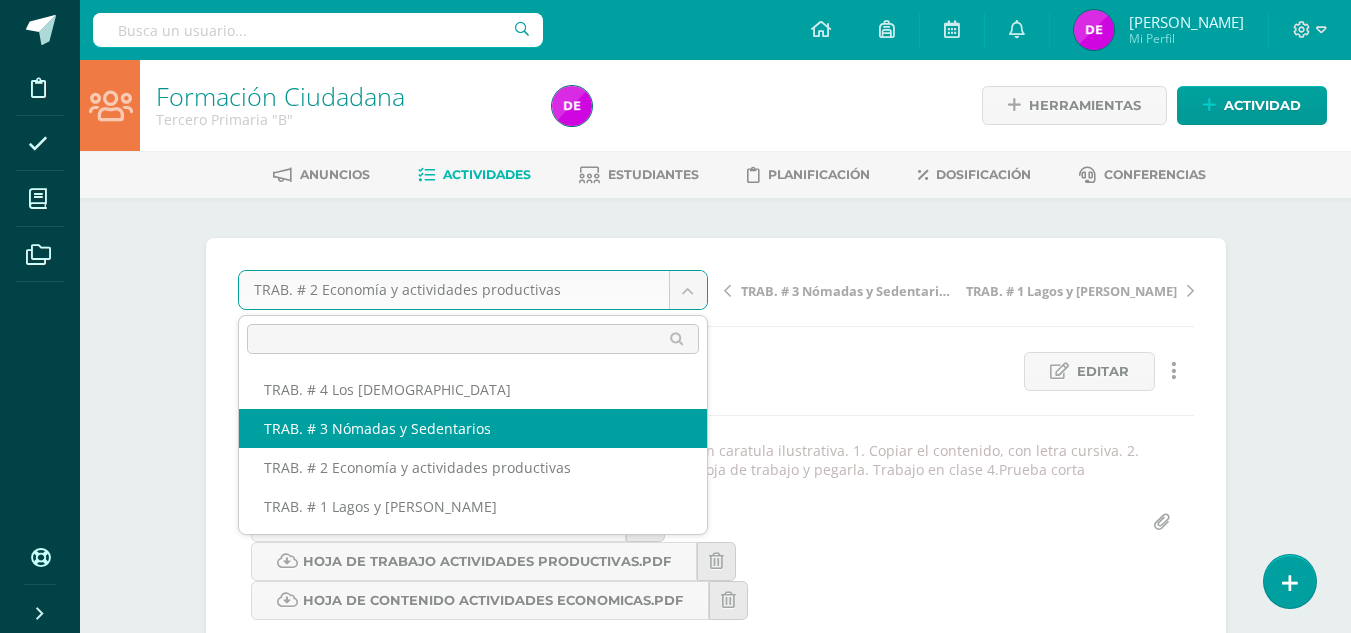 scroll, scrollTop: 0, scrollLeft: 0, axis: both 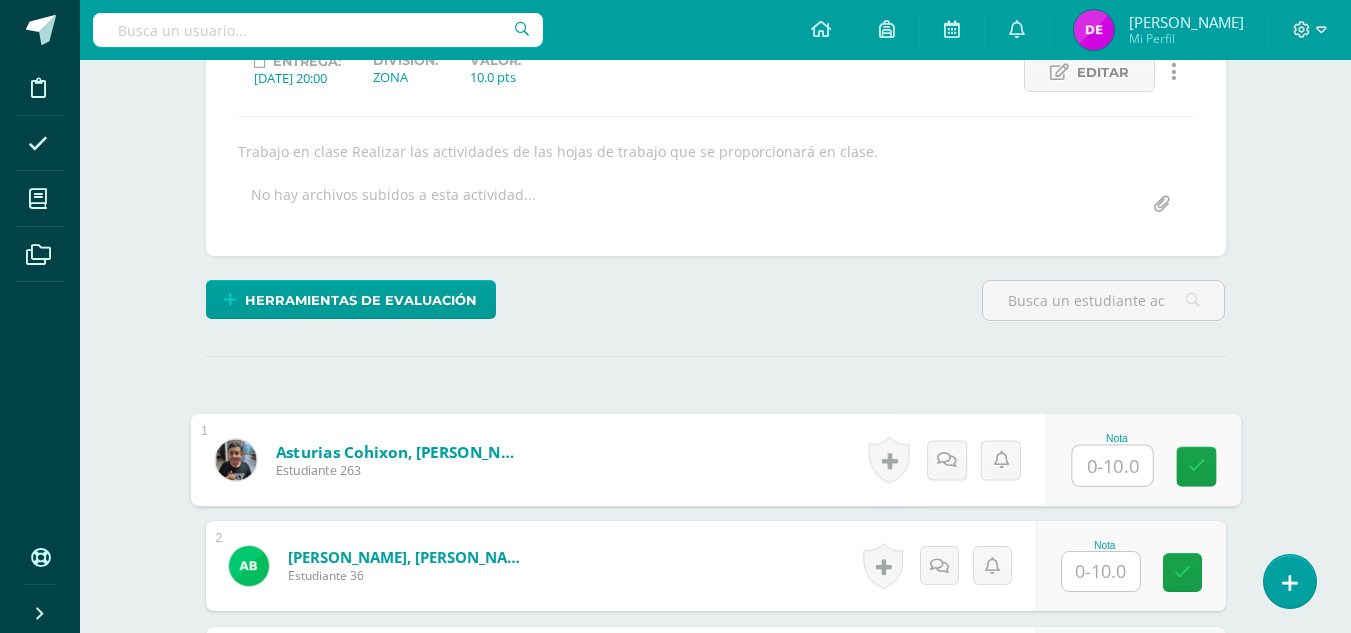 click at bounding box center (1112, 466) 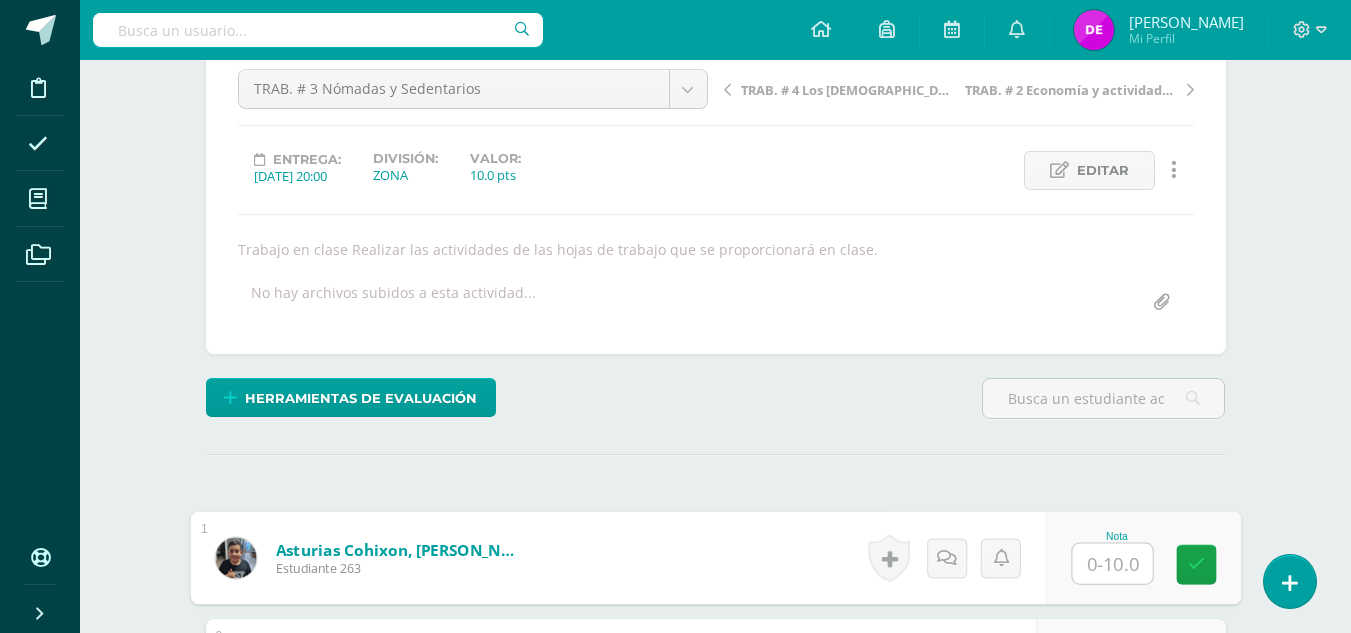 scroll, scrollTop: 202, scrollLeft: 0, axis: vertical 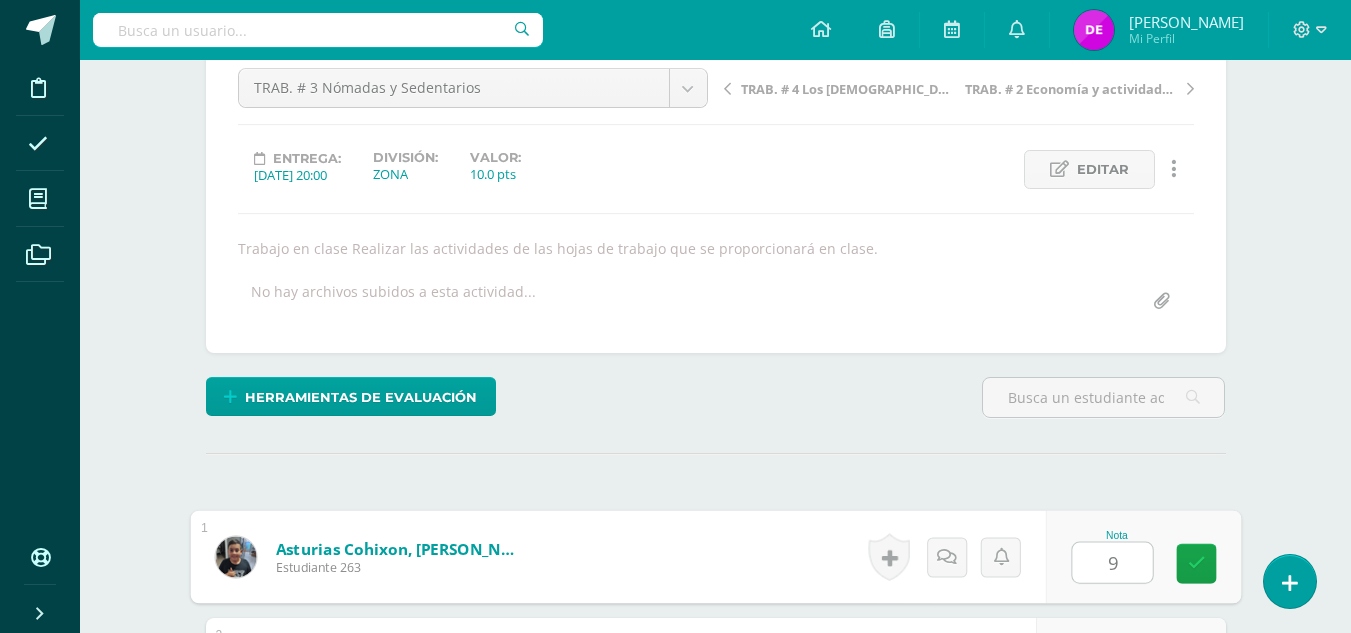 type on "9" 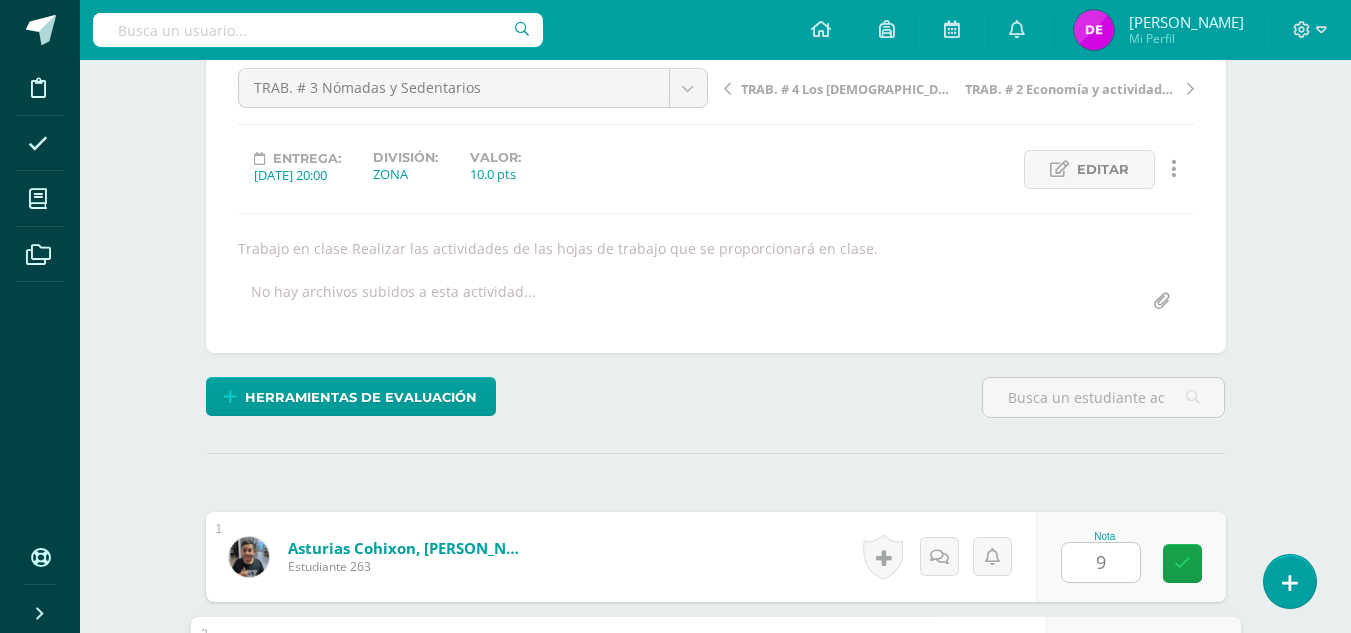 scroll, scrollTop: 554, scrollLeft: 0, axis: vertical 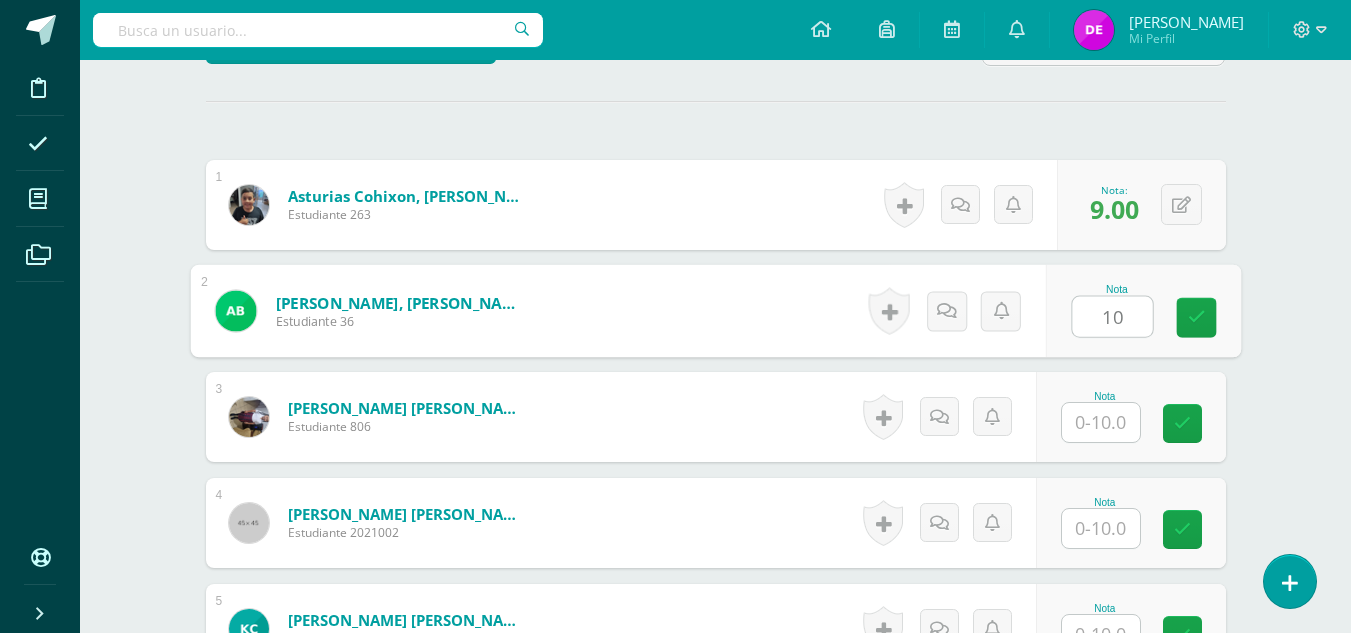 type on "10" 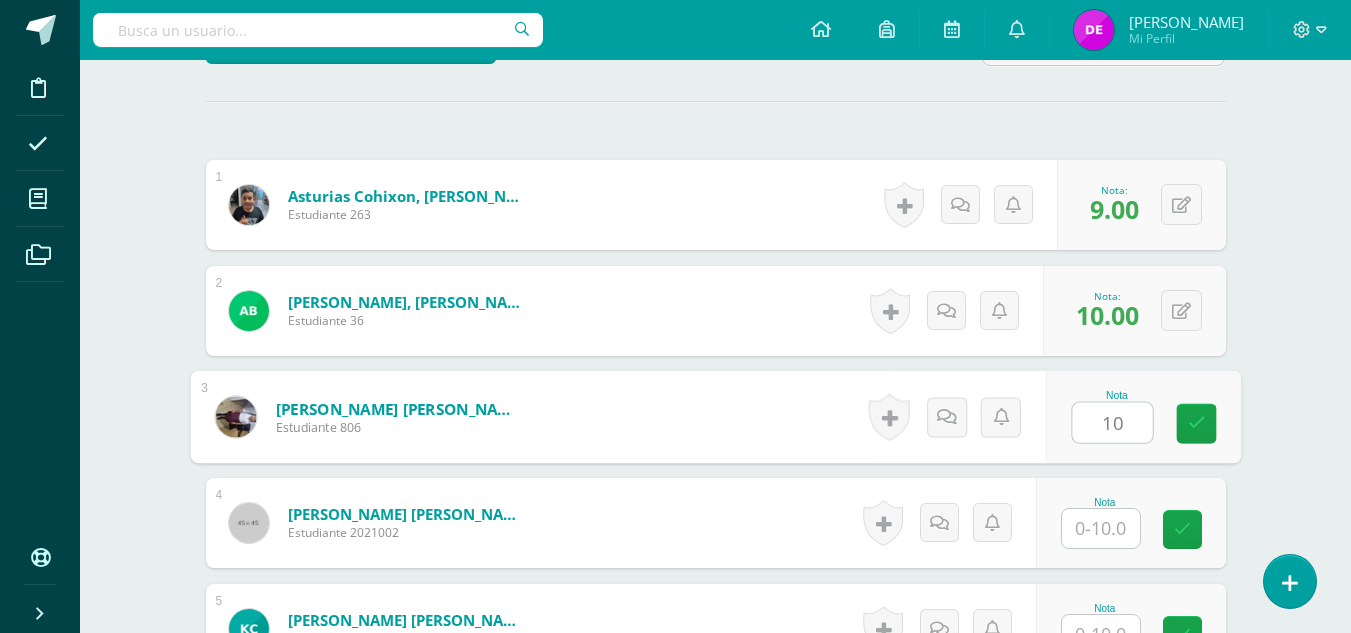 type on "10" 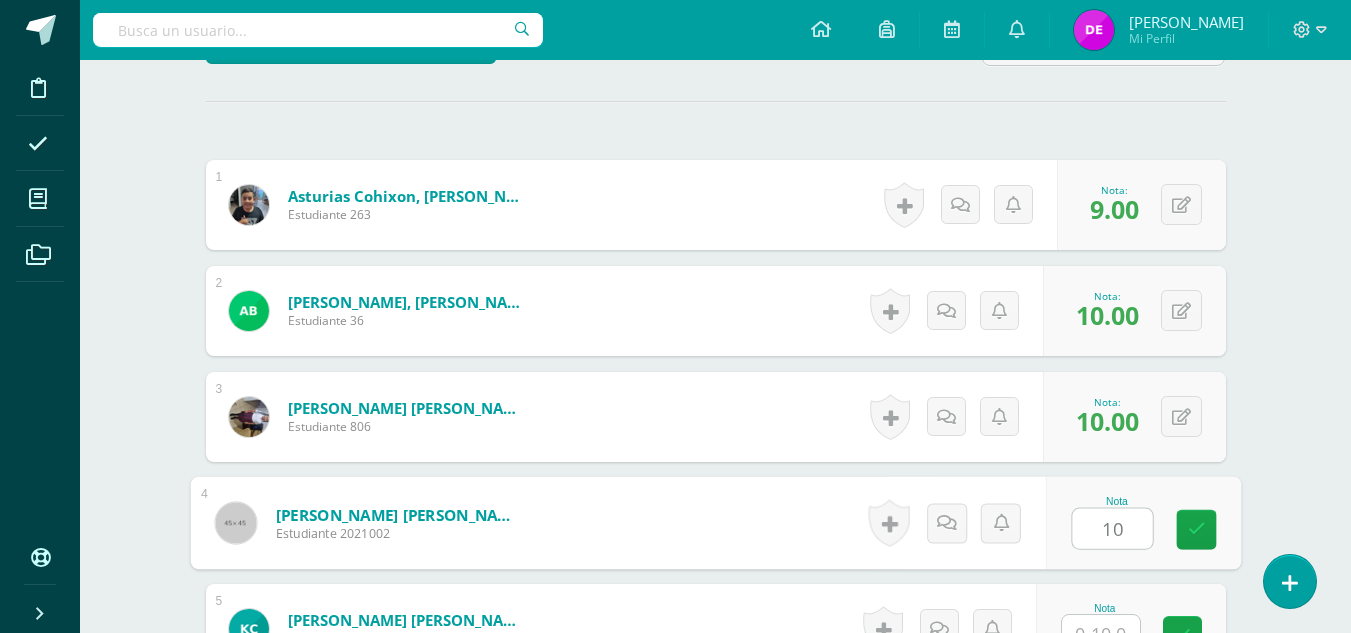 type on "10" 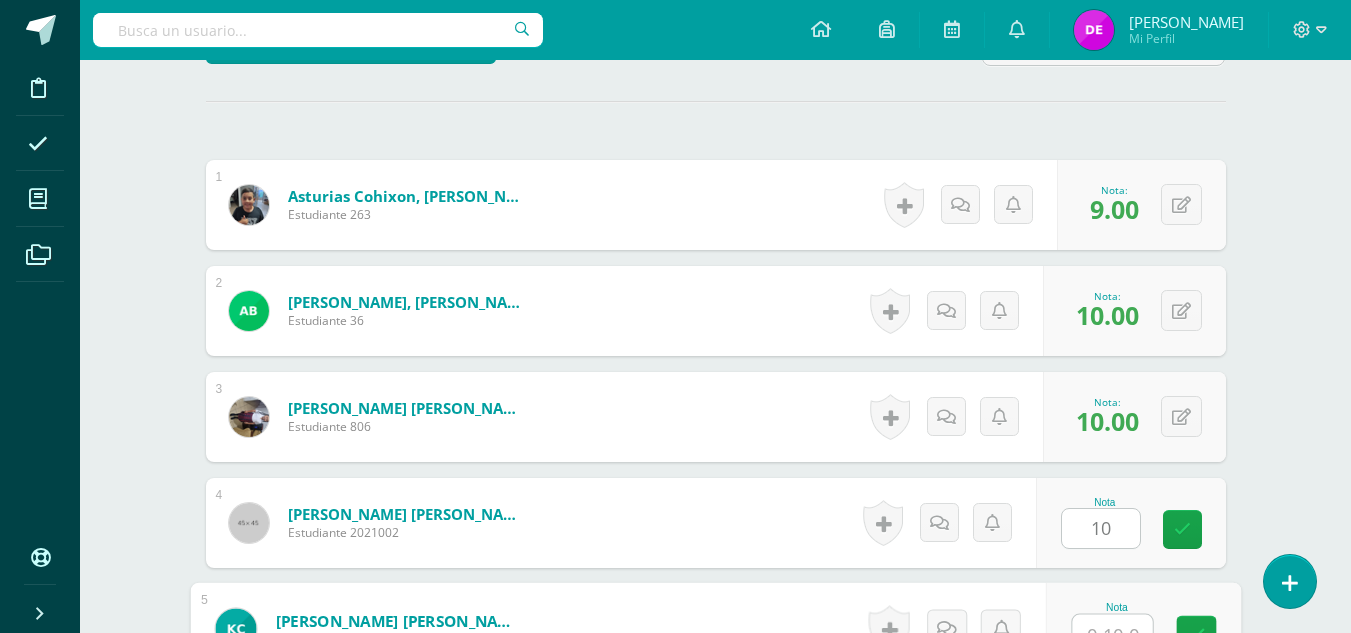 scroll, scrollTop: 575, scrollLeft: 0, axis: vertical 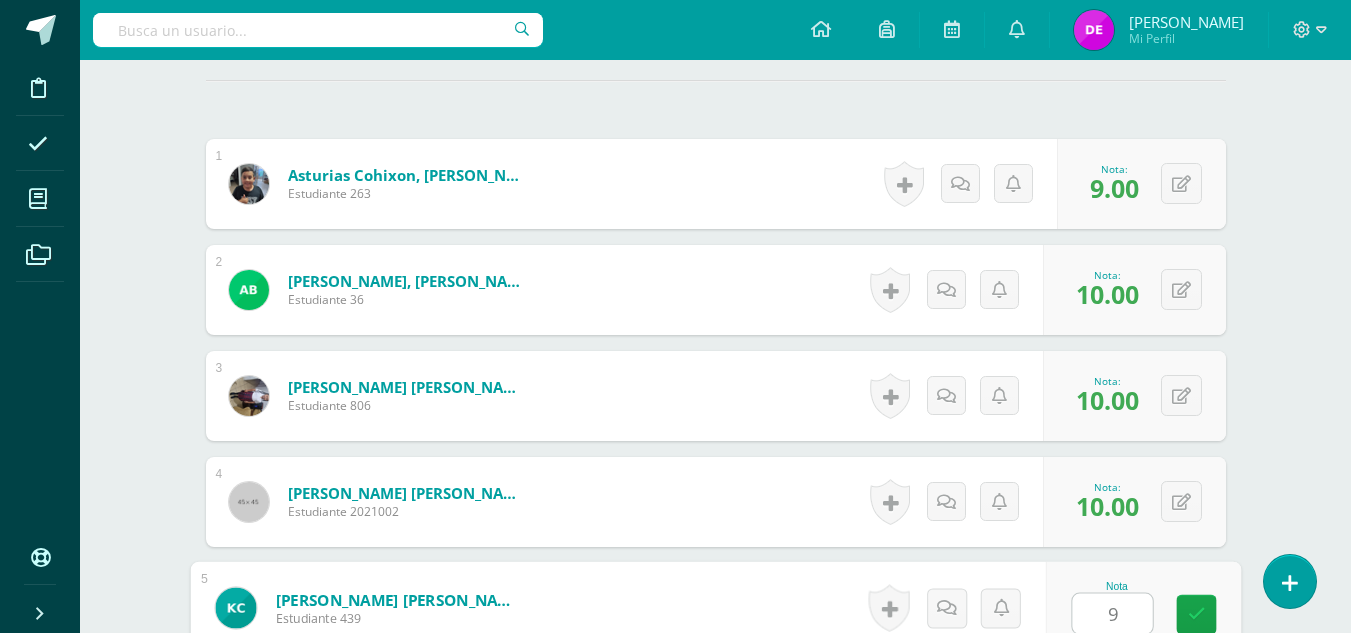 type on "9" 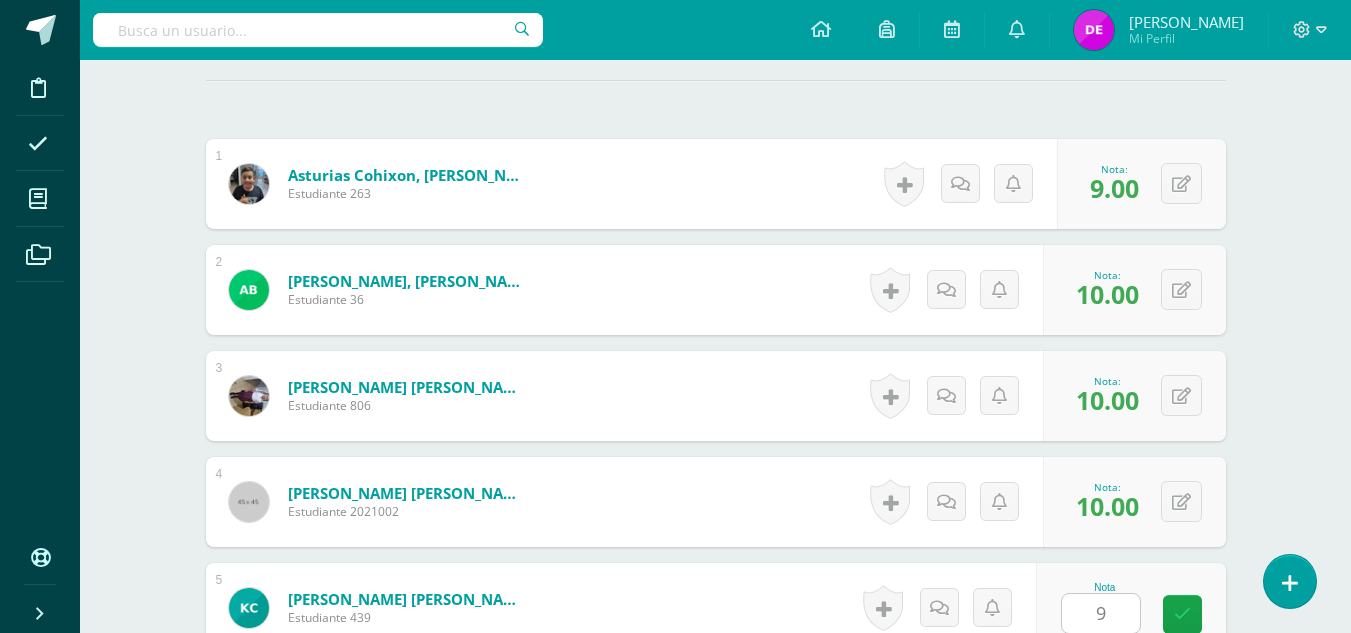 scroll, scrollTop: 978, scrollLeft: 0, axis: vertical 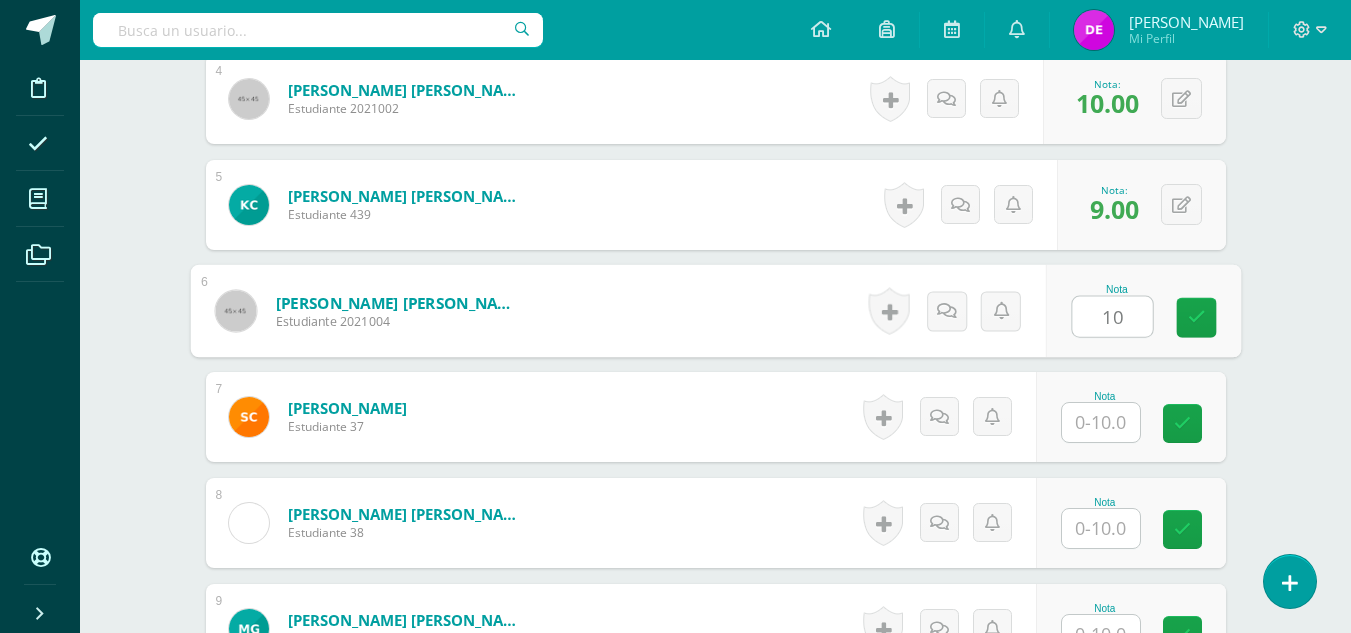 type on "10" 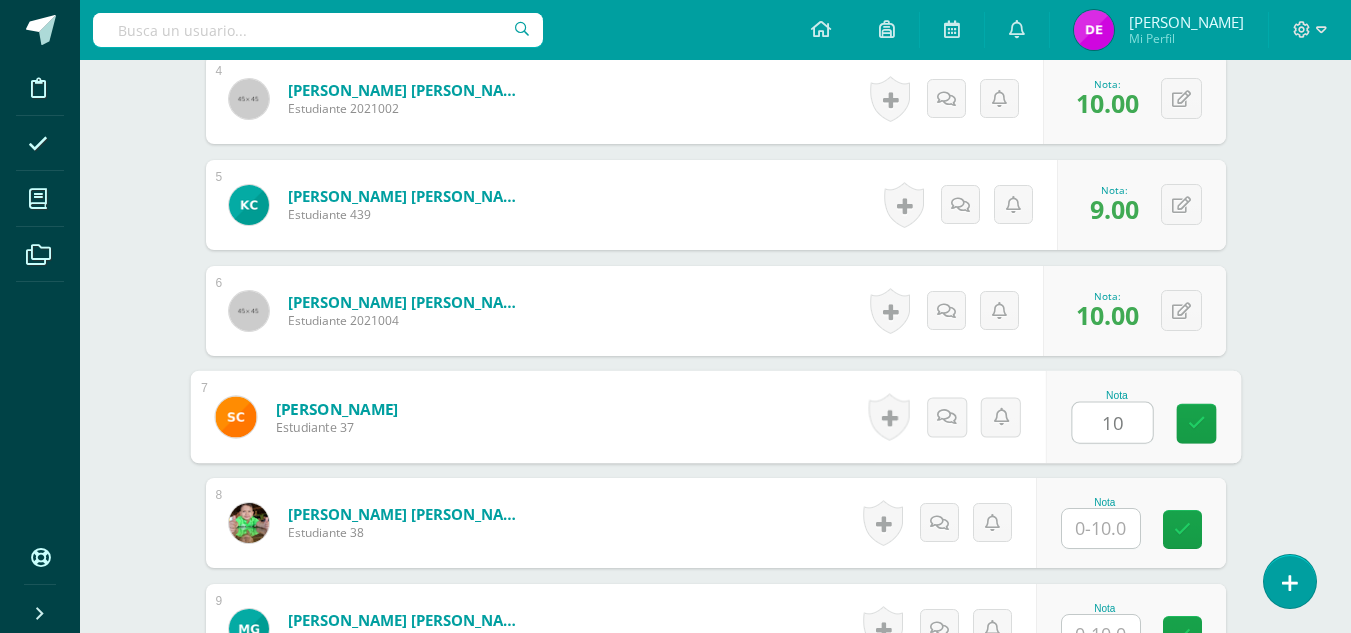 type on "10" 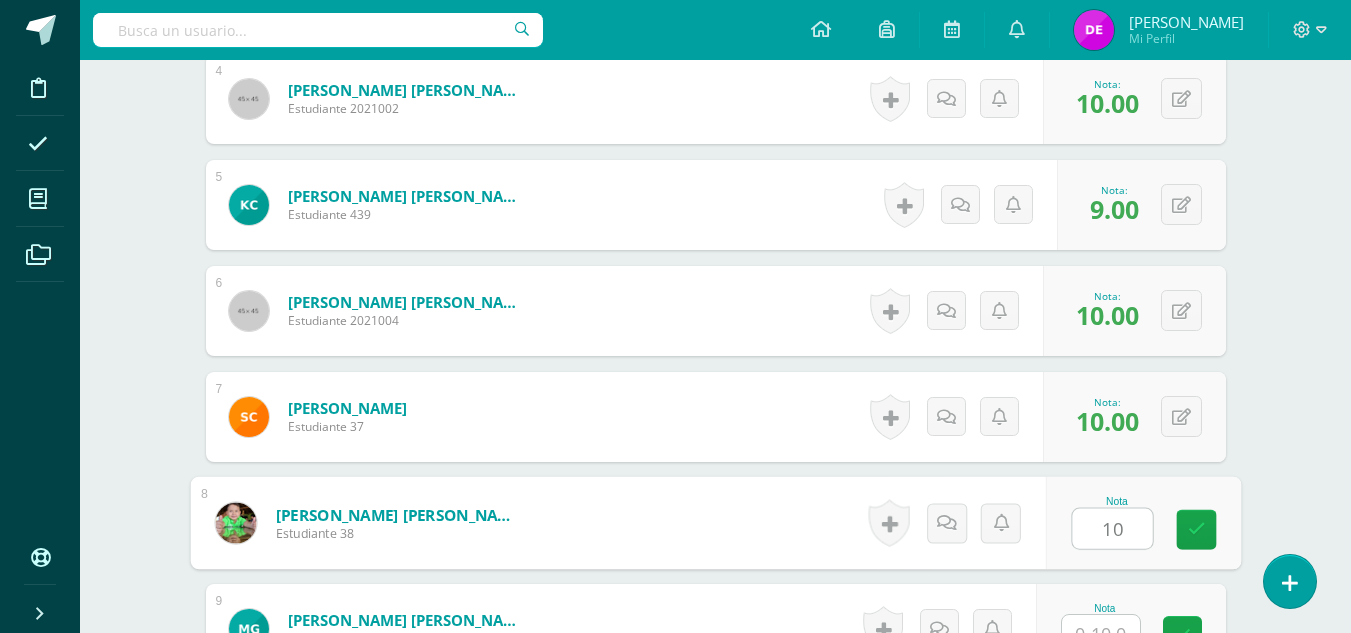 type on "10" 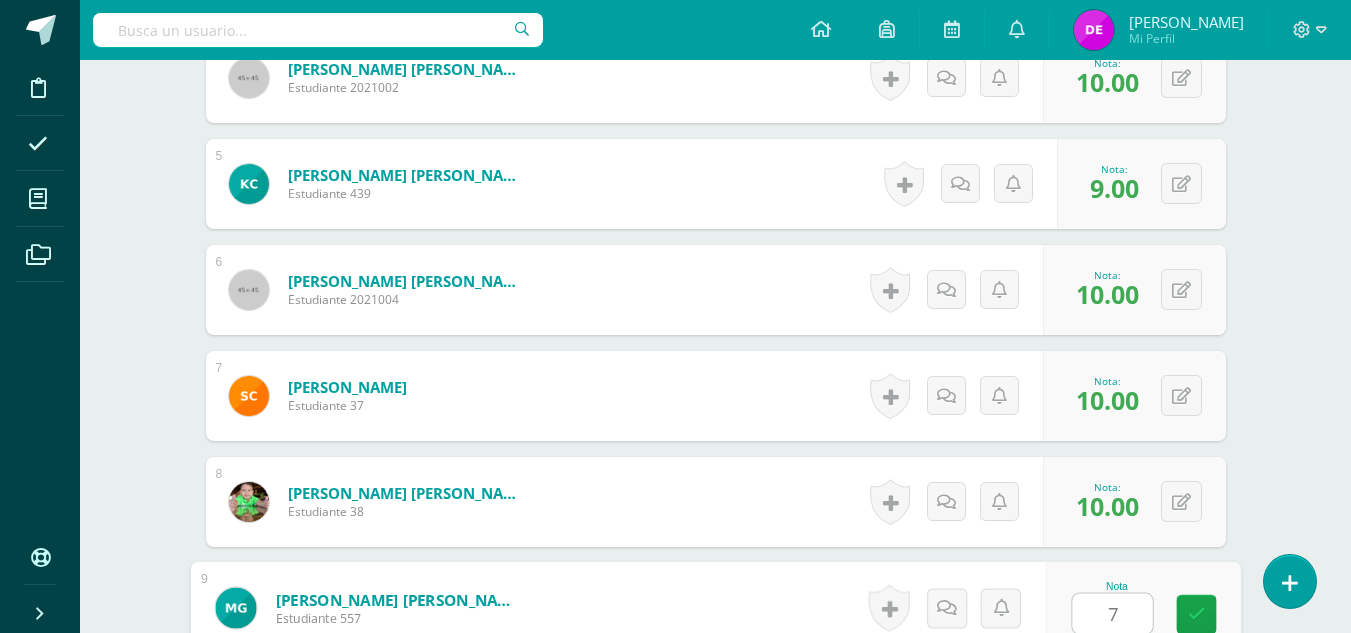 type on "7" 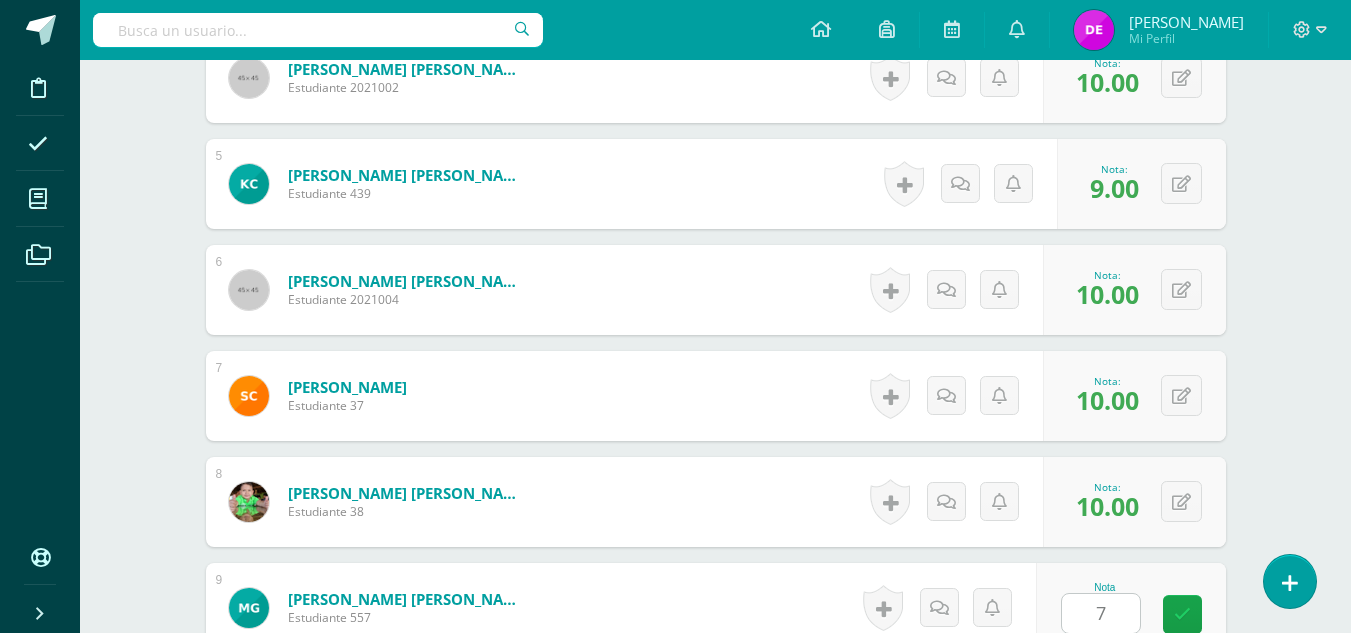 scroll, scrollTop: 1402, scrollLeft: 0, axis: vertical 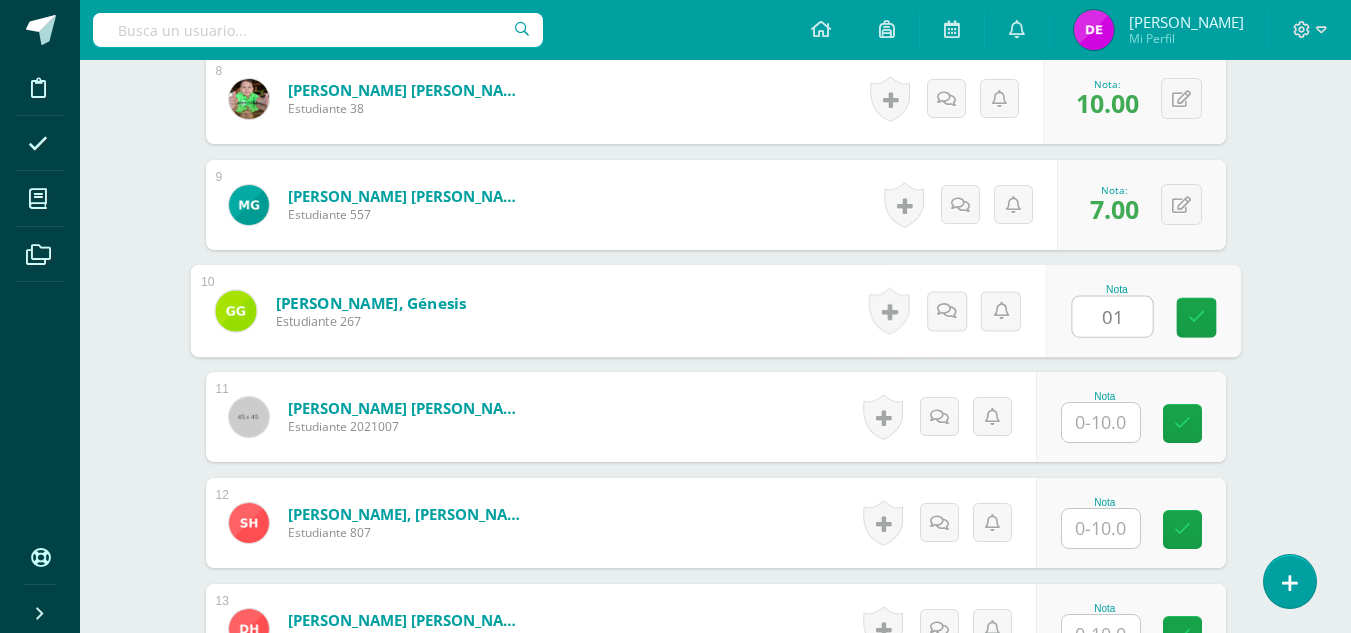 type on "0" 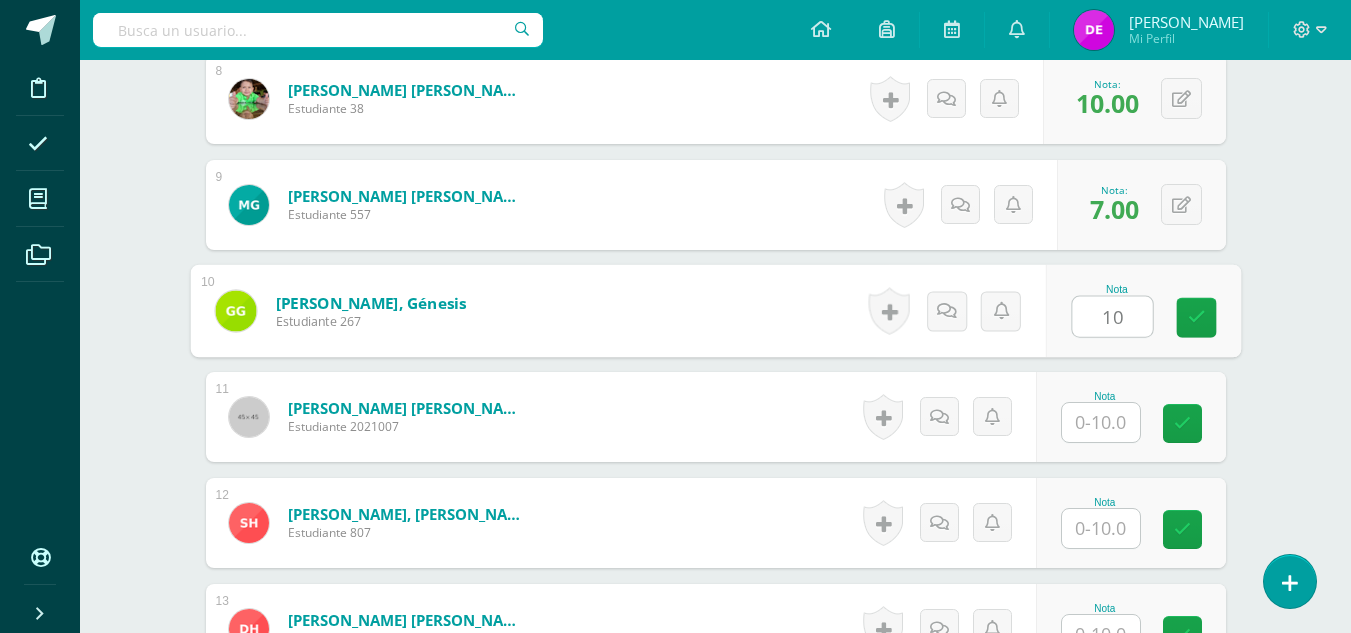 type on "10" 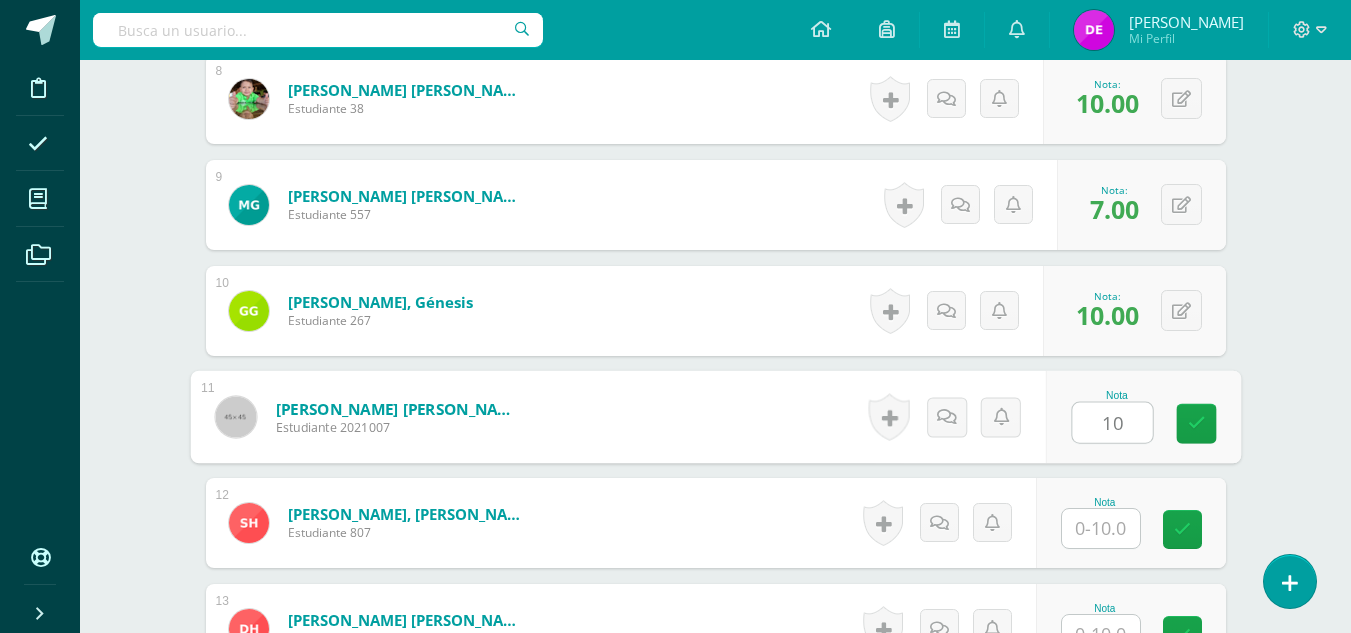 type on "10" 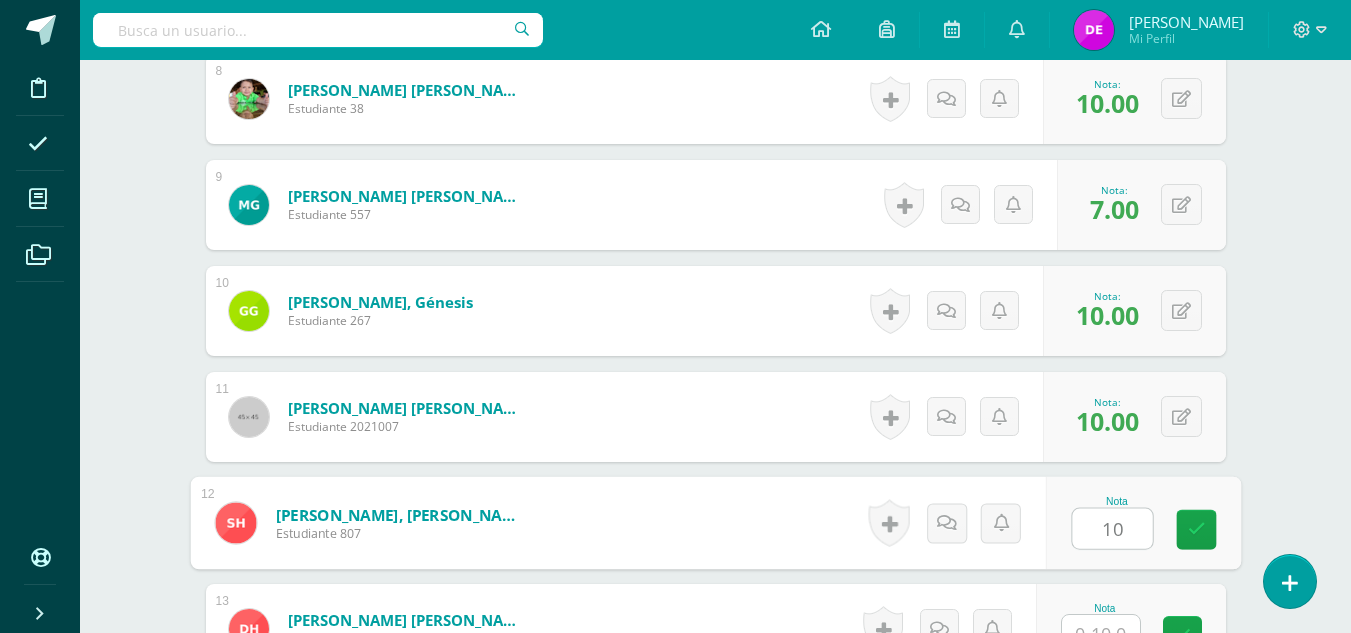 type on "10" 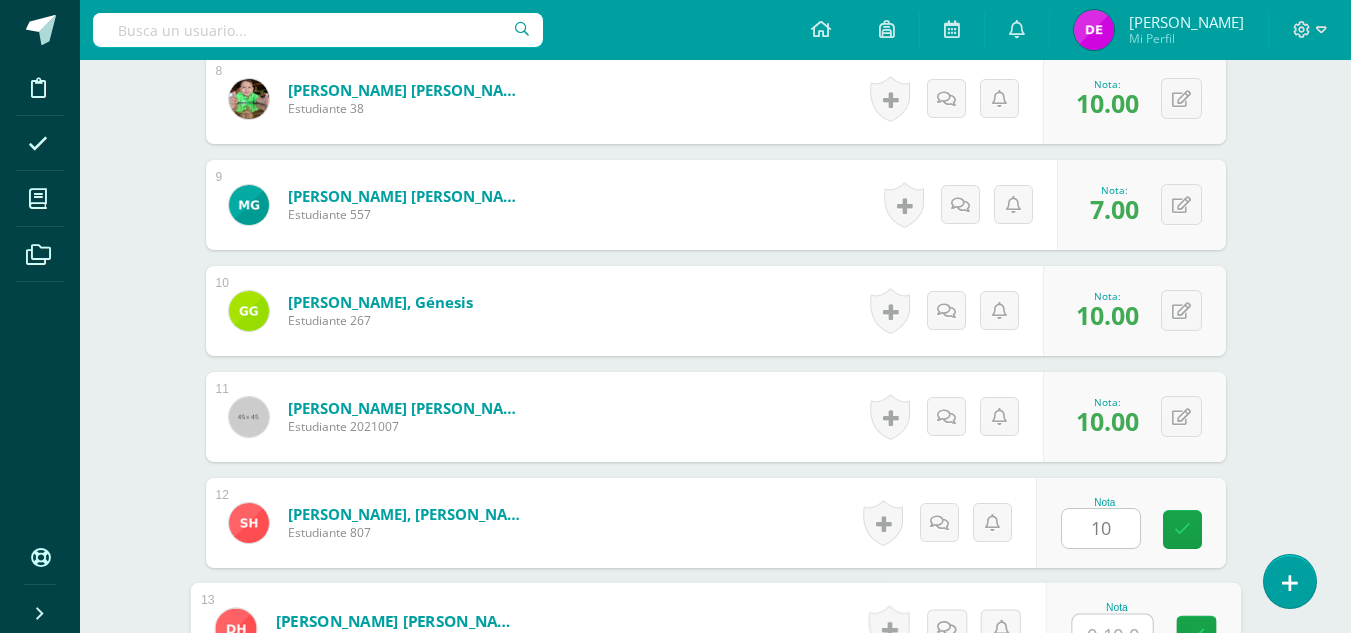 scroll, scrollTop: 1423, scrollLeft: 0, axis: vertical 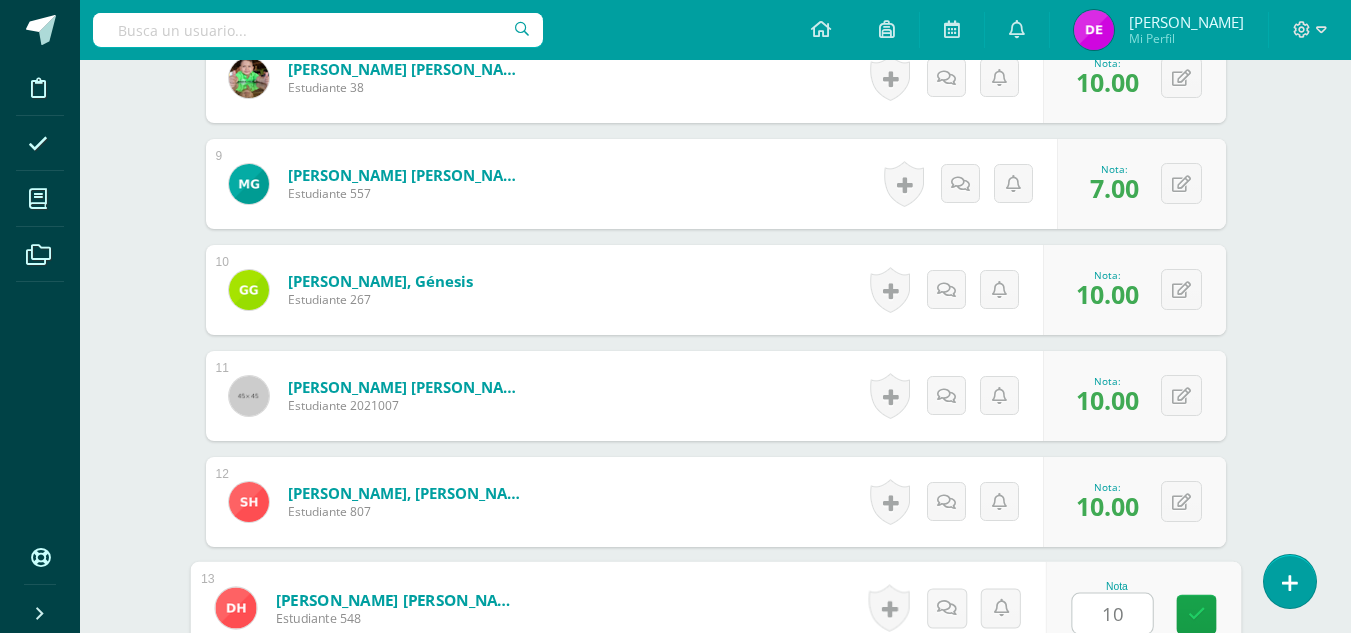 type on "10" 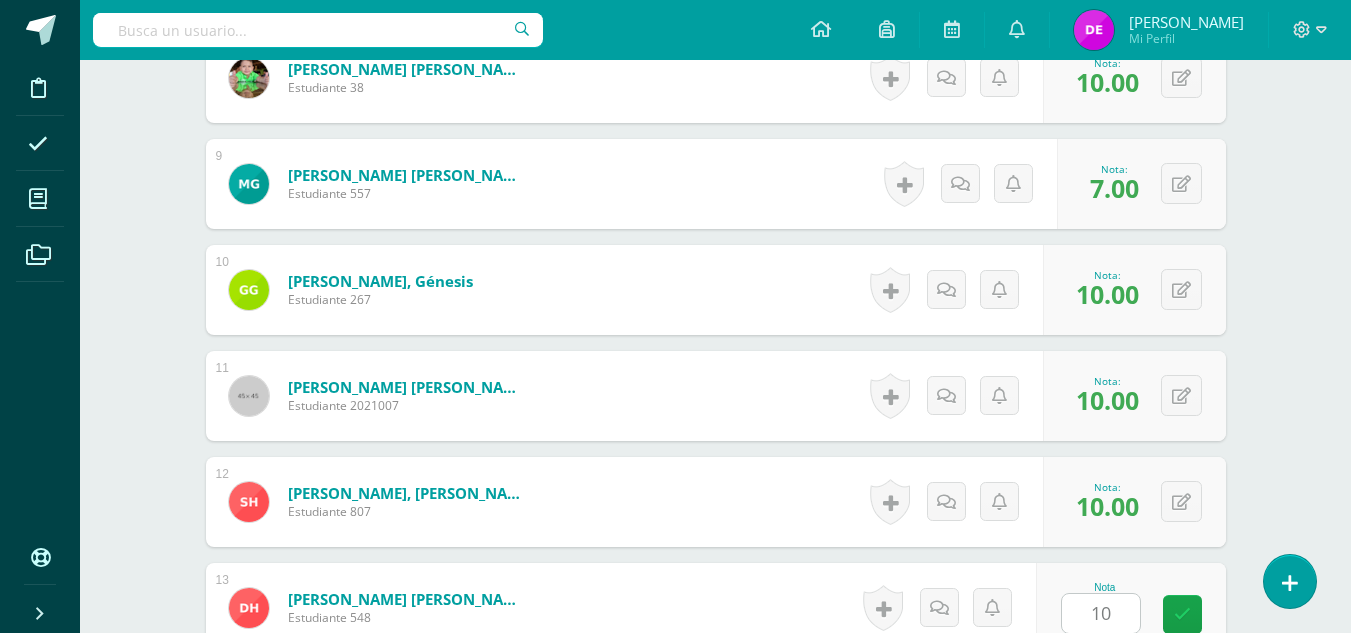 scroll, scrollTop: 1826, scrollLeft: 0, axis: vertical 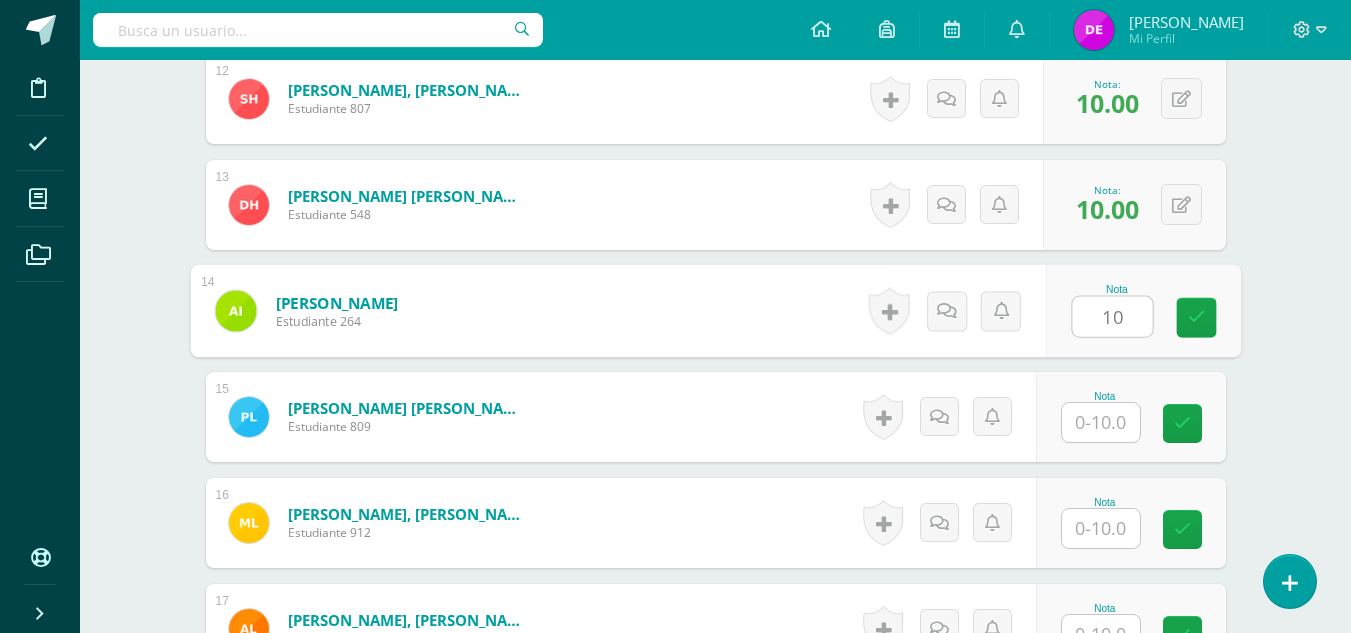 type on "10" 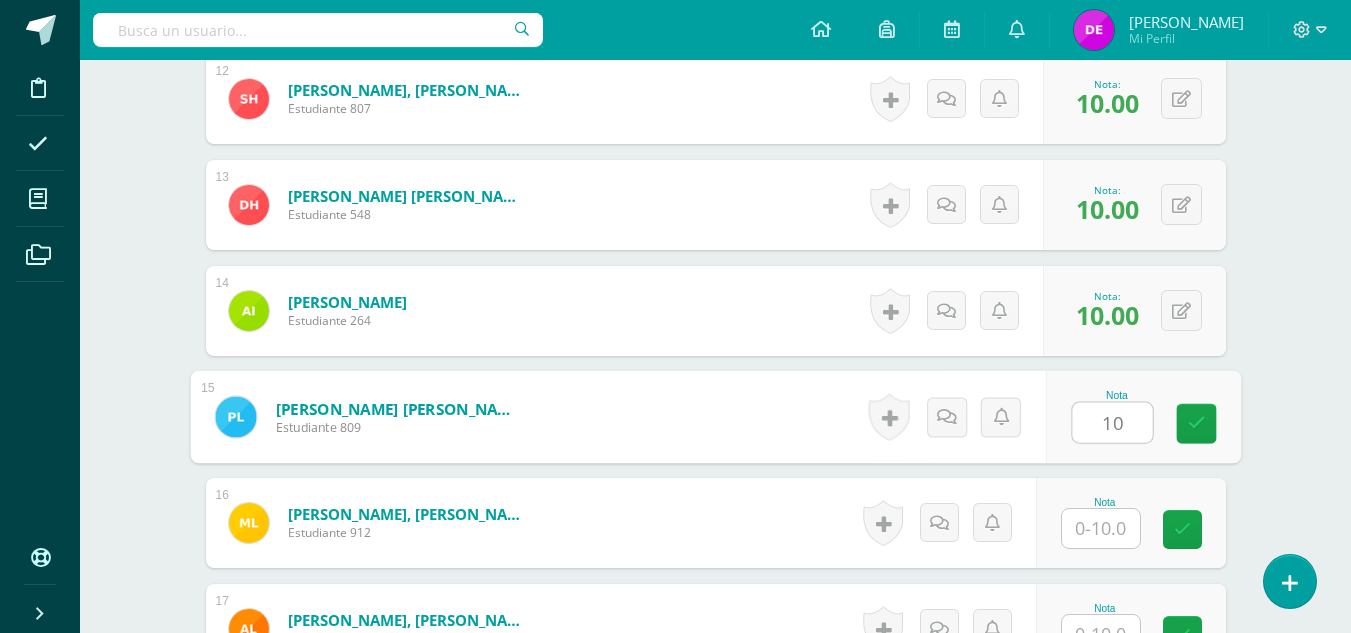 type on "10" 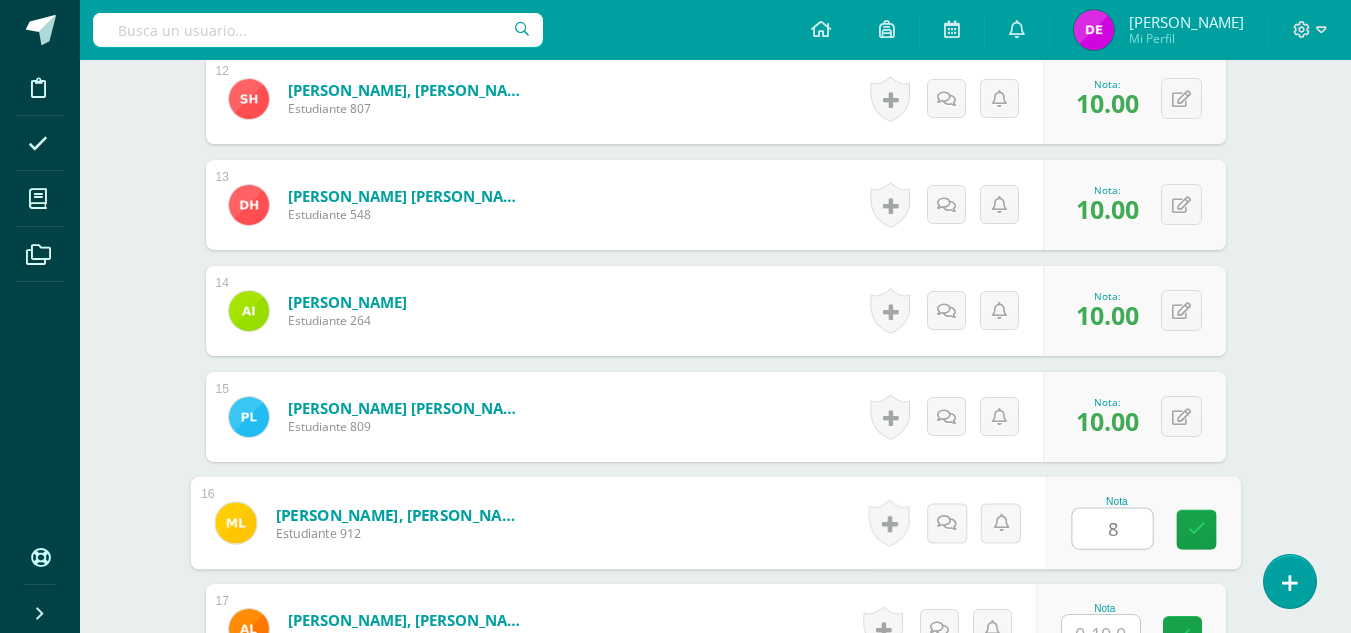 type on "8" 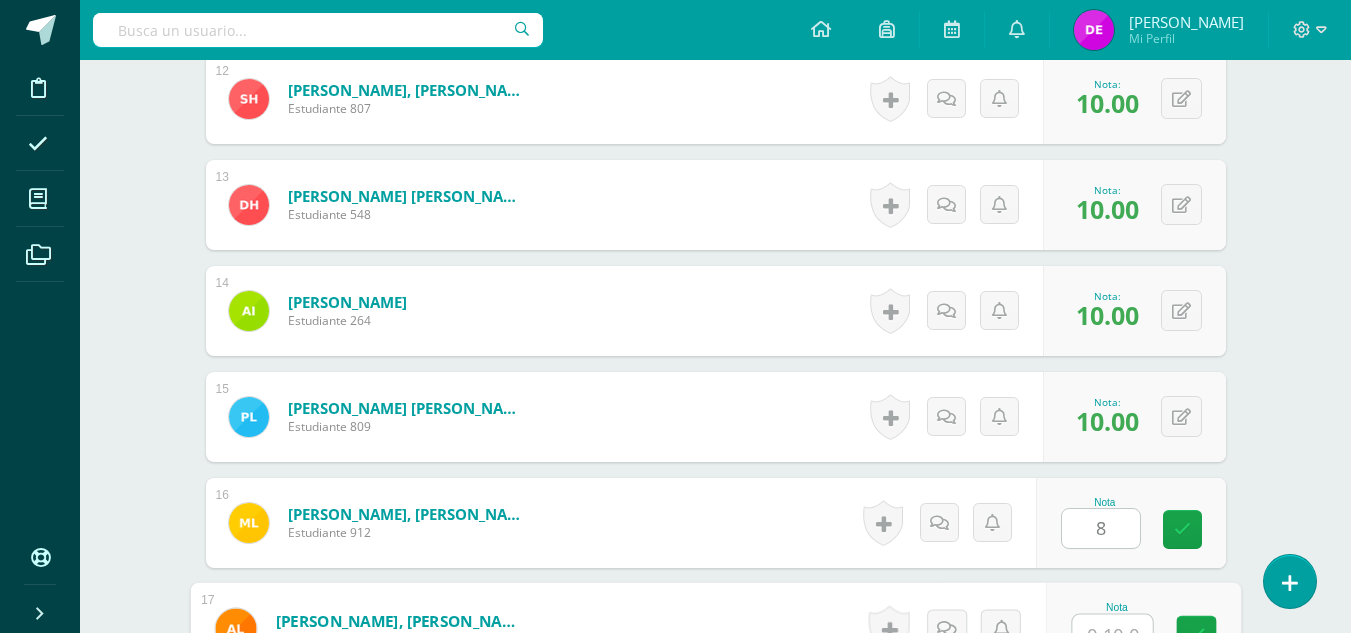 scroll, scrollTop: 1847, scrollLeft: 0, axis: vertical 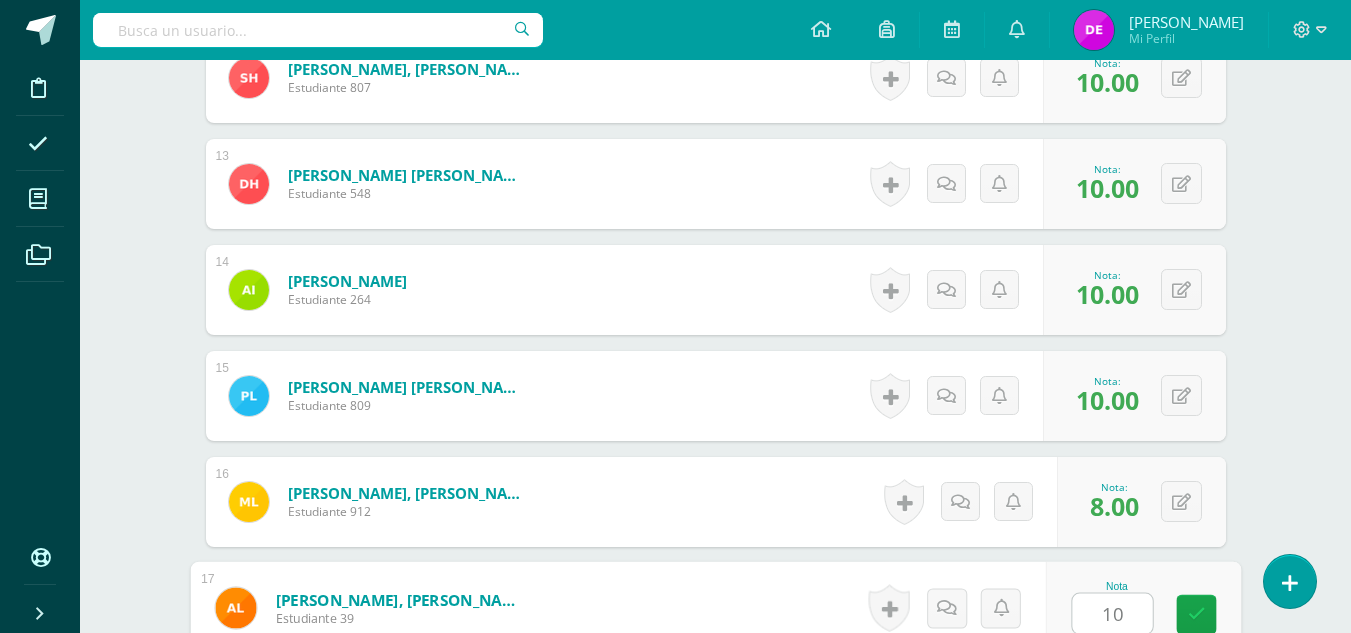 type on "10" 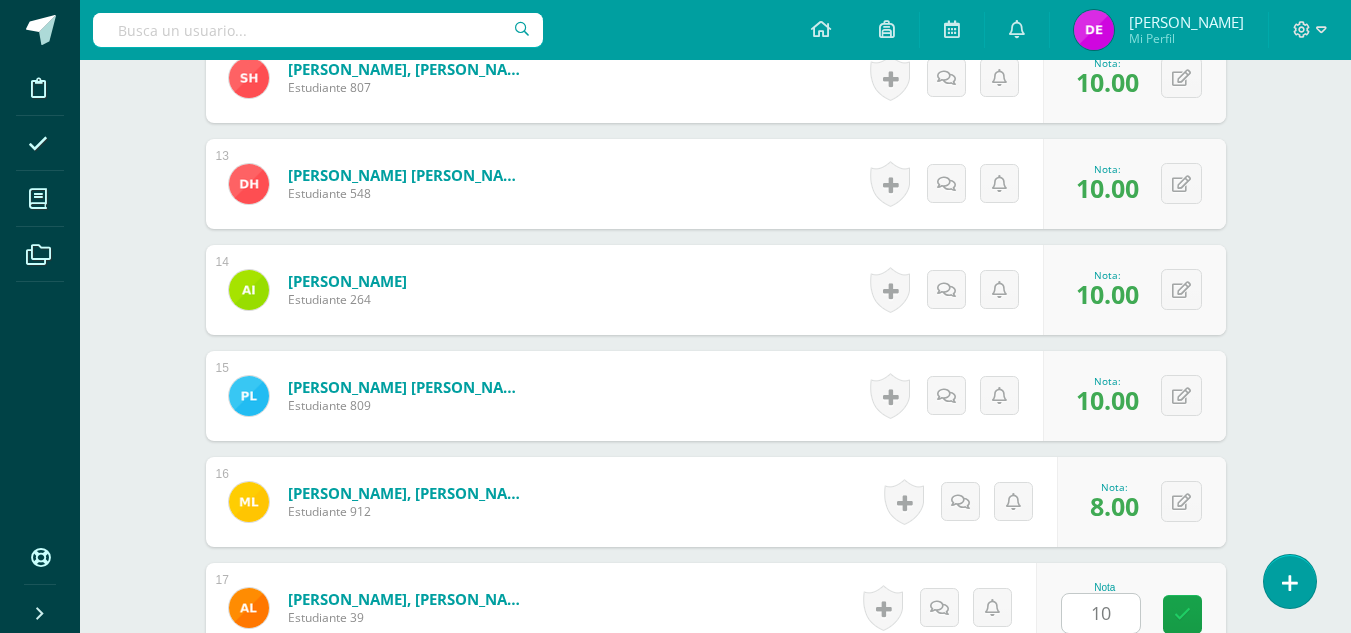 scroll, scrollTop: 2250, scrollLeft: 0, axis: vertical 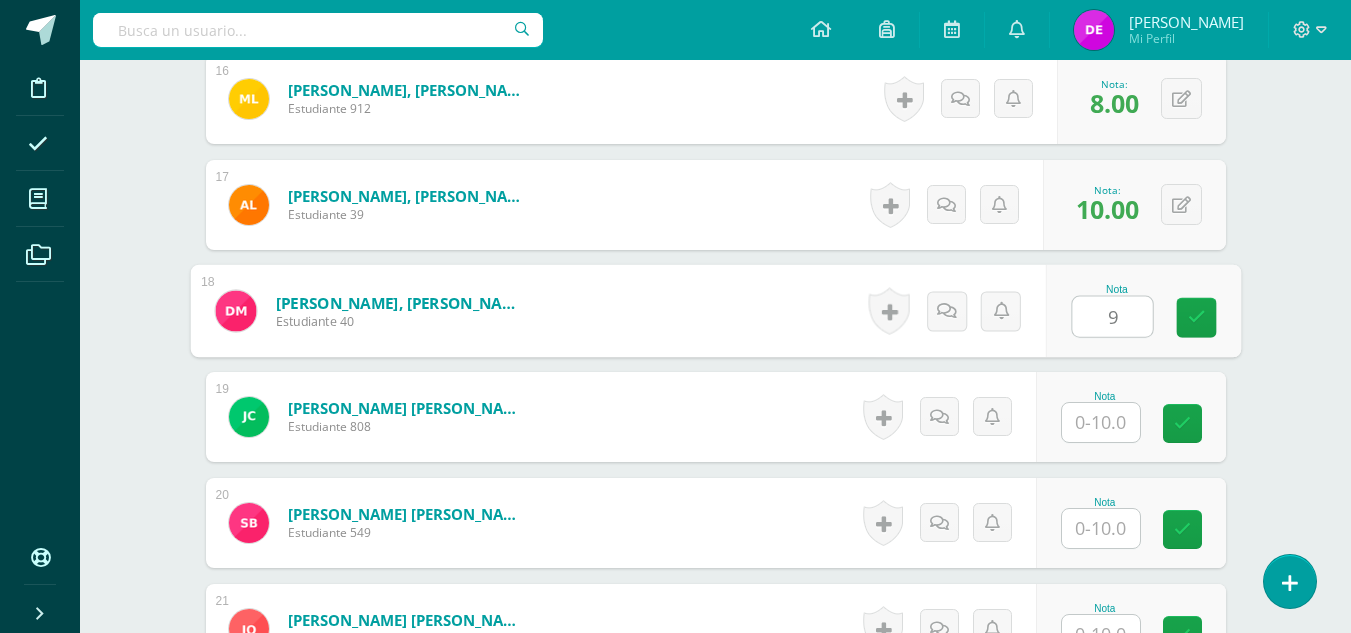 type on "9" 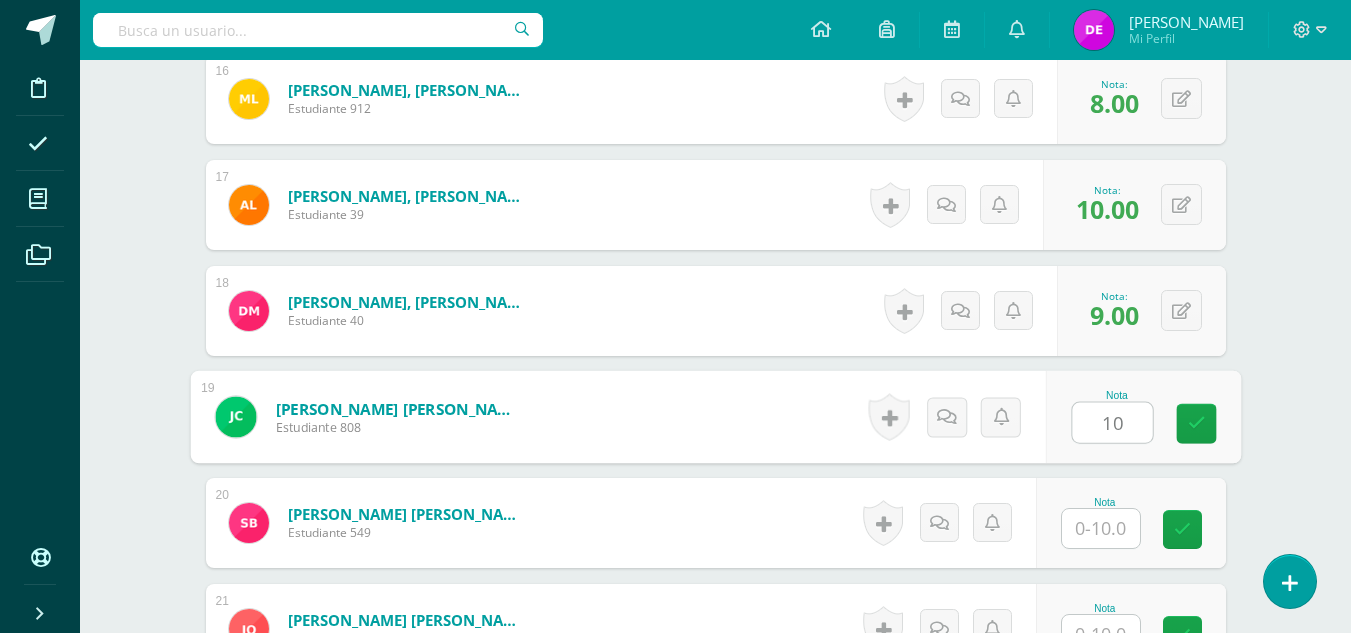 type on "10" 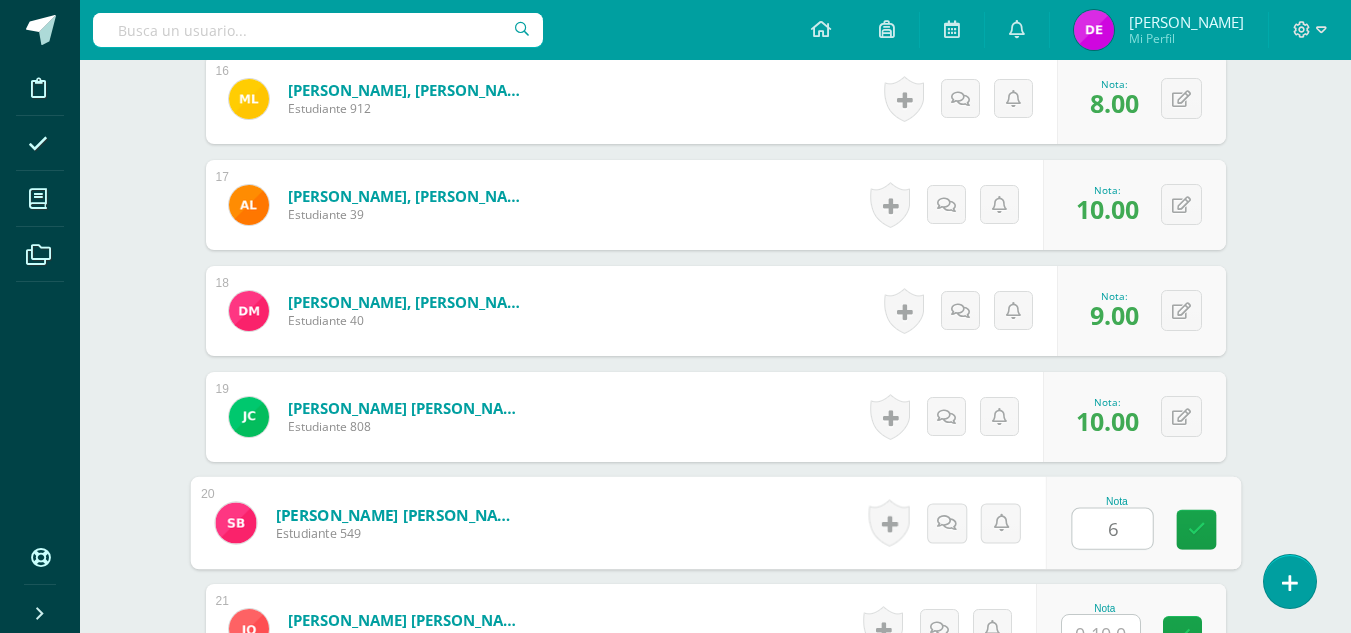 type on "6" 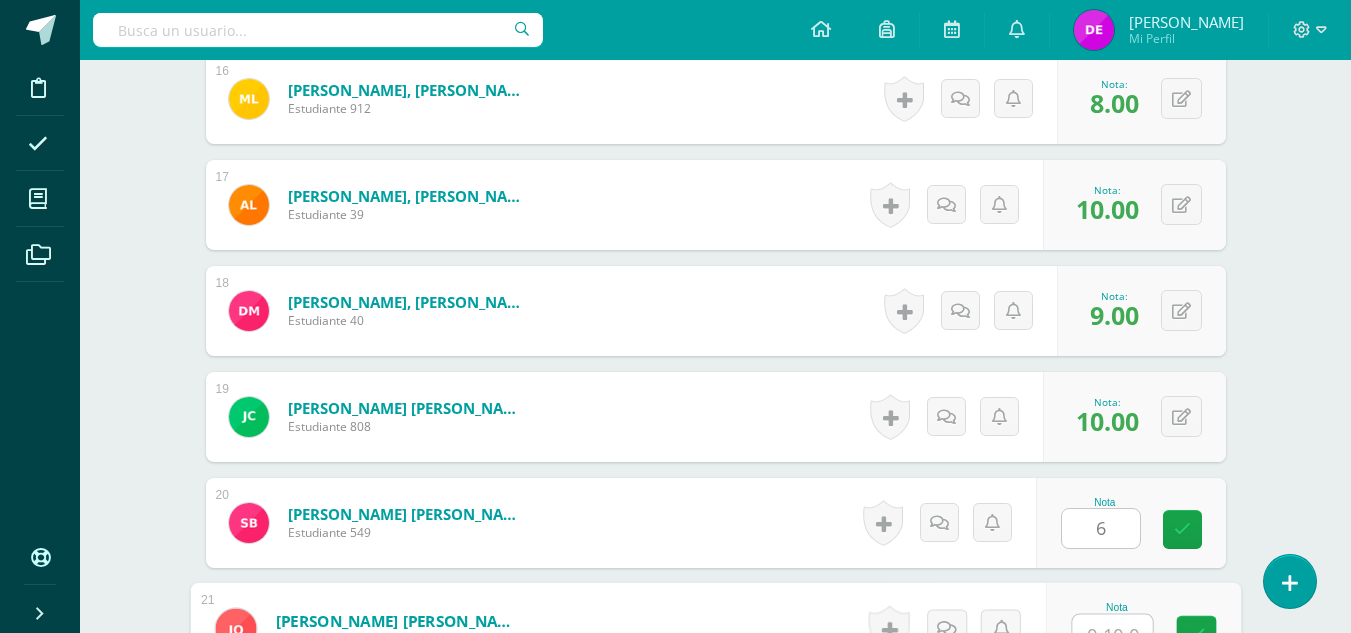 scroll, scrollTop: 2271, scrollLeft: 0, axis: vertical 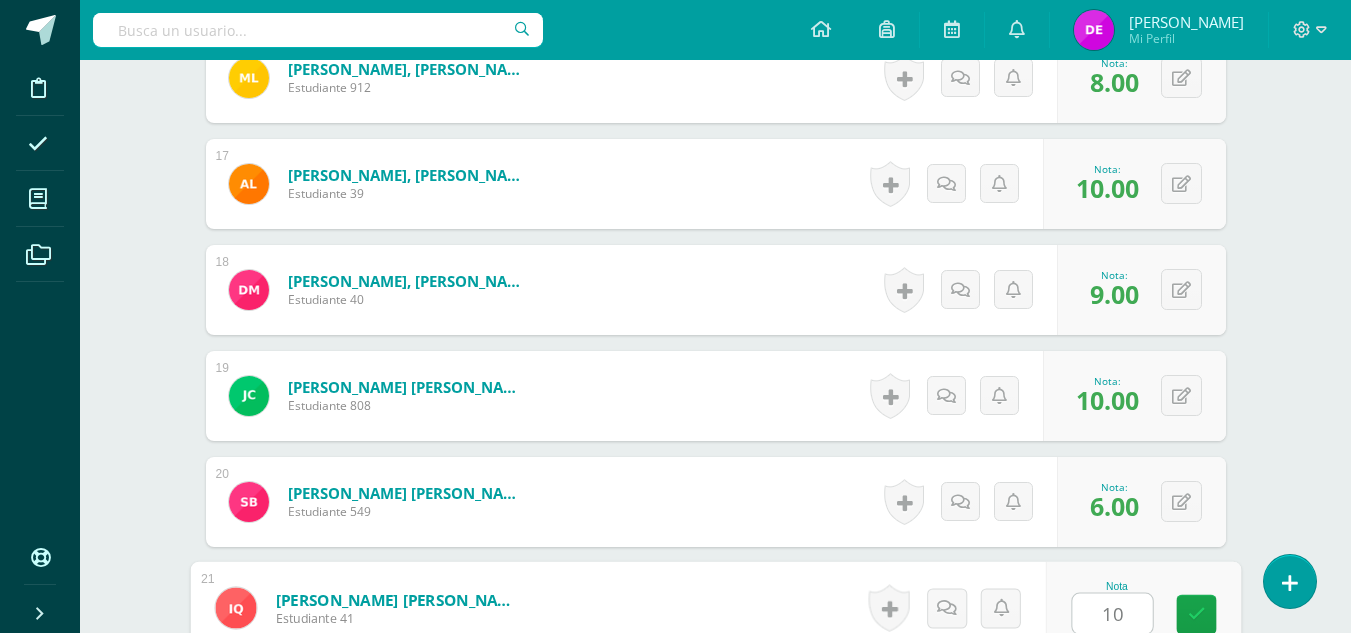type on "10" 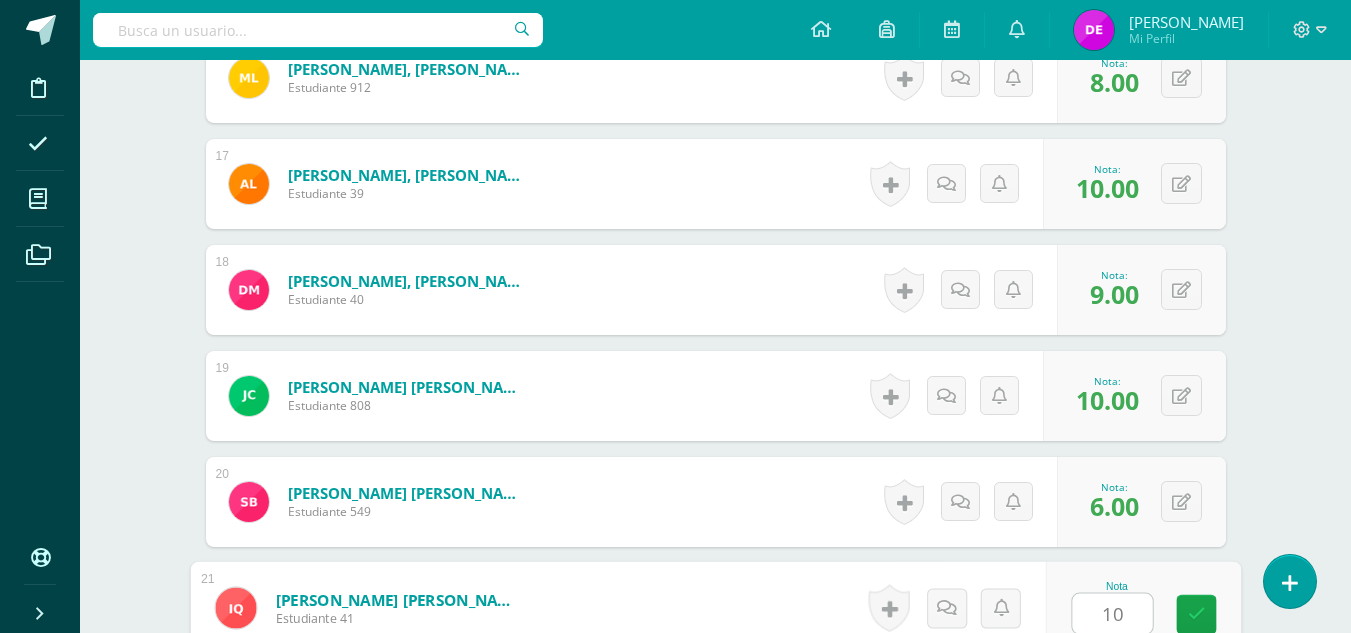 scroll, scrollTop: 2674, scrollLeft: 0, axis: vertical 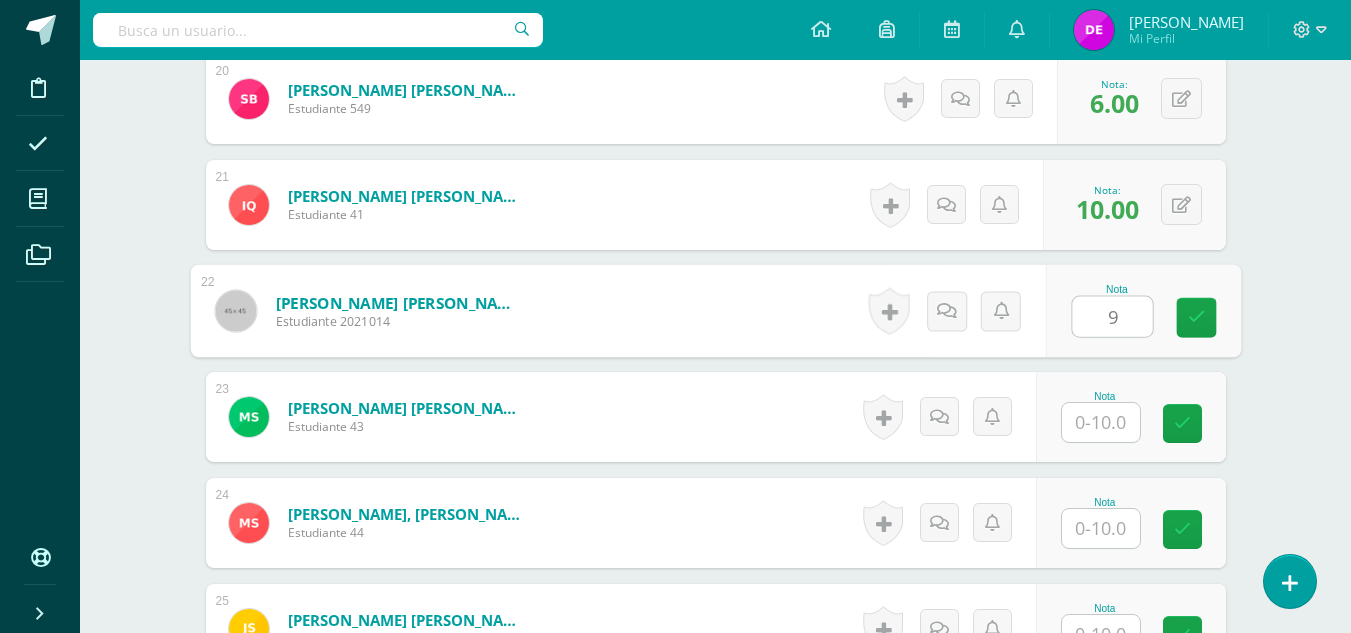 type on "9" 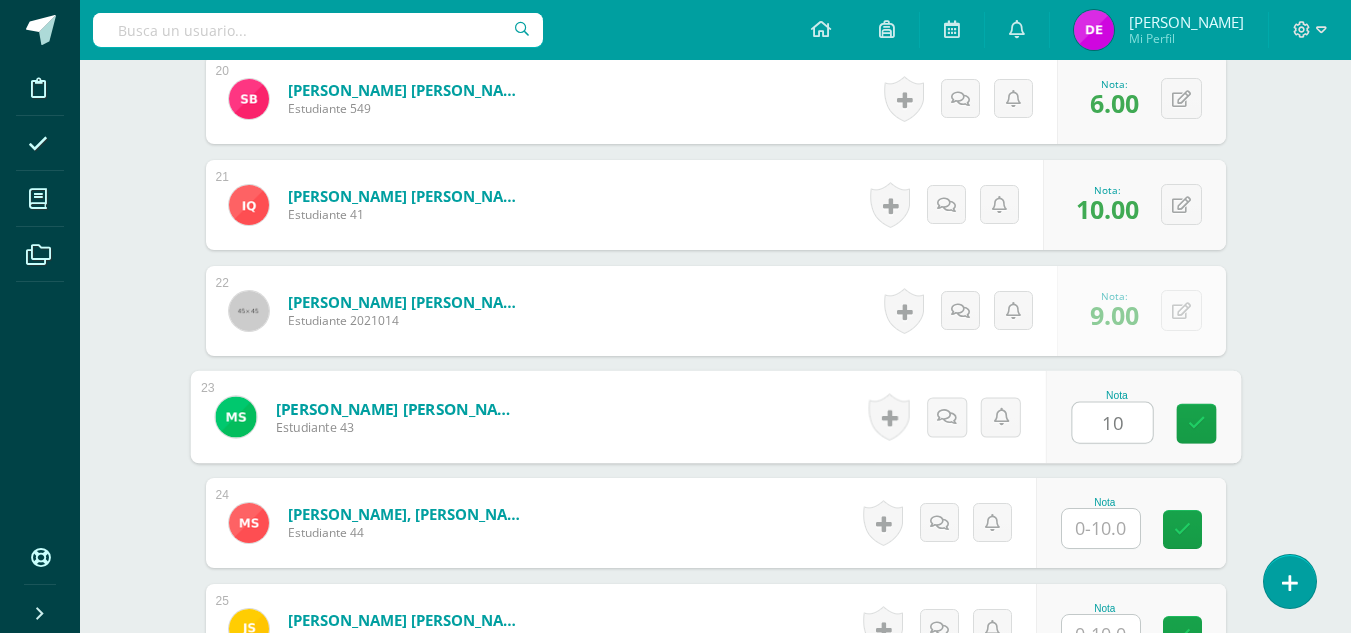 type on "10" 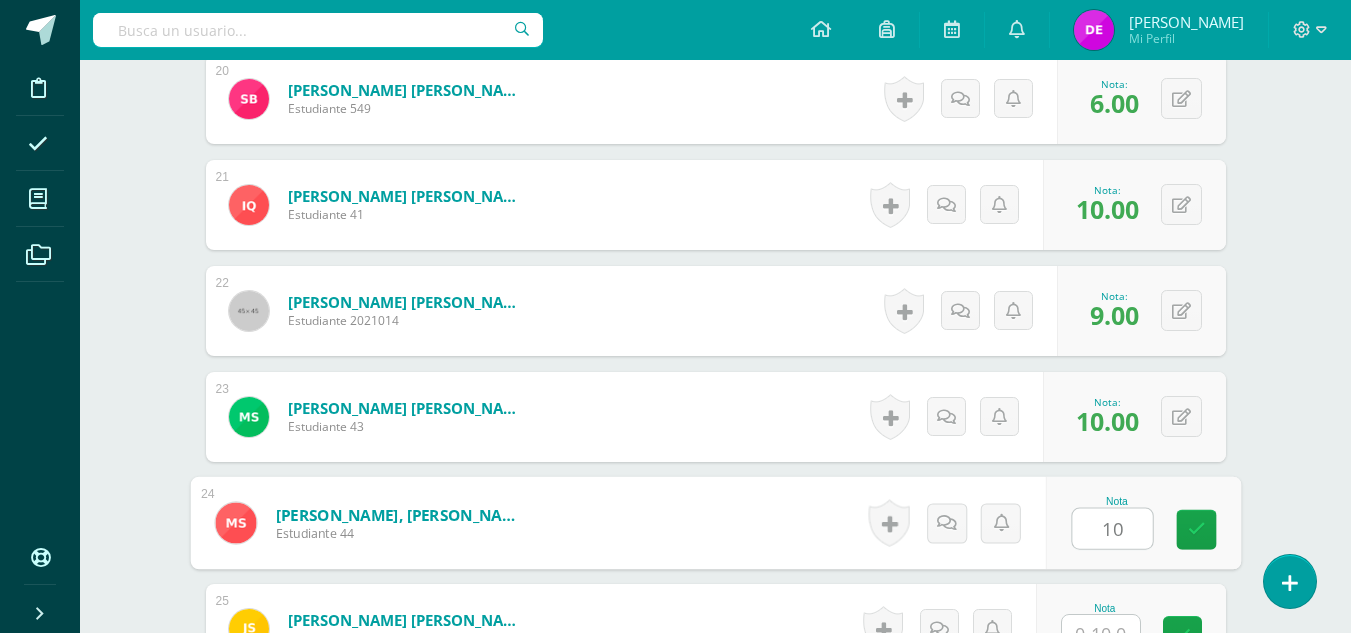 type on "10" 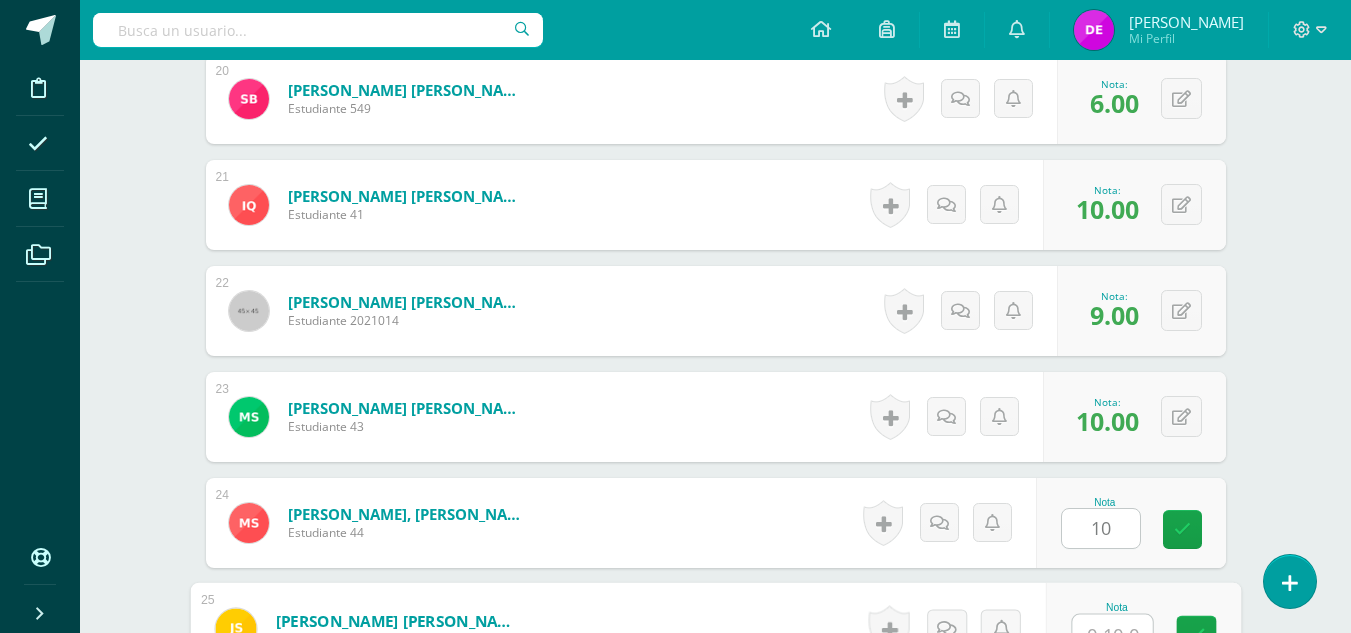 scroll, scrollTop: 2695, scrollLeft: 0, axis: vertical 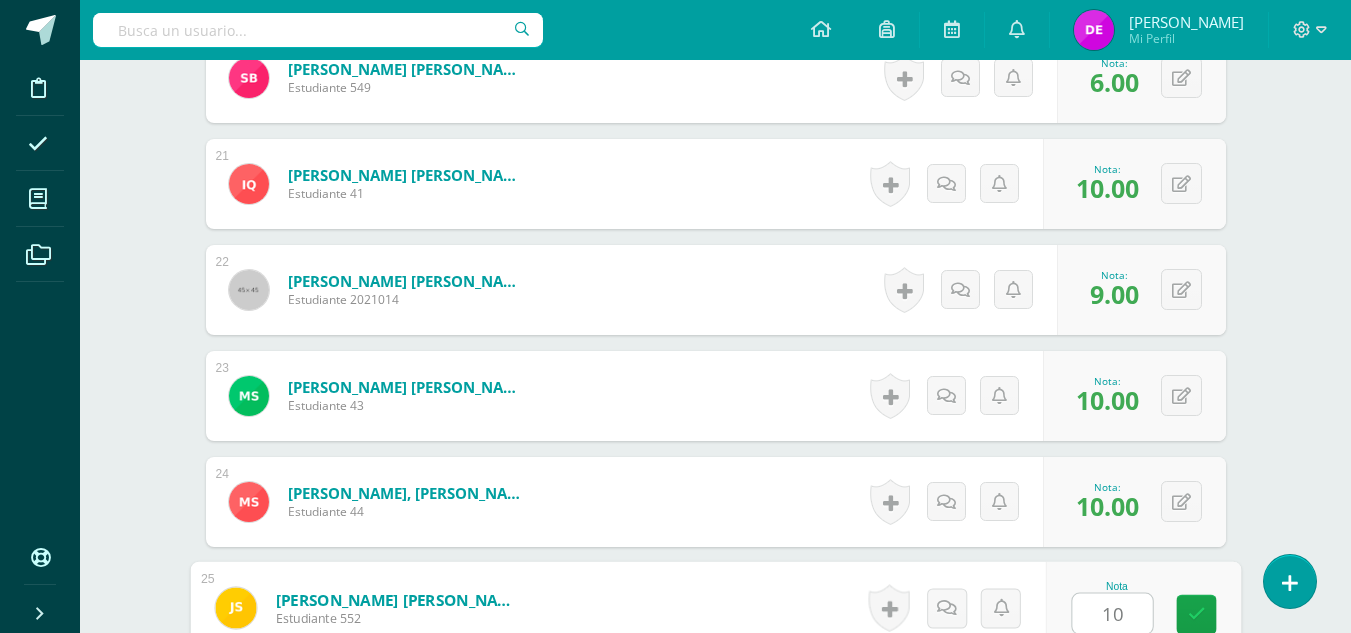type on "10" 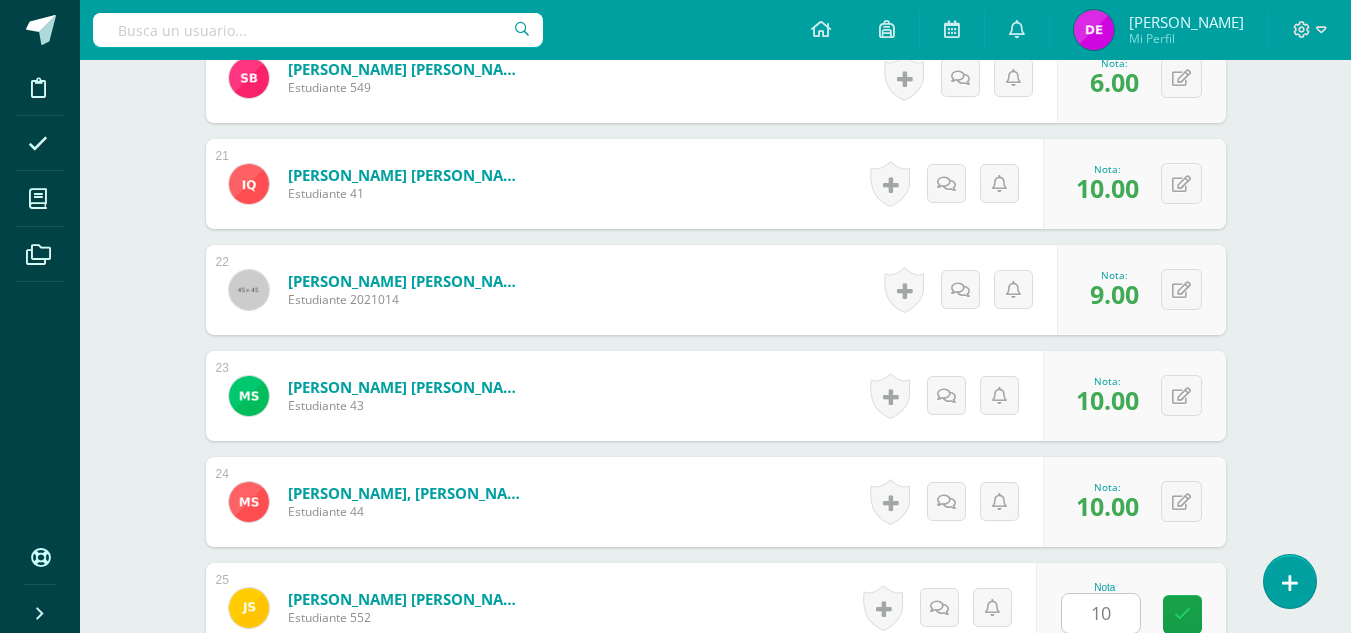 scroll, scrollTop: 3098, scrollLeft: 0, axis: vertical 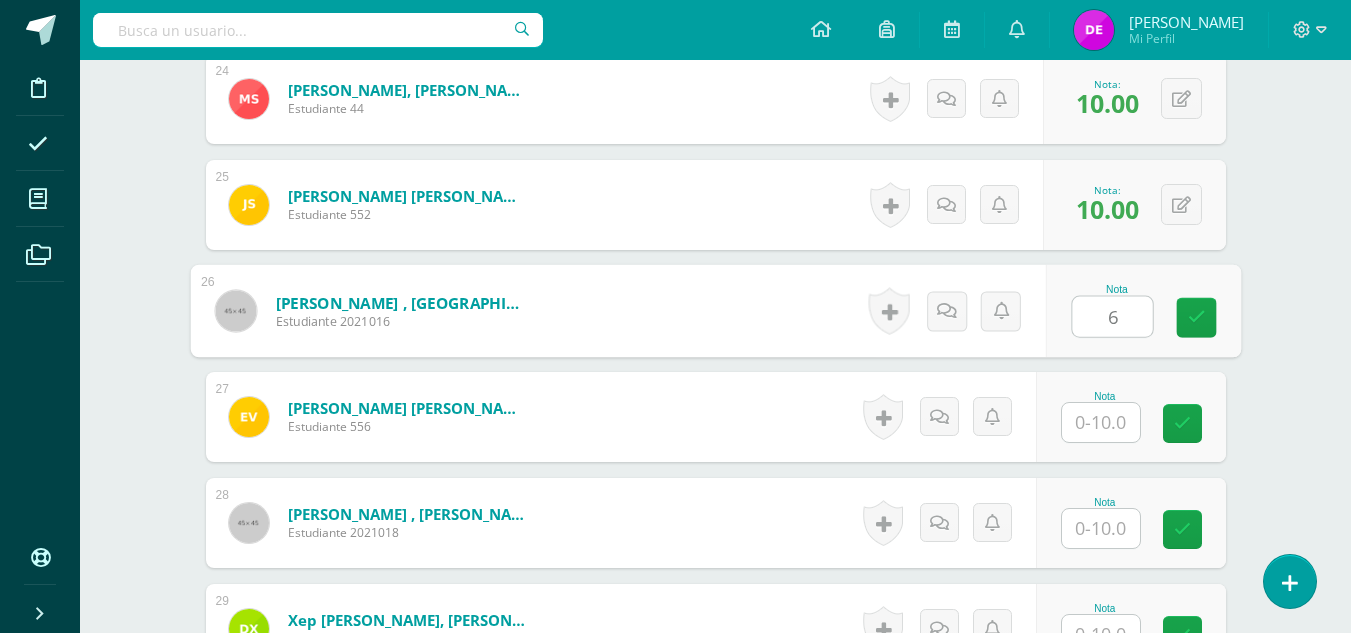 type on "6" 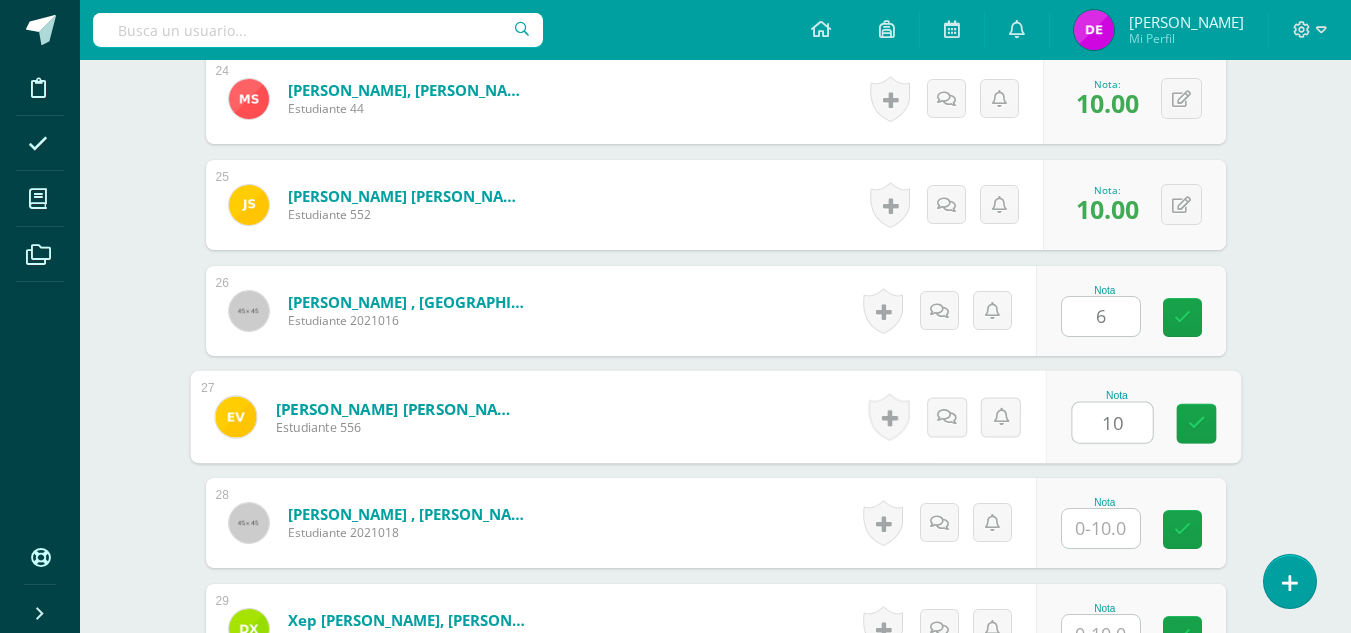 type on "10" 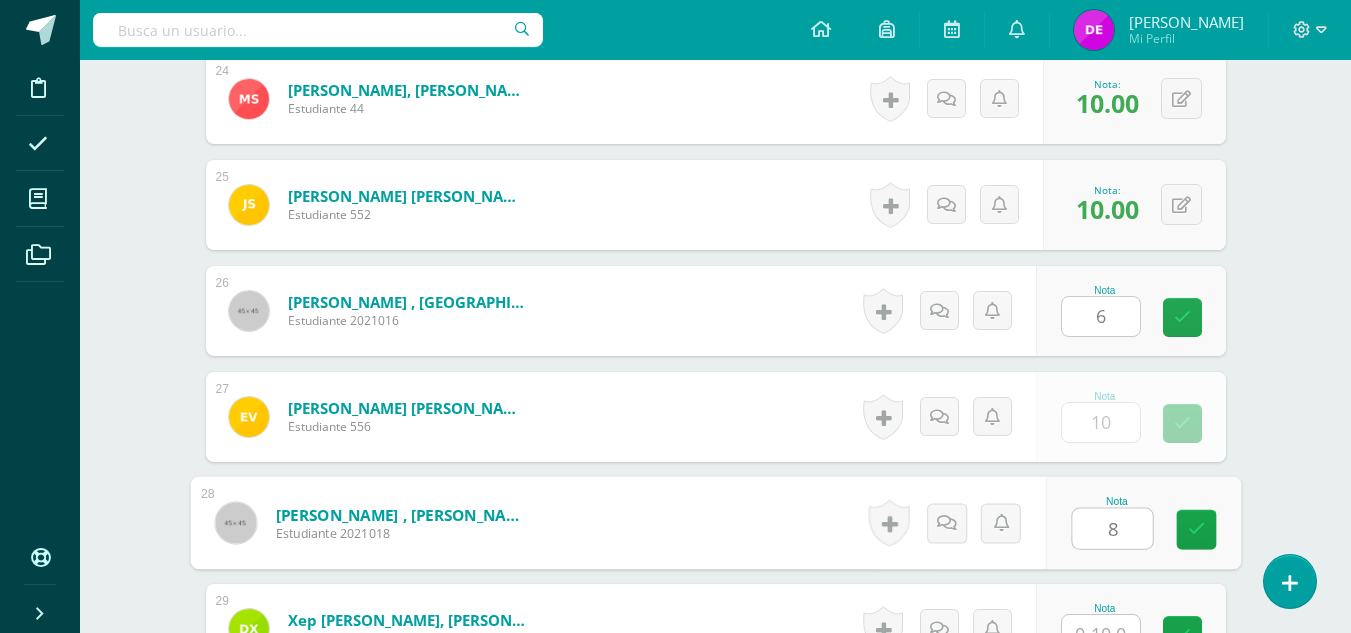 type on "8" 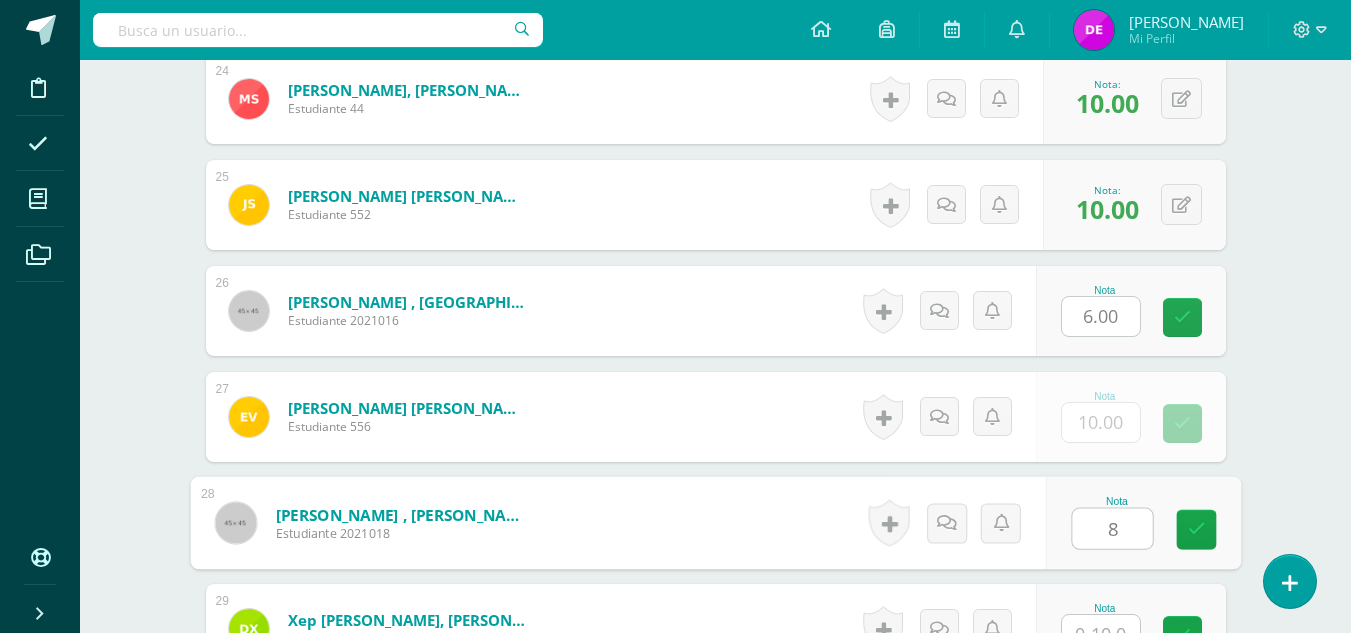 scroll, scrollTop: 3119, scrollLeft: 0, axis: vertical 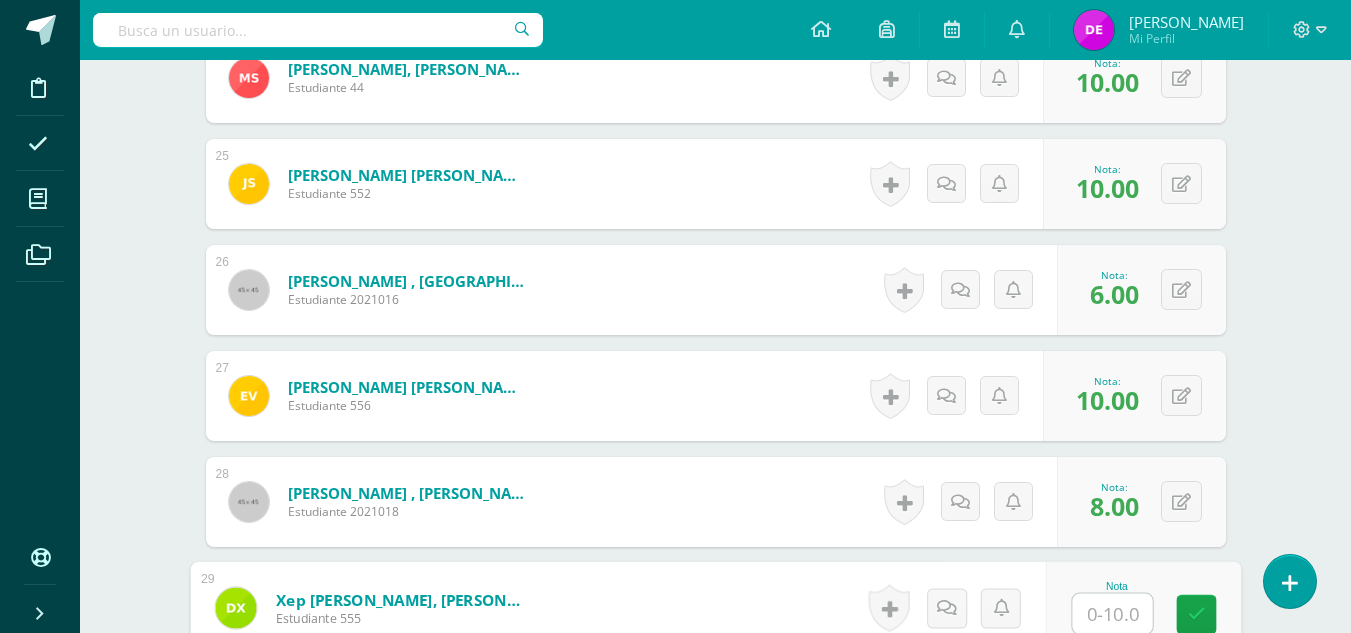 type on "9" 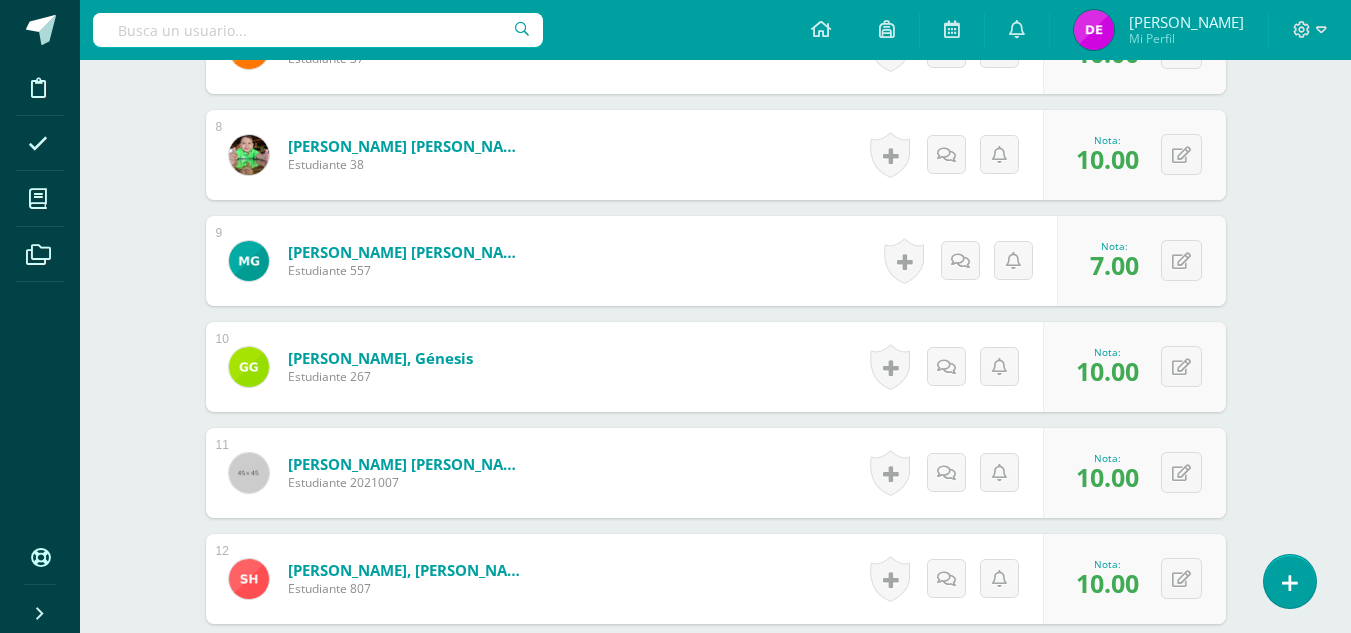 scroll, scrollTop: 1119, scrollLeft: 0, axis: vertical 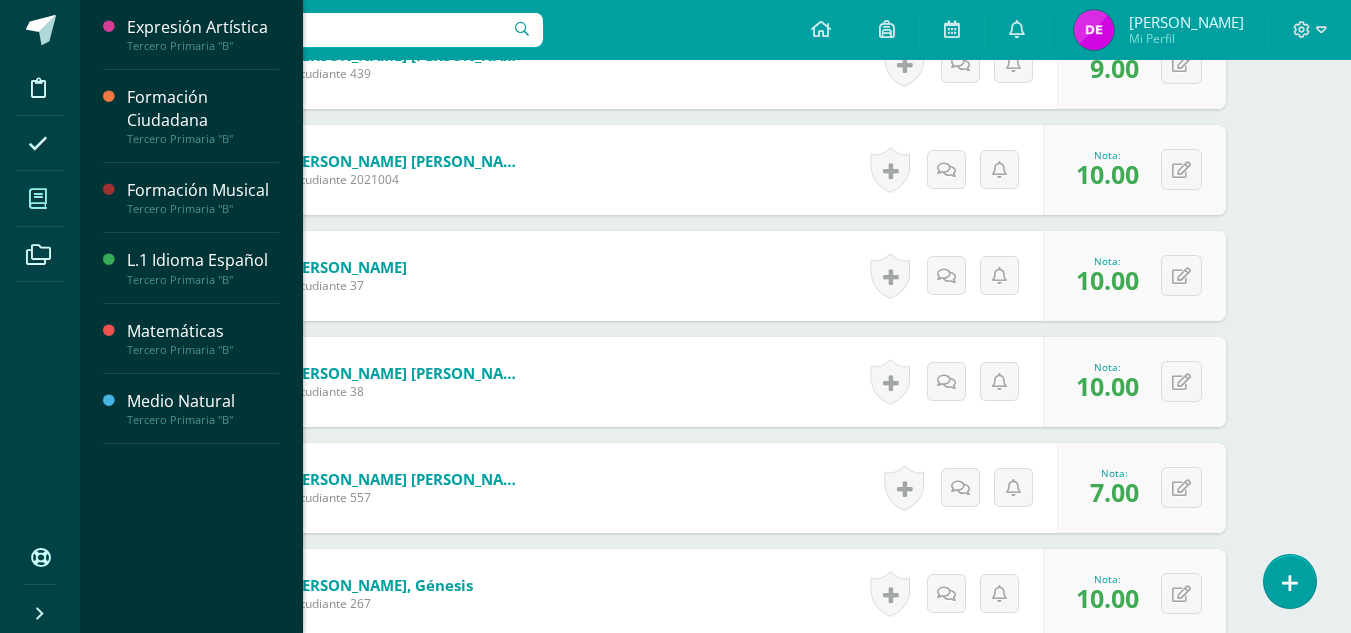 click at bounding box center (38, 199) 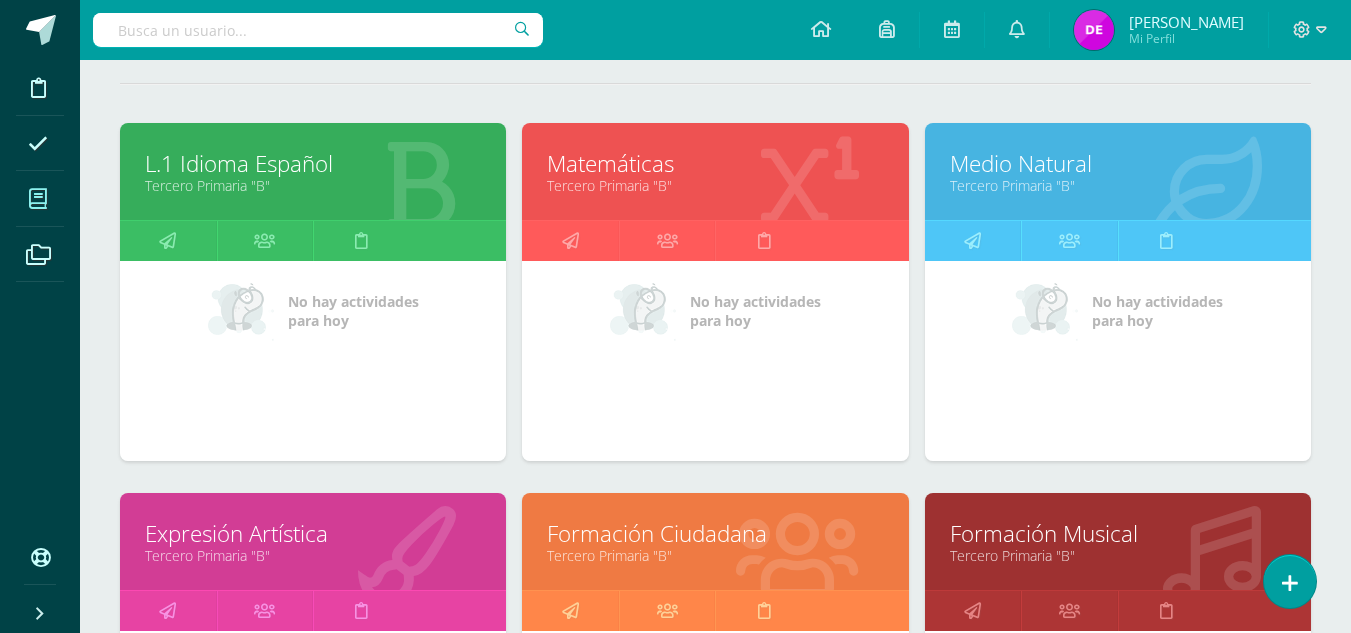 scroll, scrollTop: 300, scrollLeft: 0, axis: vertical 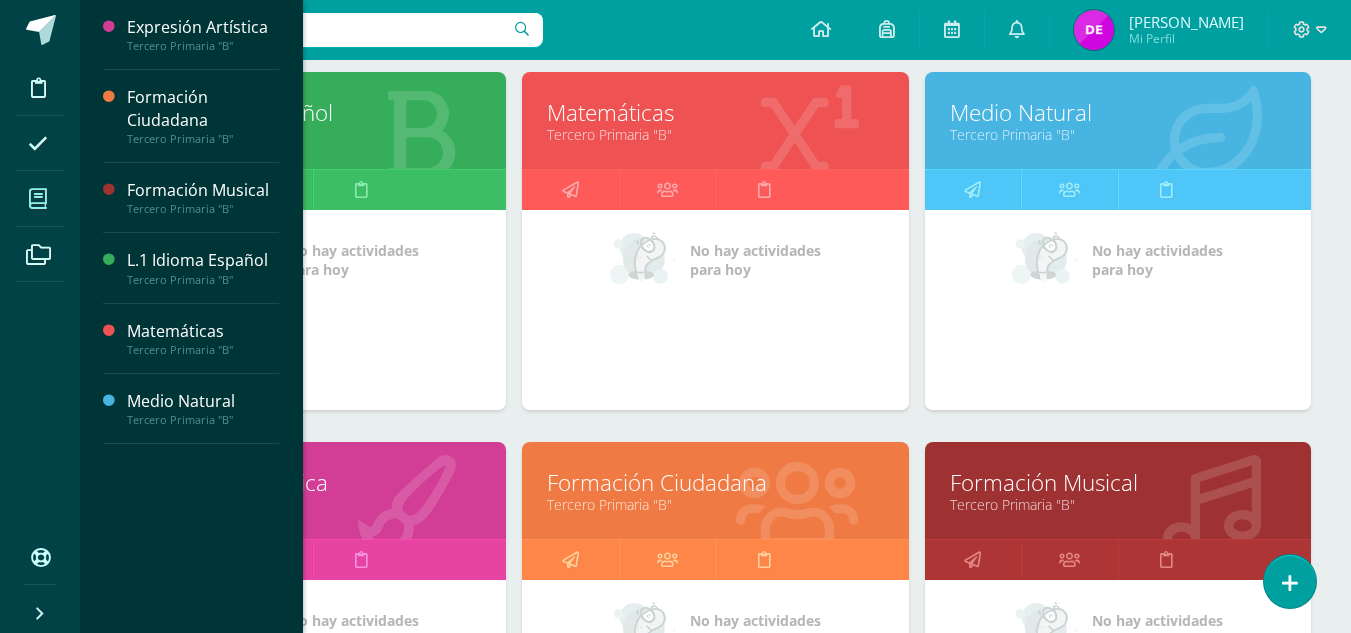 click on "Formación Musical" at bounding box center [1118, 482] 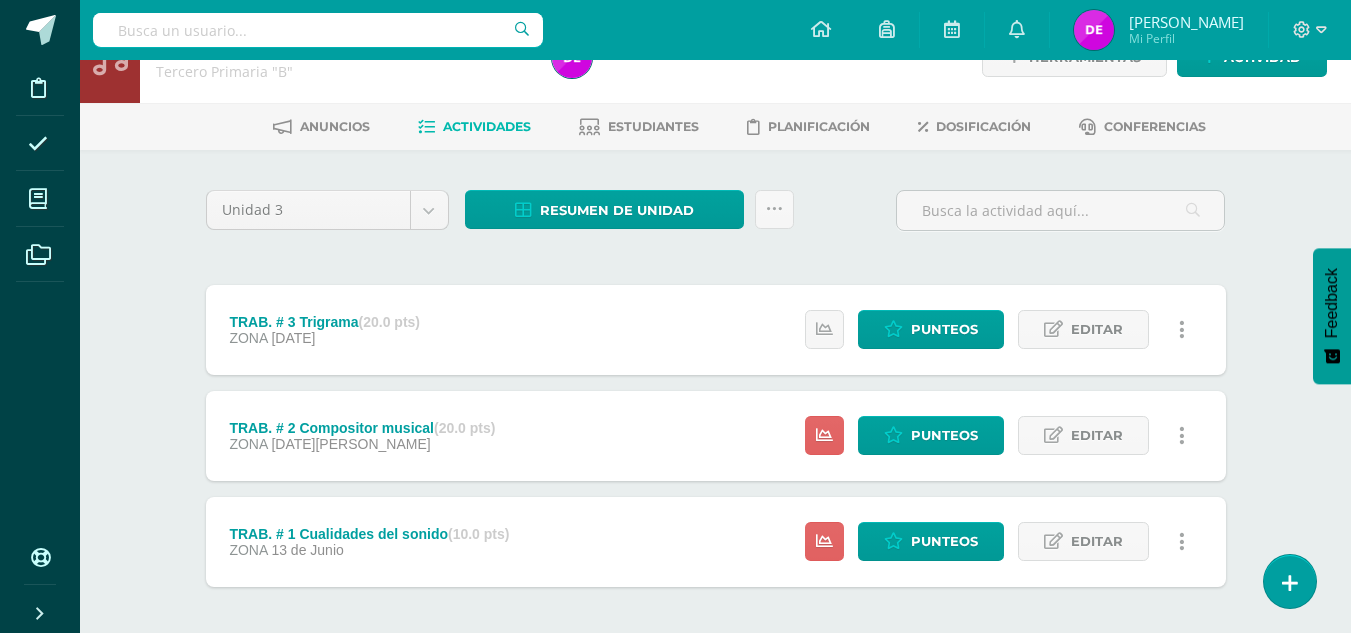 scroll, scrollTop: 135, scrollLeft: 0, axis: vertical 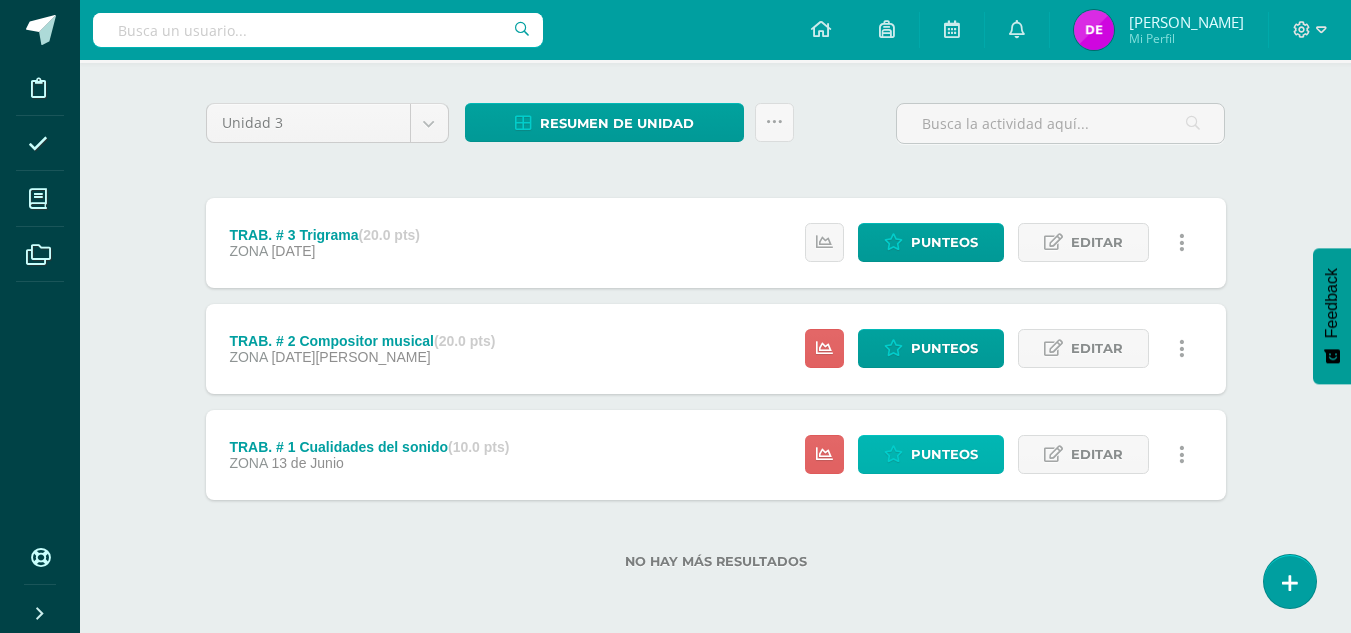 click on "Punteos" at bounding box center (944, 454) 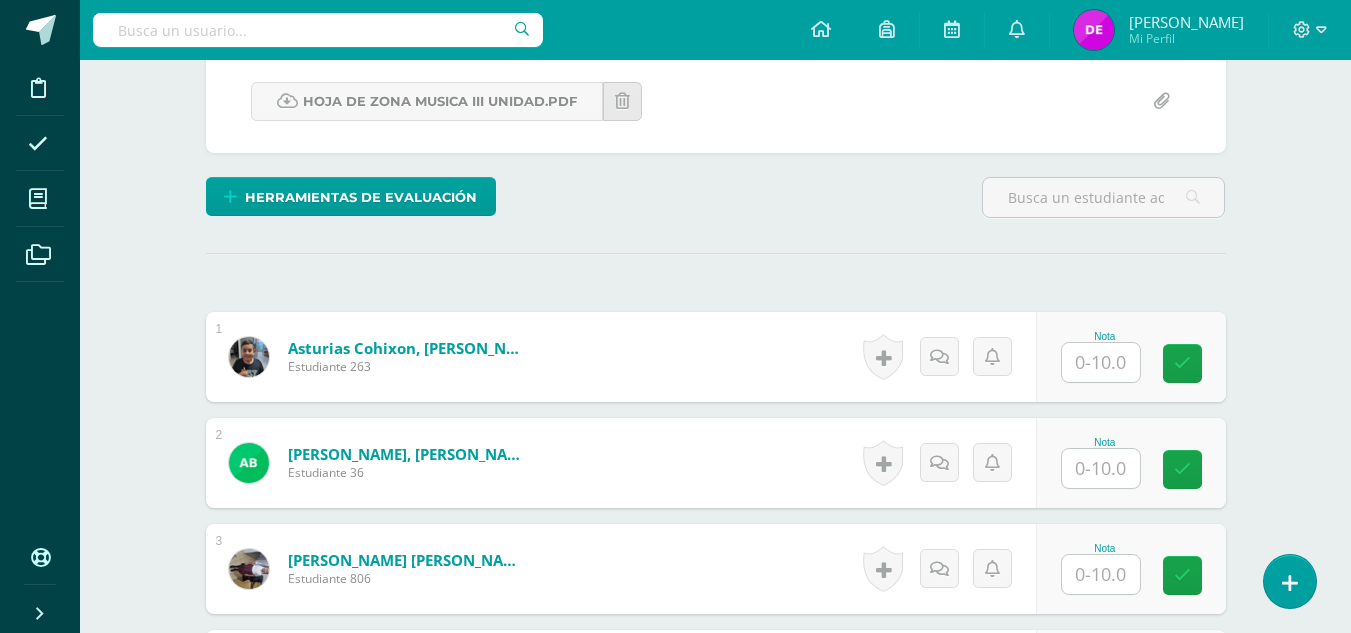 scroll, scrollTop: 603, scrollLeft: 0, axis: vertical 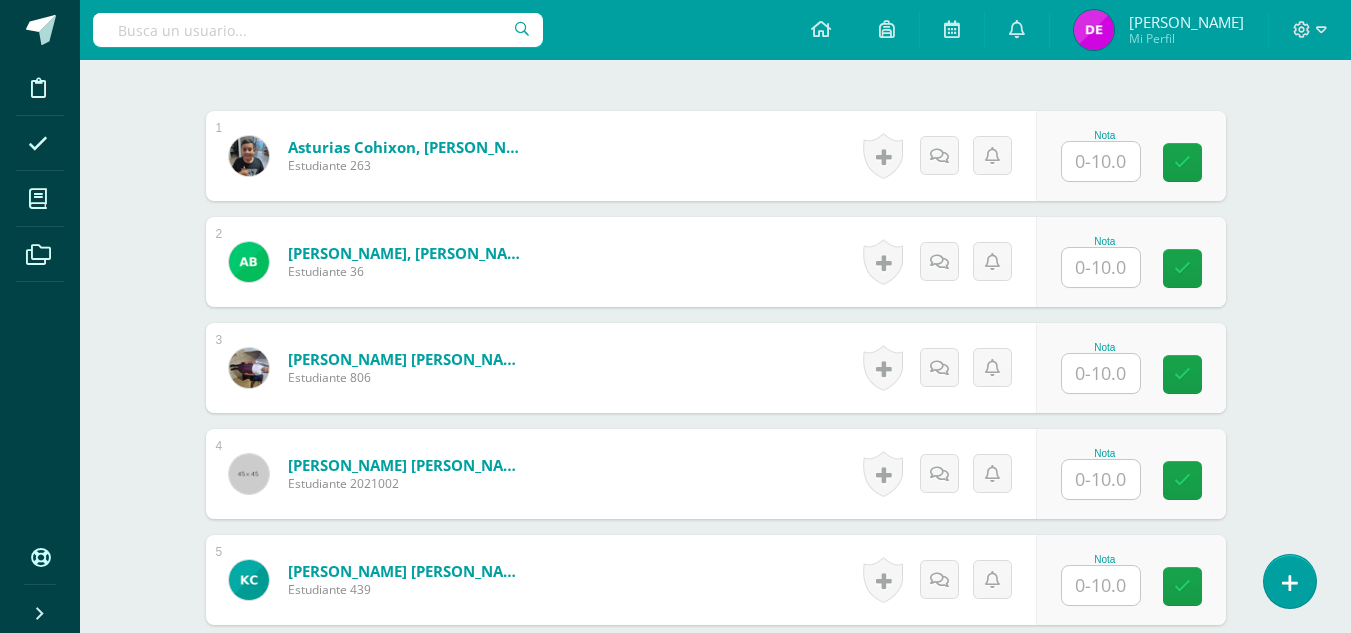 click at bounding box center (1101, 161) 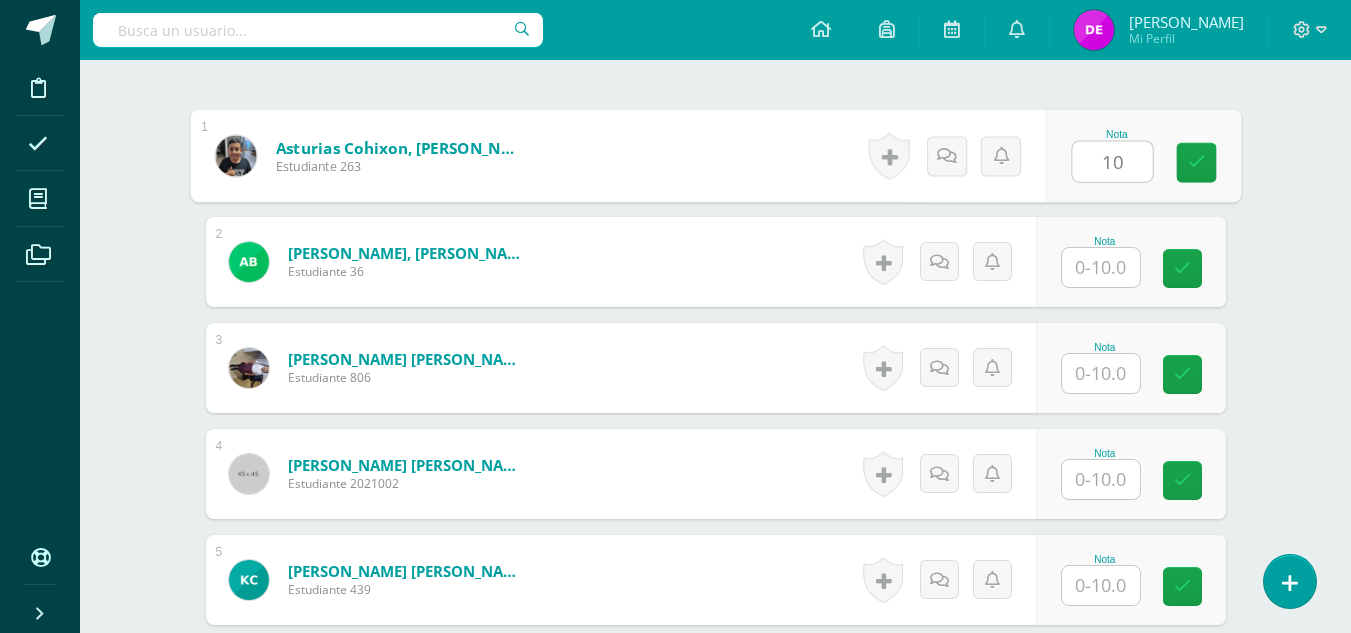 type on "10" 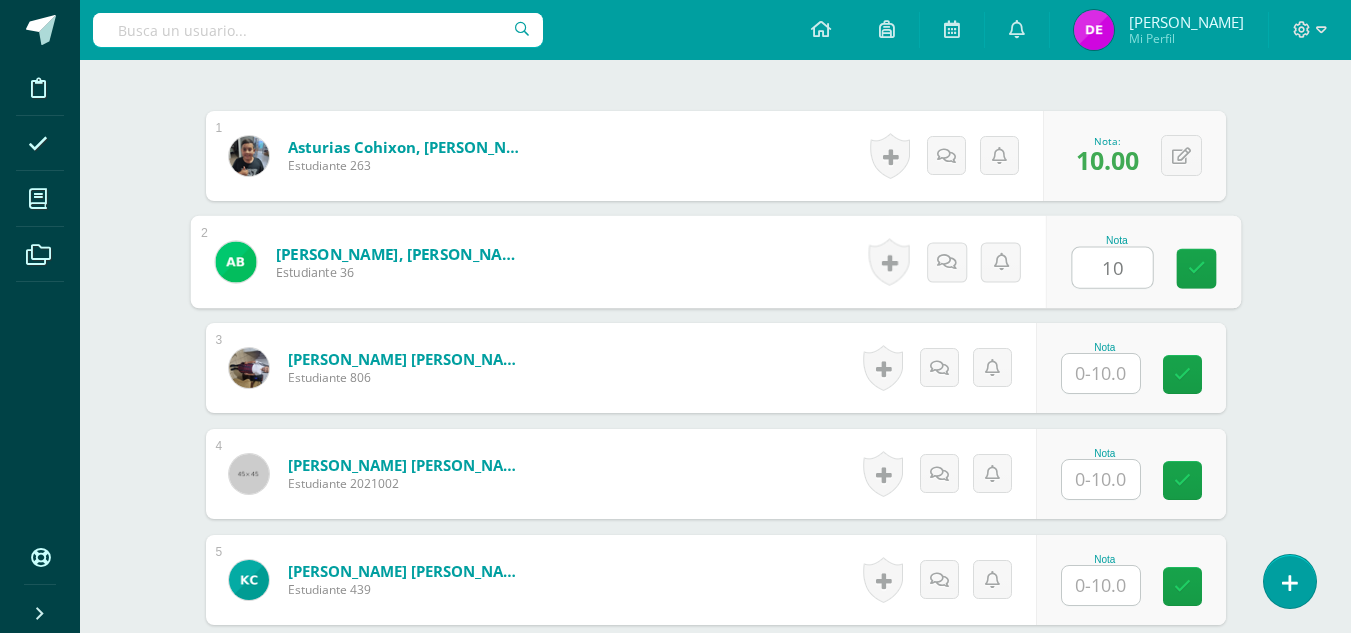 type on "10" 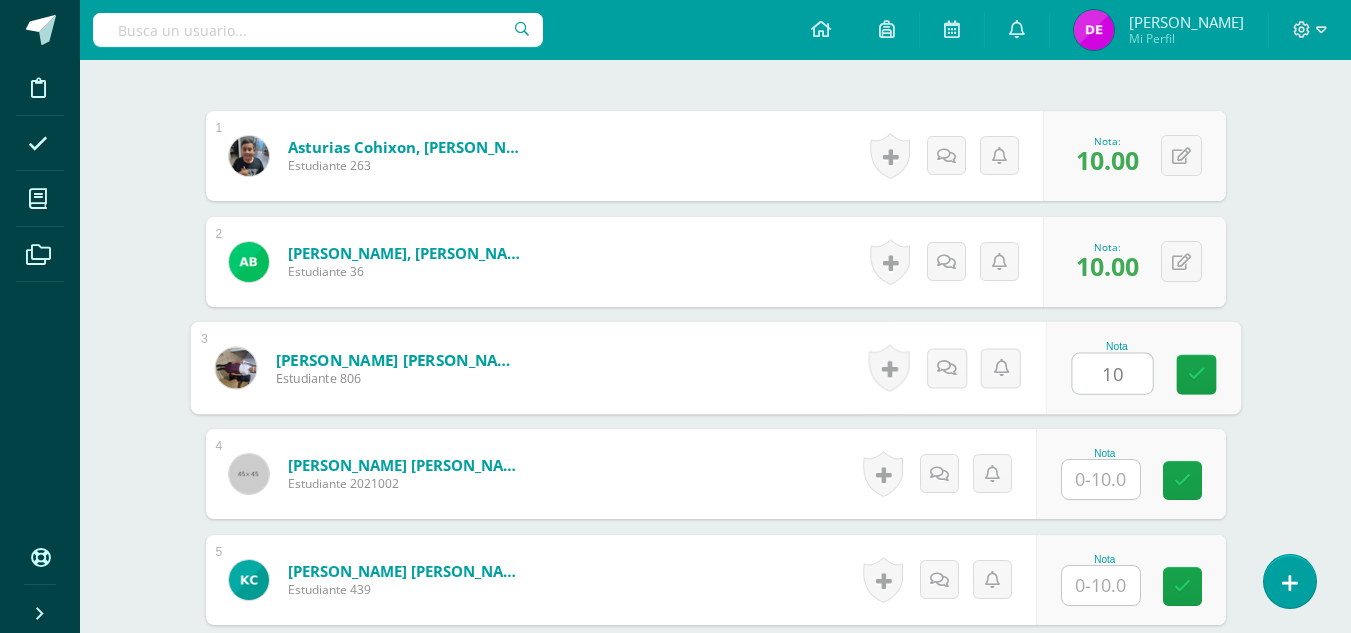 type on "10" 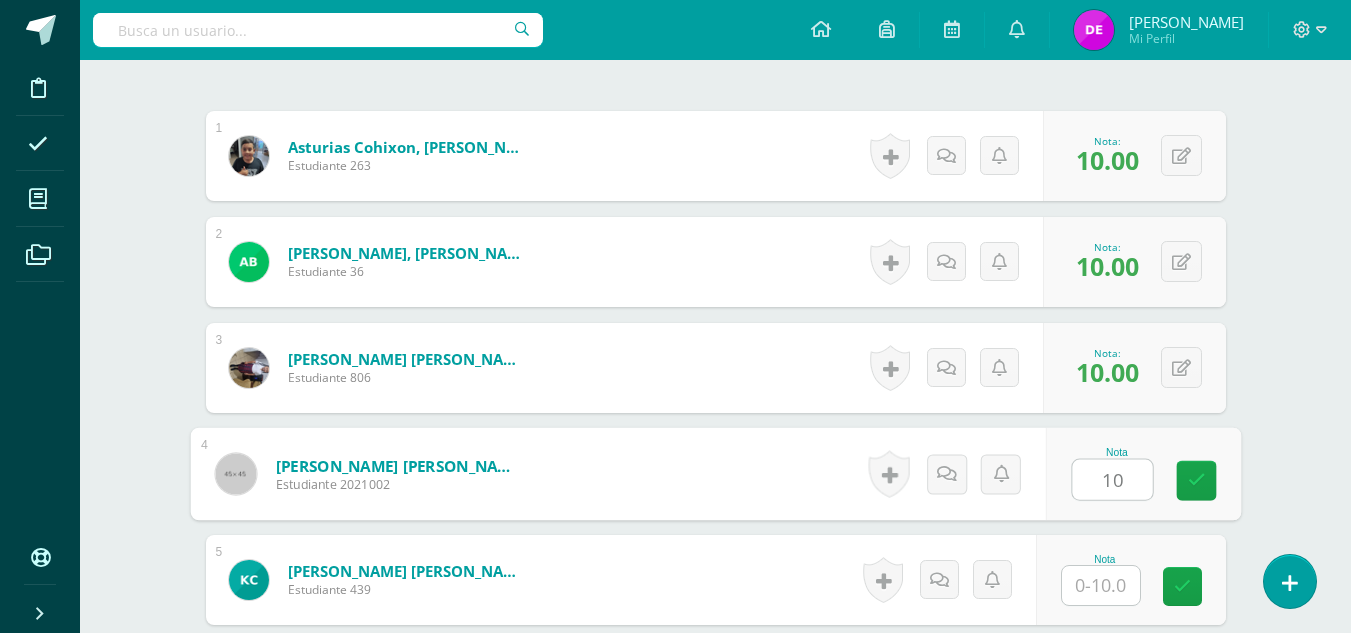 type on "10" 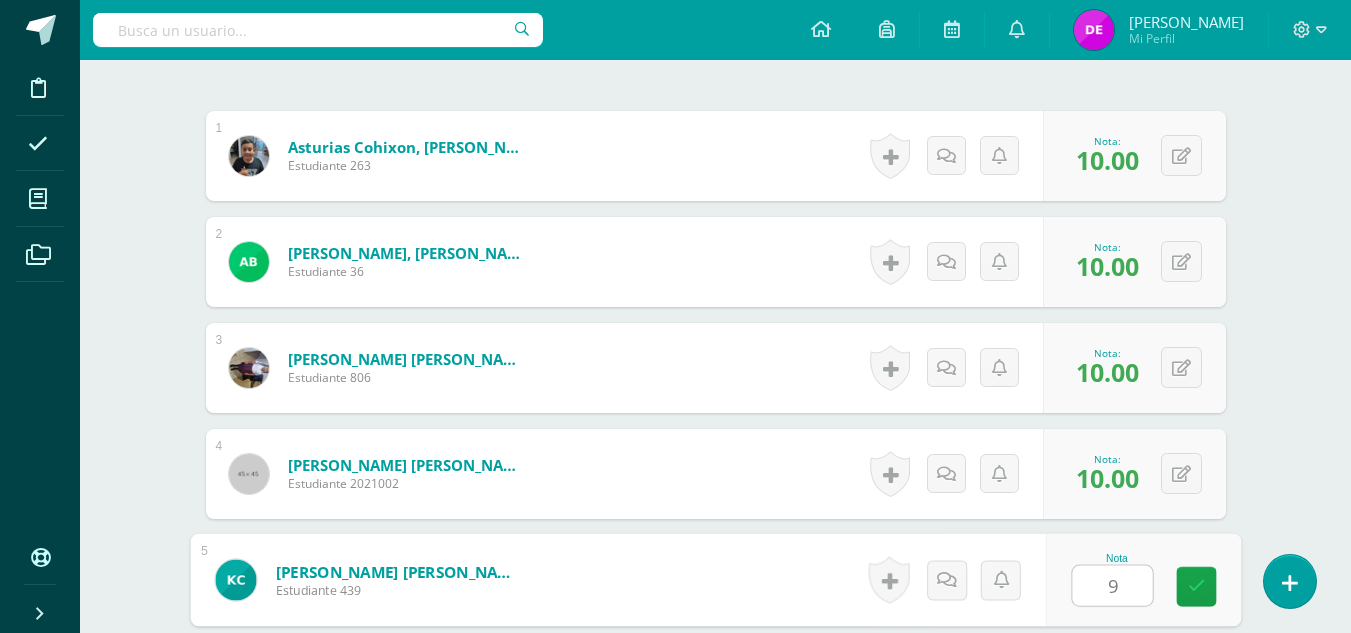 type on "9" 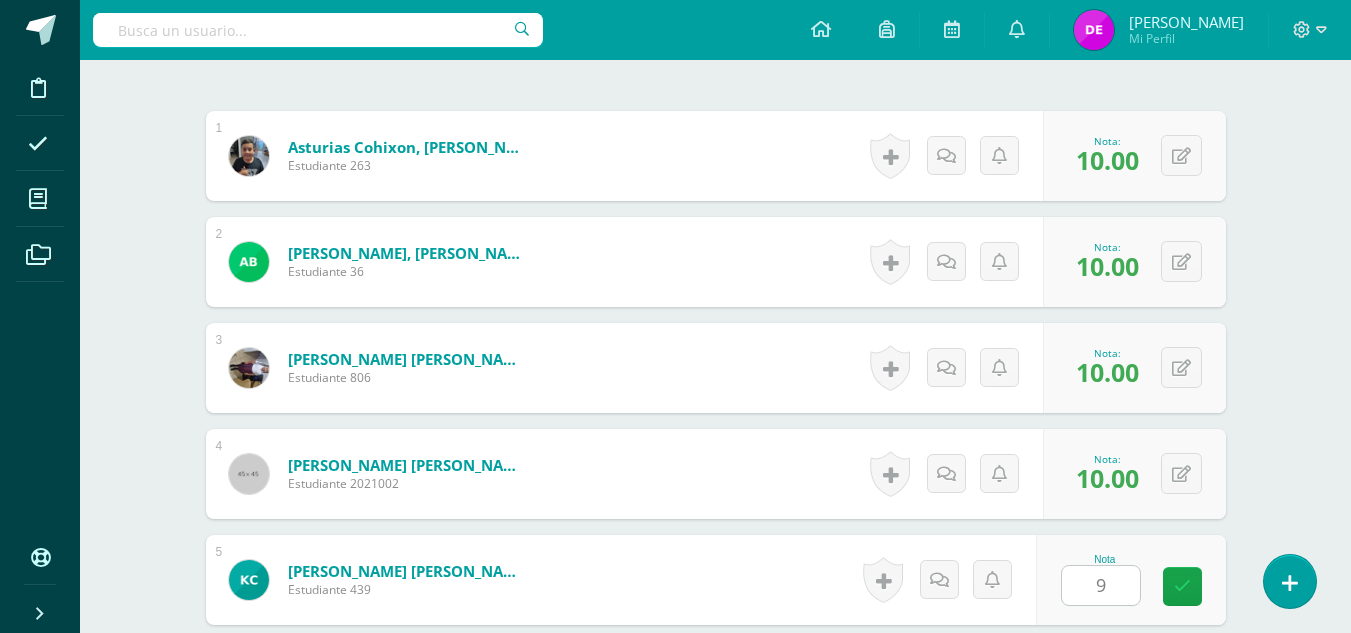 scroll, scrollTop: 978, scrollLeft: 0, axis: vertical 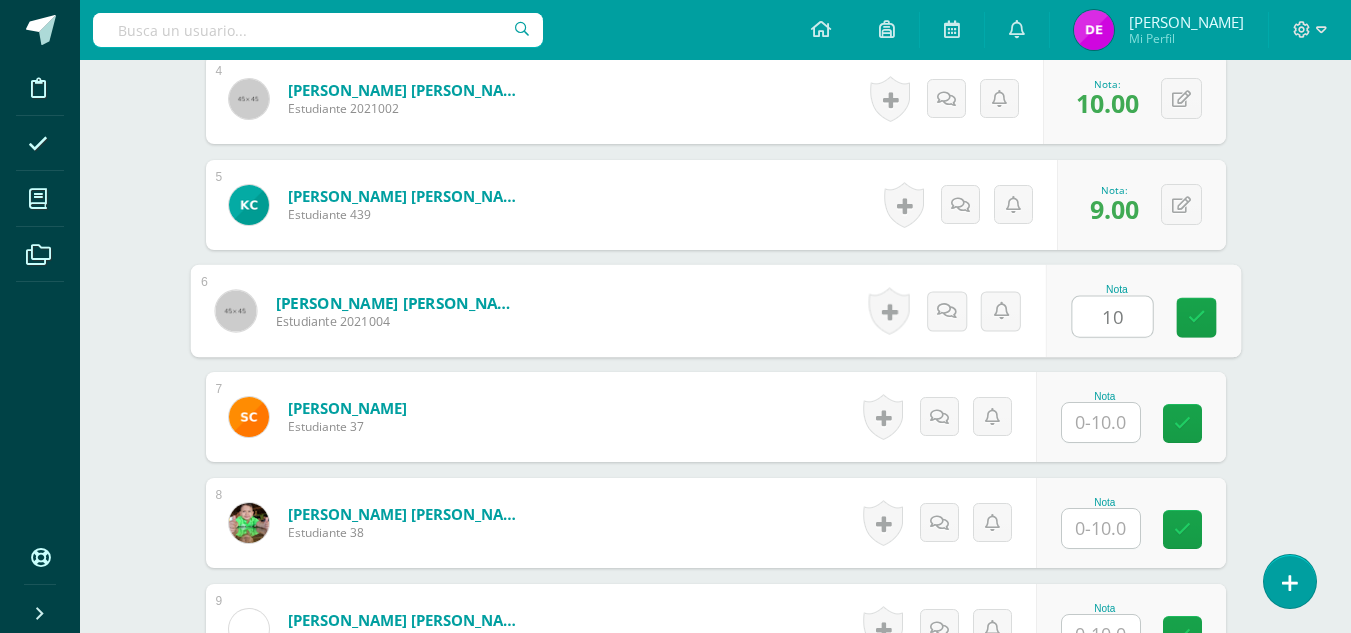 type on "10" 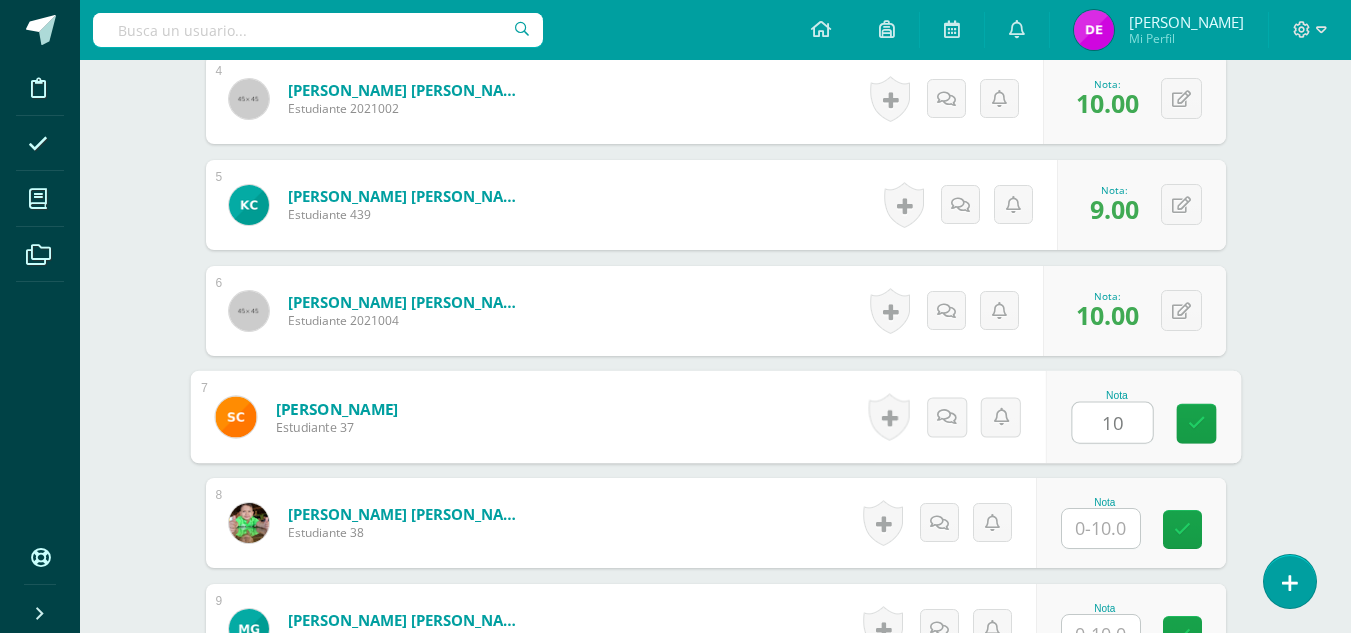 type on "10" 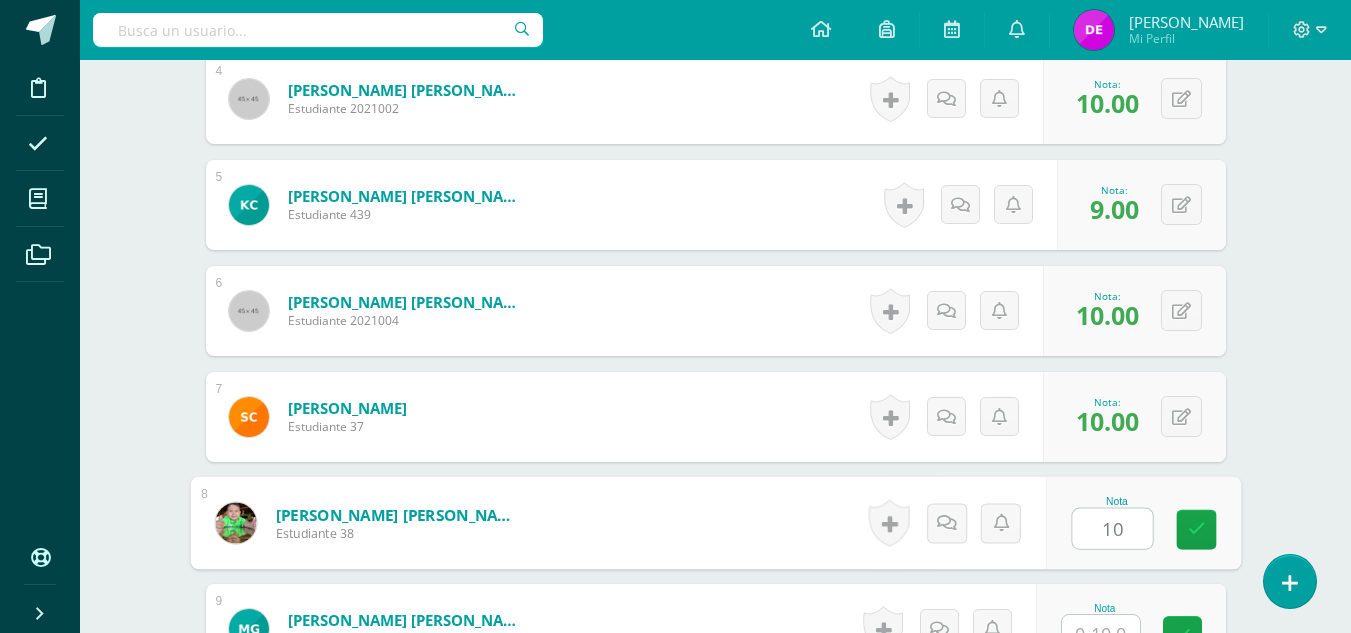 type on "10" 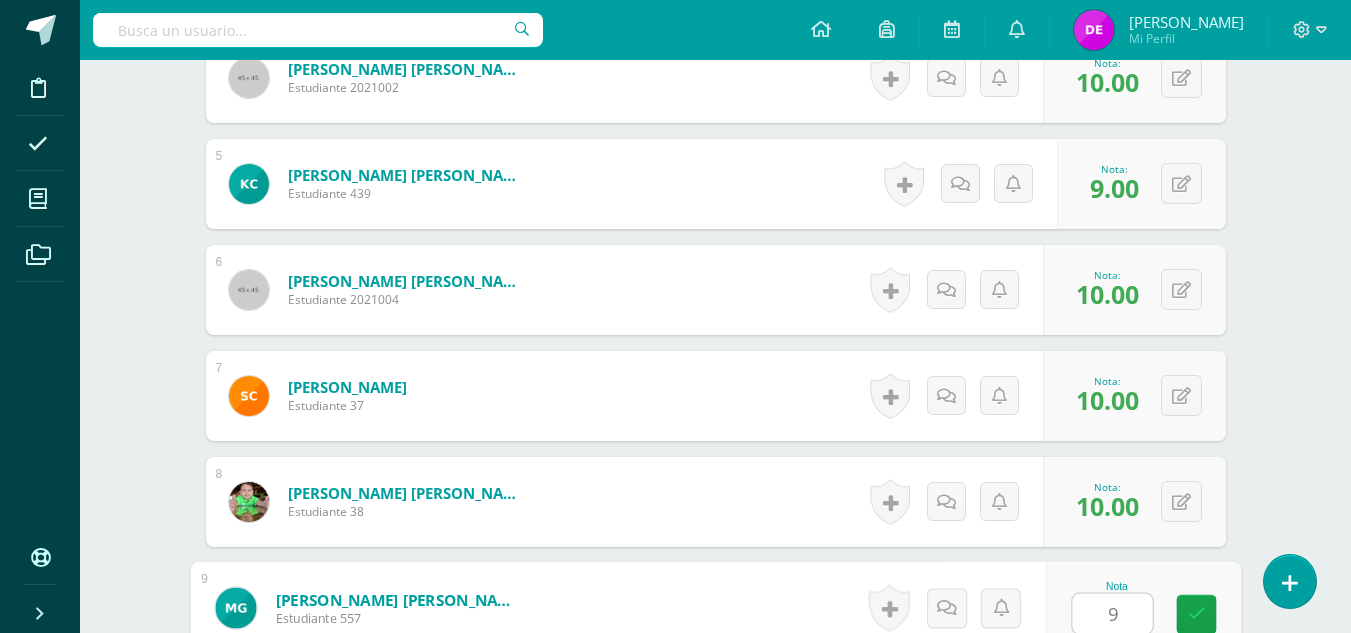 type on "9" 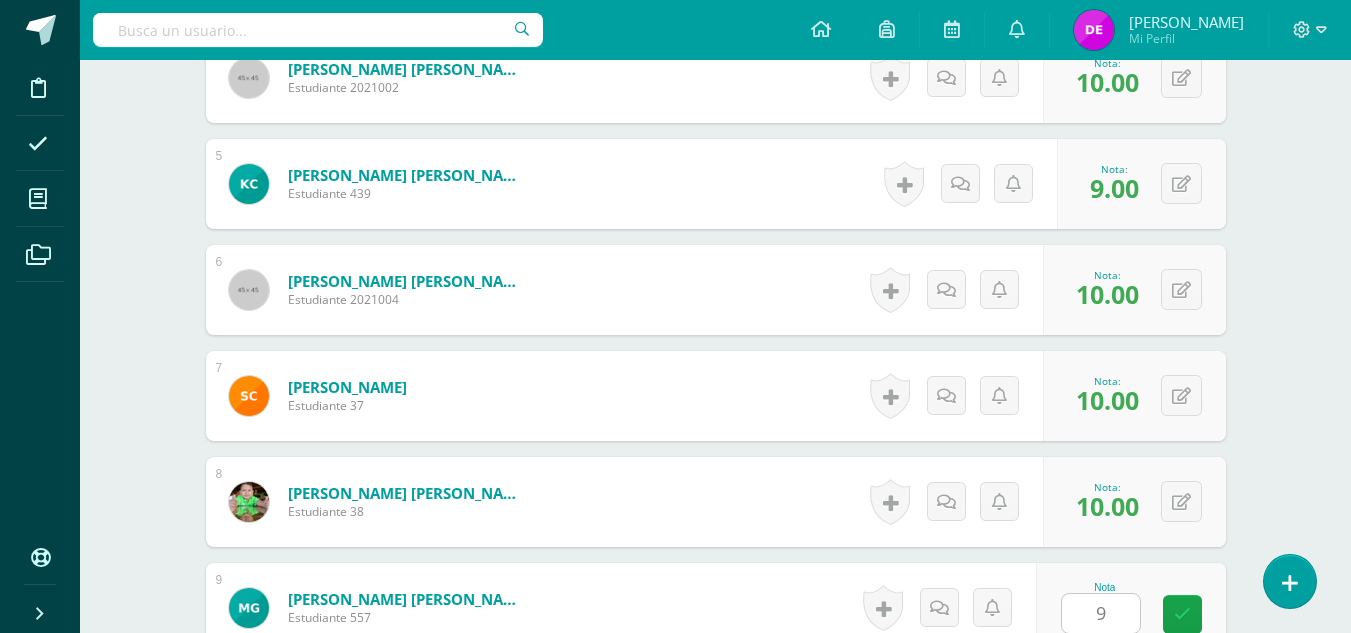 scroll, scrollTop: 1402, scrollLeft: 0, axis: vertical 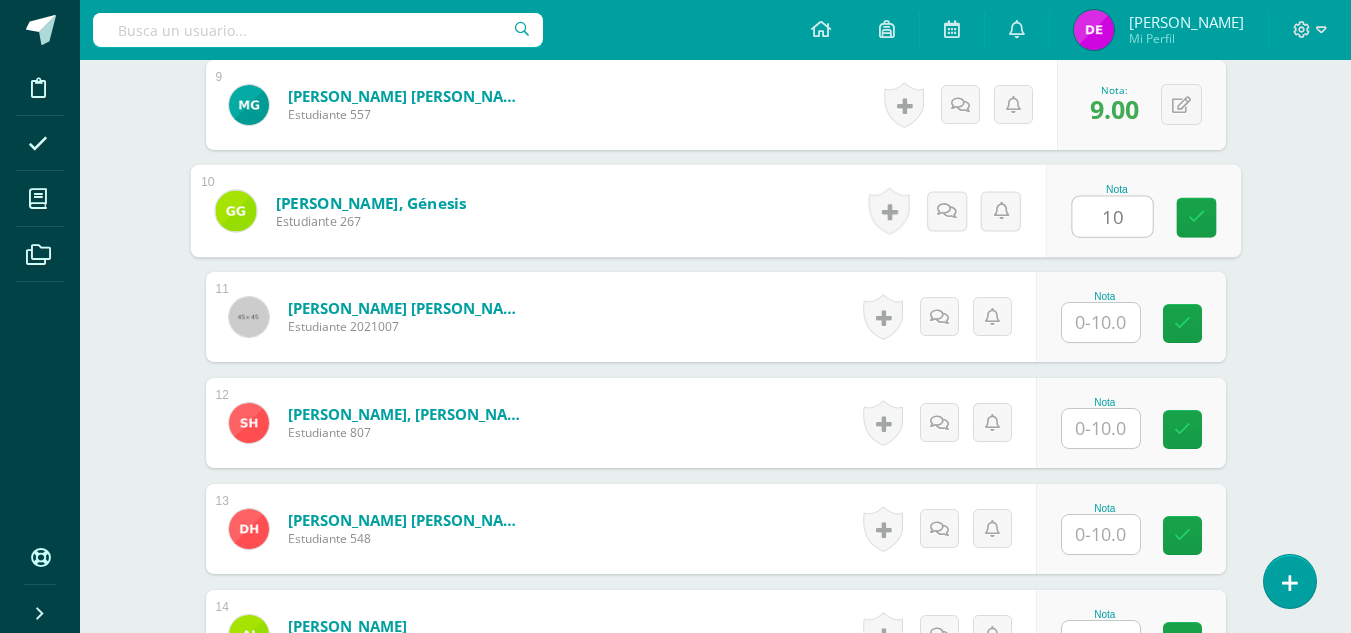 type on "10" 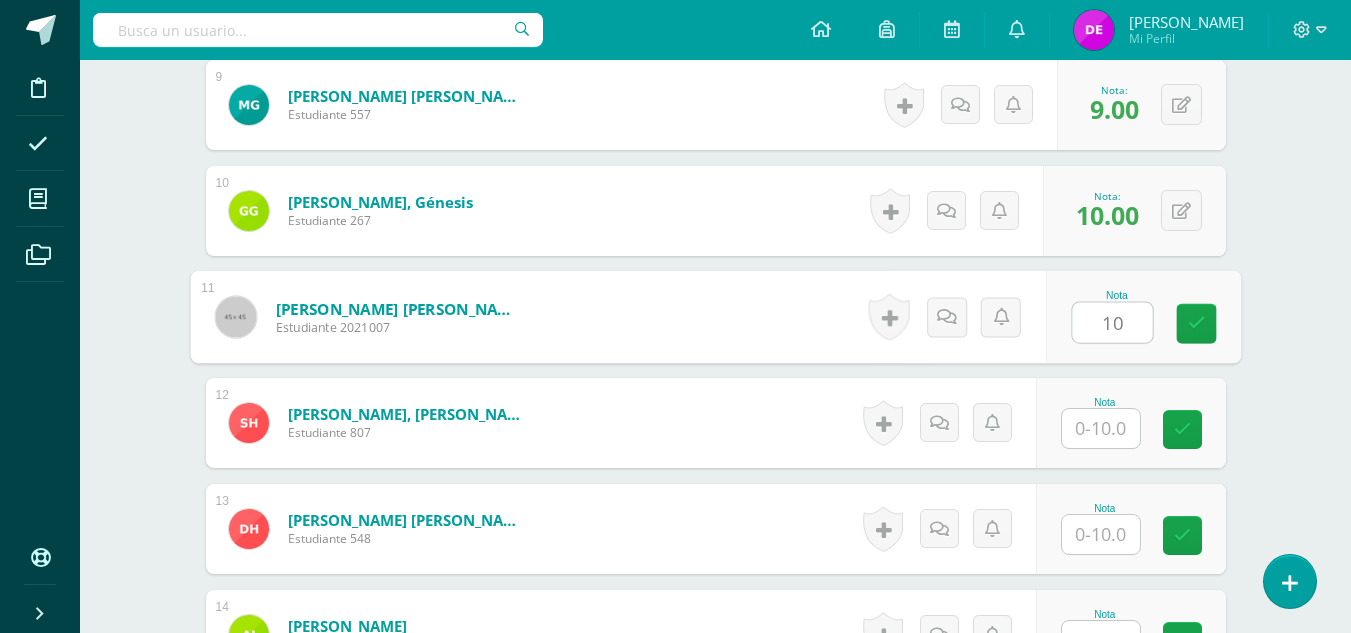 type on "10" 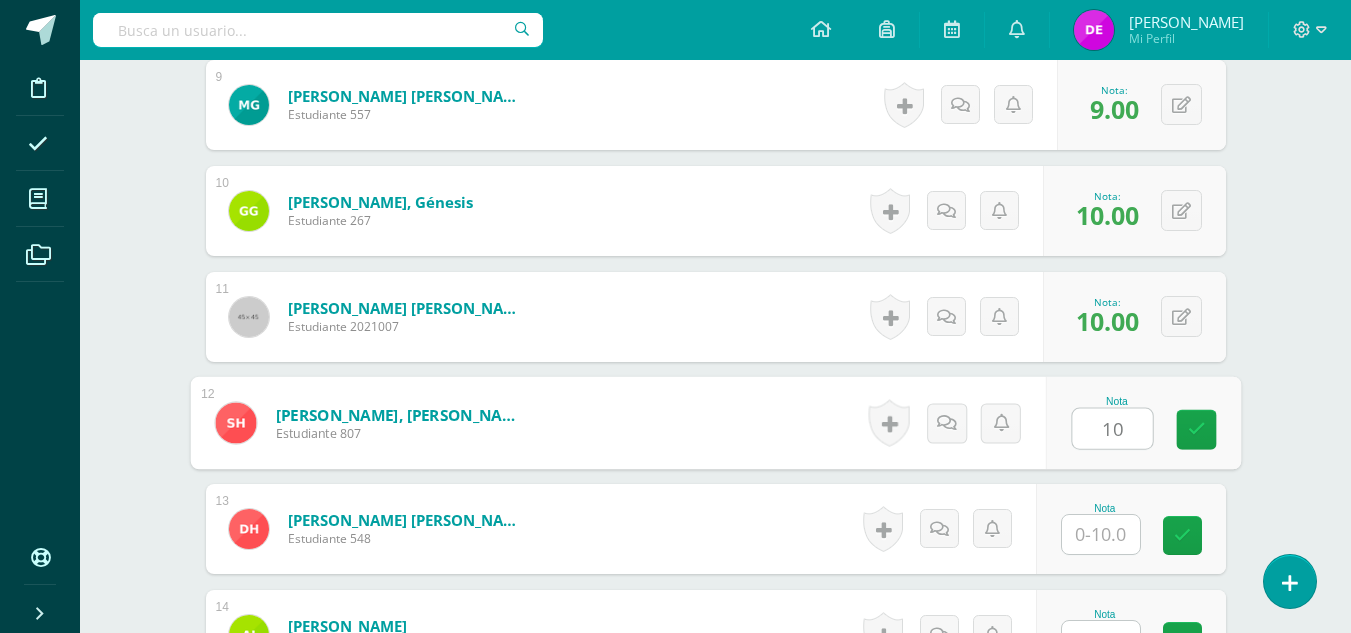 type on "10" 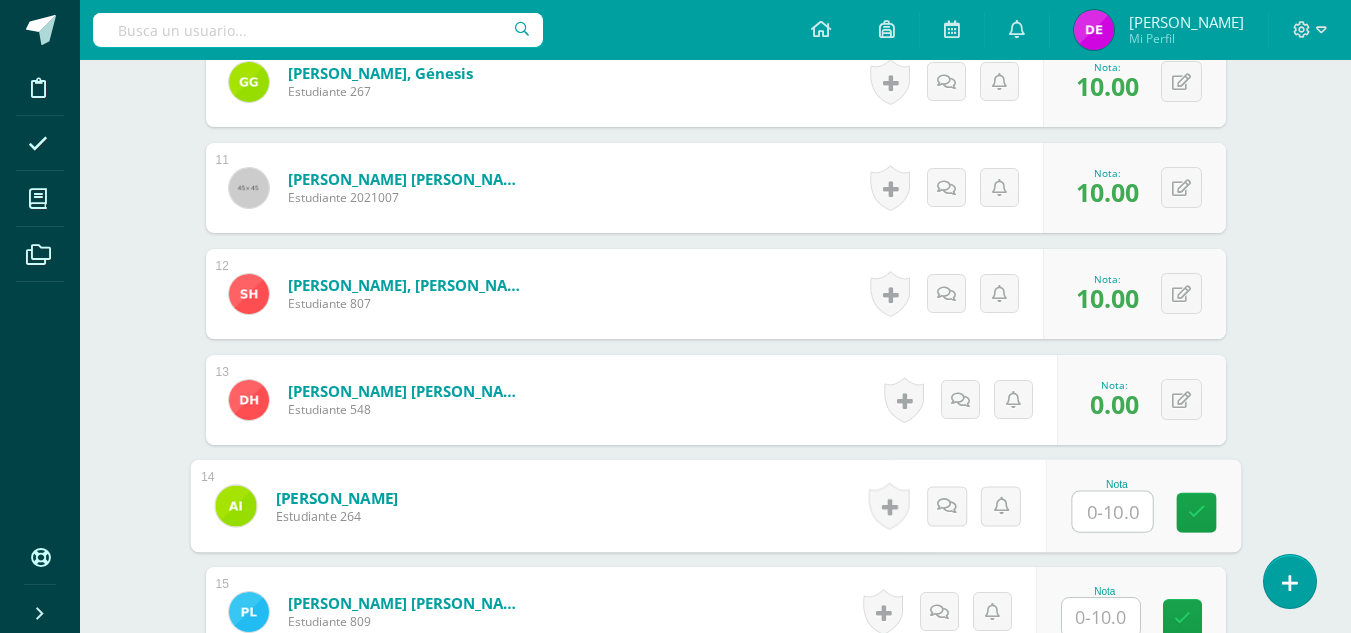 scroll, scrollTop: 1729, scrollLeft: 0, axis: vertical 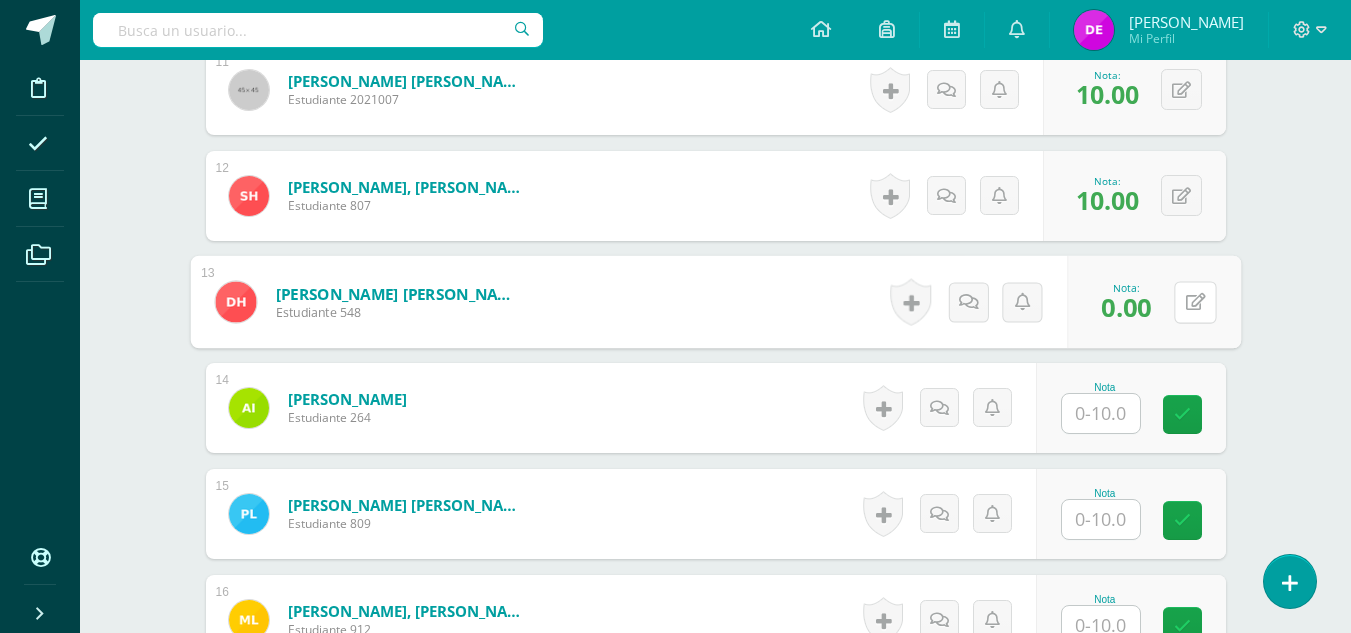 click on "0
Logros
Logros obtenidos
Aún no hay logros agregados
Nota:
0.00" at bounding box center [1154, 302] 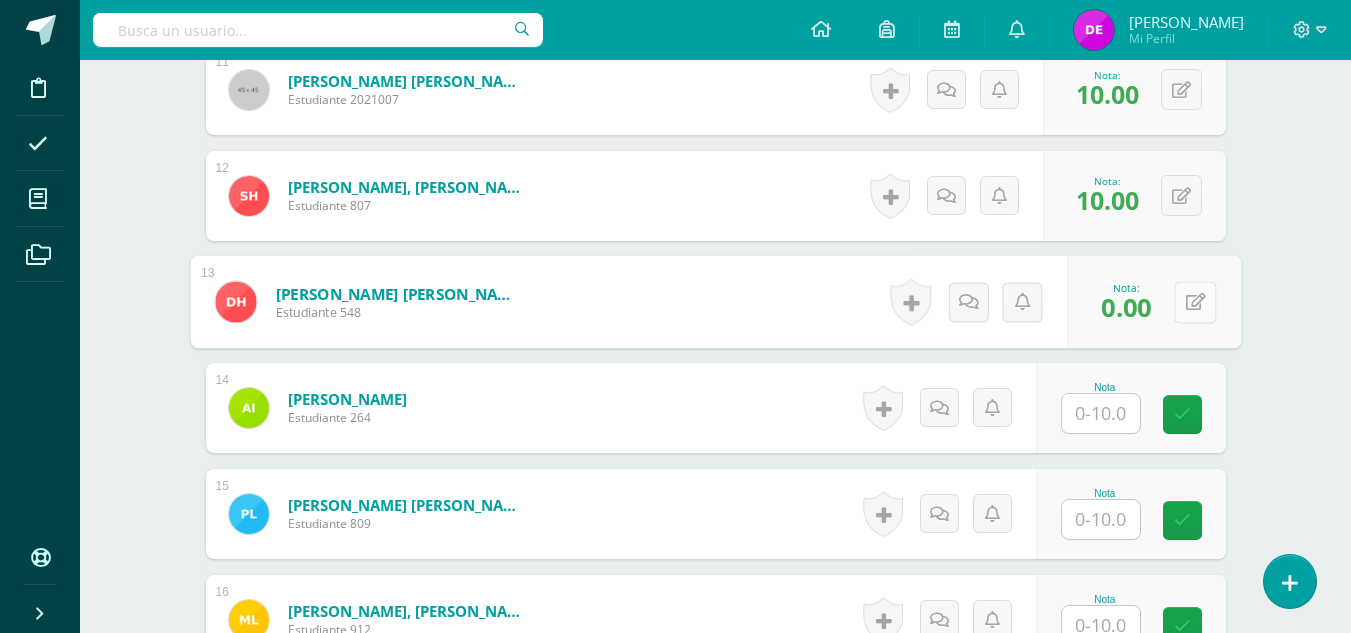 click at bounding box center (1195, 302) 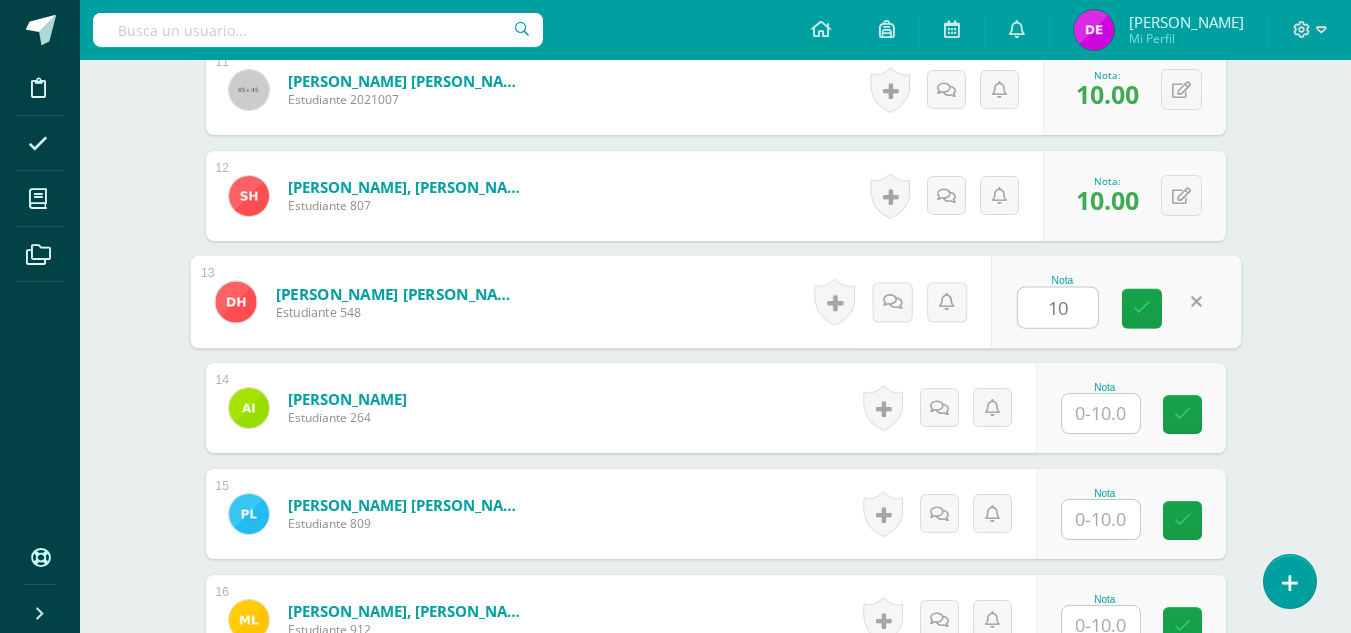 type on "10" 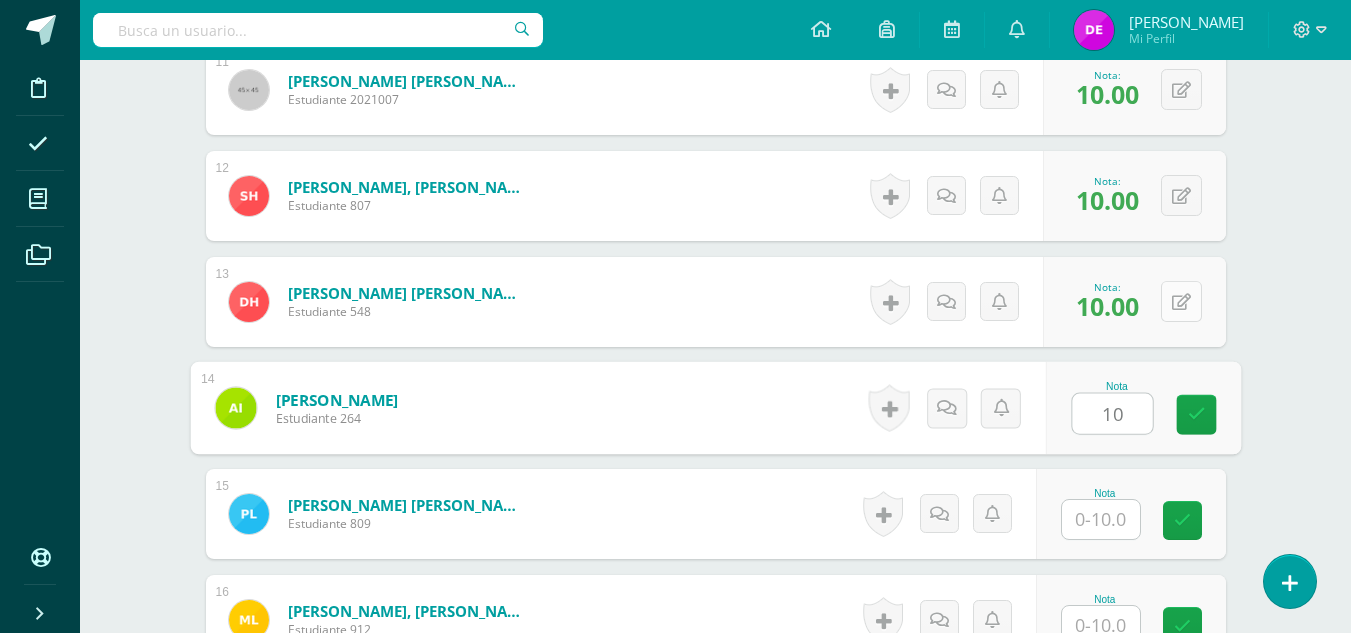 type on "10" 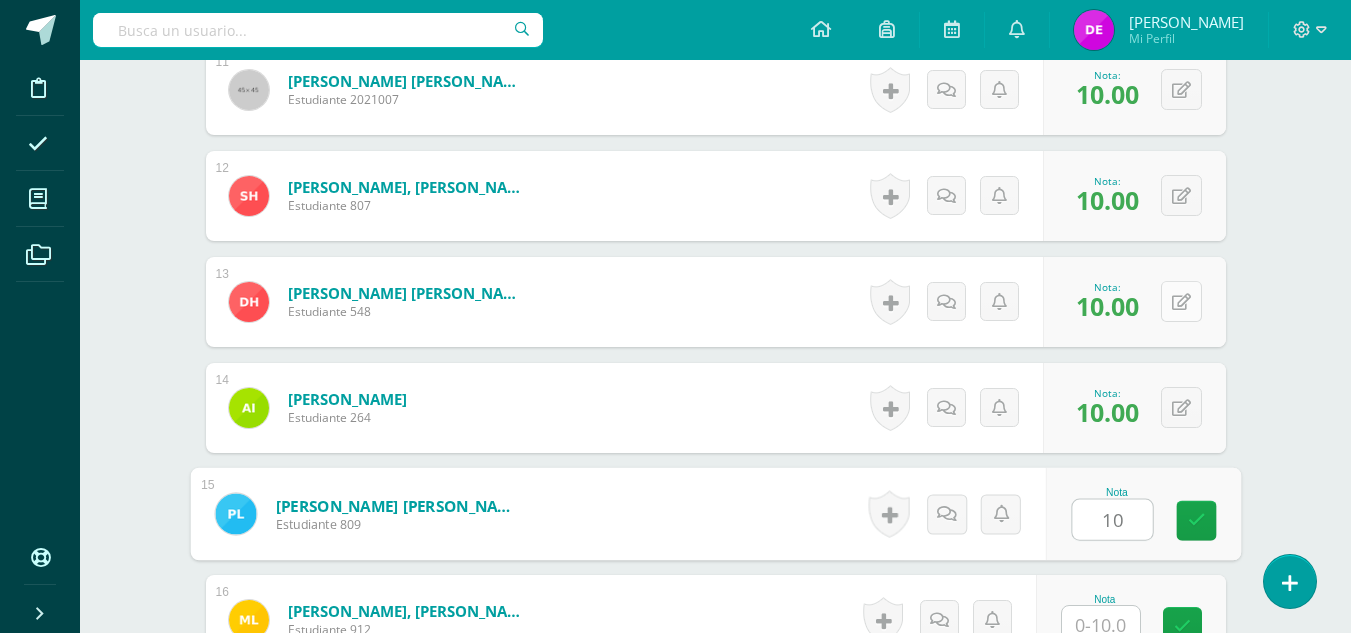 type on "10" 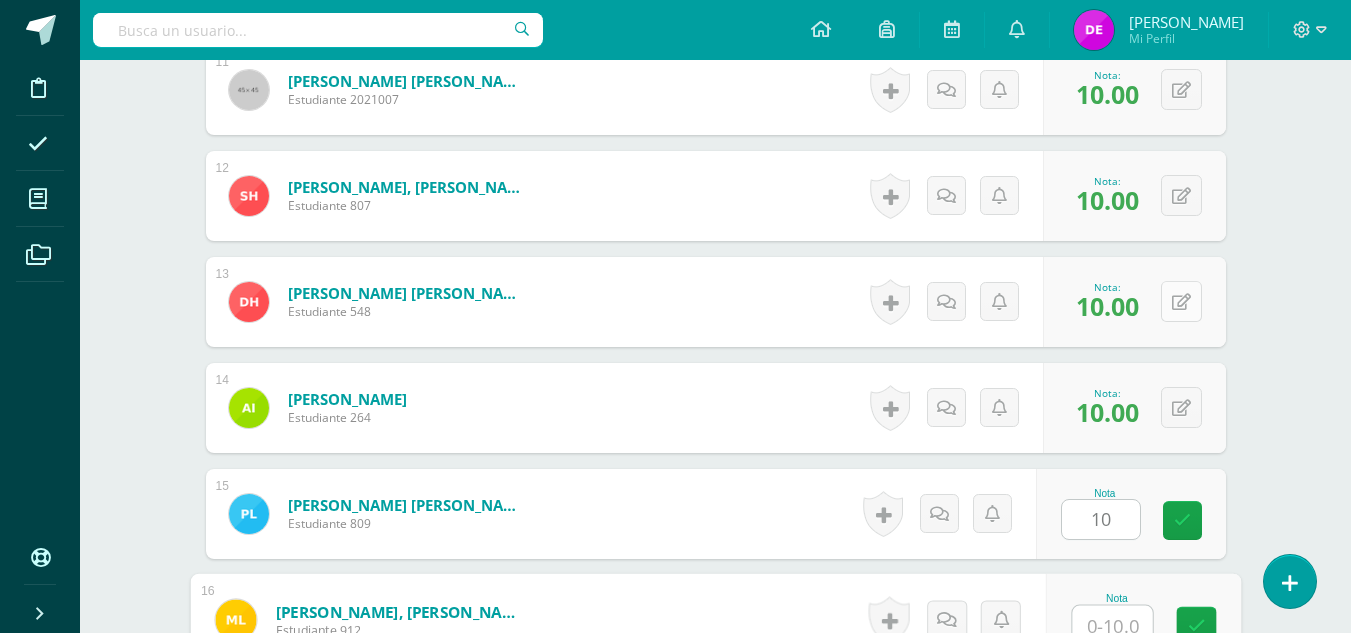 scroll, scrollTop: 1741, scrollLeft: 0, axis: vertical 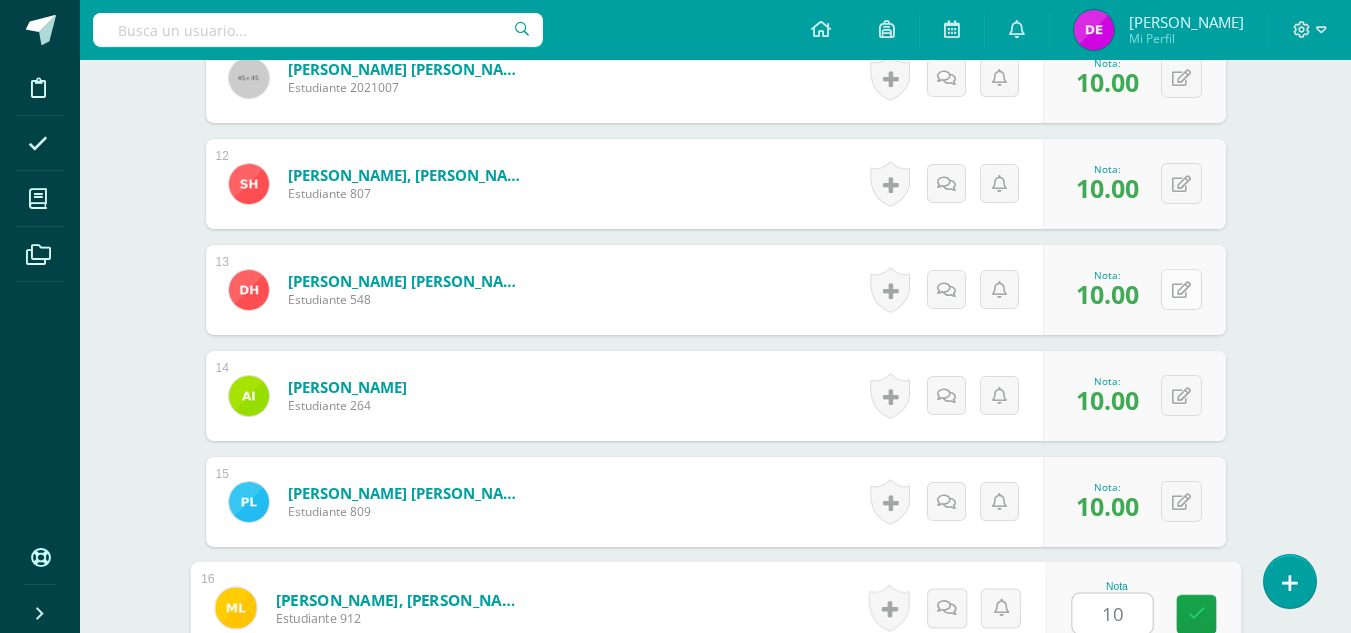 type on "10" 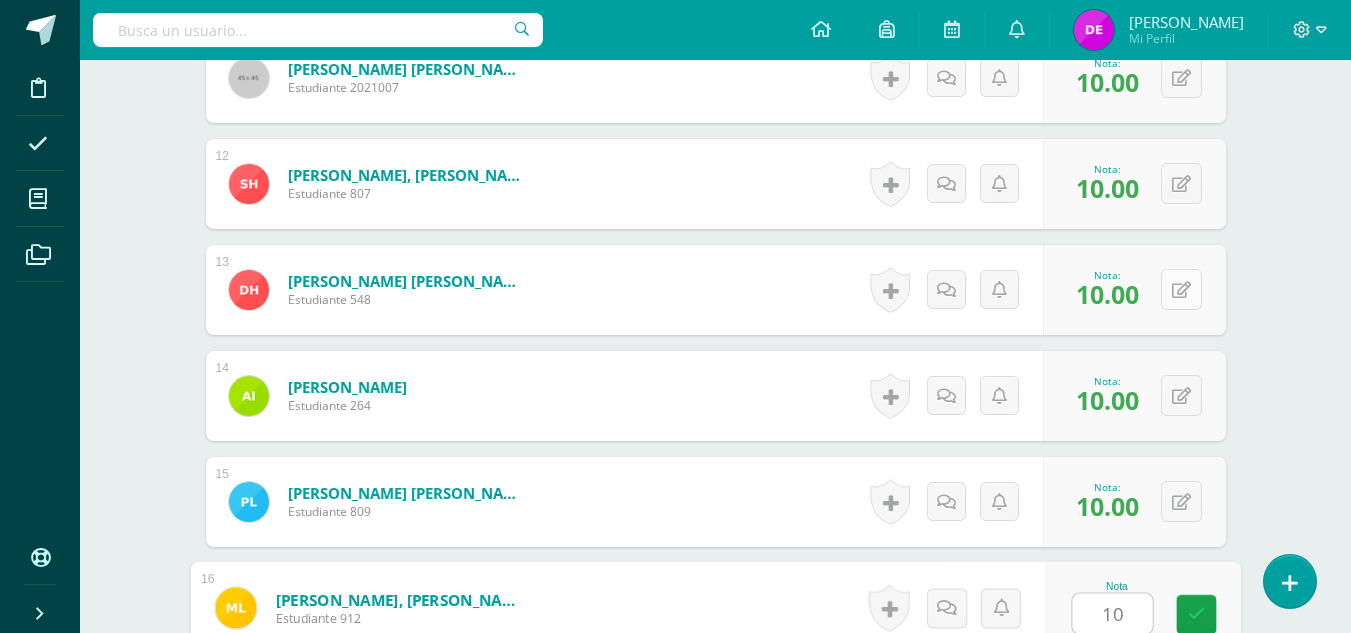scroll, scrollTop: 2144, scrollLeft: 0, axis: vertical 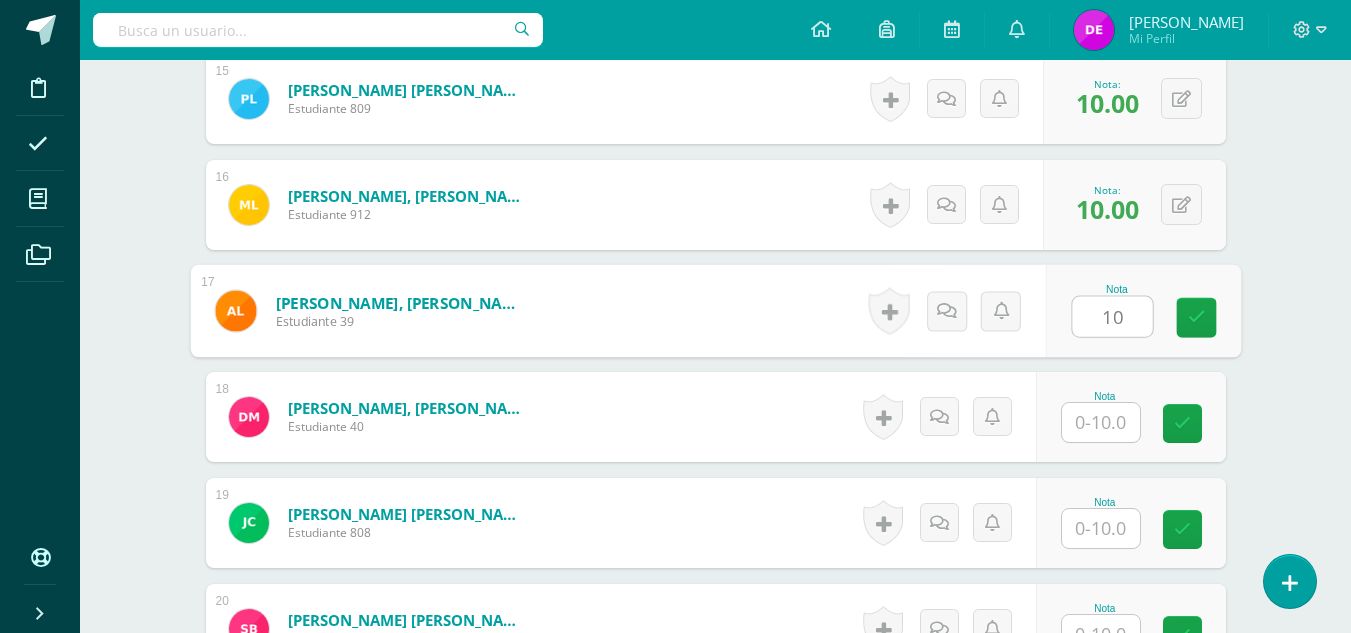 type on "10" 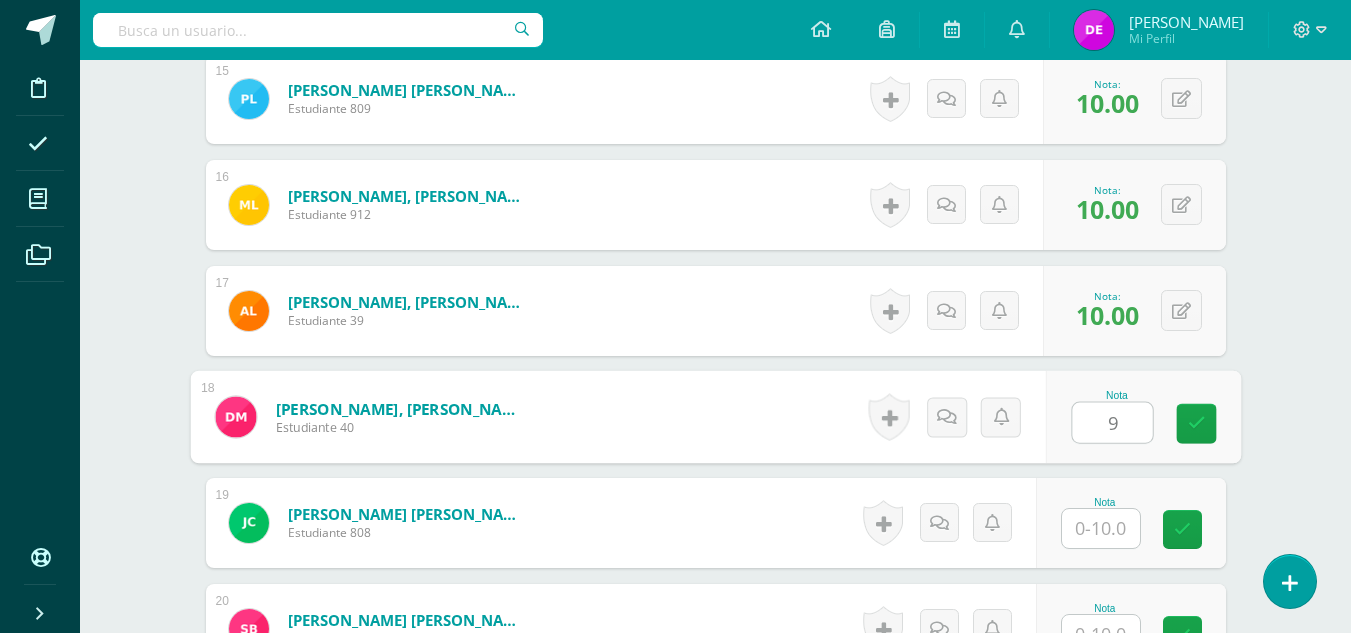 type on "9" 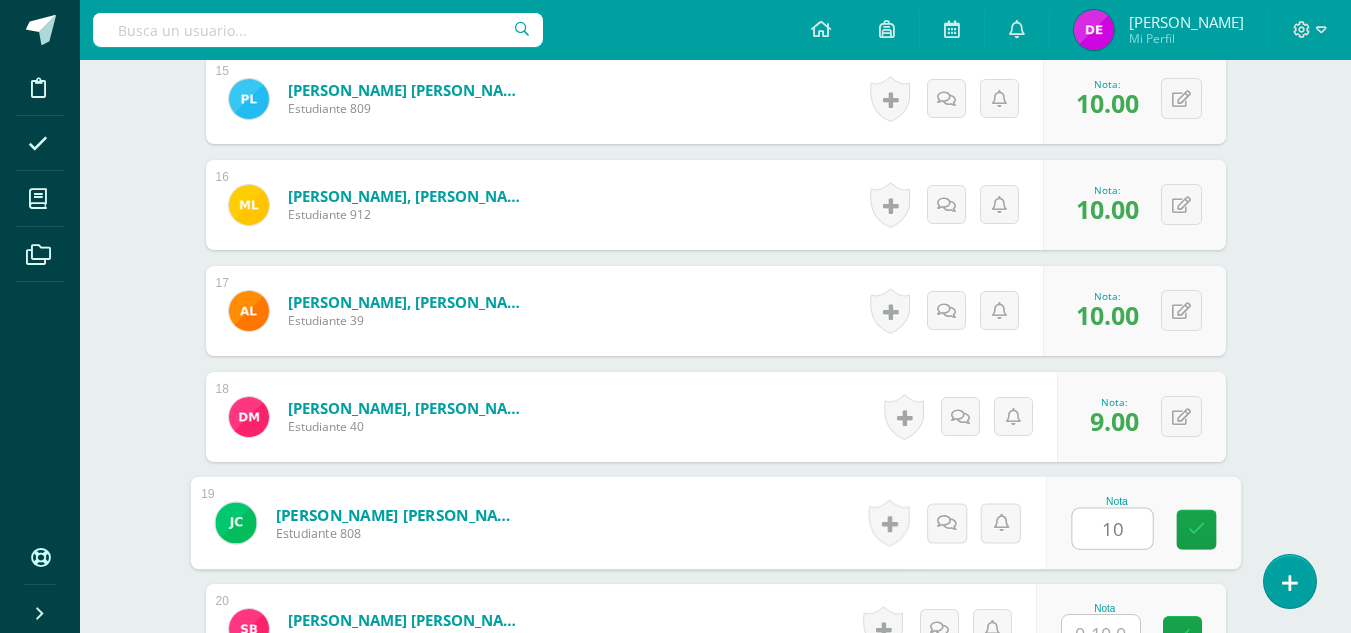 type on "10" 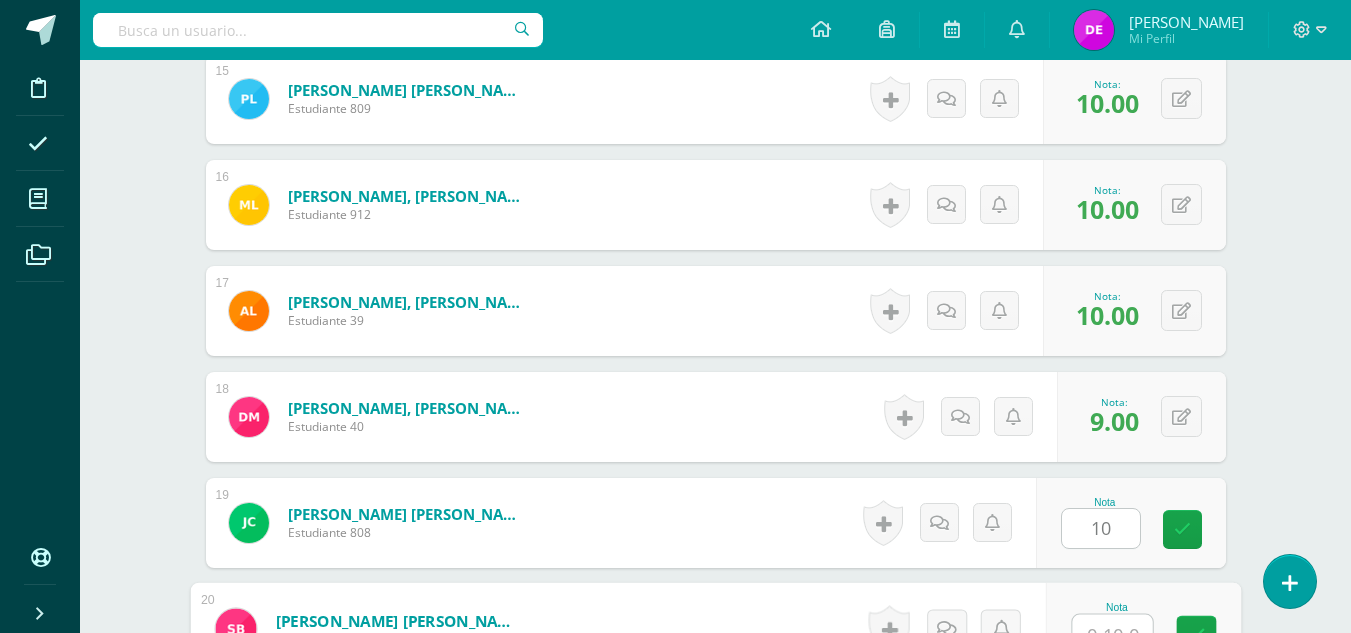 scroll, scrollTop: 2165, scrollLeft: 0, axis: vertical 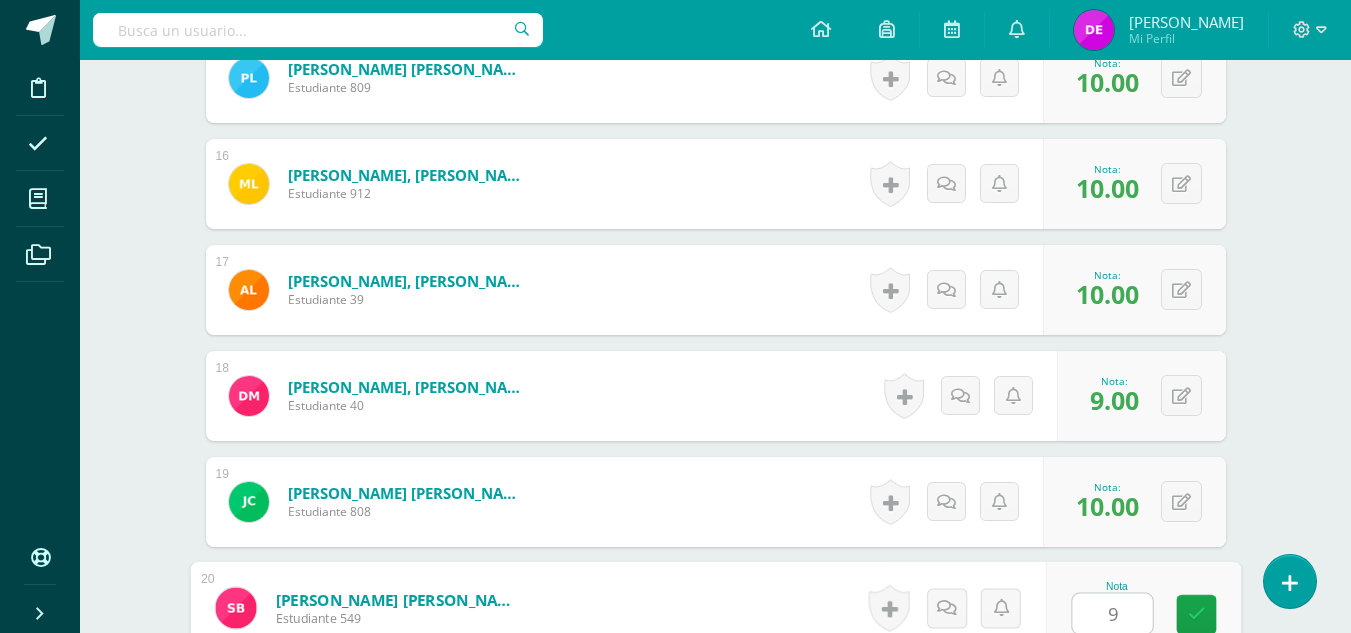 type on "9" 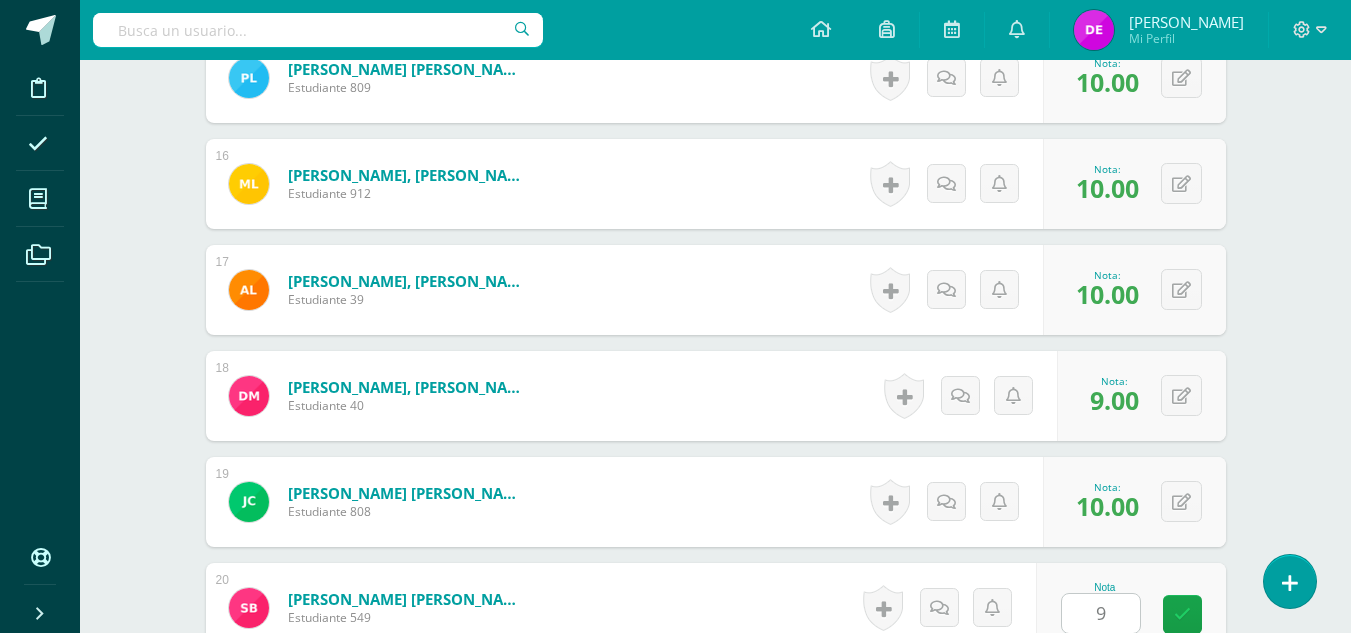 scroll, scrollTop: 2568, scrollLeft: 0, axis: vertical 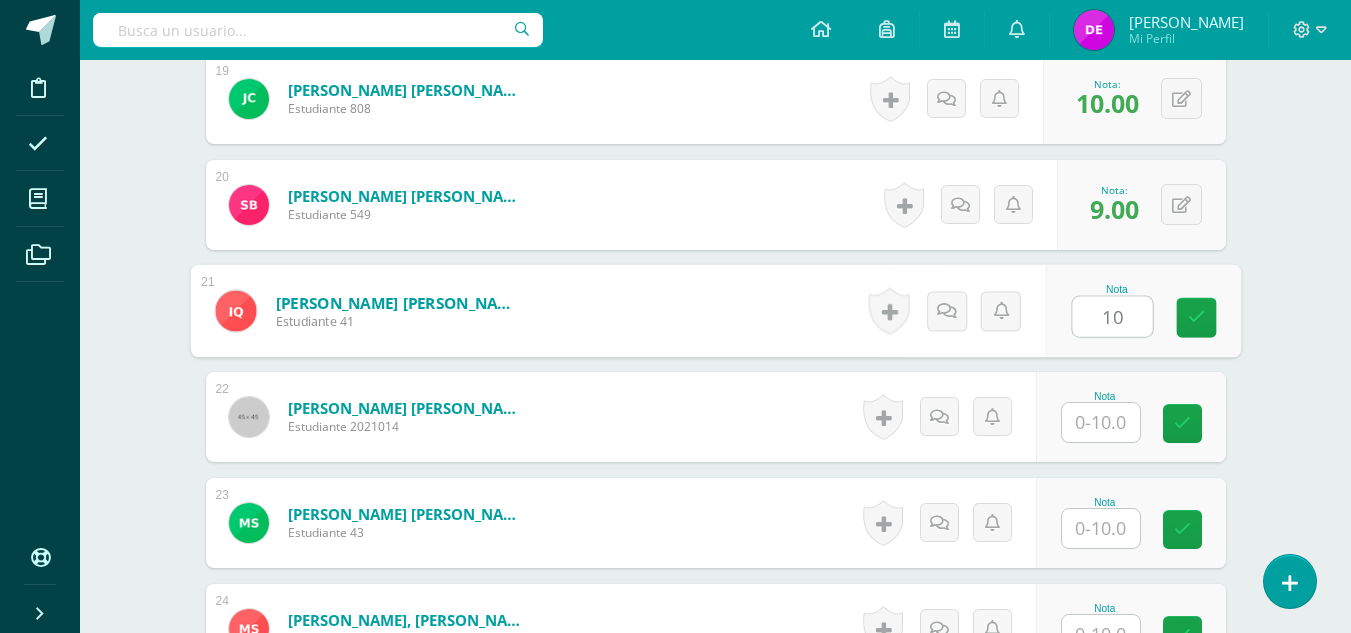 type on "10" 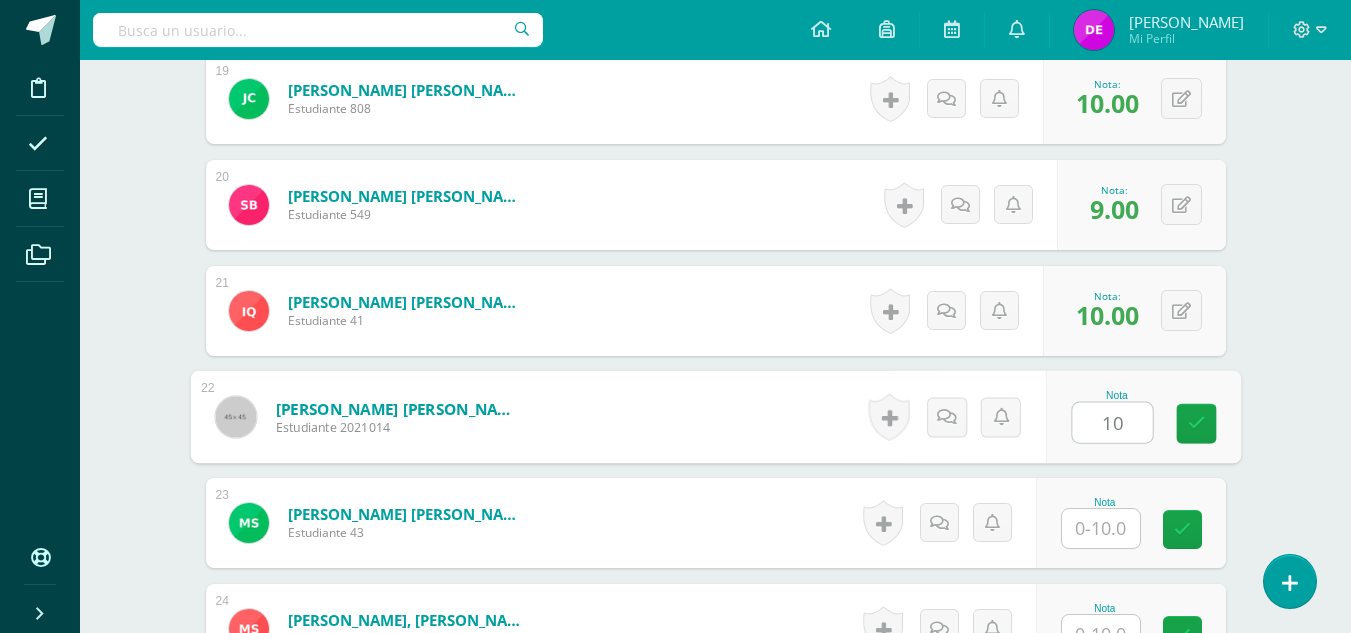 type on "10" 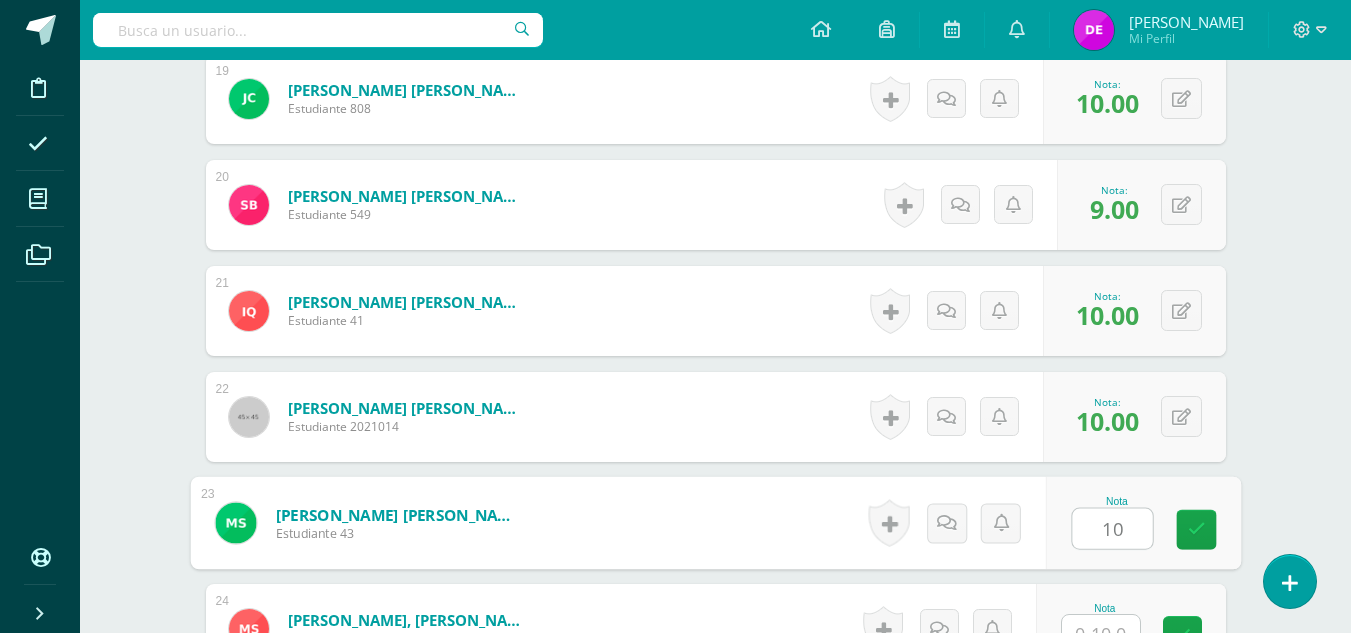 type on "10" 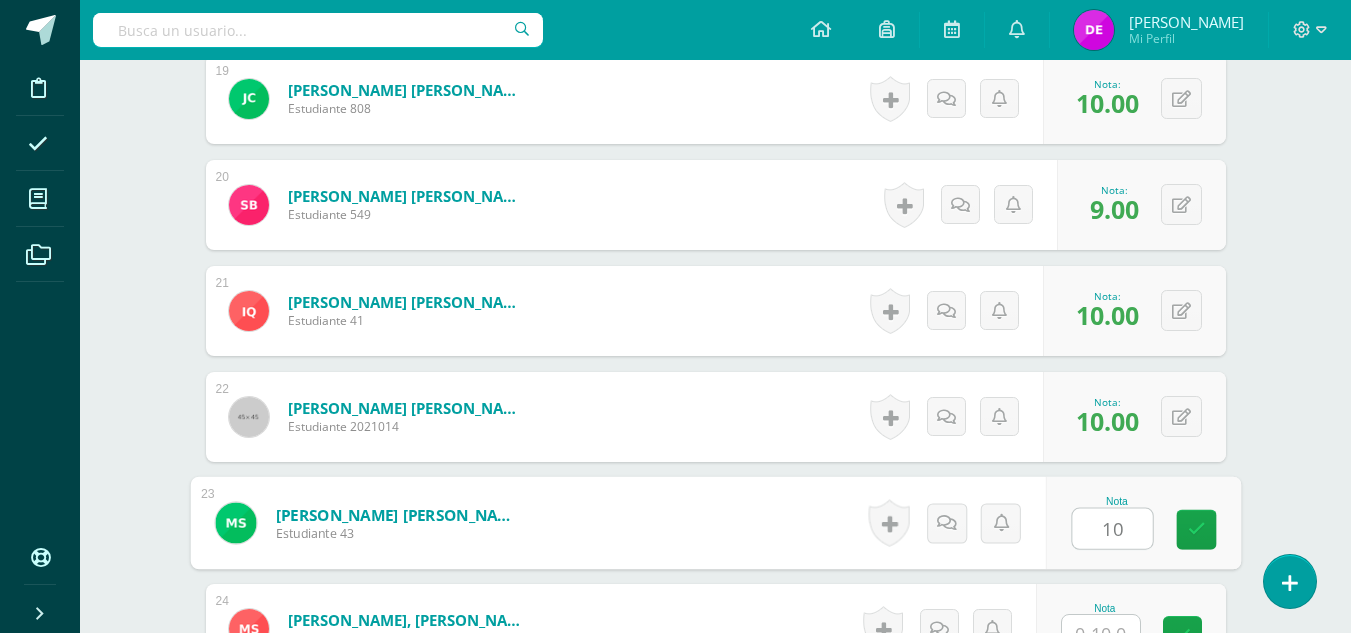 scroll, scrollTop: 2589, scrollLeft: 0, axis: vertical 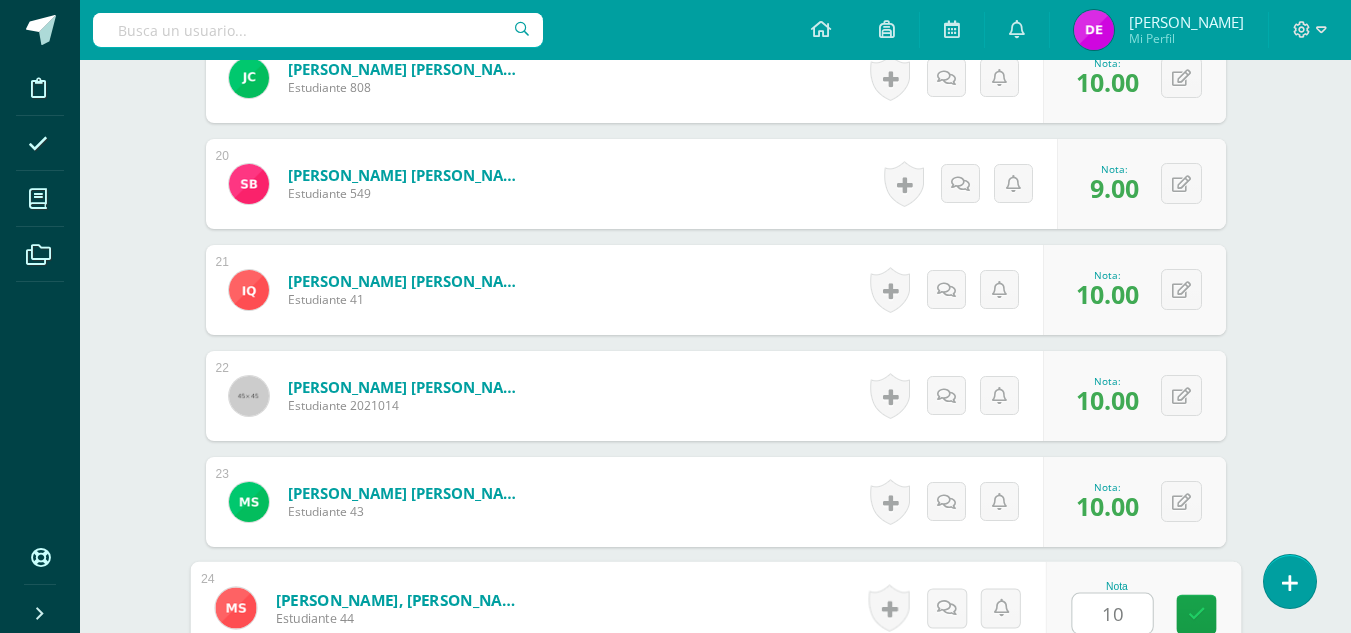 type on "10" 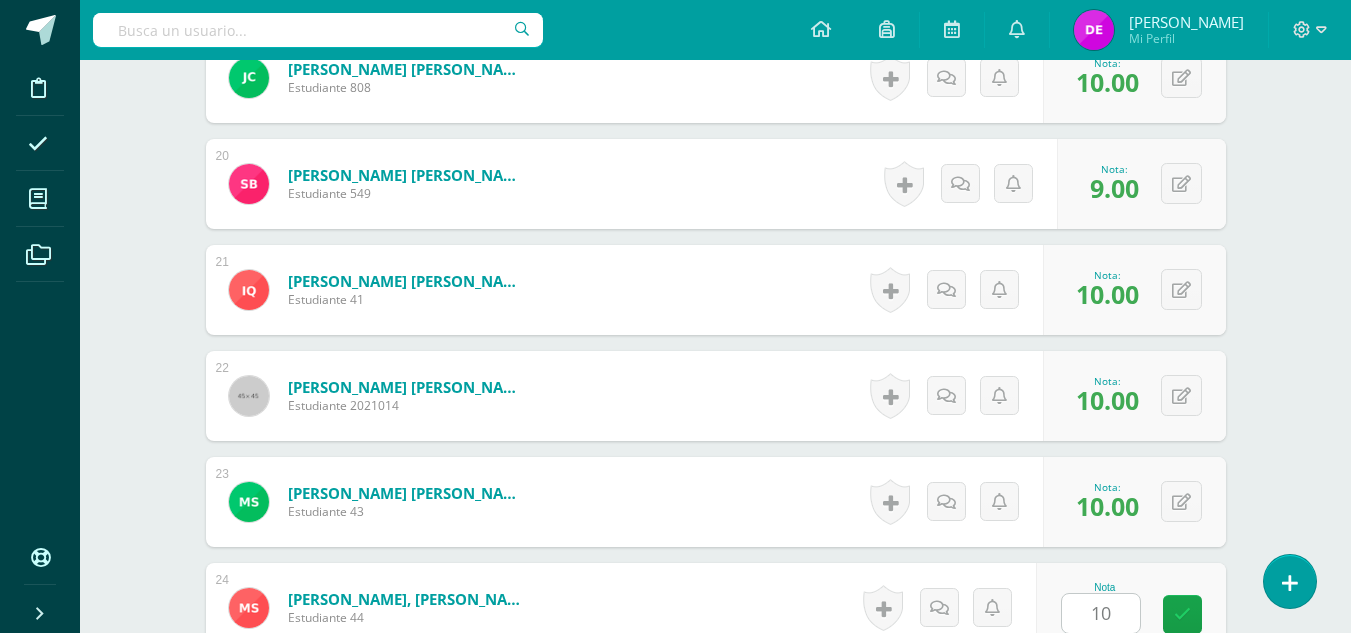 scroll, scrollTop: 2992, scrollLeft: 0, axis: vertical 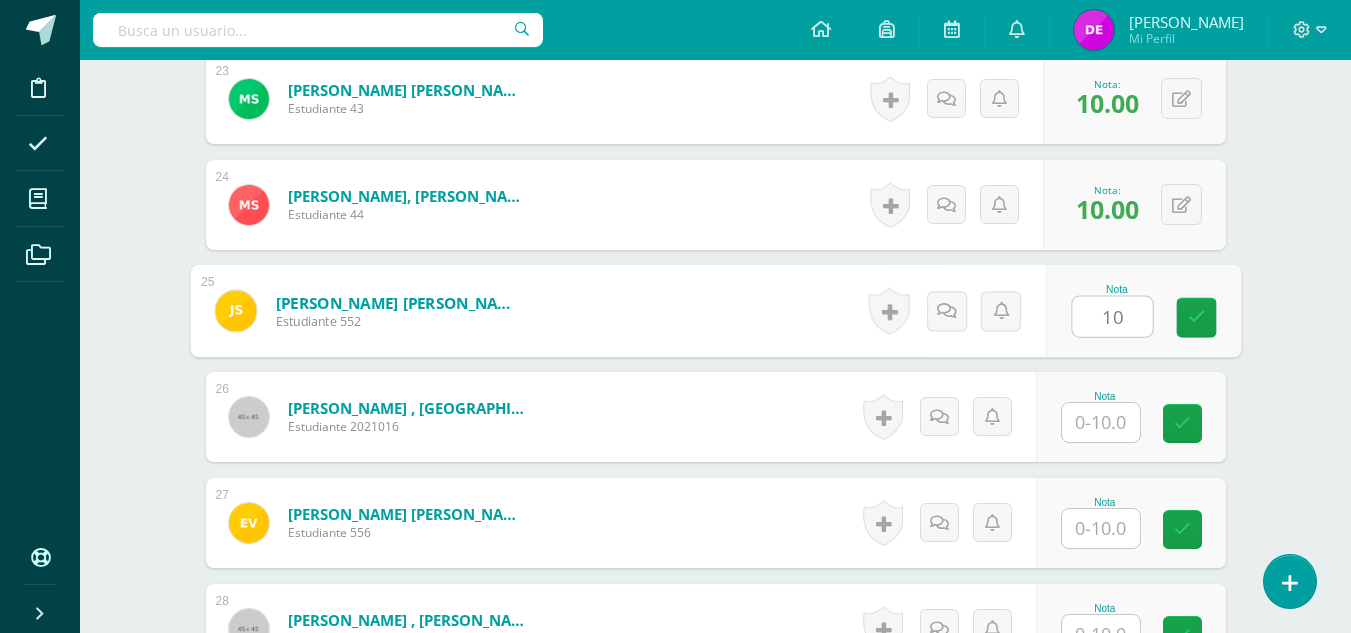 type on "10" 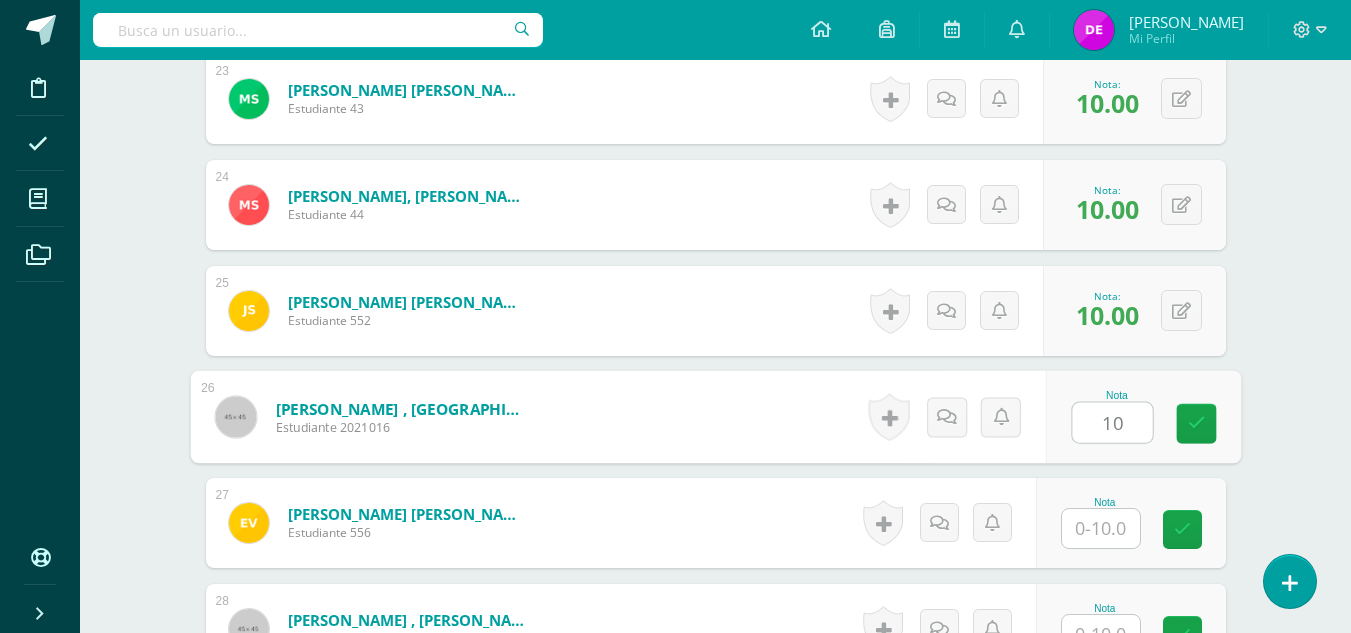 type on "10" 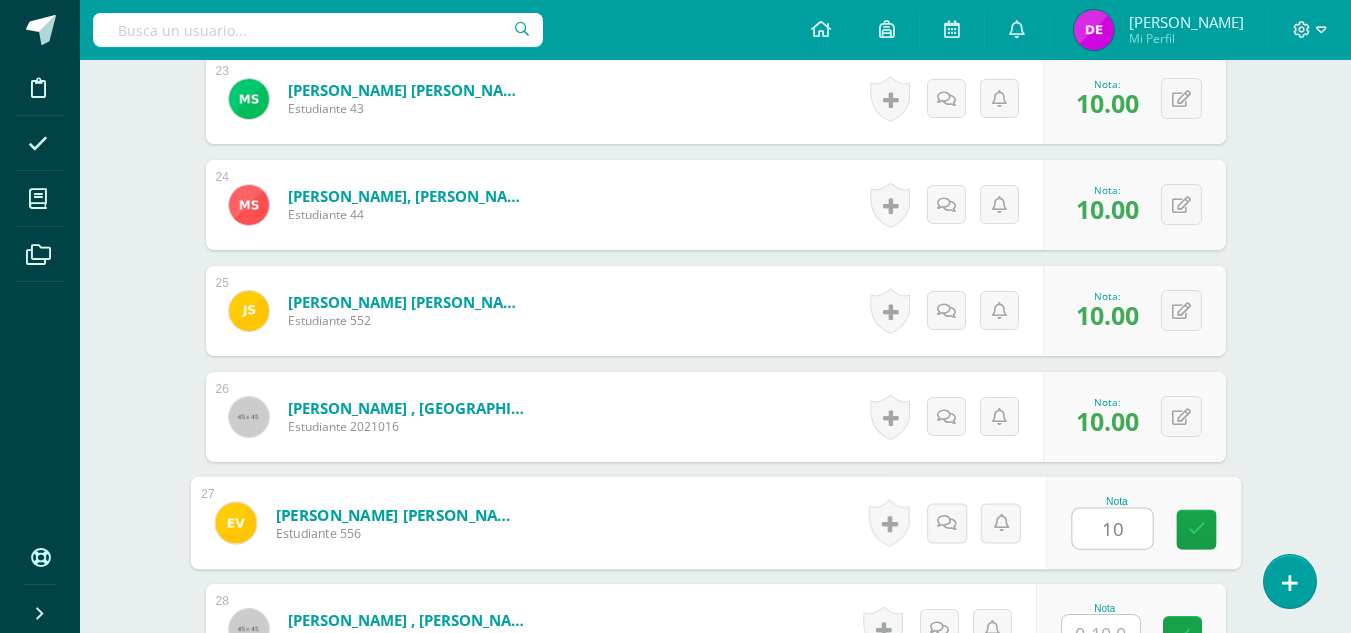 type on "10" 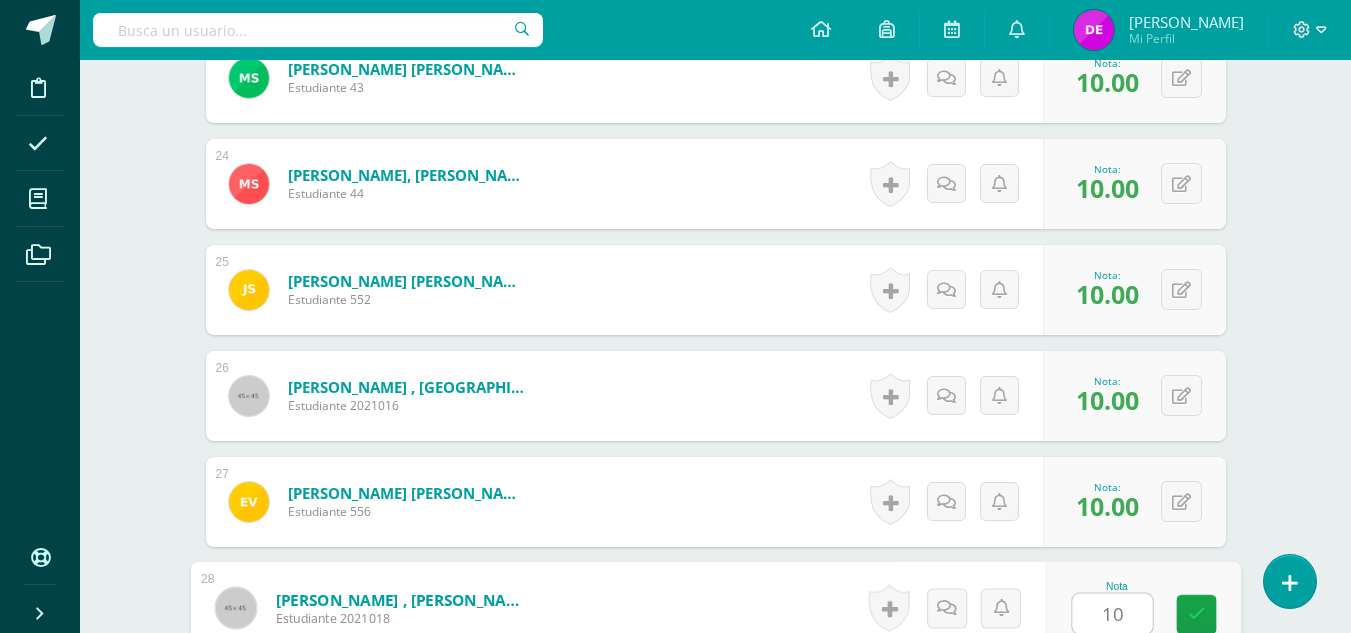 type on "10" 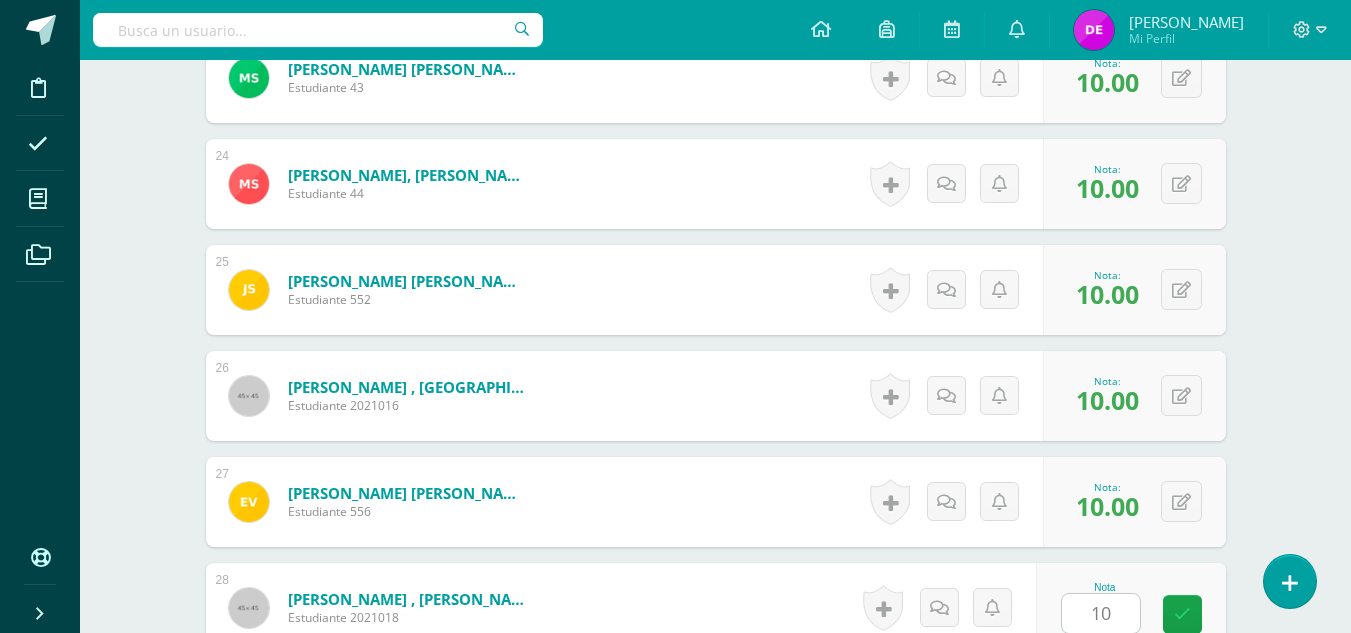 scroll, scrollTop: 3368, scrollLeft: 0, axis: vertical 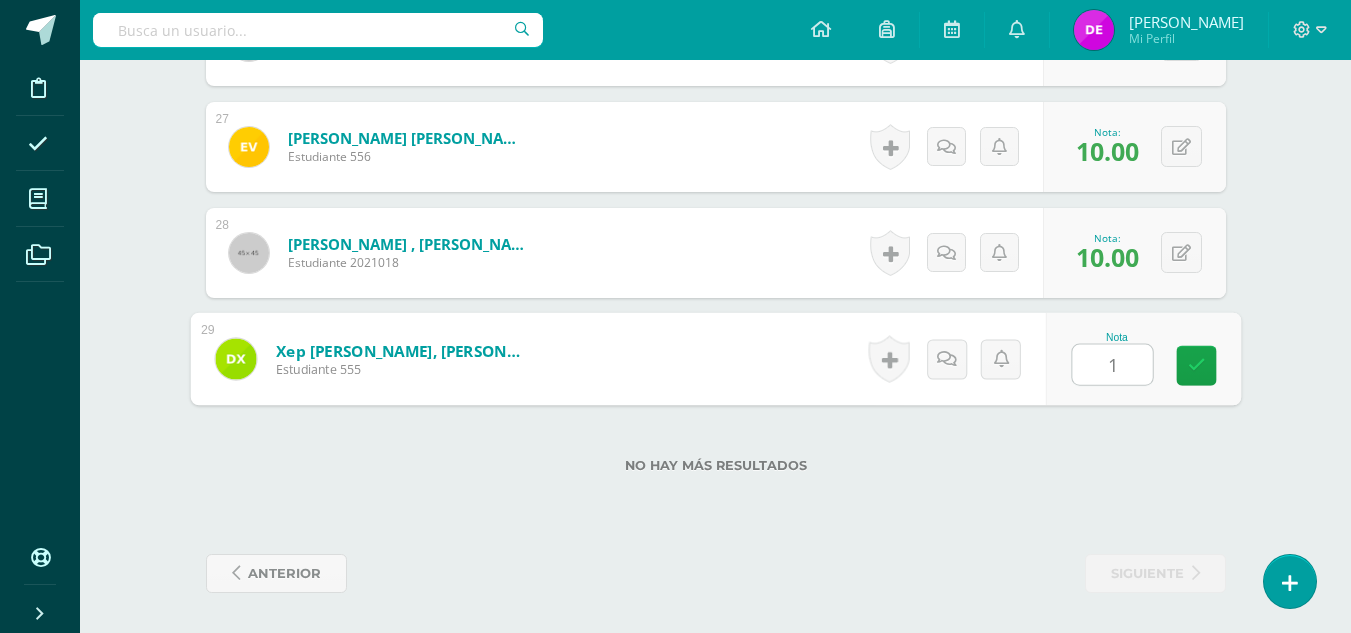 type on "10" 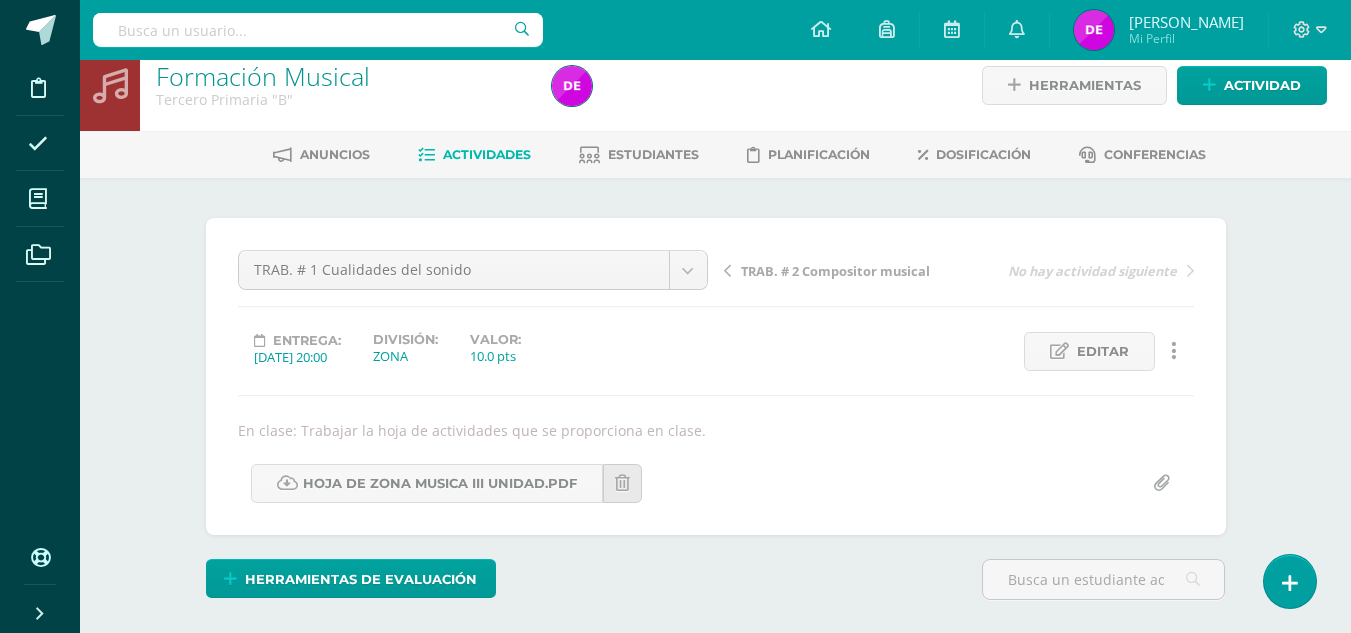 scroll, scrollTop: 0, scrollLeft: 0, axis: both 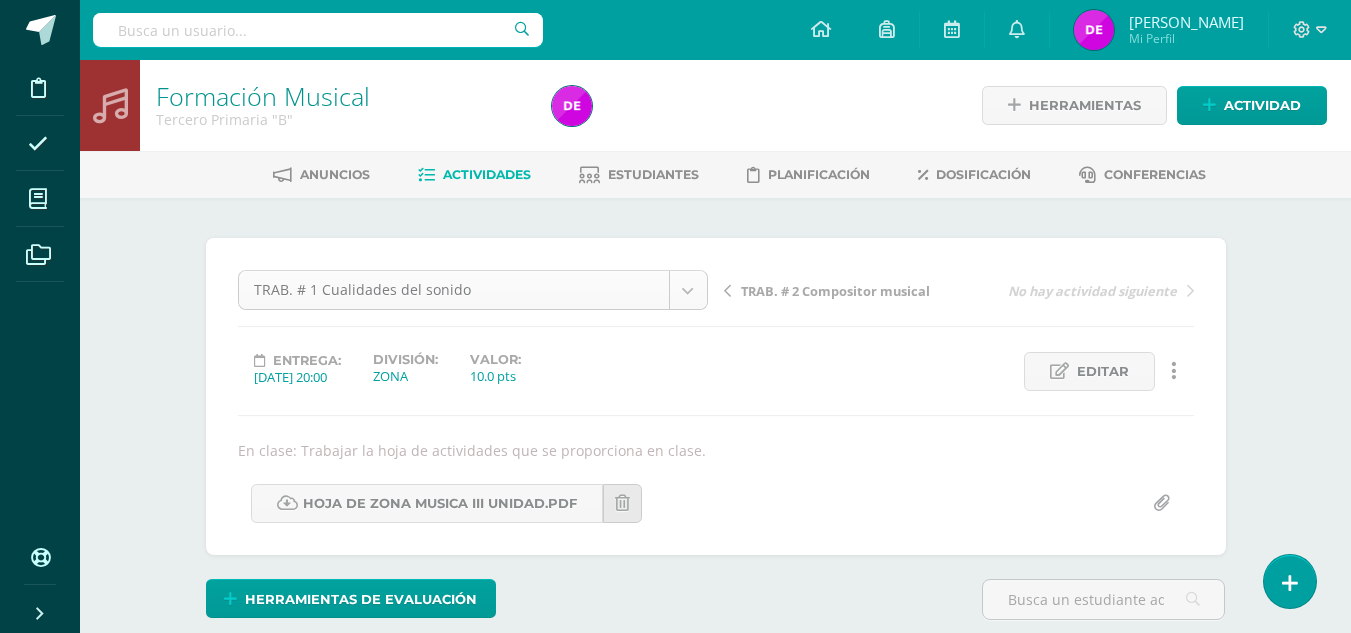 click on "Disciplina Asistencia Mis cursos Archivos Soporte
Centro de ayuda
Últimas actualizaciones
Cerrar panel
Expresión Artística
Tercero
Primaria
"B"
Actividades Estudiantes Planificación Dosificación
Formación Ciudadana
Tercero
Primaria
"B"
Actividades Estudiantes Planificación Dosificación
Formación Musical
Tercero
Primaria
"B"
Actividades Estudiantes Planificación Dosificación
L.1 Idioma Español
Actividades Estudiantes Planificación Dosificación
1" at bounding box center (675, 2000) 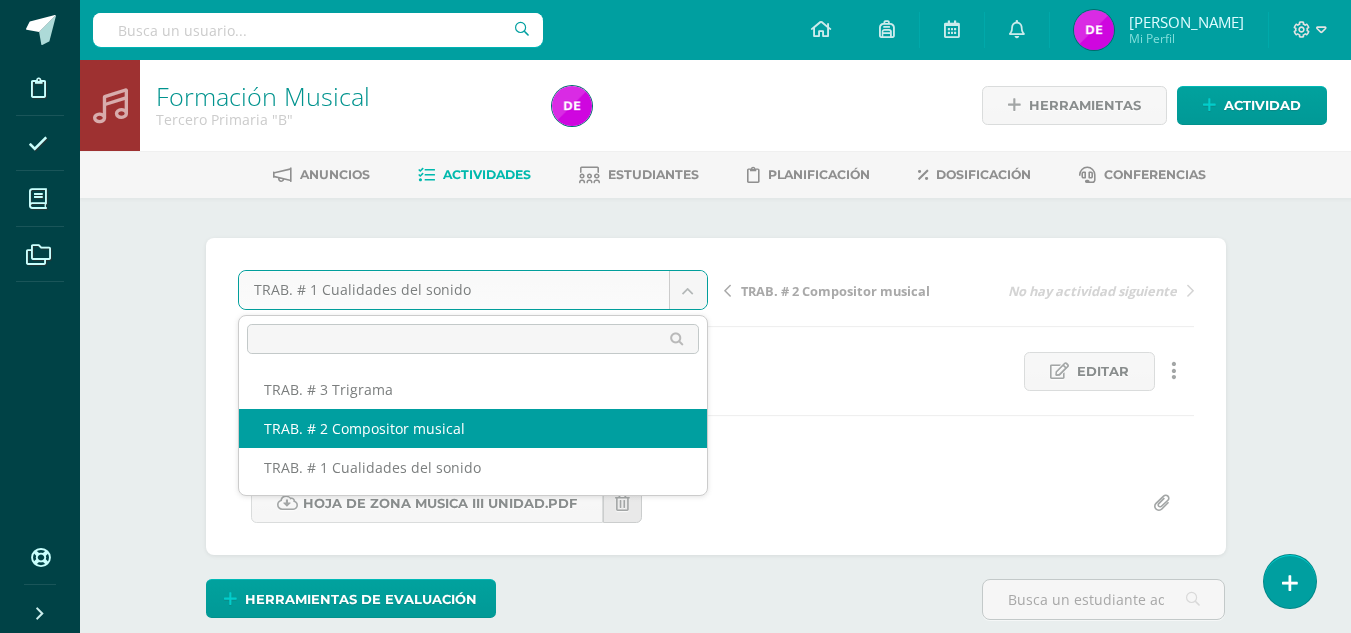 select on "/dashboard/teacher/grade-activity/78729/" 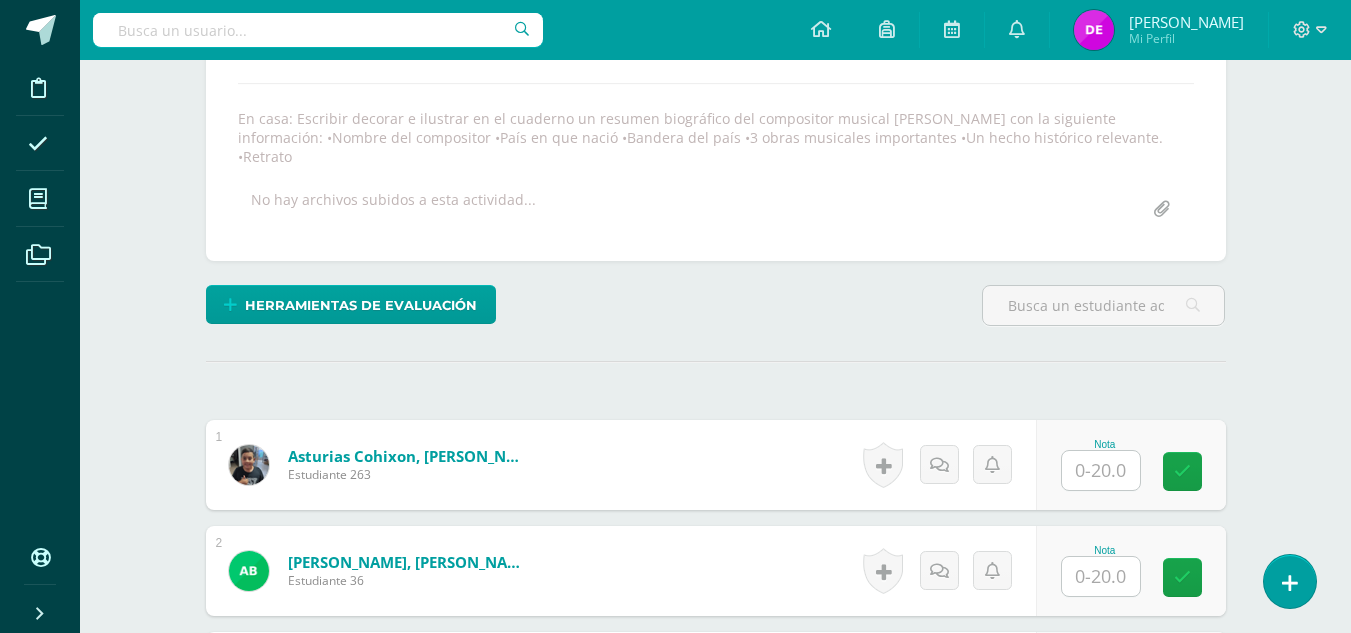 scroll, scrollTop: 414, scrollLeft: 0, axis: vertical 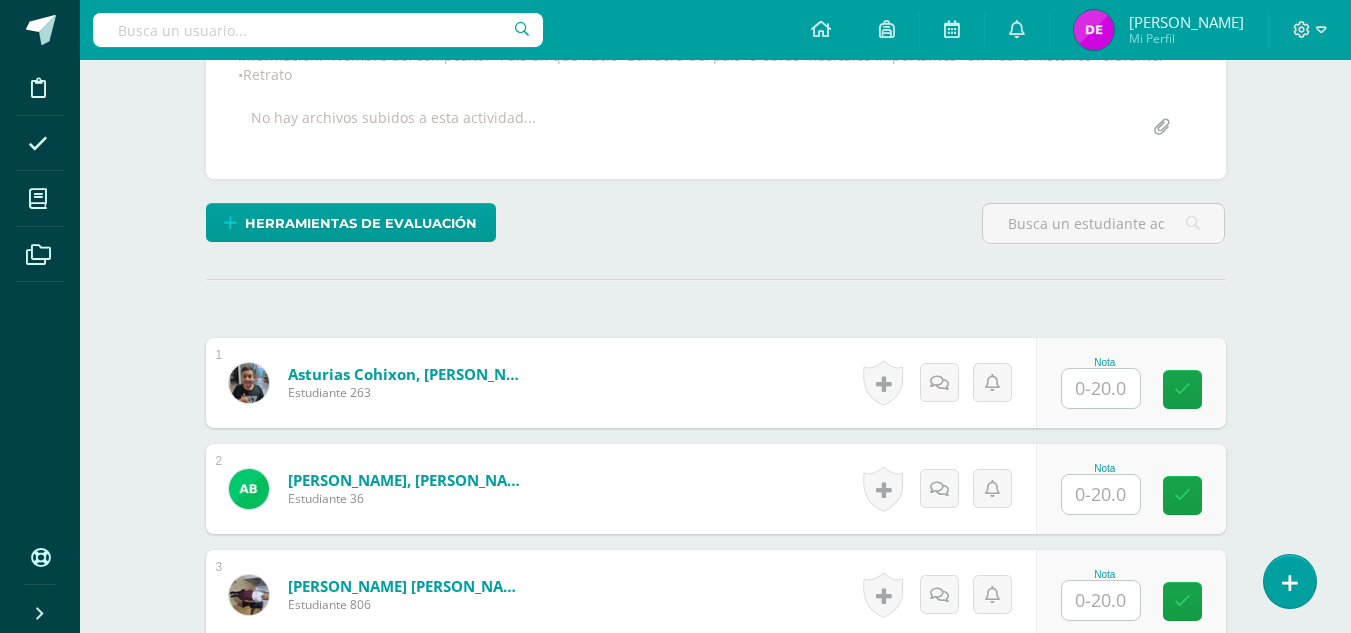 click at bounding box center (1101, 388) 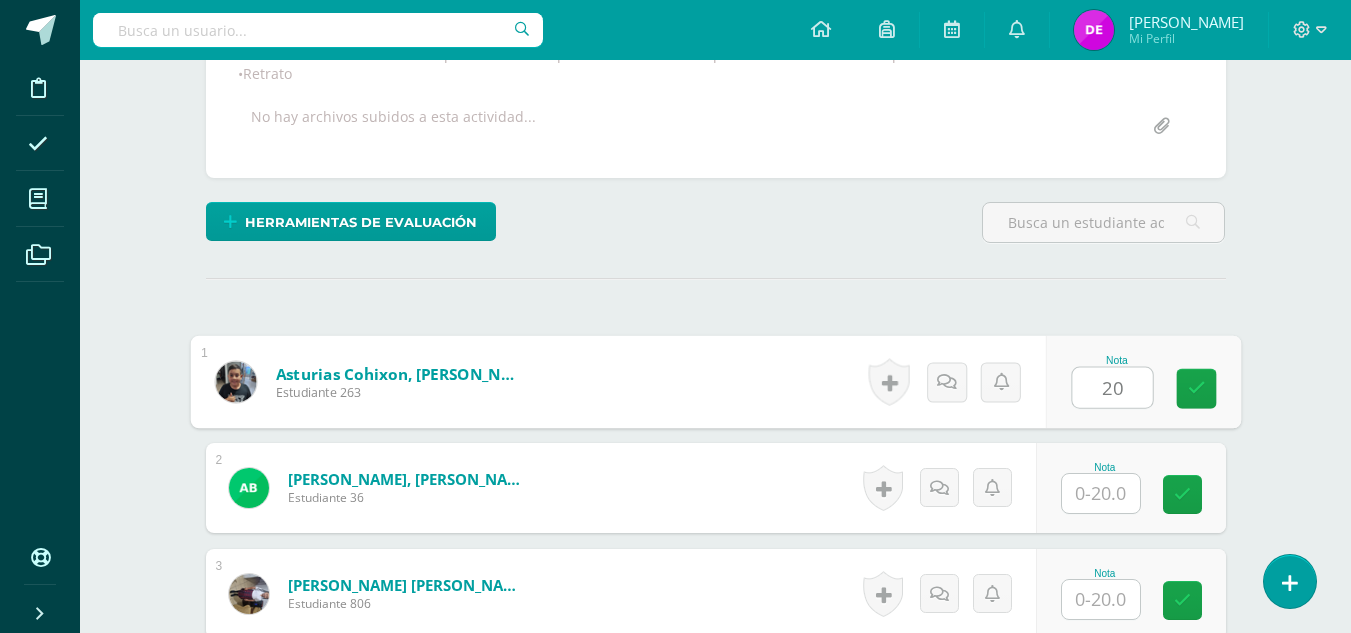 type on "20" 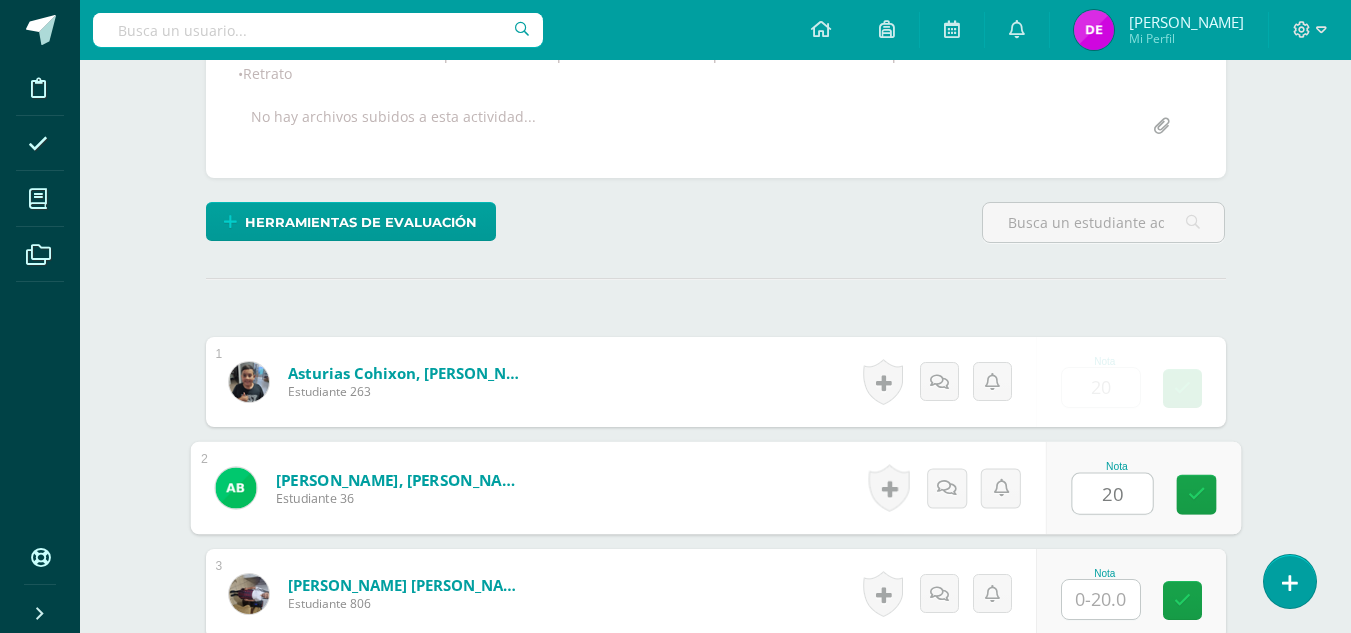 type on "20" 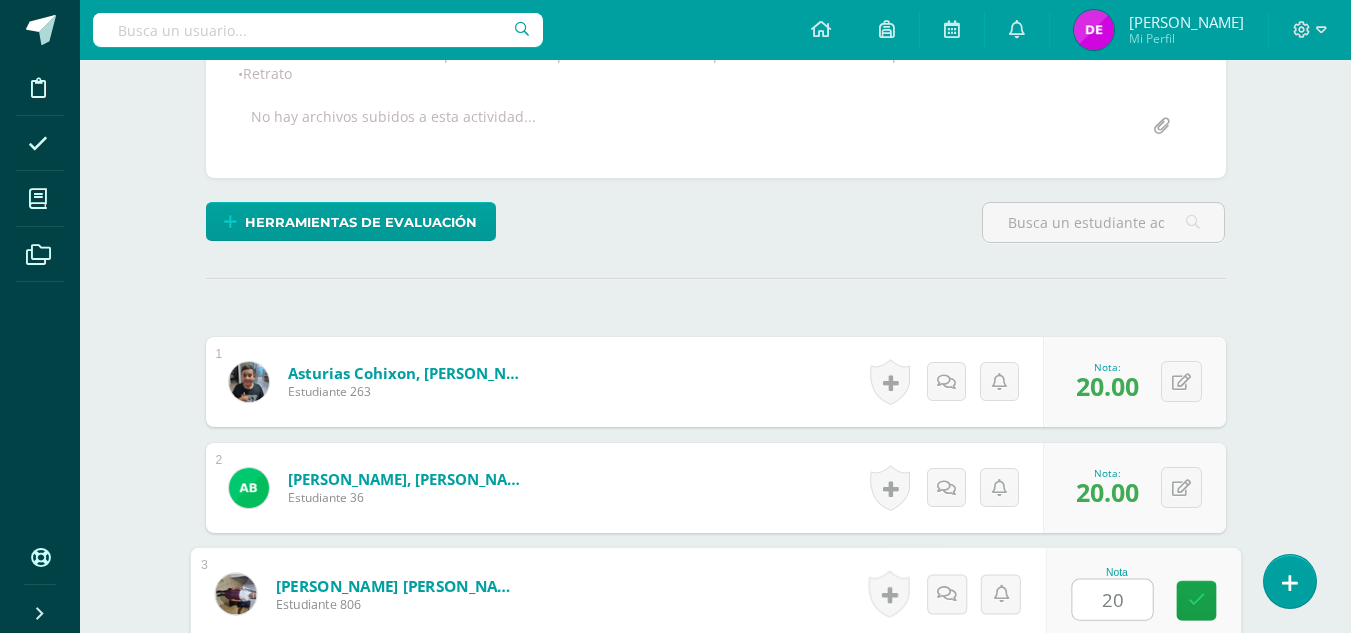 scroll, scrollTop: 416, scrollLeft: 0, axis: vertical 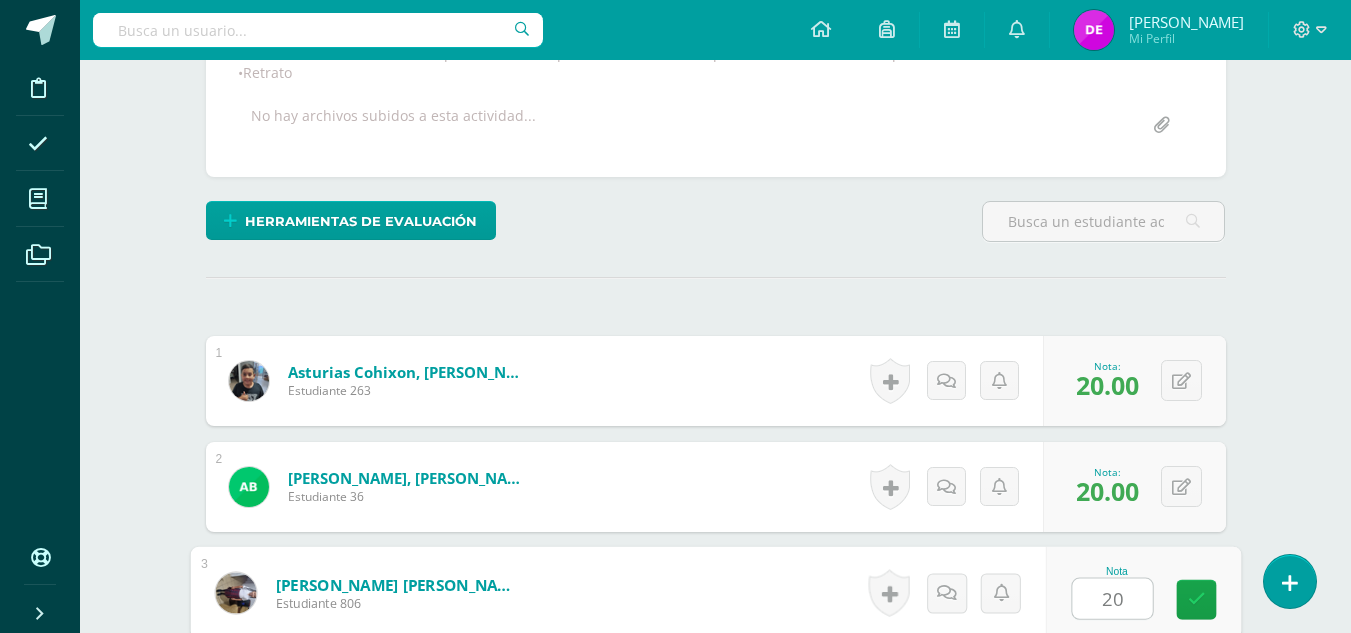 type on "2" 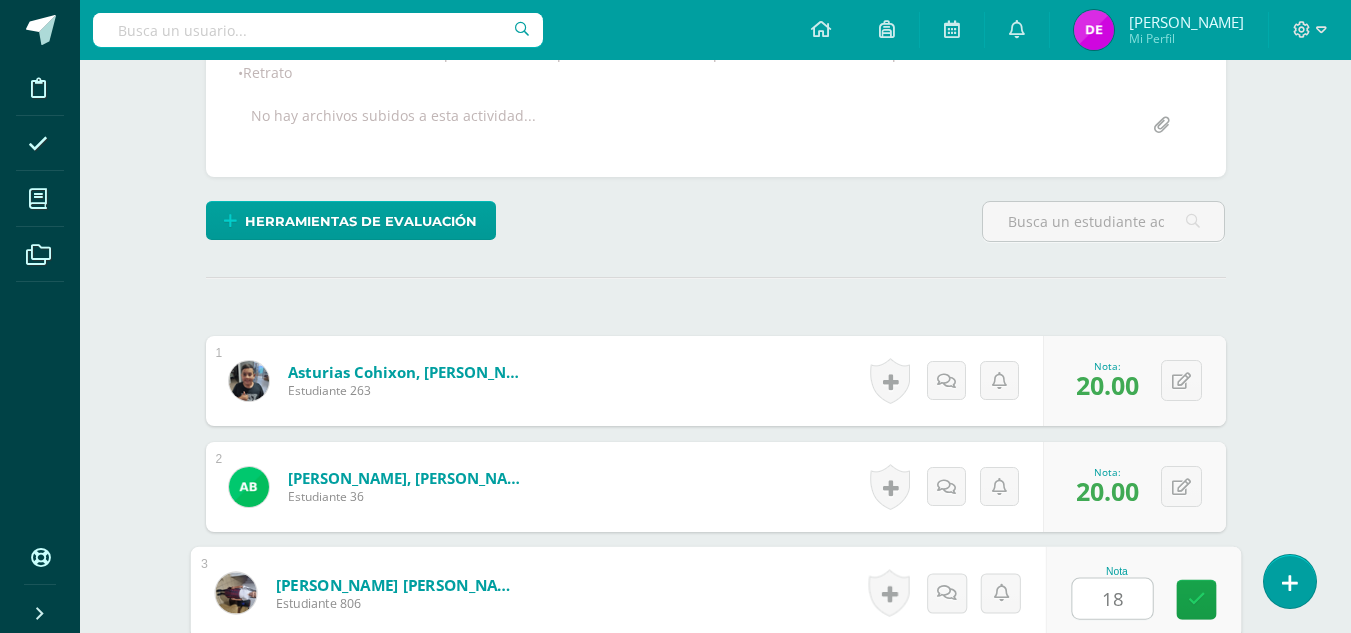 type on "18" 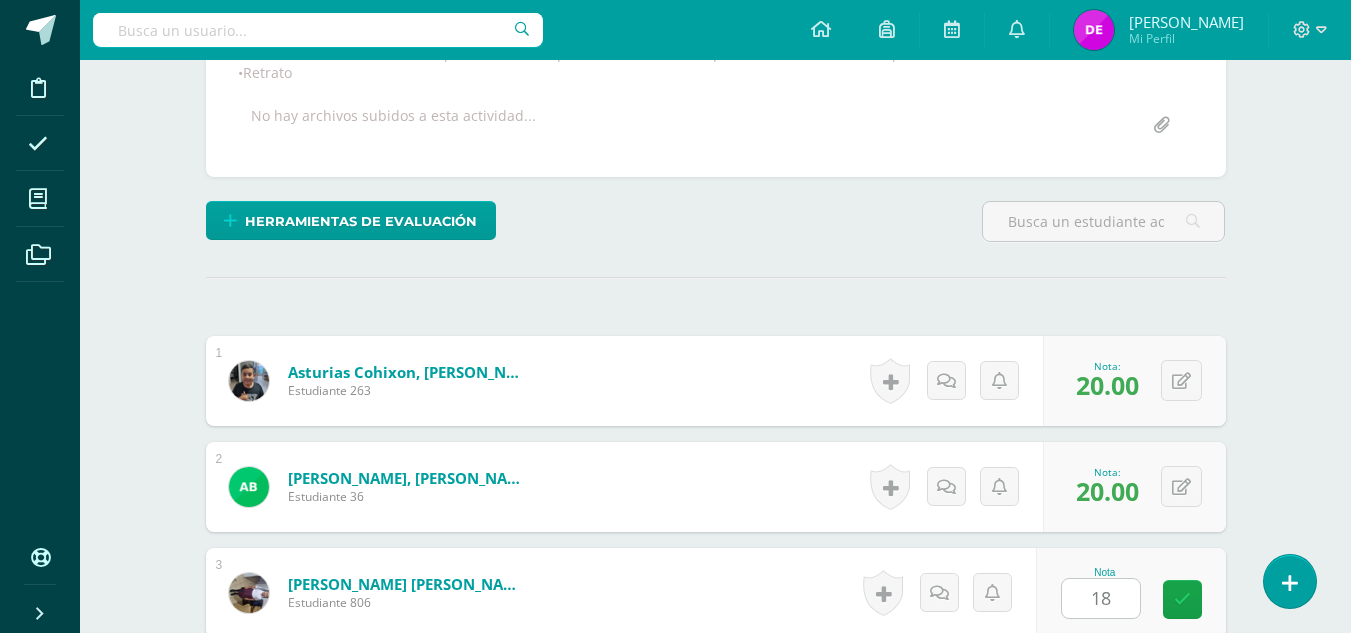 scroll, scrollTop: 785, scrollLeft: 0, axis: vertical 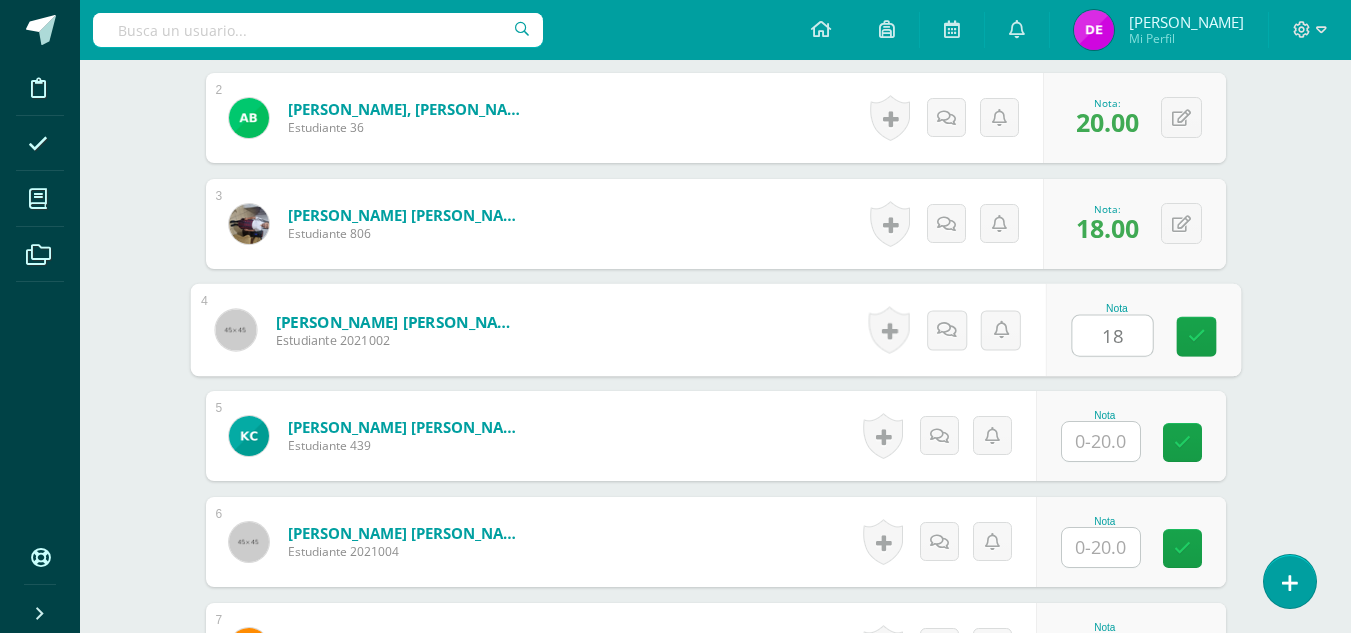 type on "18" 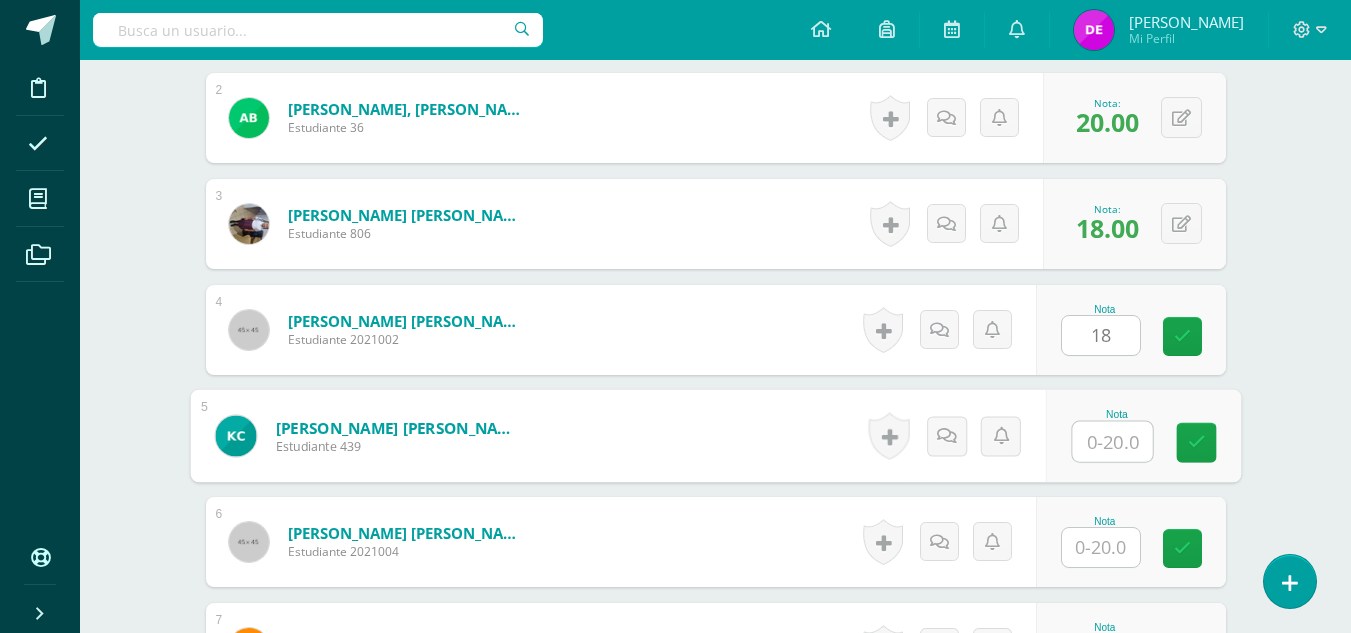 scroll, scrollTop: 786, scrollLeft: 0, axis: vertical 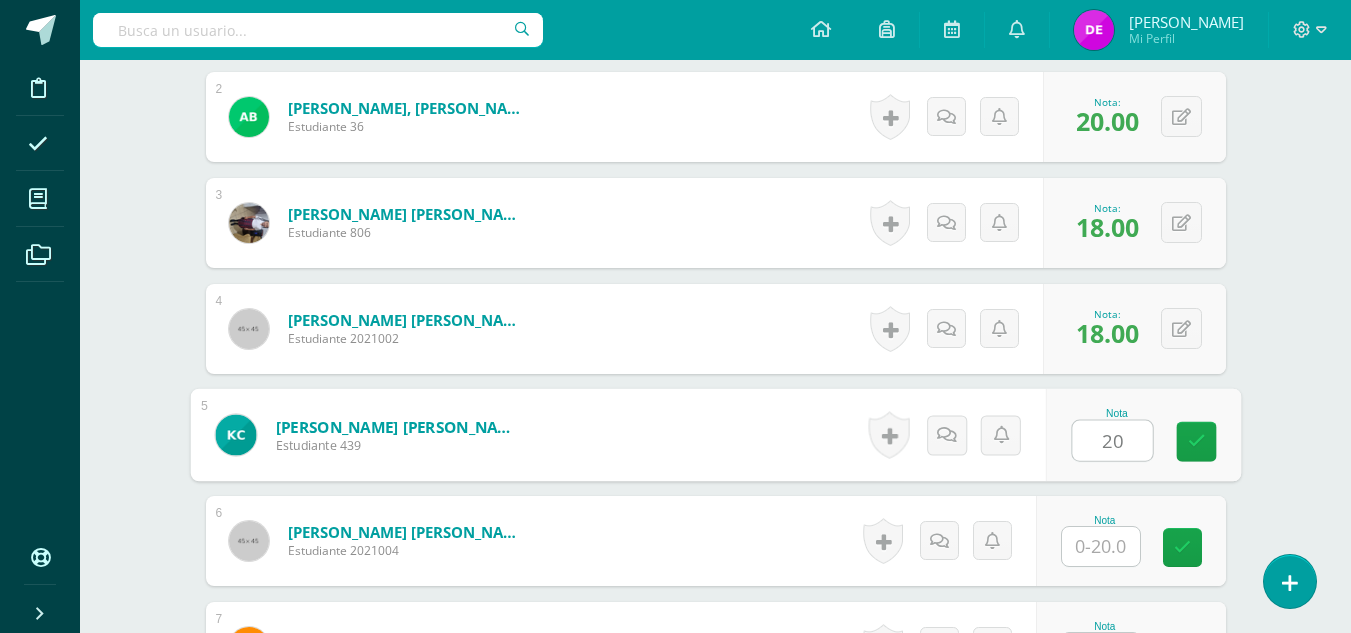 type on "20" 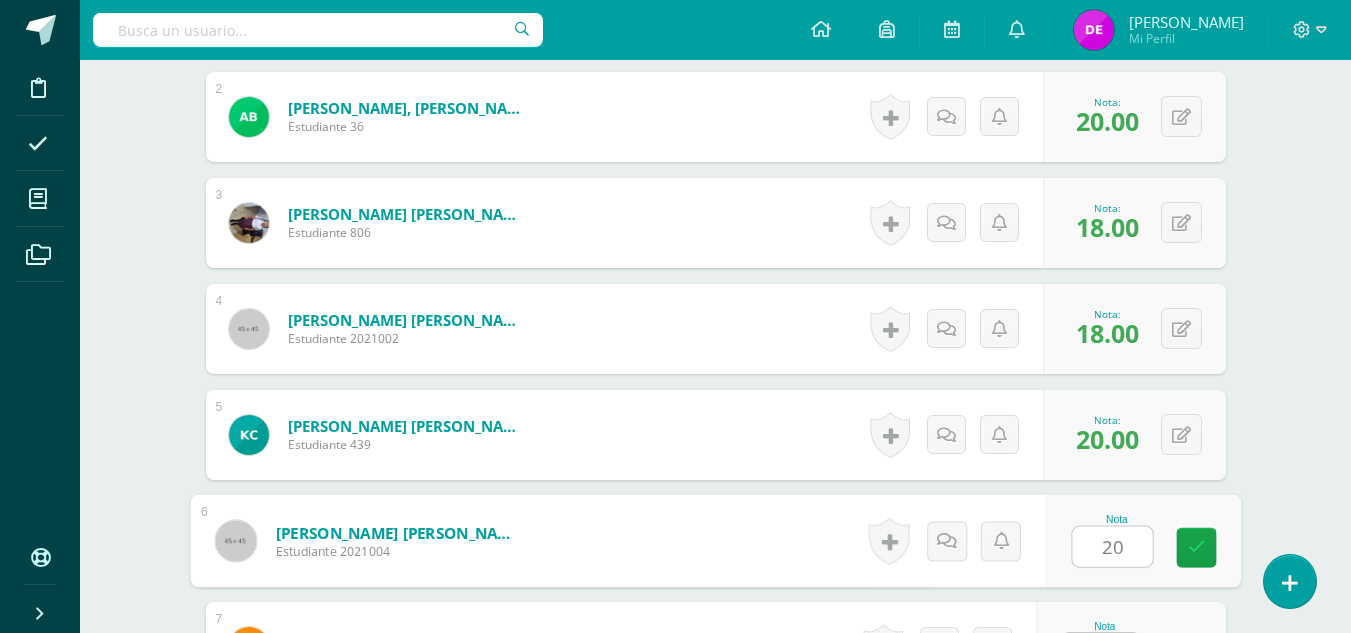 type on "20" 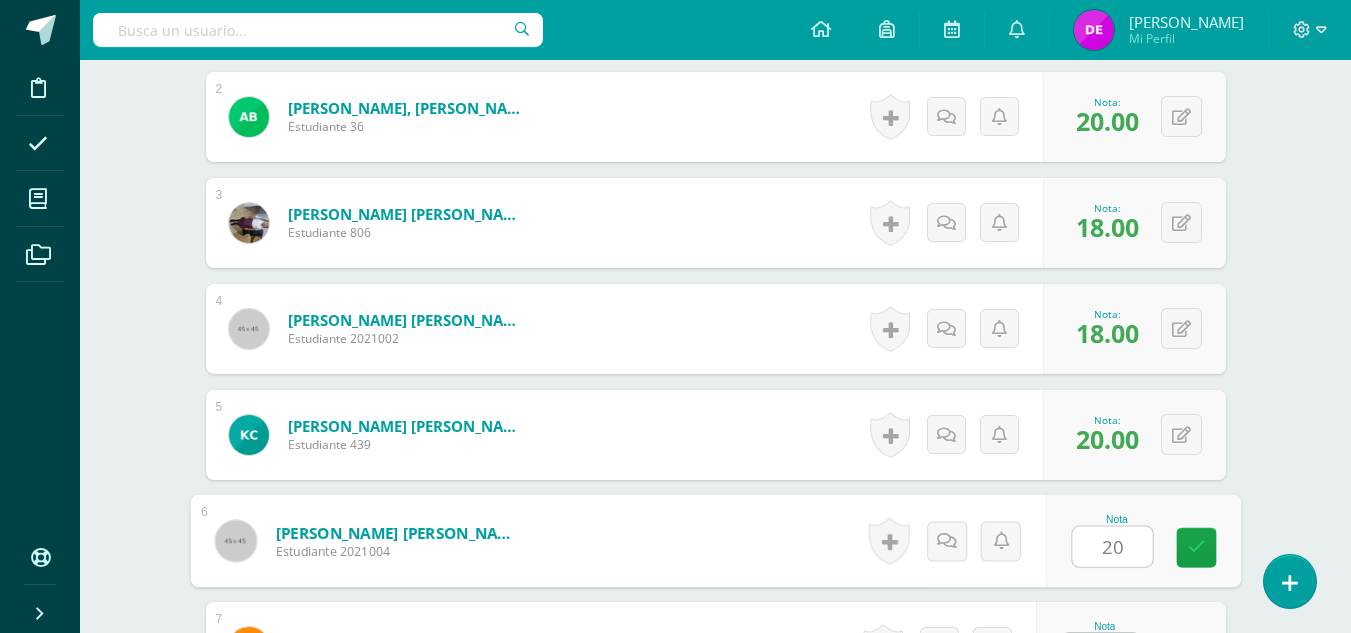scroll, scrollTop: 806, scrollLeft: 0, axis: vertical 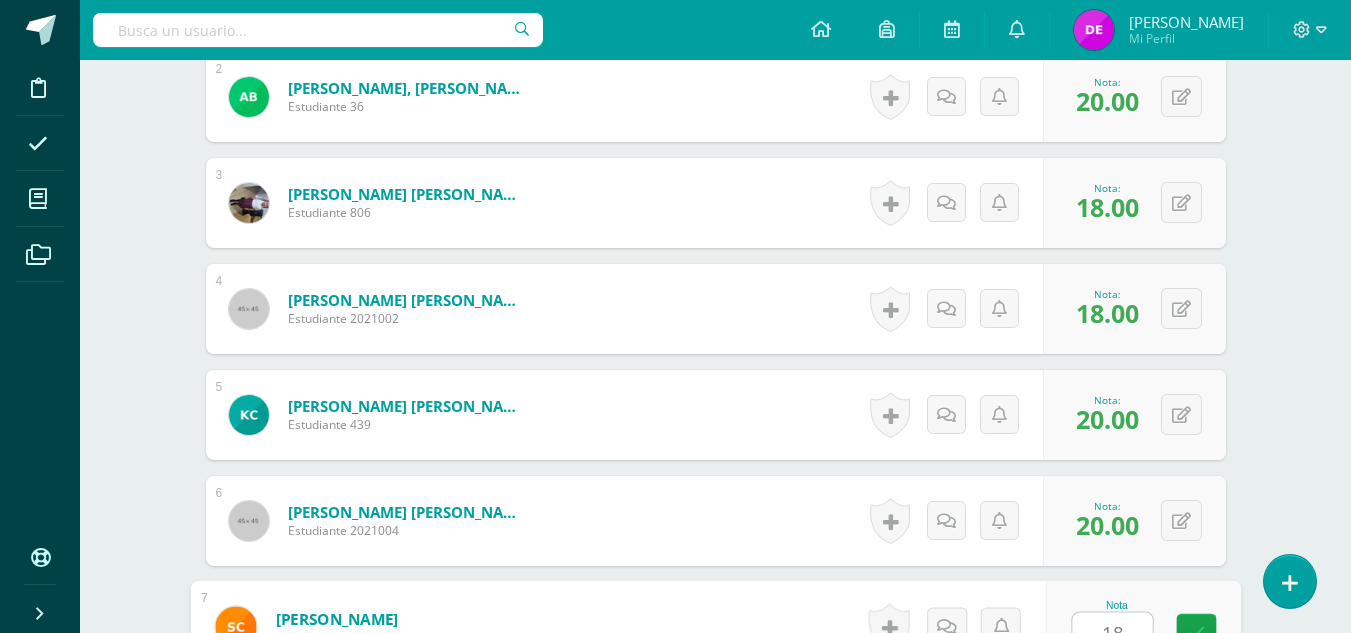 type on "18" 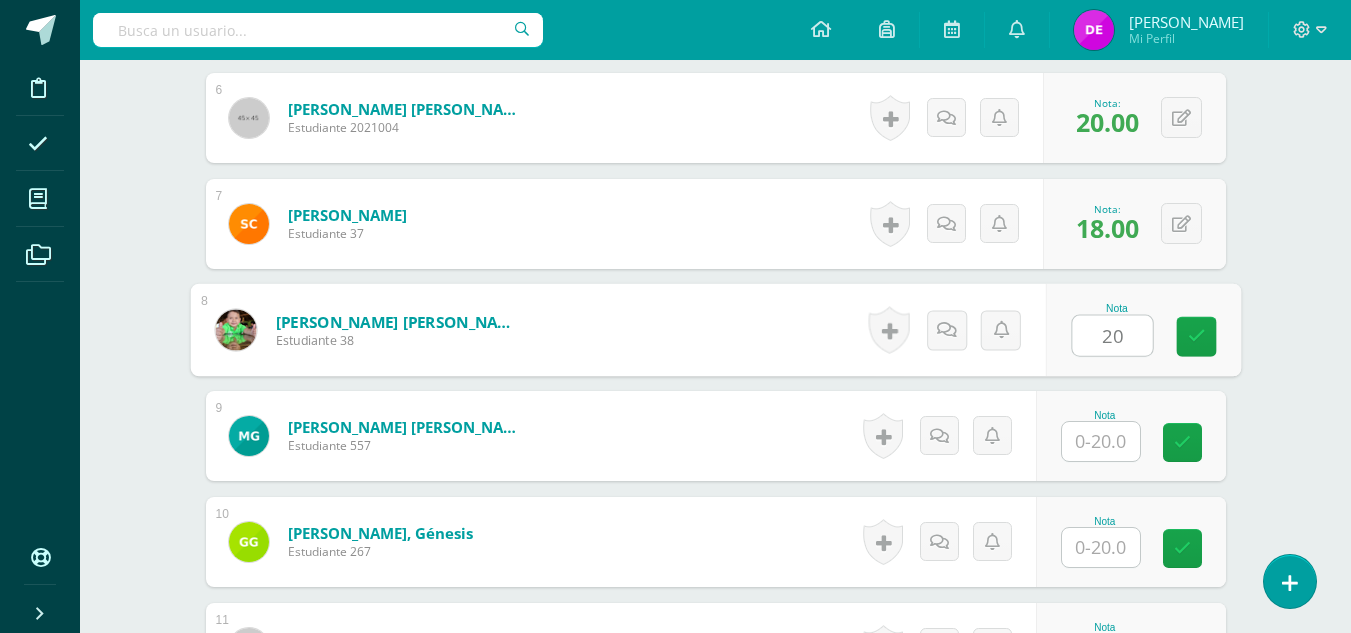 type on "20" 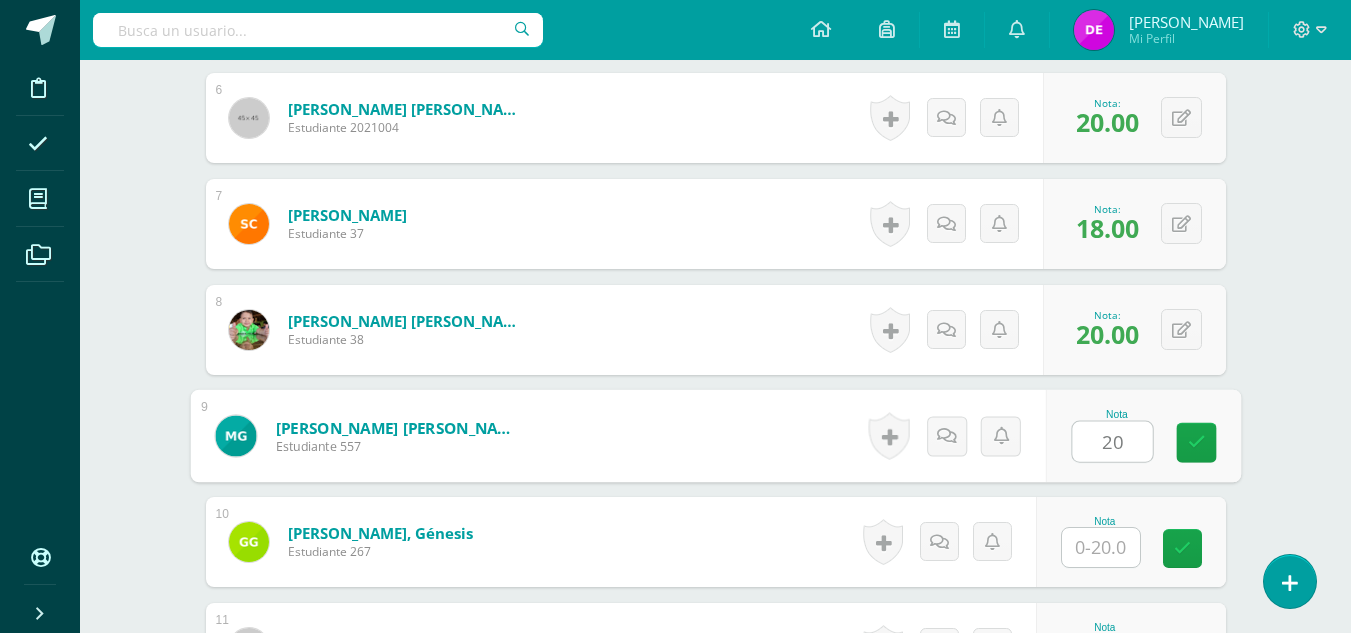 type on "20" 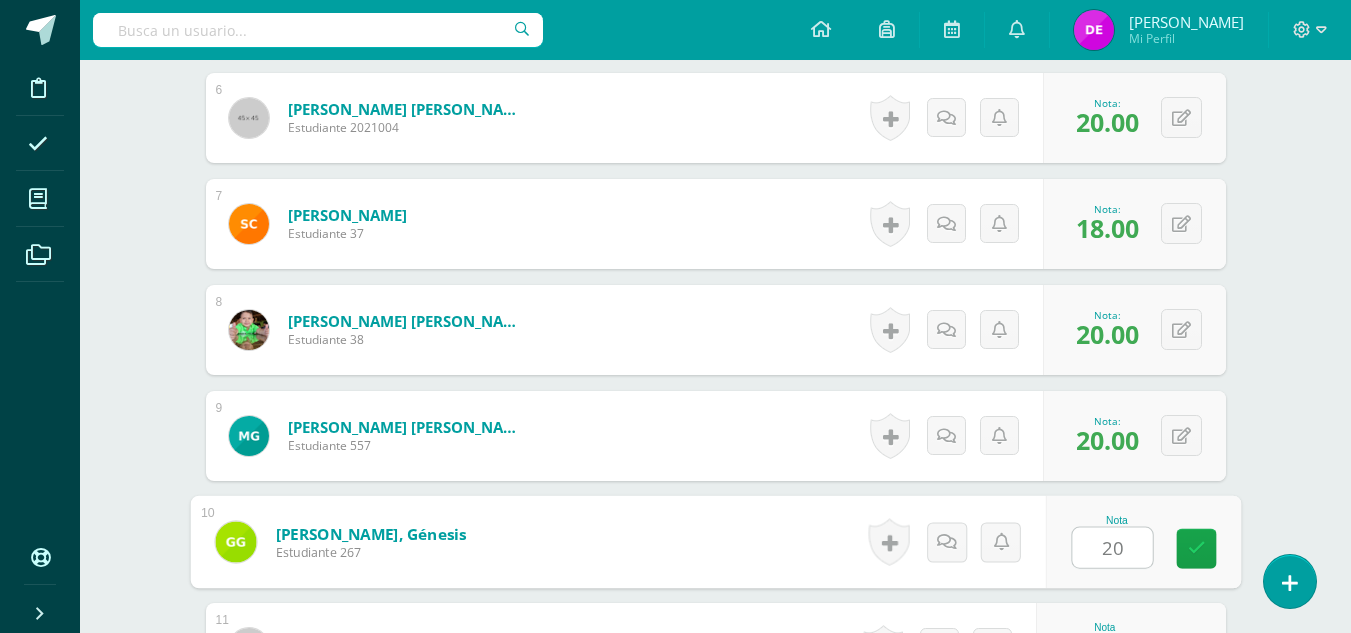type on "20" 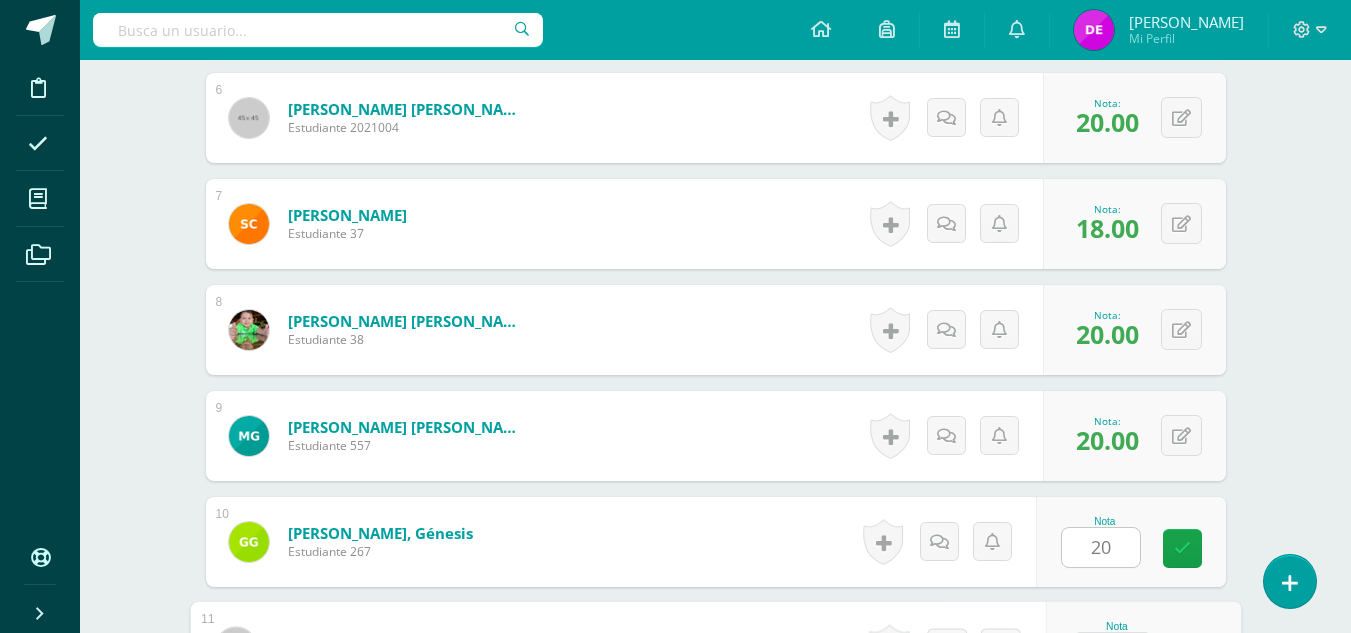 scroll, scrollTop: 1230, scrollLeft: 0, axis: vertical 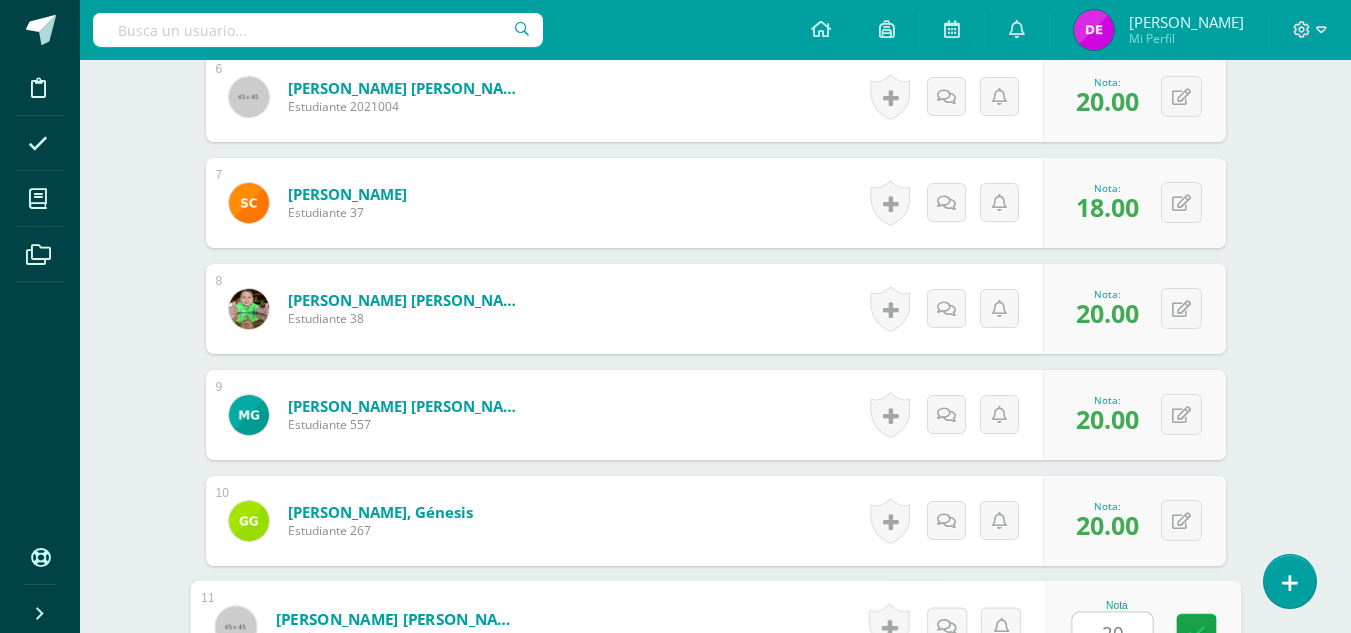 type on "20" 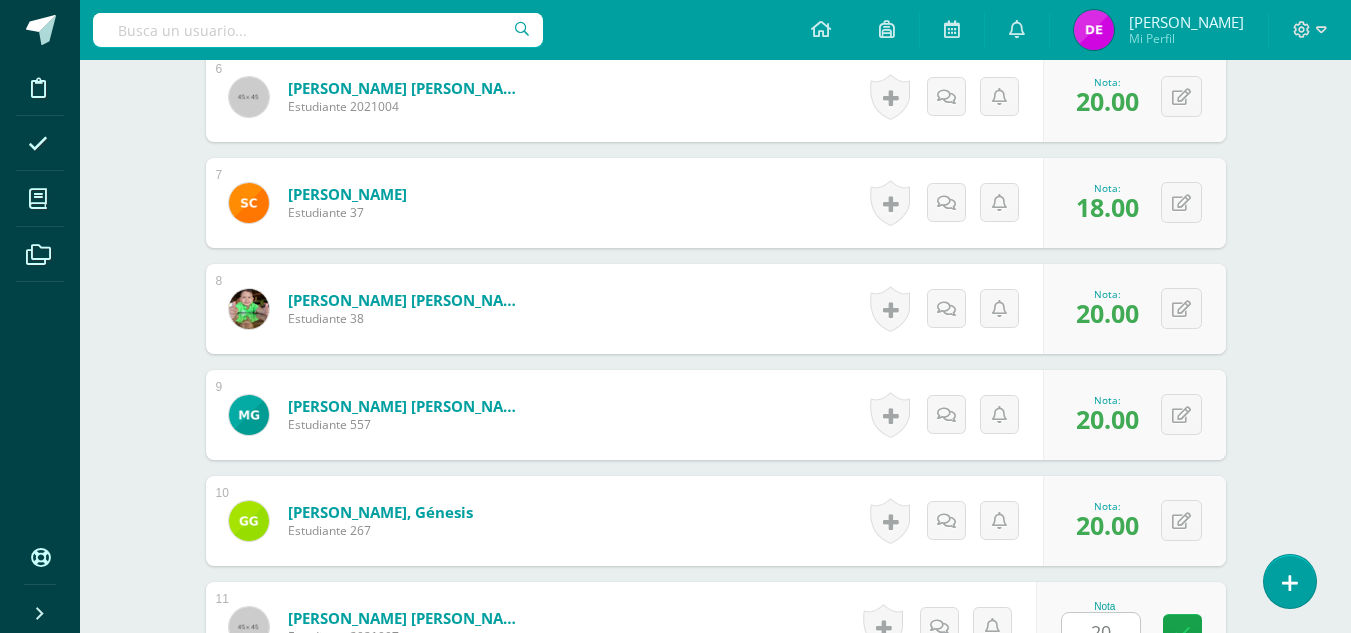 scroll, scrollTop: 1633, scrollLeft: 0, axis: vertical 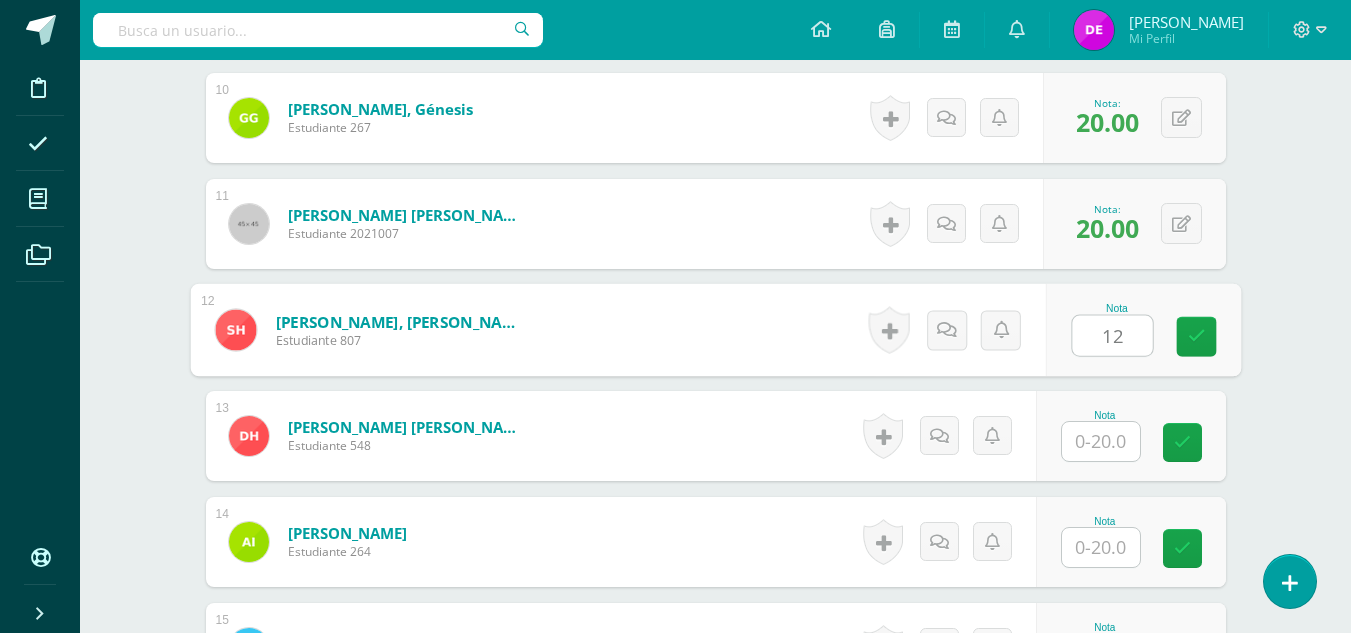 type on "12" 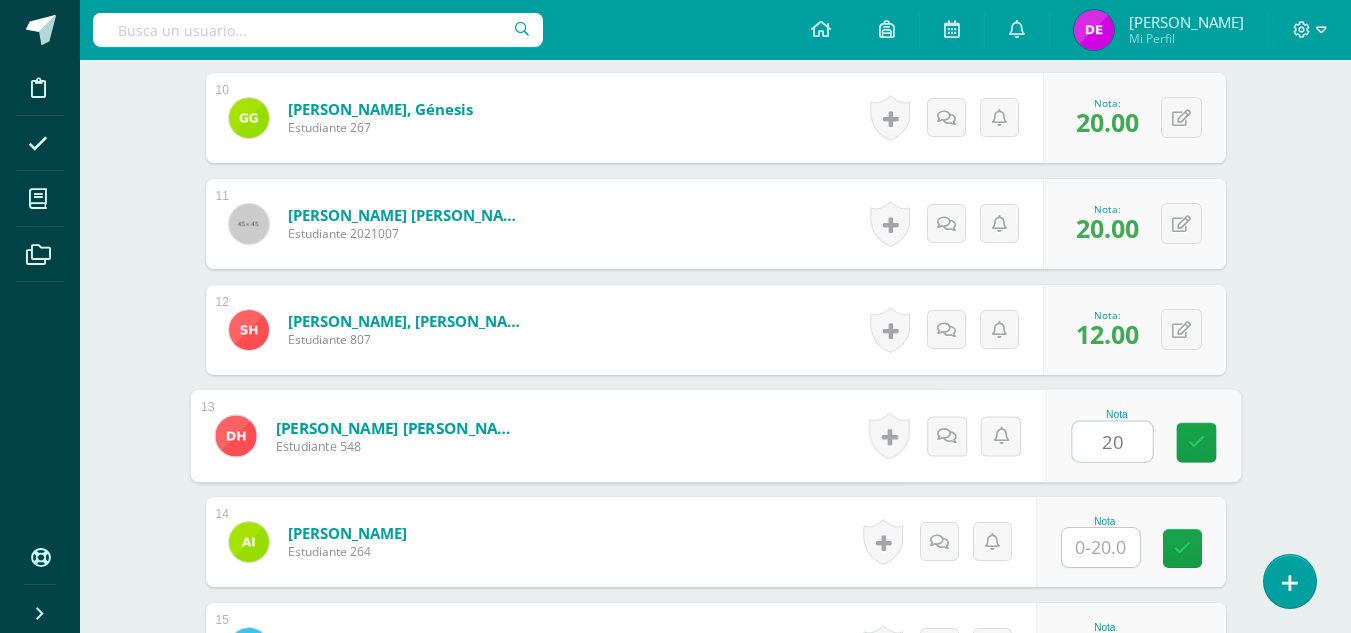 type on "20" 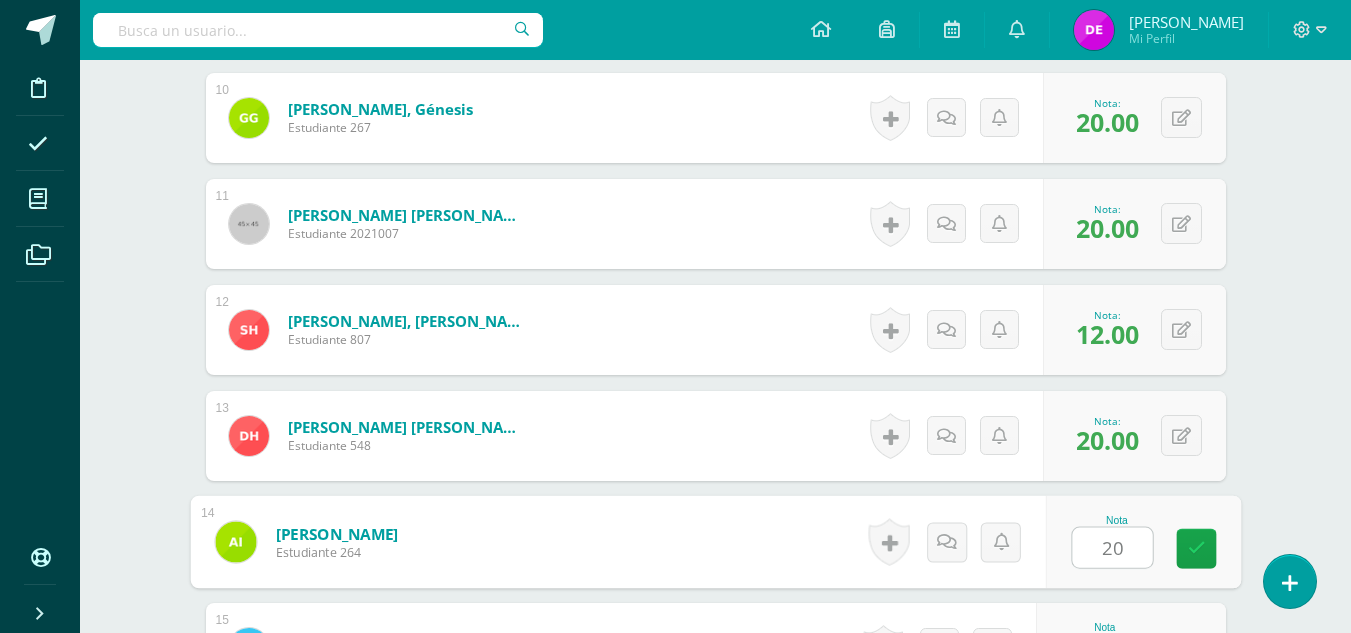 type on "20" 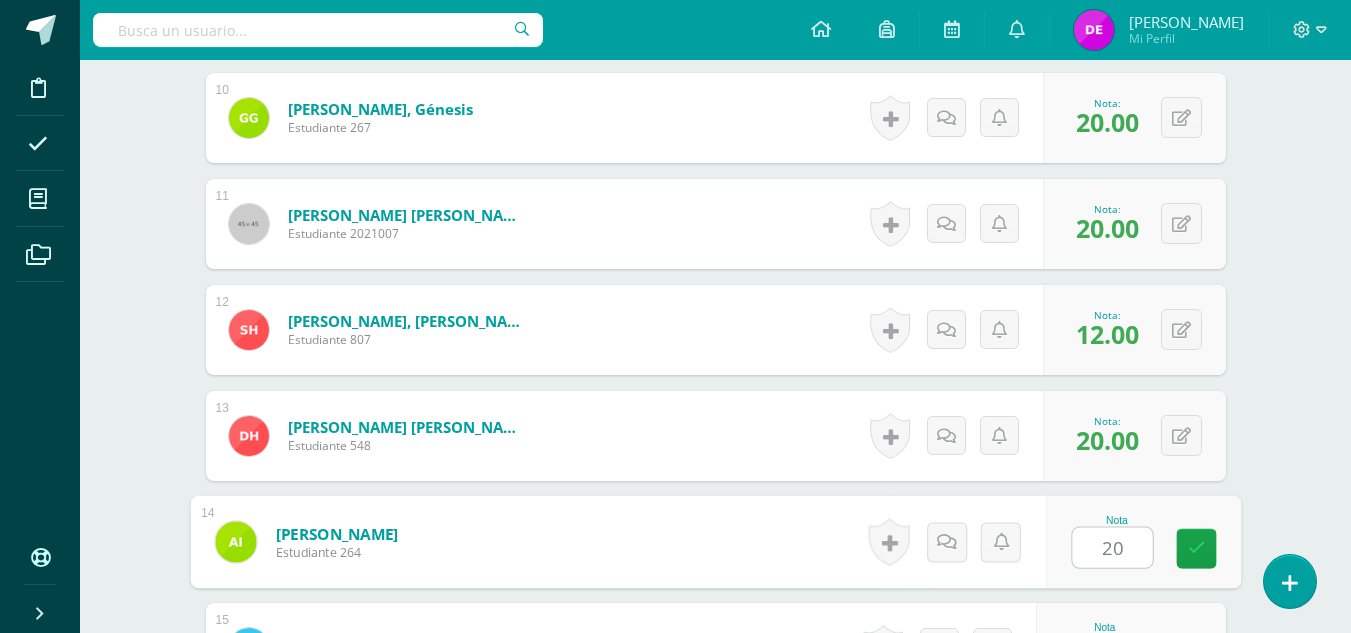 scroll, scrollTop: 1654, scrollLeft: 0, axis: vertical 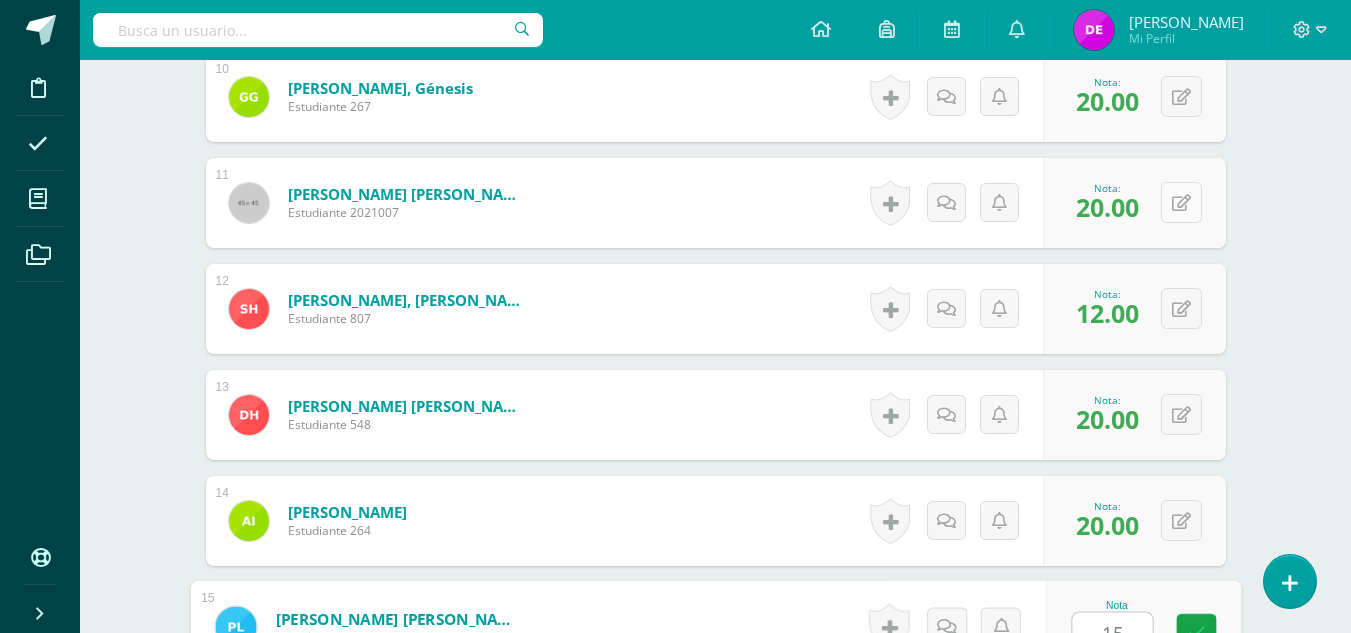 type on "15" 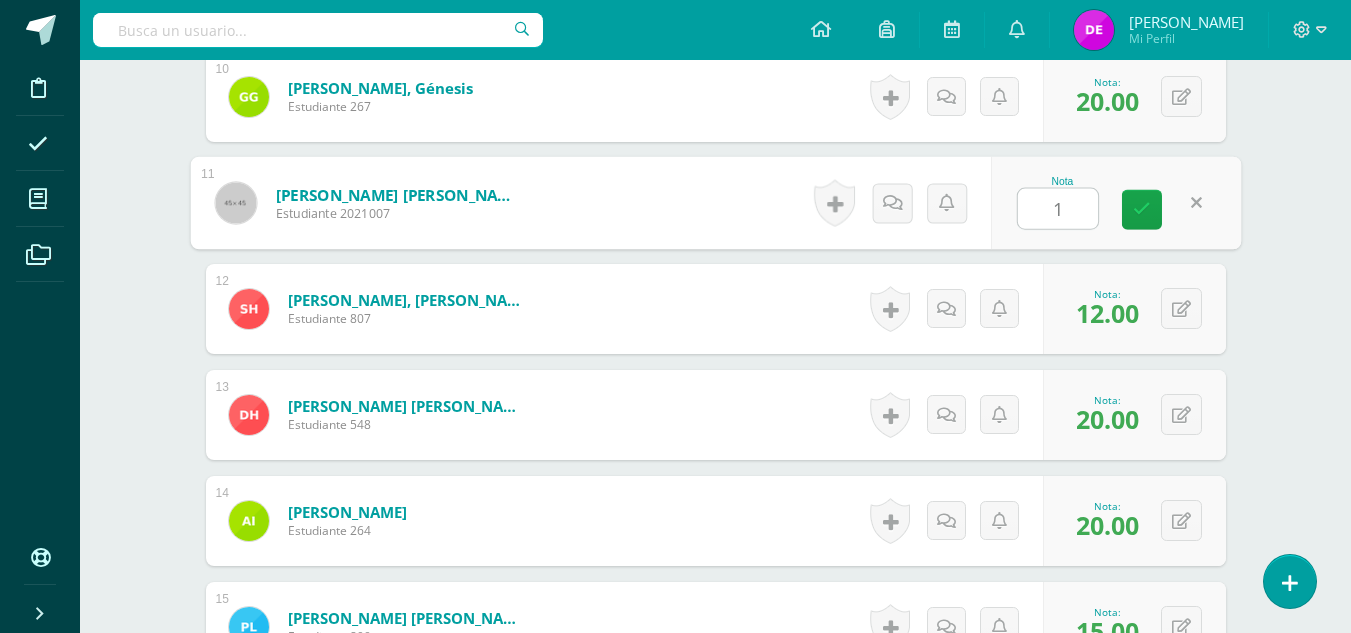 type on "12" 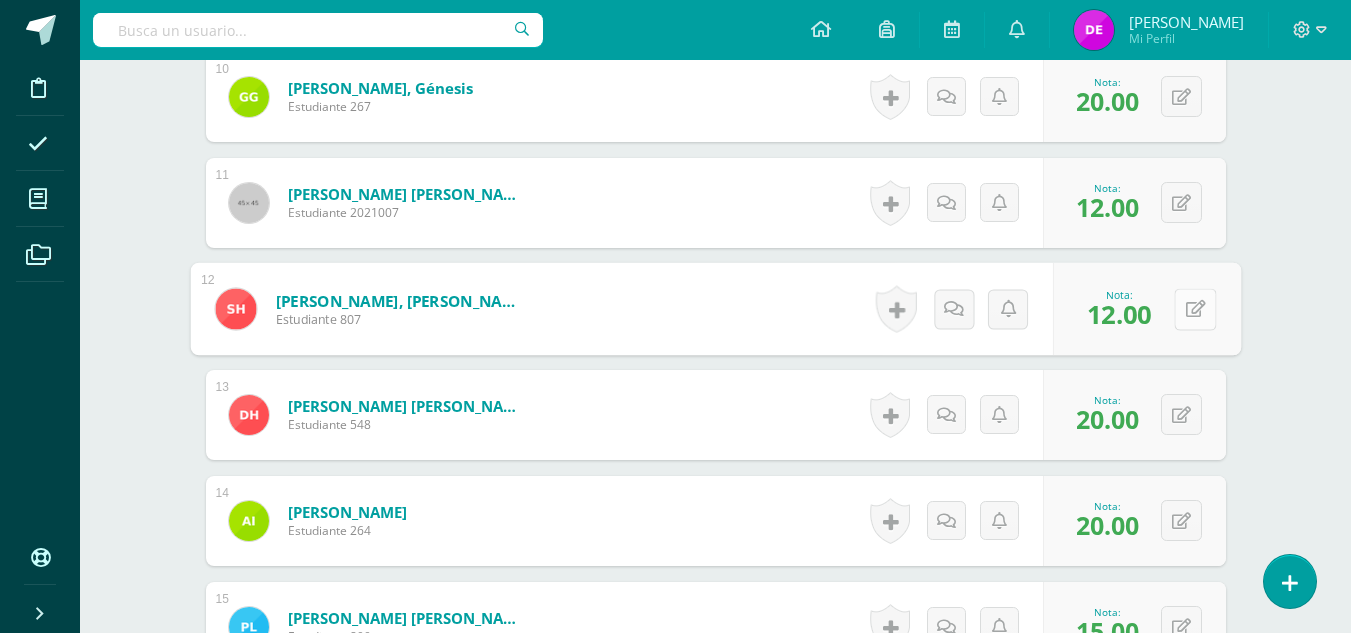 click on "0
[GEOGRAPHIC_DATA]
Logros obtenidos
Aún no hay logros agregados
Nota:
12.00" at bounding box center (1147, 309) 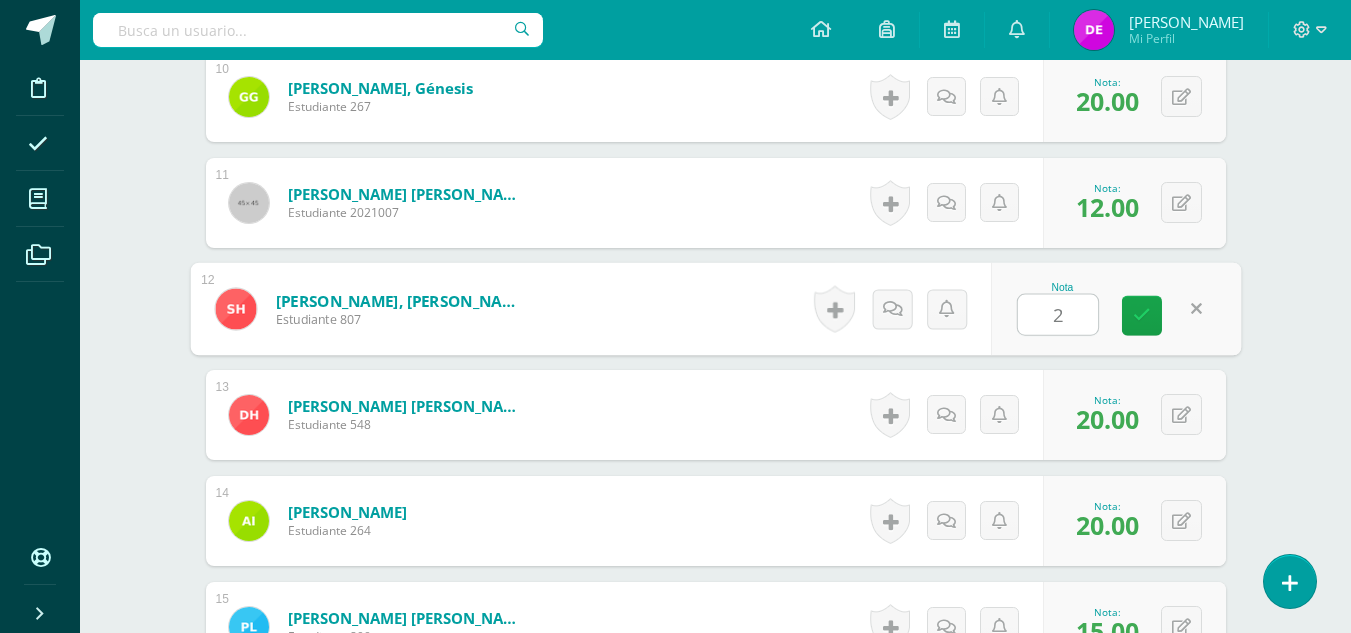 type on "20" 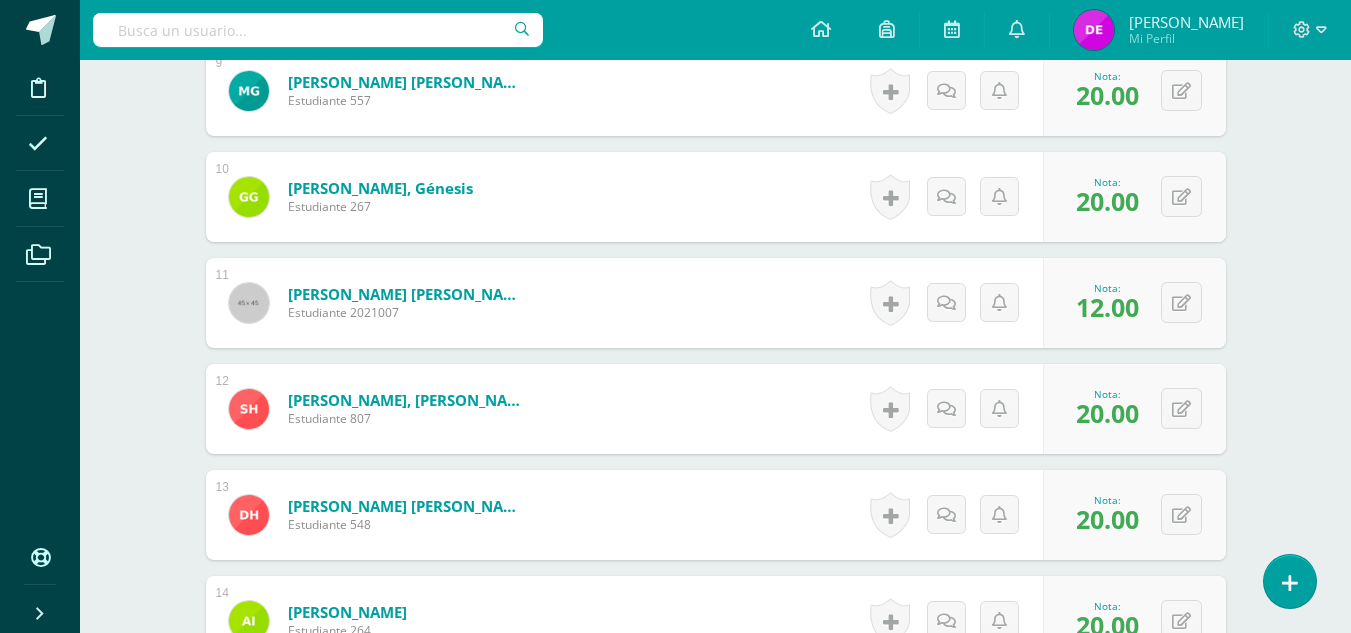 scroll, scrollTop: 1754, scrollLeft: 0, axis: vertical 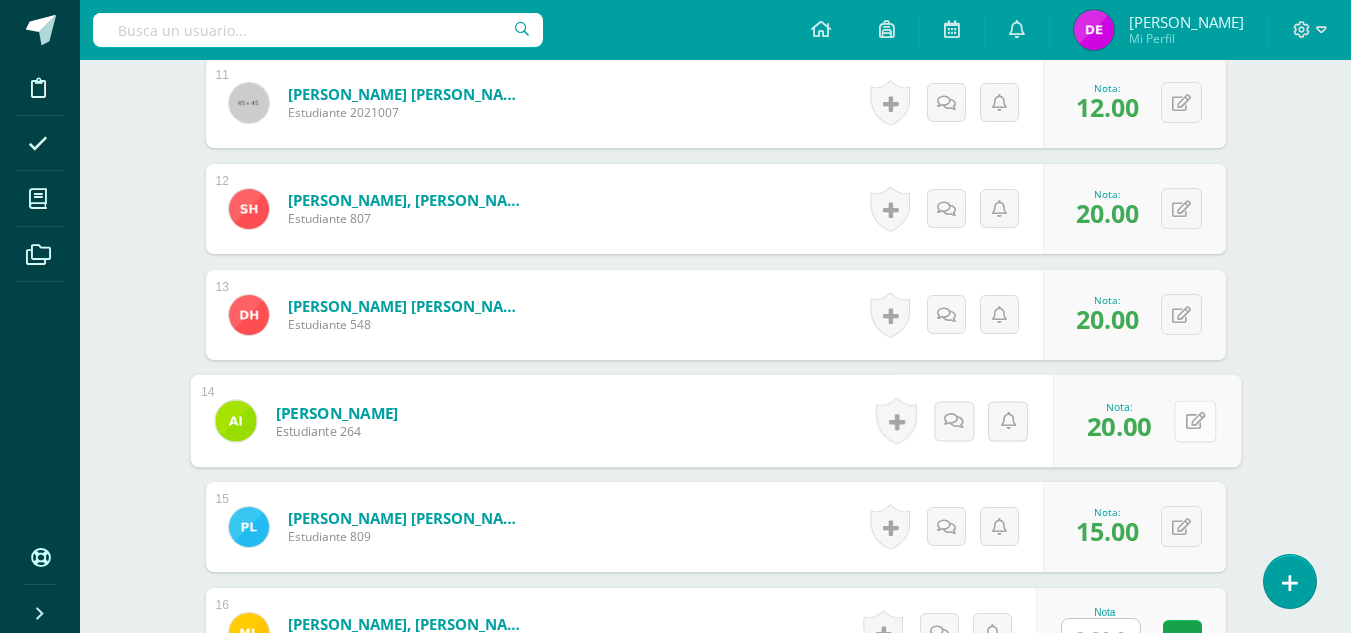 click at bounding box center [1195, 421] 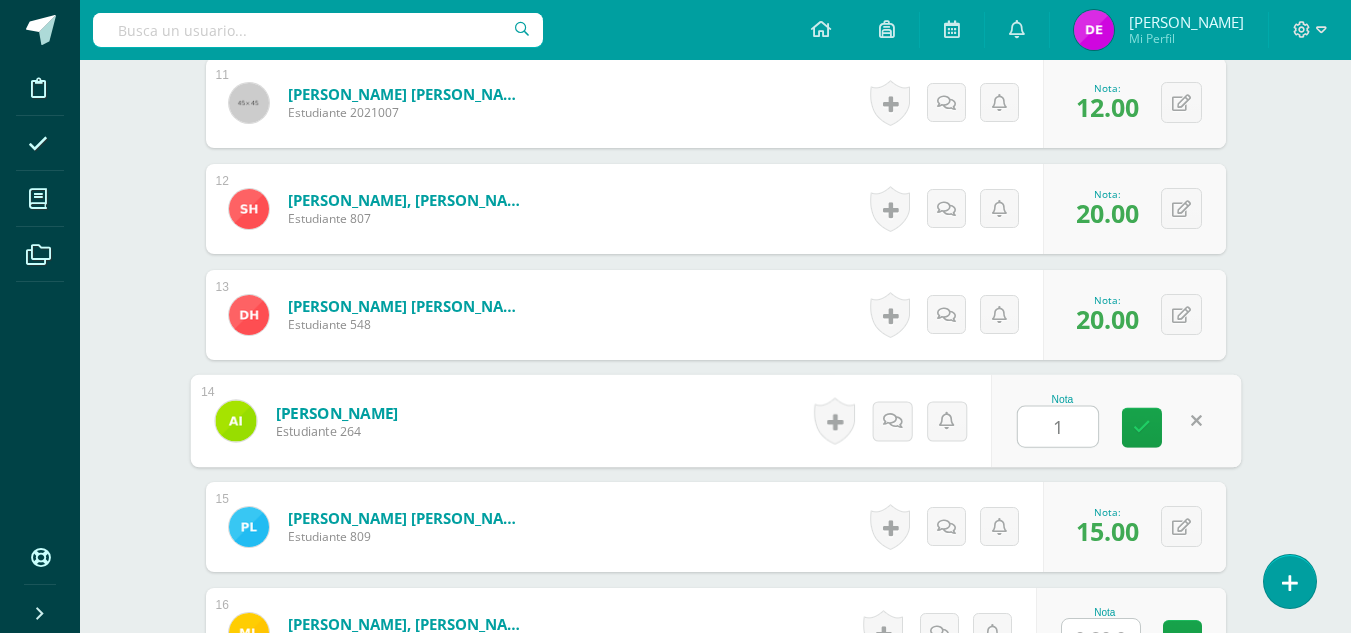 type on "15" 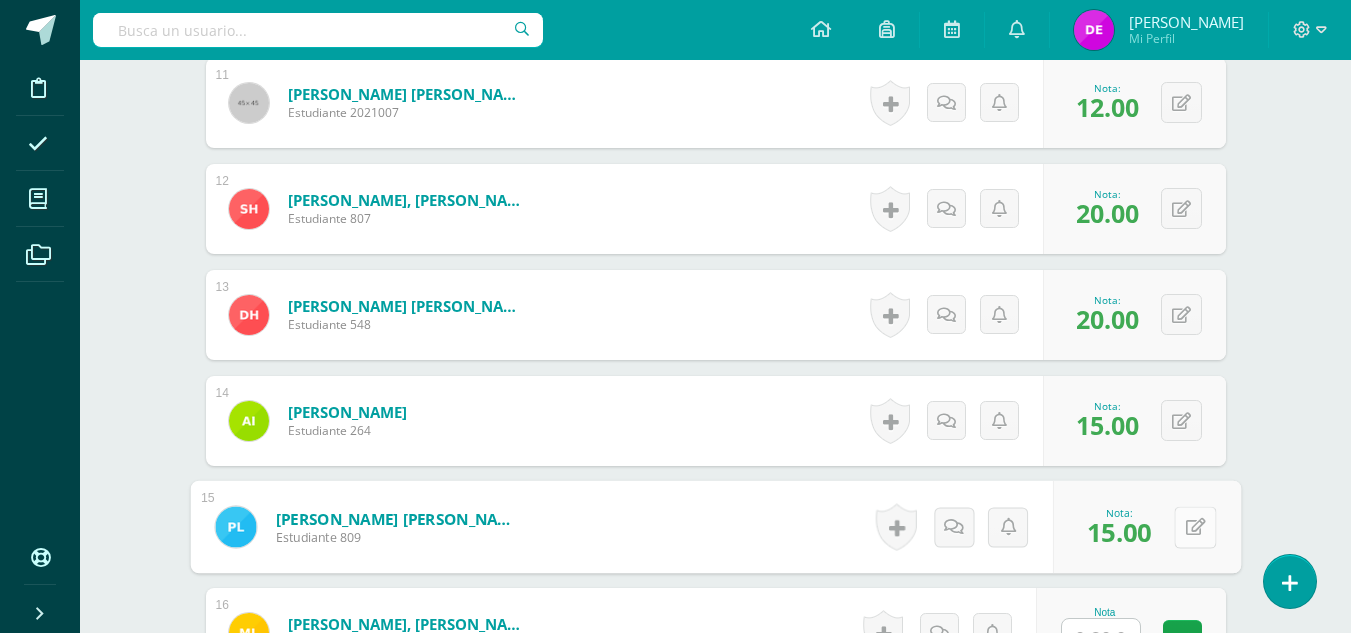 click at bounding box center (1195, 527) 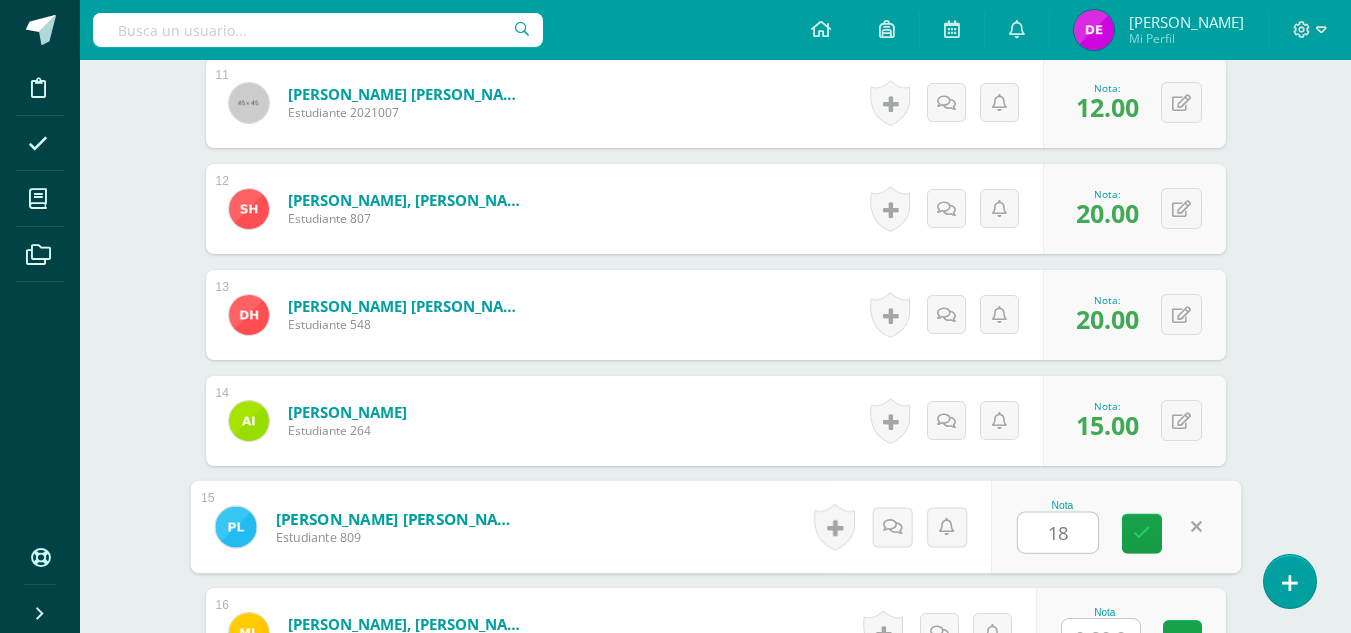 type on "18" 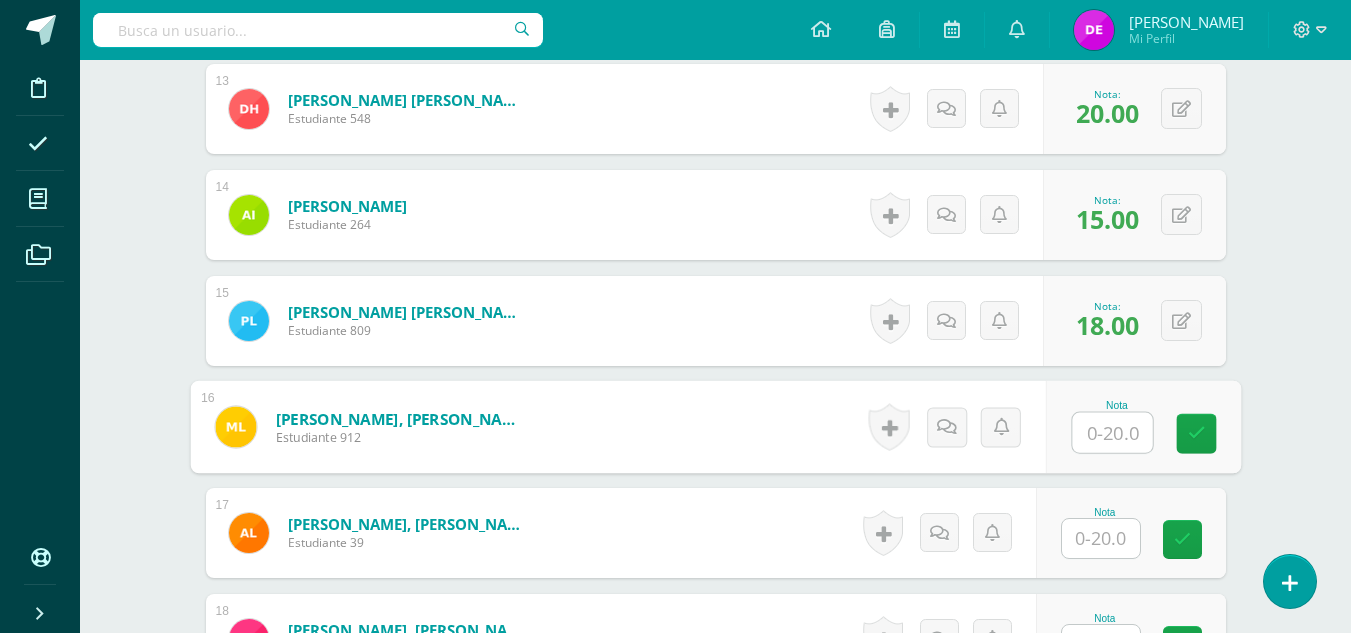 scroll, scrollTop: 2160, scrollLeft: 0, axis: vertical 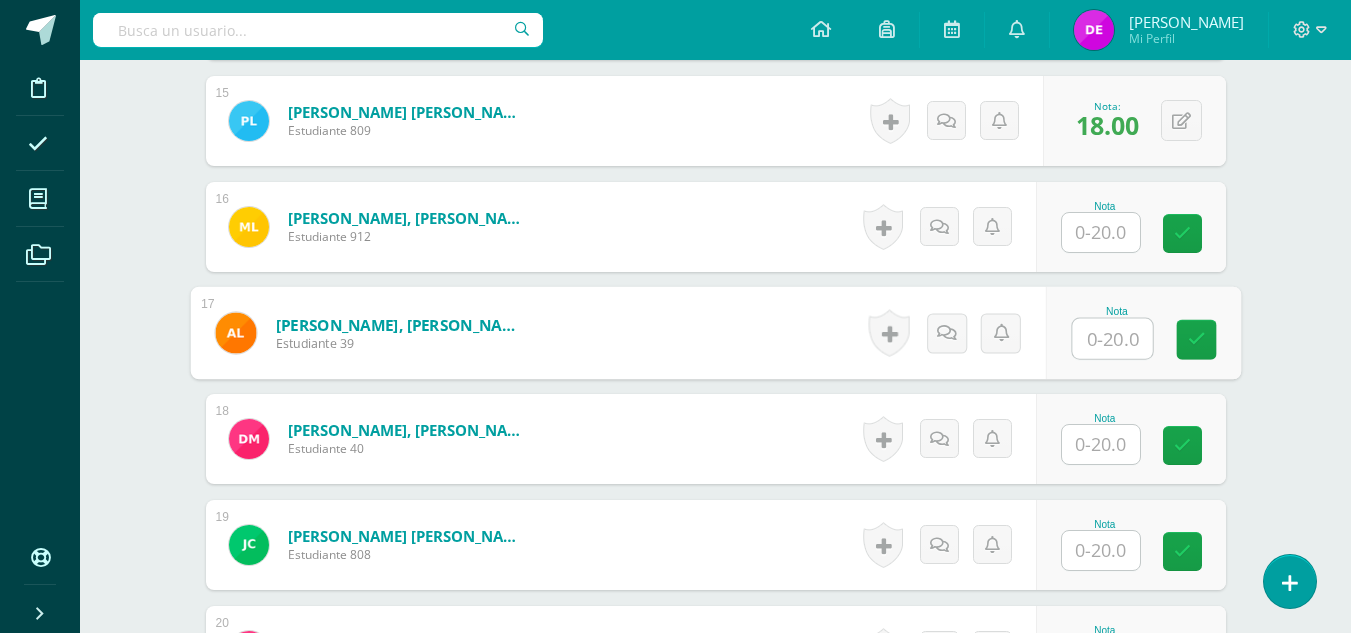 click at bounding box center (1112, 339) 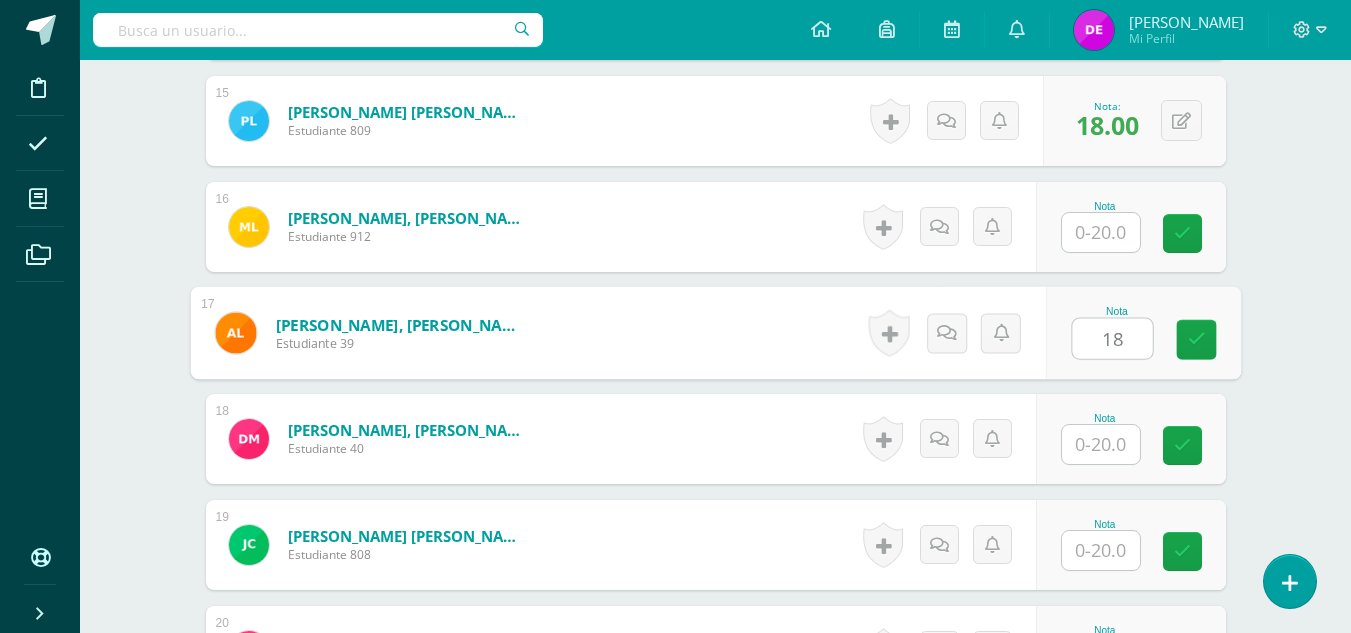 type on "18" 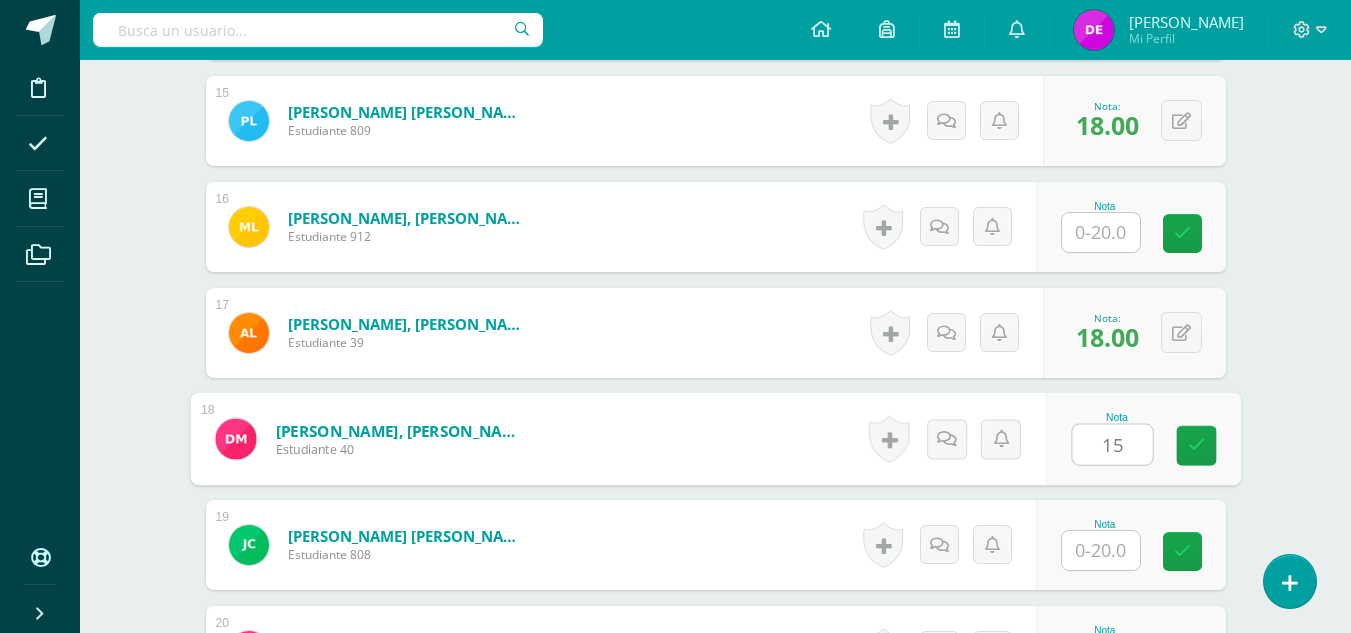type on "15" 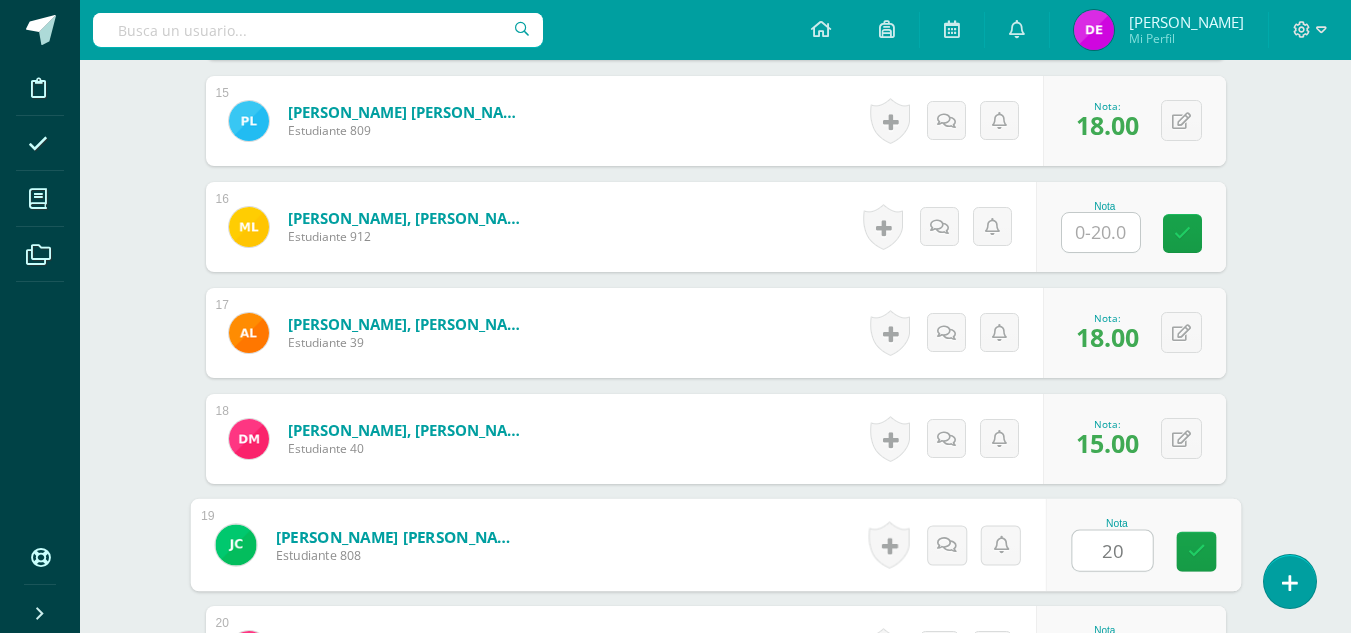 type on "20" 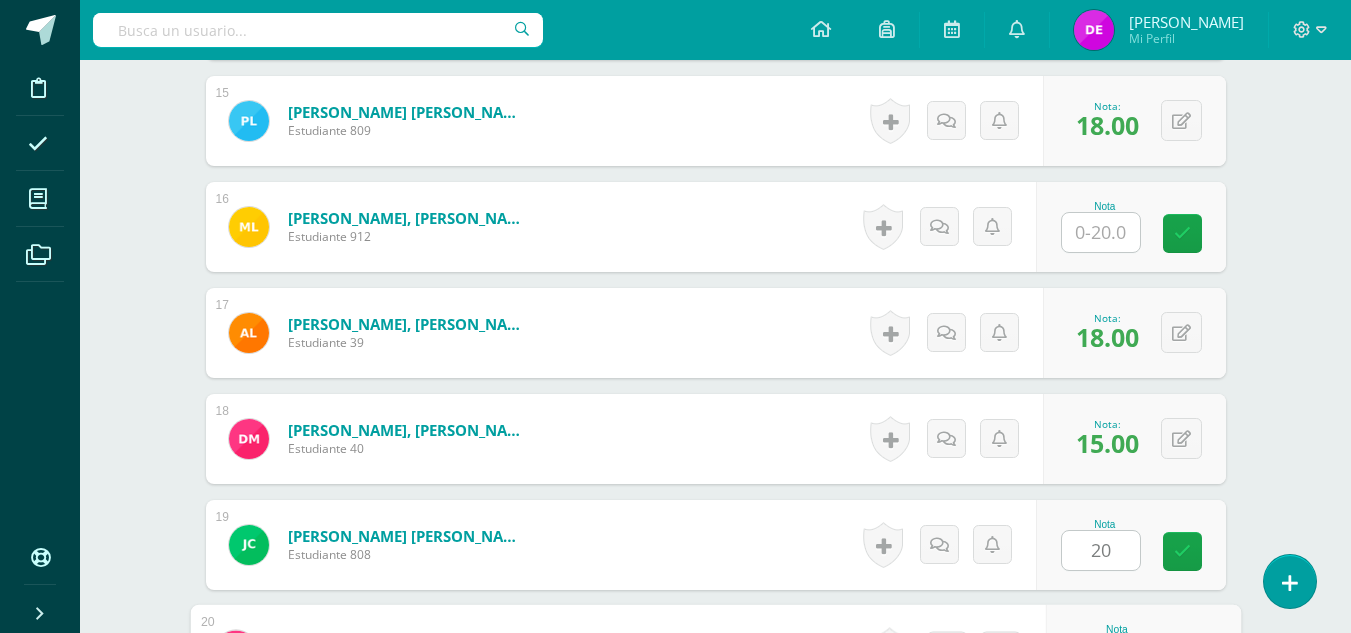 scroll, scrollTop: 2184, scrollLeft: 0, axis: vertical 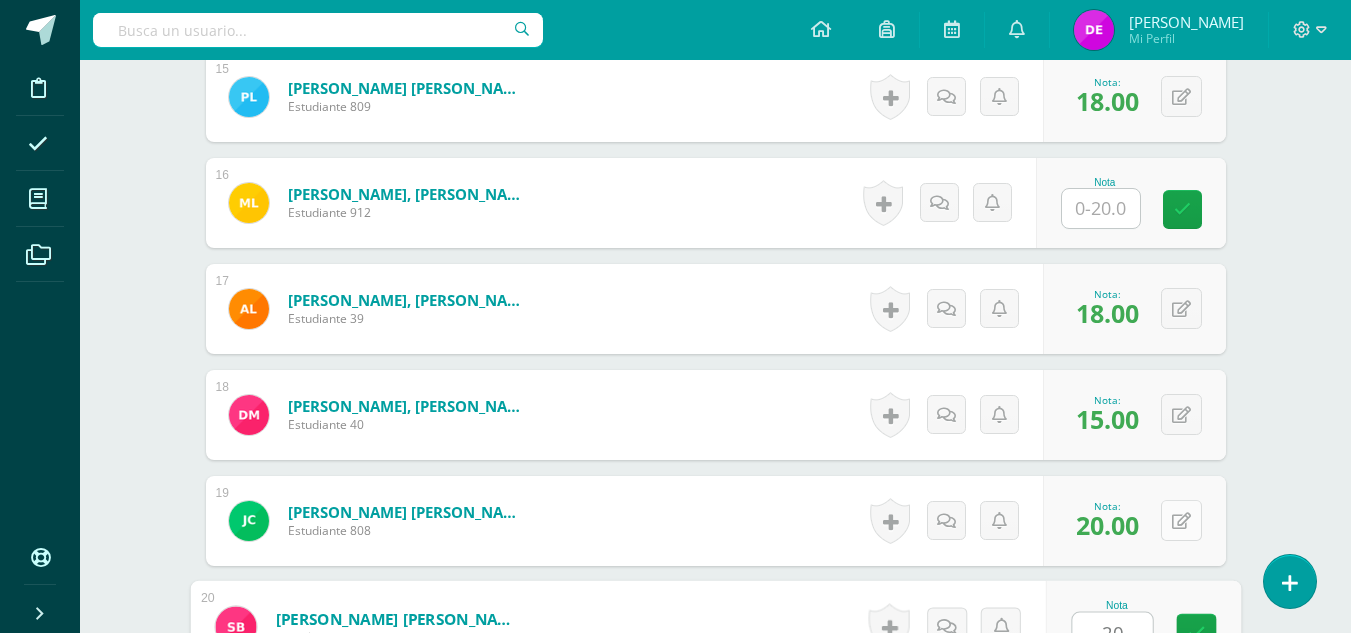type on "20" 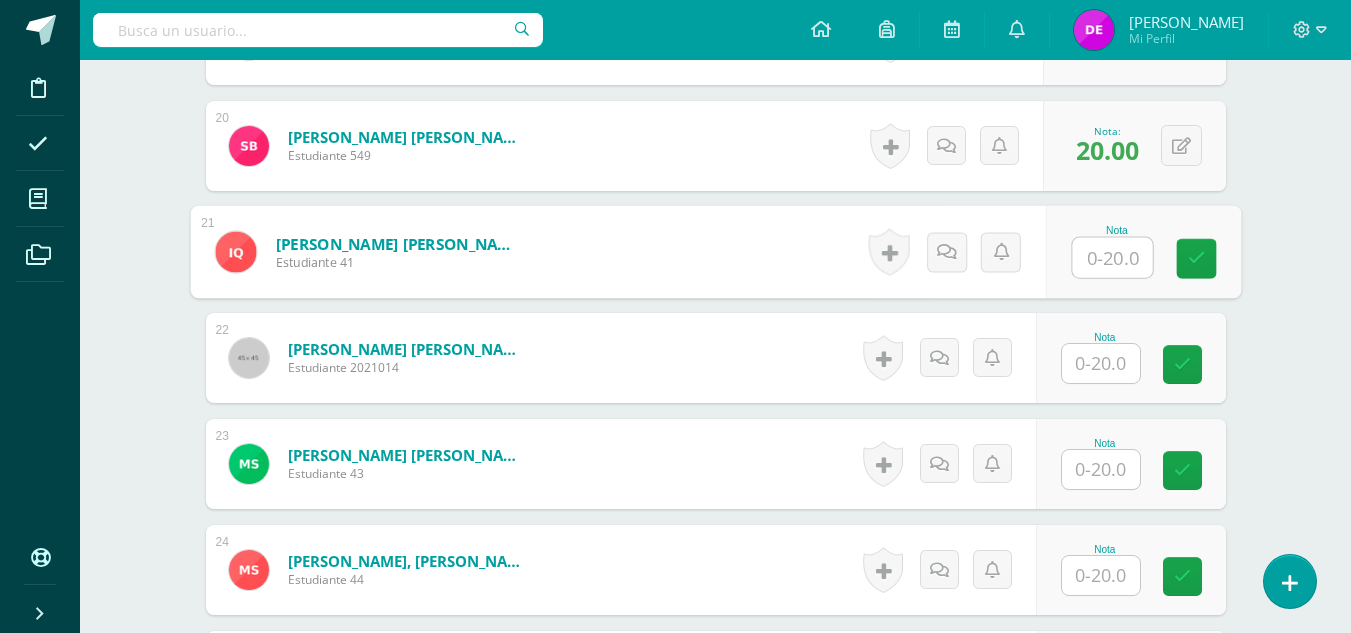 scroll, scrollTop: 2587, scrollLeft: 0, axis: vertical 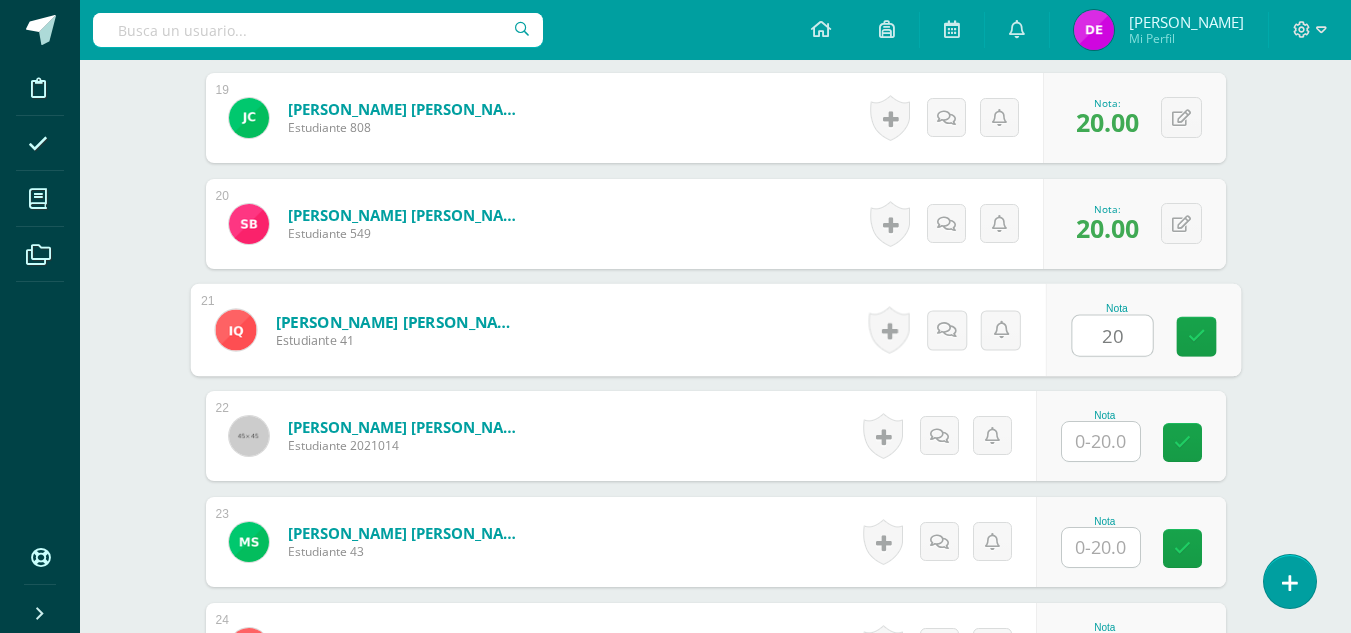 type on "20" 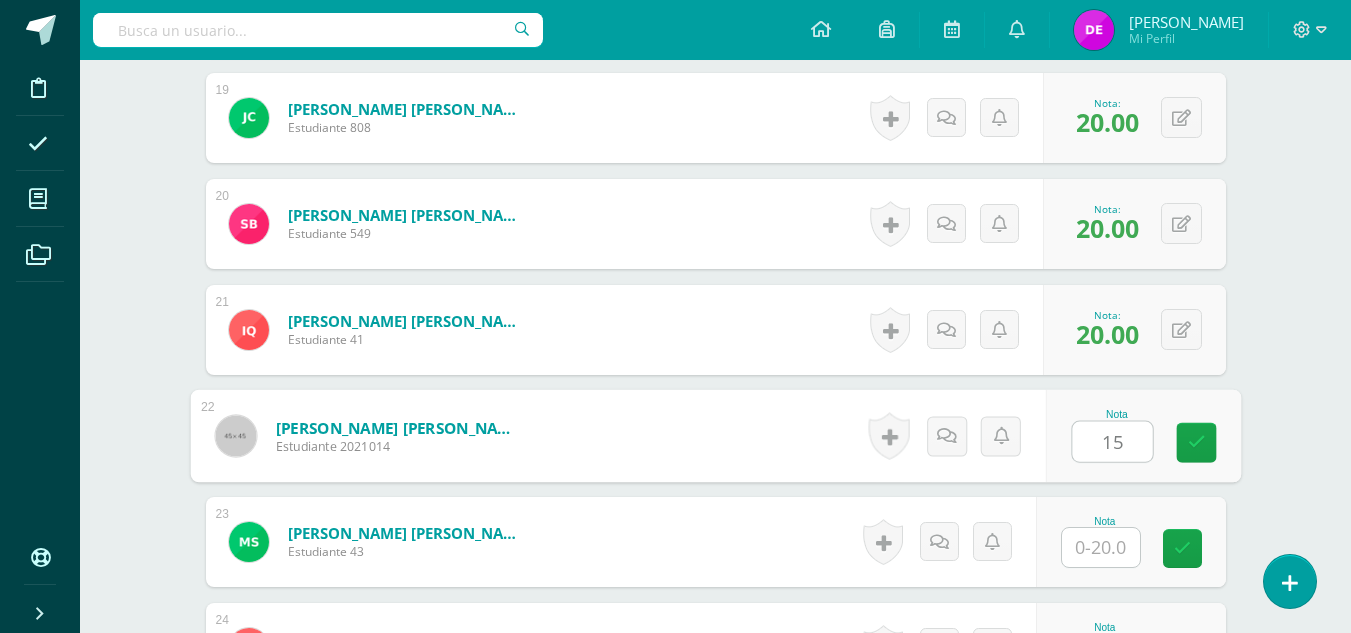 type on "15" 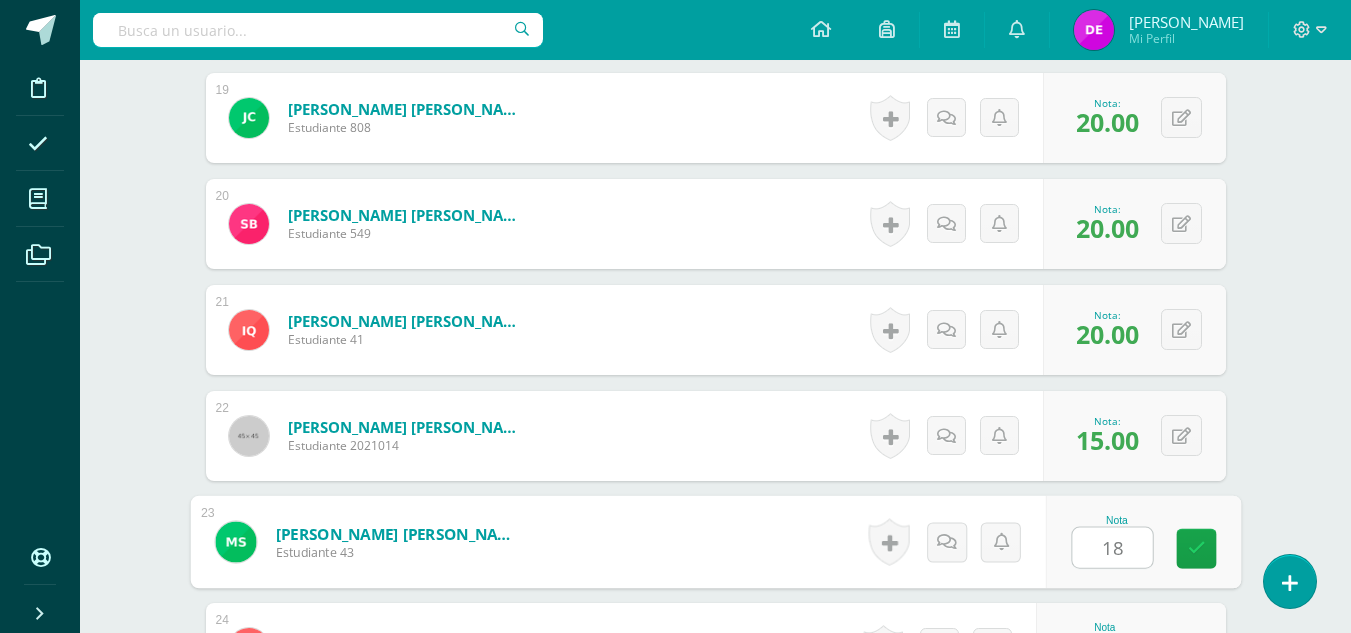 type on "18" 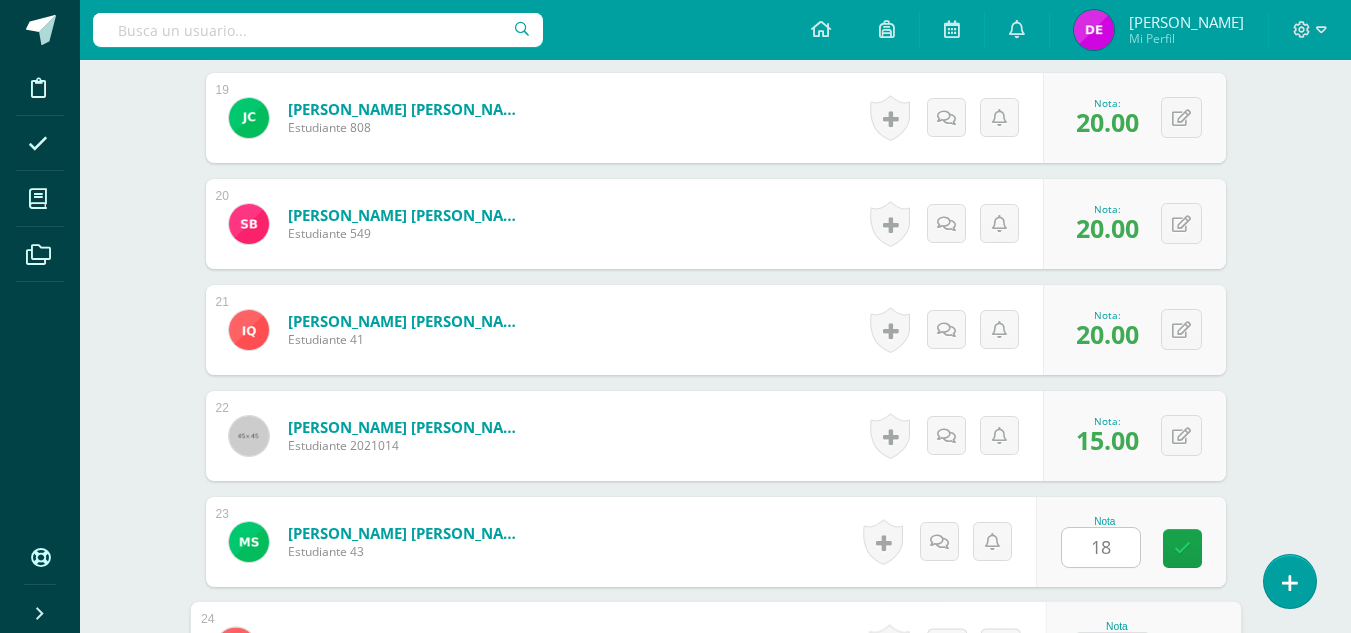 scroll, scrollTop: 2608, scrollLeft: 0, axis: vertical 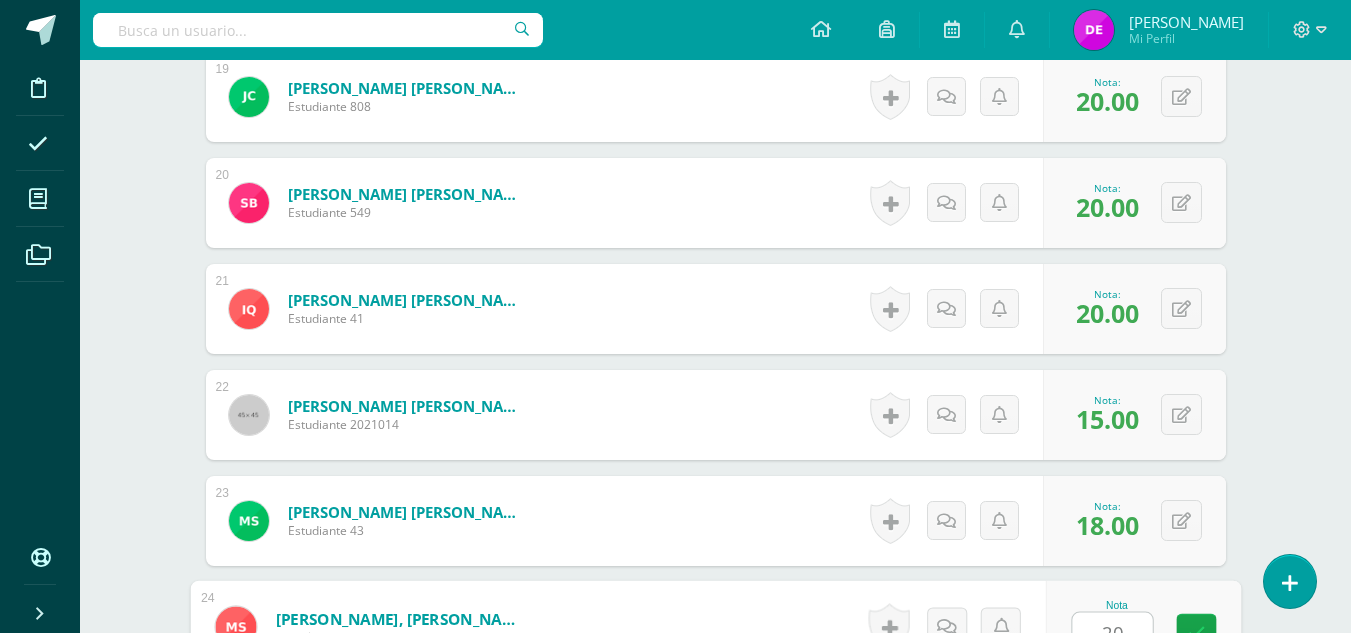 type on "20" 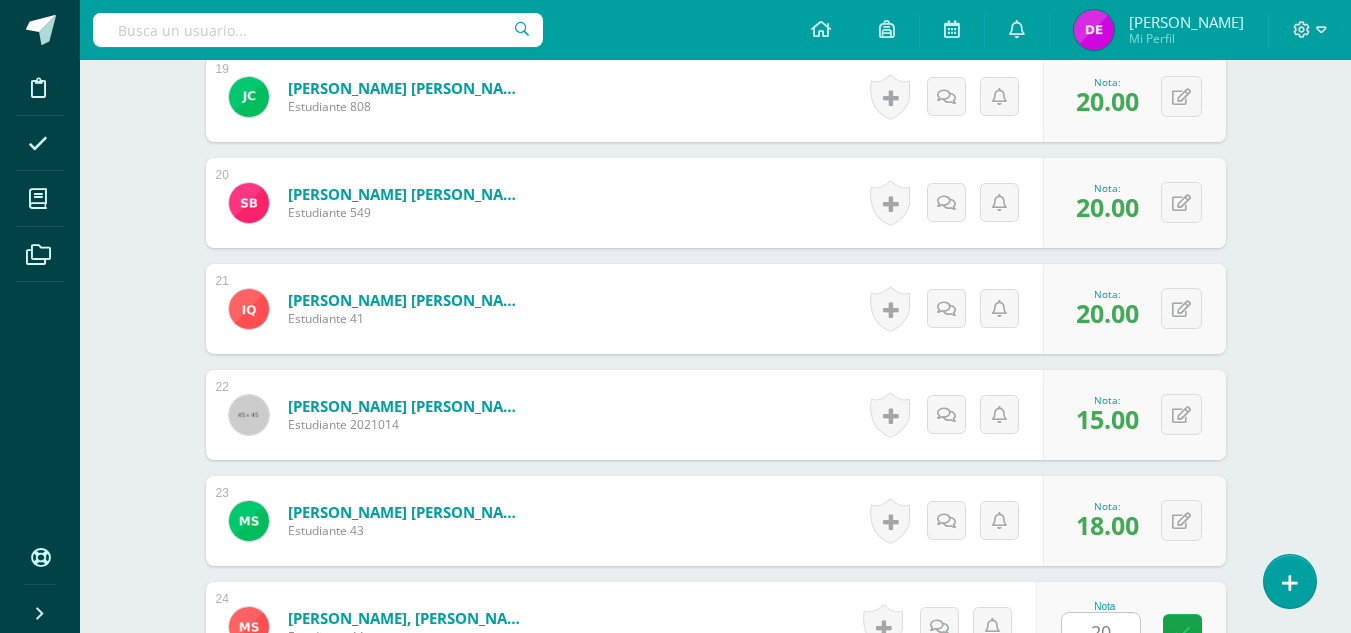 scroll, scrollTop: 3011, scrollLeft: 0, axis: vertical 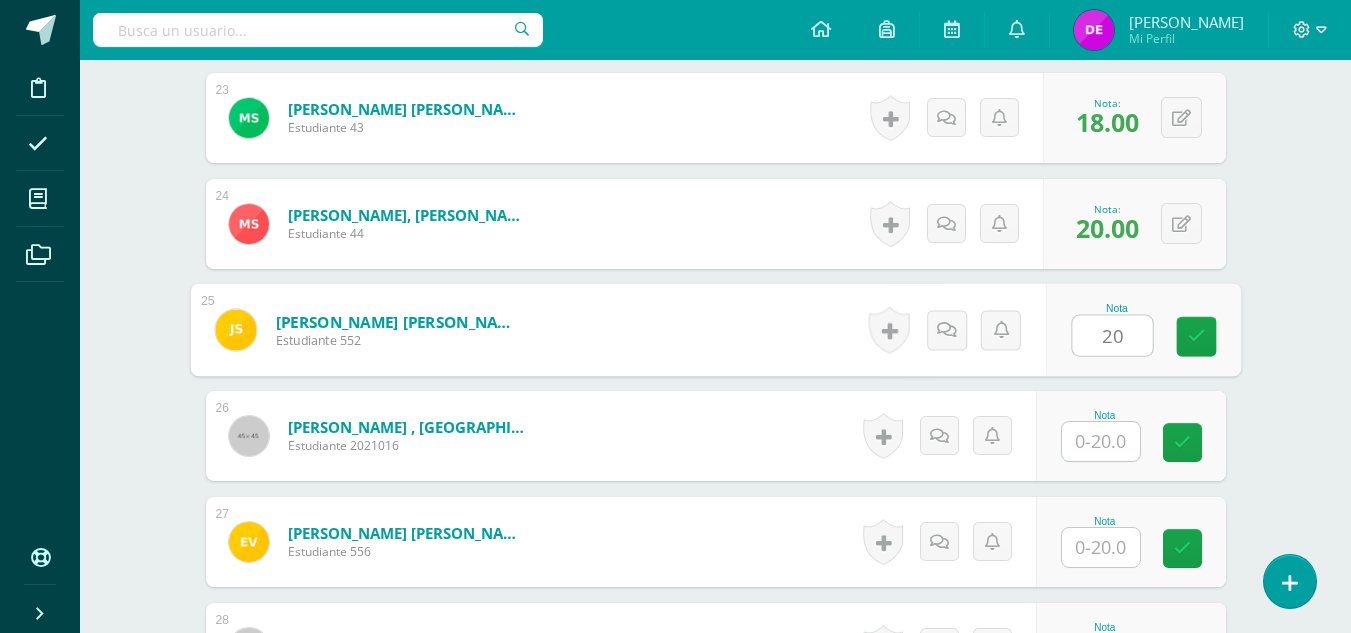 type on "20" 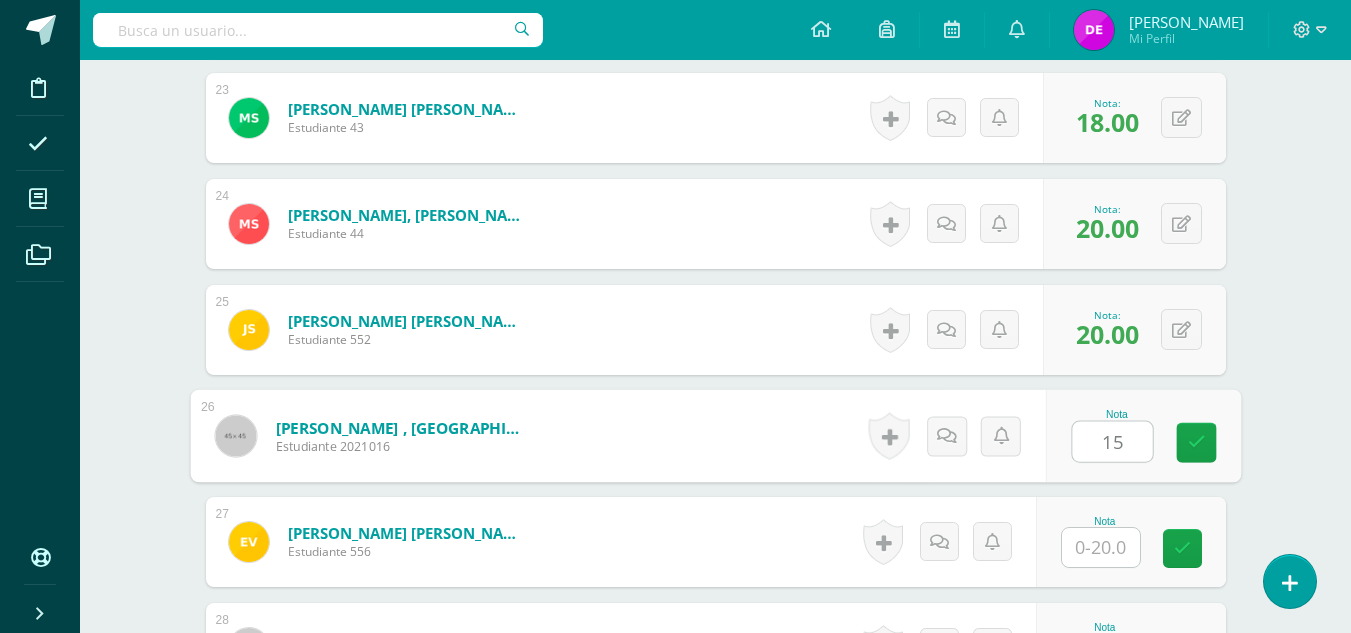 type on "15" 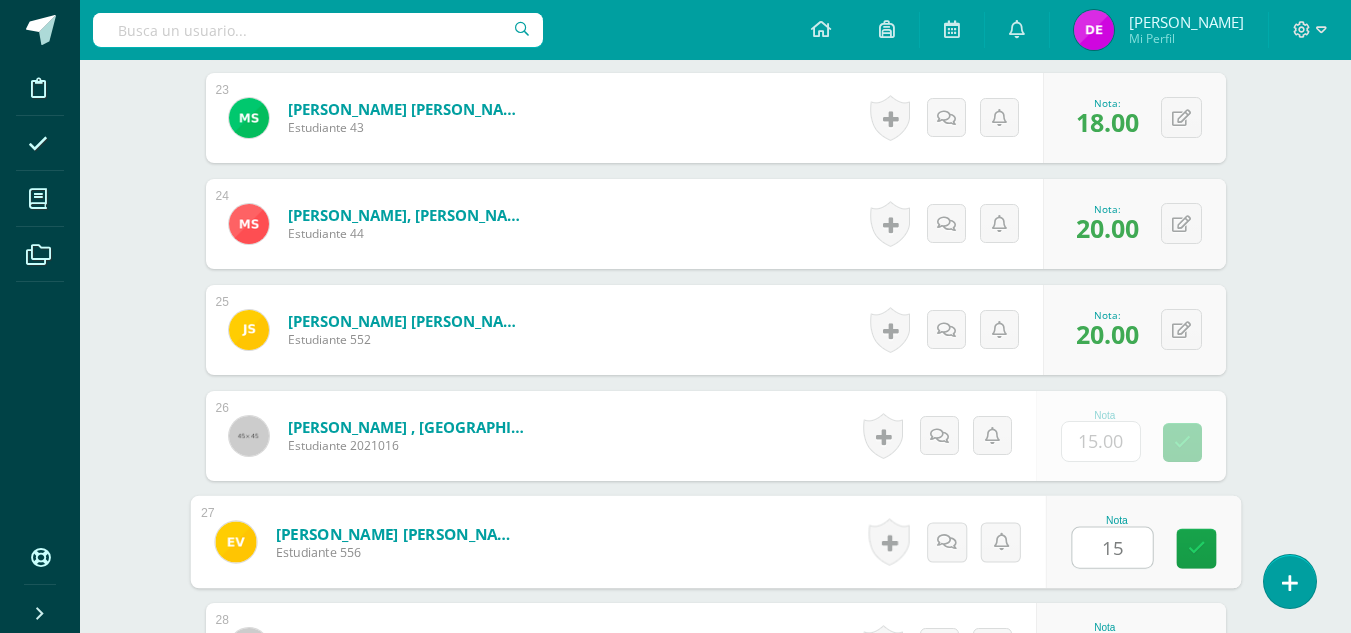 type on "15" 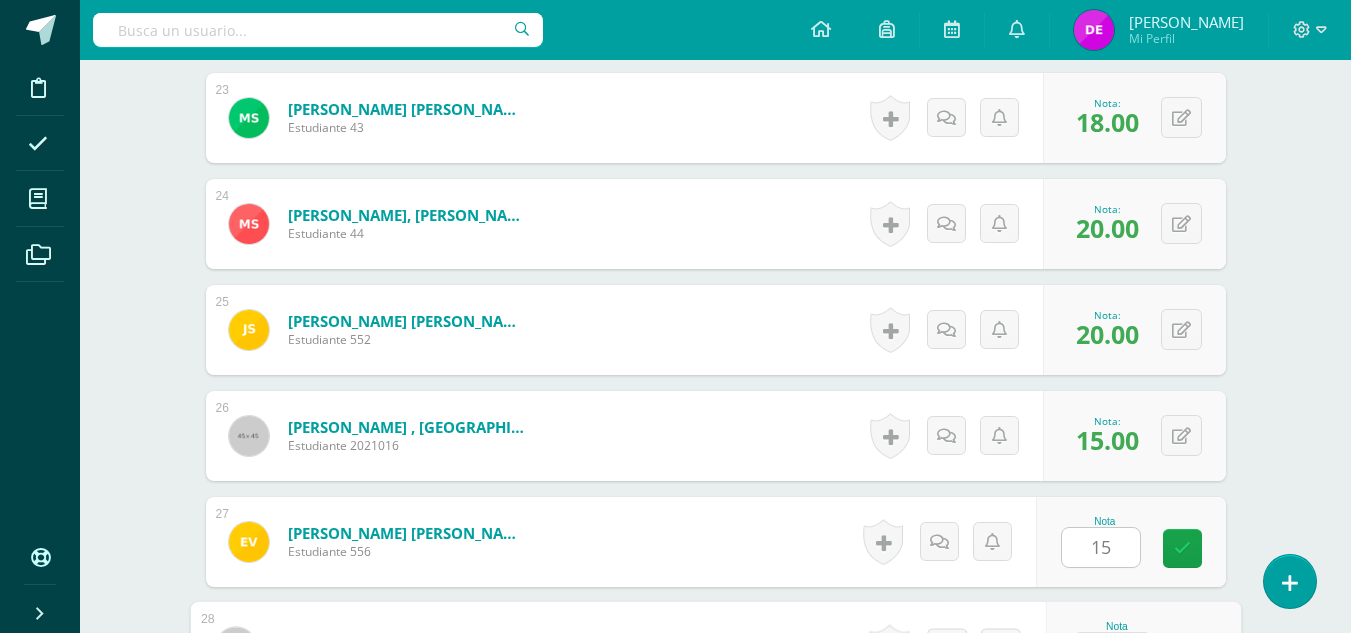 scroll, scrollTop: 3032, scrollLeft: 0, axis: vertical 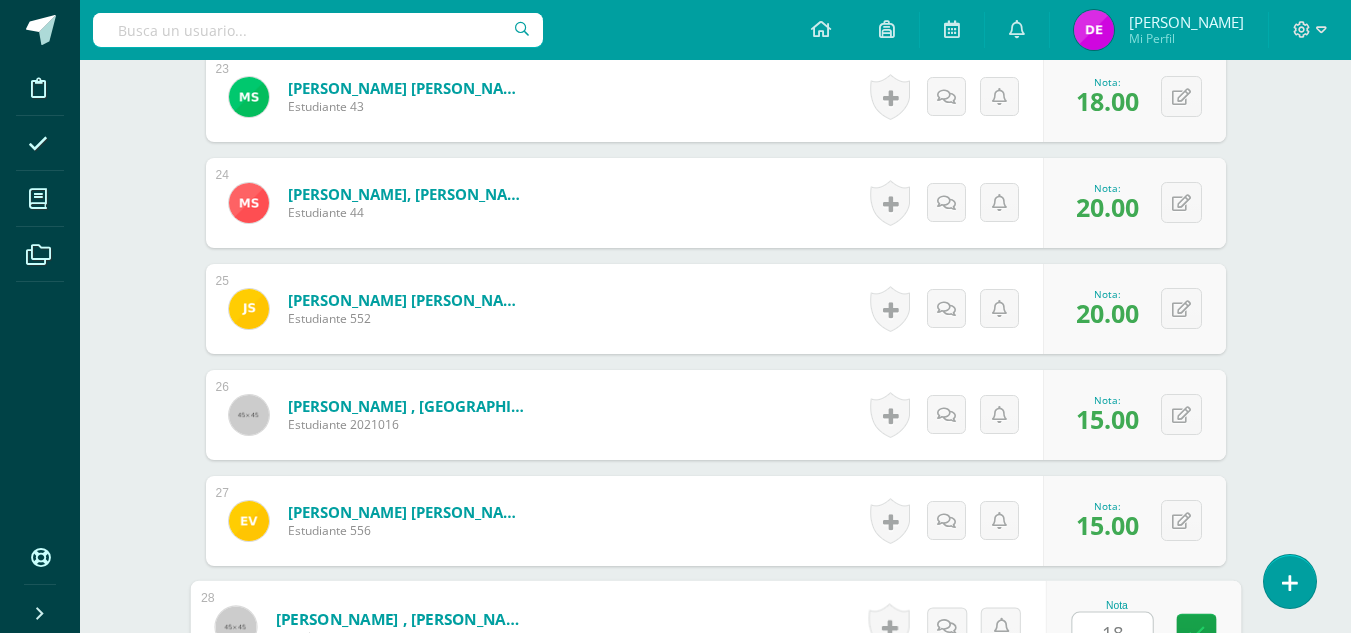 type on "18" 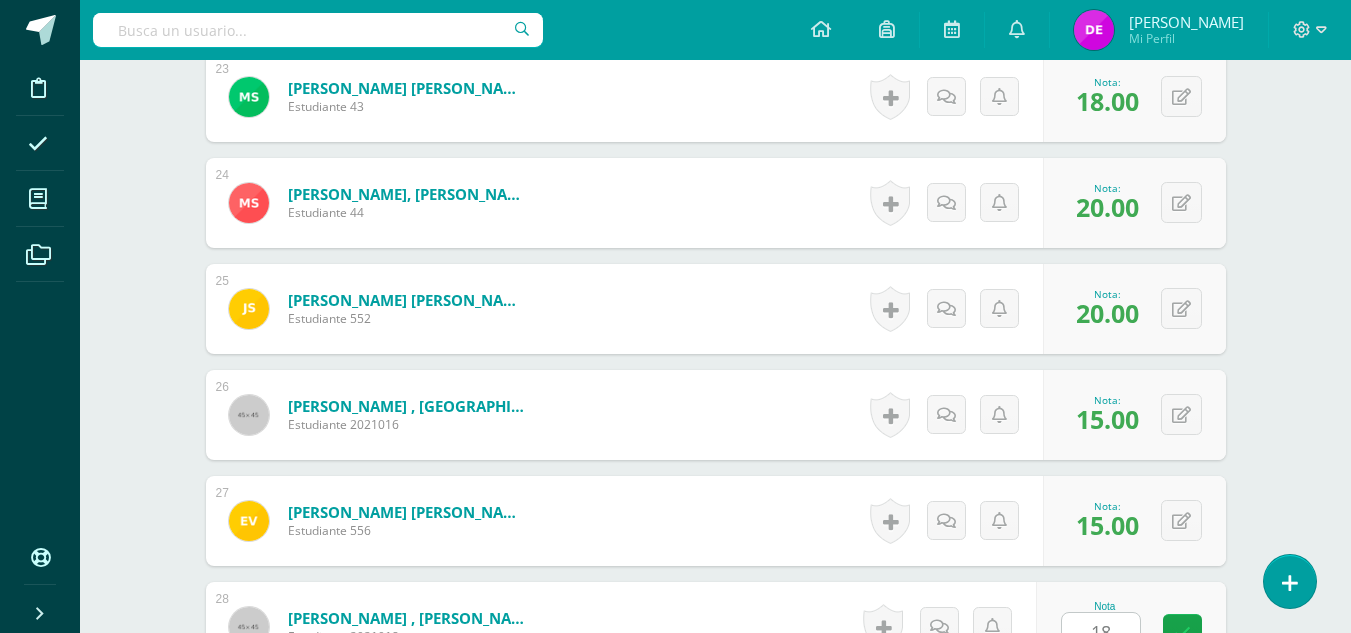 scroll, scrollTop: 3387, scrollLeft: 0, axis: vertical 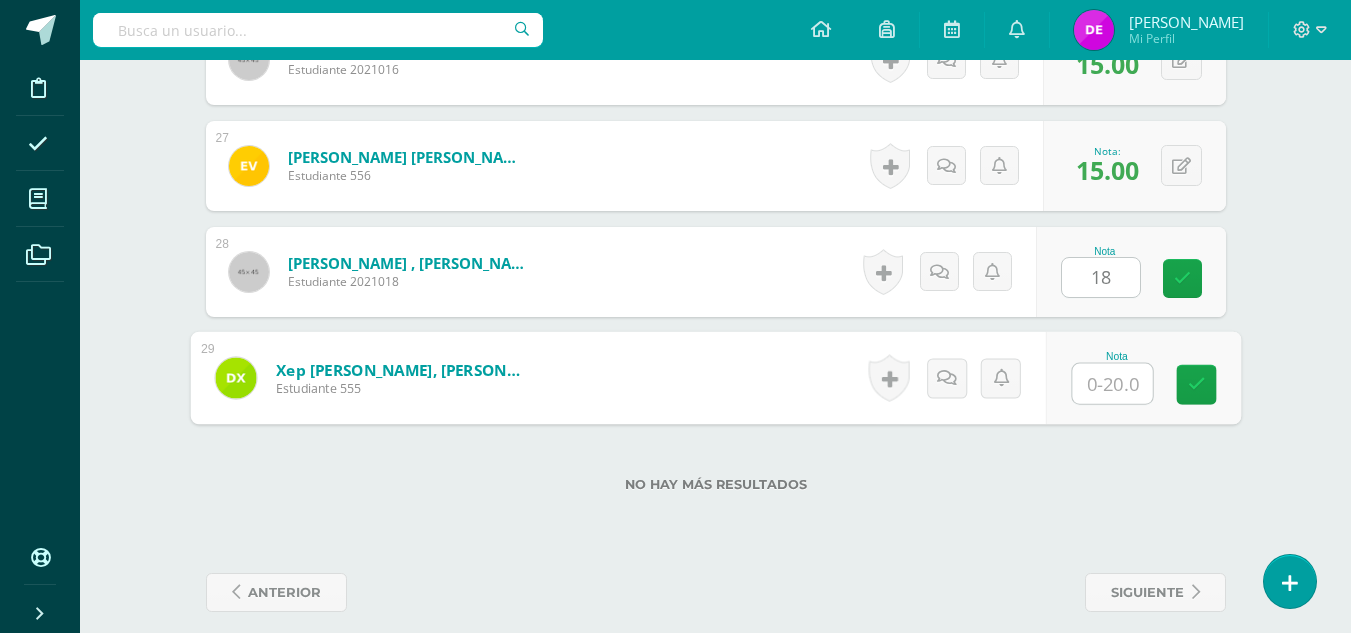 type on "0" 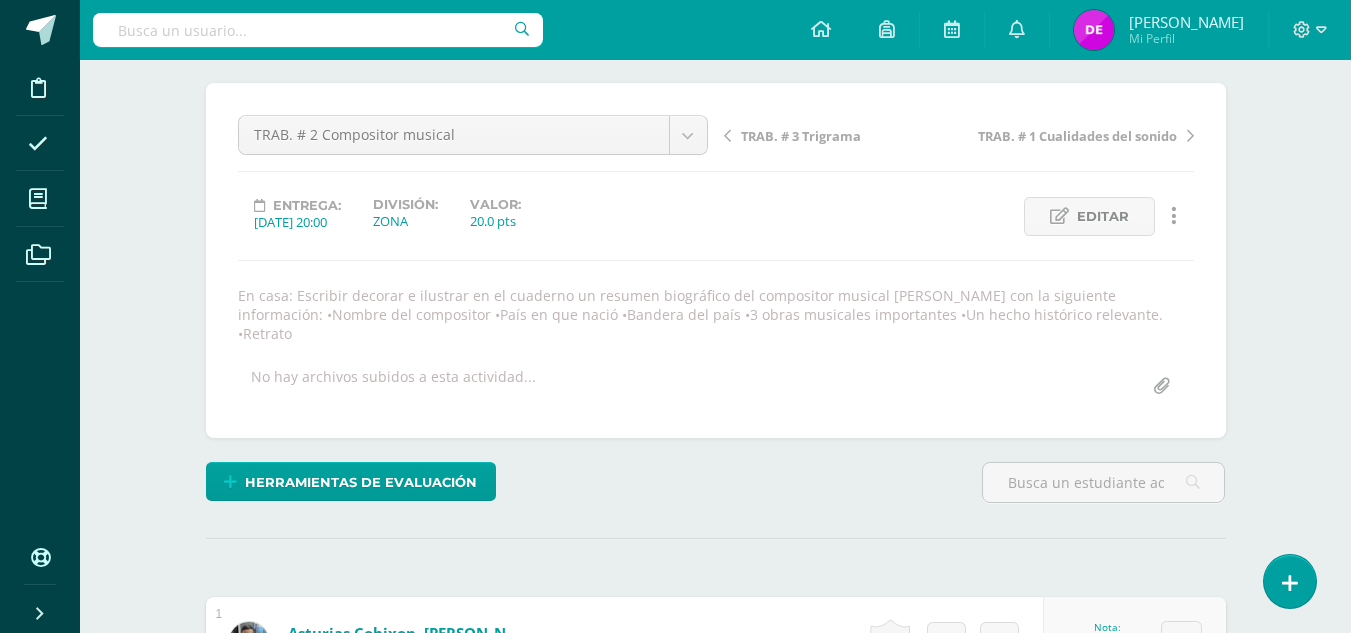 scroll, scrollTop: 0, scrollLeft: 0, axis: both 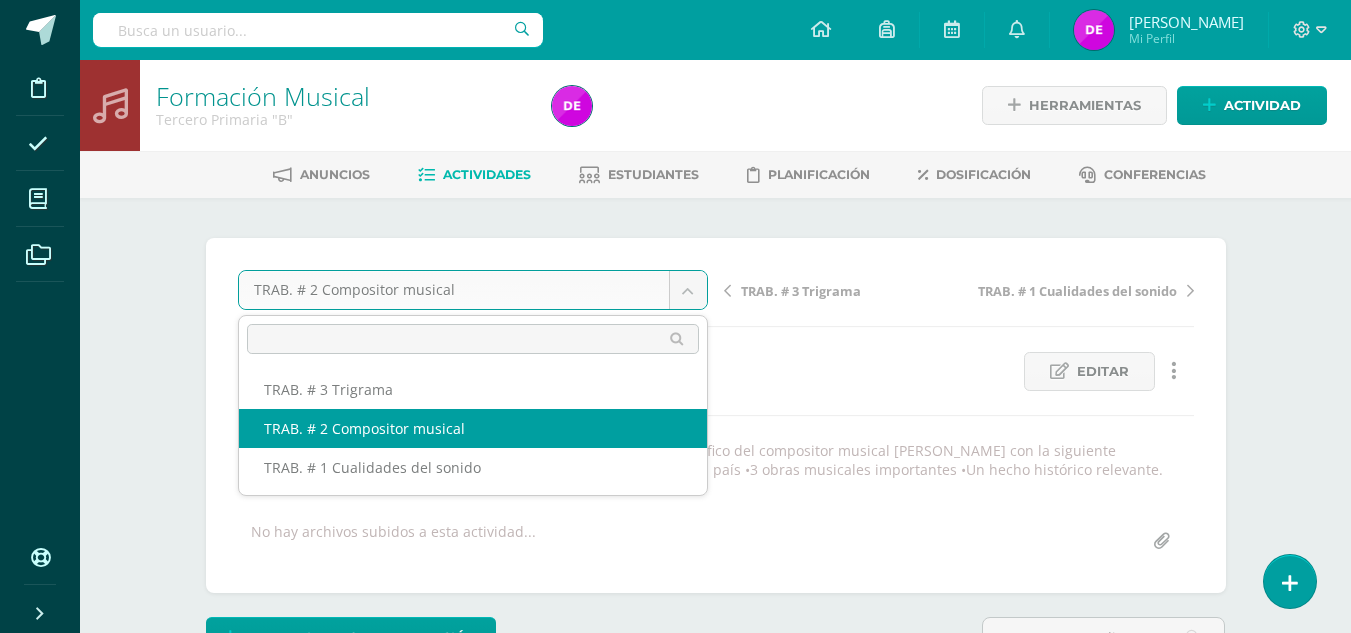 click on "Disciplina Asistencia Mis cursos Archivos Soporte
Centro de ayuda
Últimas actualizaciones
Cerrar panel
Expresión Artística
Tercero
Primaria
"B"
Actividades Estudiantes Planificación Dosificación
Formación Ciudadana
Tercero
Primaria
"B"
Actividades Estudiantes Planificación Dosificación
Formación Musical
Tercero
Primaria
"B"
Actividades Estudiantes Planificación Dosificación
L.1 Idioma Español
Actividades Estudiantes Planificación Dosificación
1" at bounding box center [675, 2019] 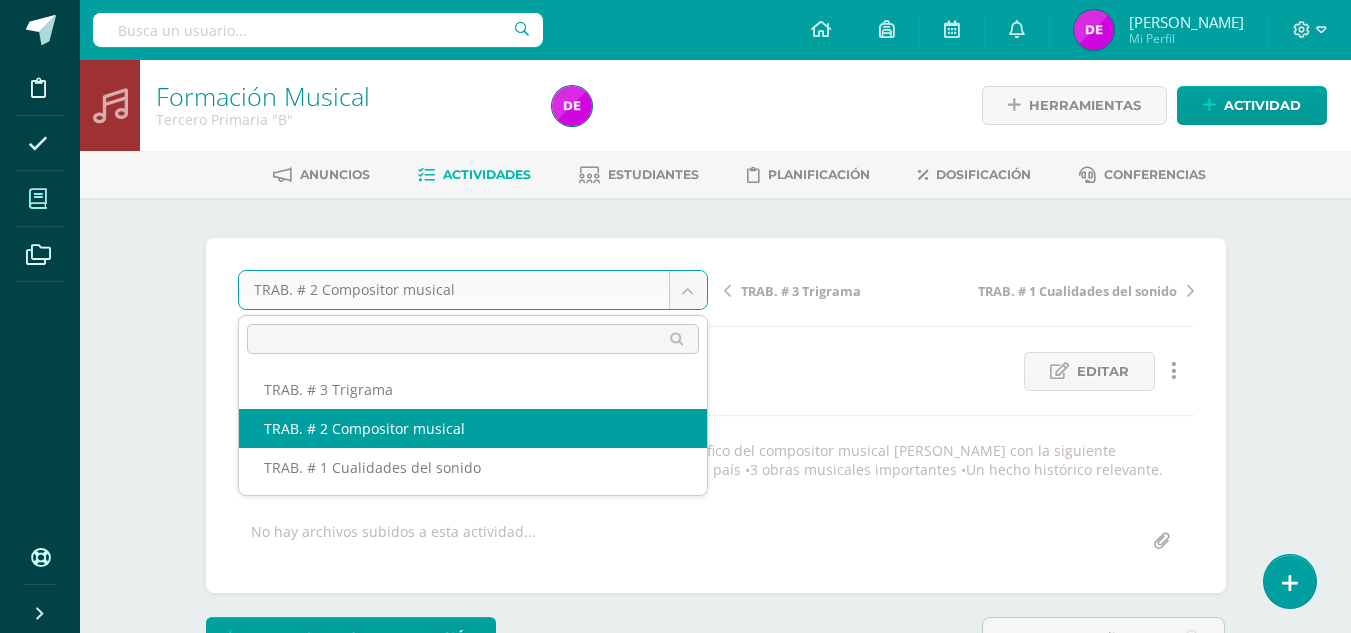 click on "Disciplina Asistencia Mis cursos Archivos Soporte
Centro de ayuda
Últimas actualizaciones
Cerrar panel
Expresión Artística
Tercero
Primaria
"B"
Actividades Estudiantes Planificación Dosificación
Formación Ciudadana
Tercero
Primaria
"B"
Actividades Estudiantes Planificación Dosificación
Formación Musical
Tercero
Primaria
"B"
Actividades Estudiantes Planificación Dosificación
L.1 Idioma Español
Actividades Estudiantes Planificación Dosificación
1" at bounding box center (675, 2019) 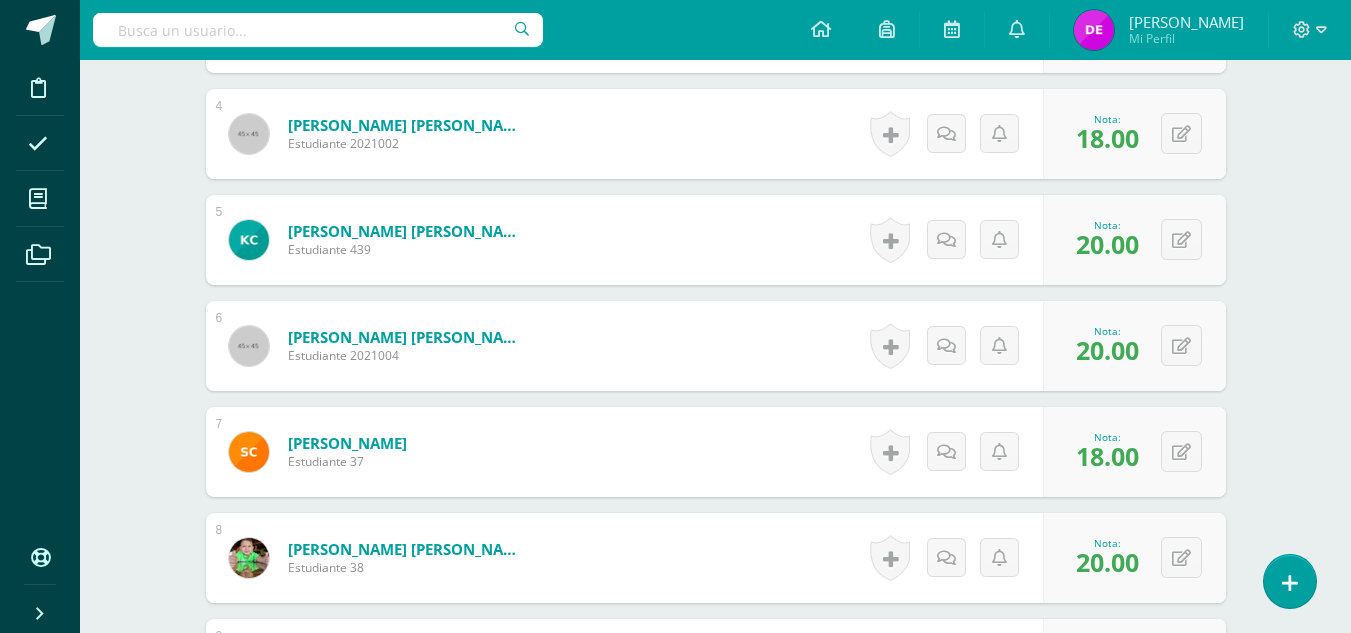 scroll, scrollTop: 1106, scrollLeft: 0, axis: vertical 